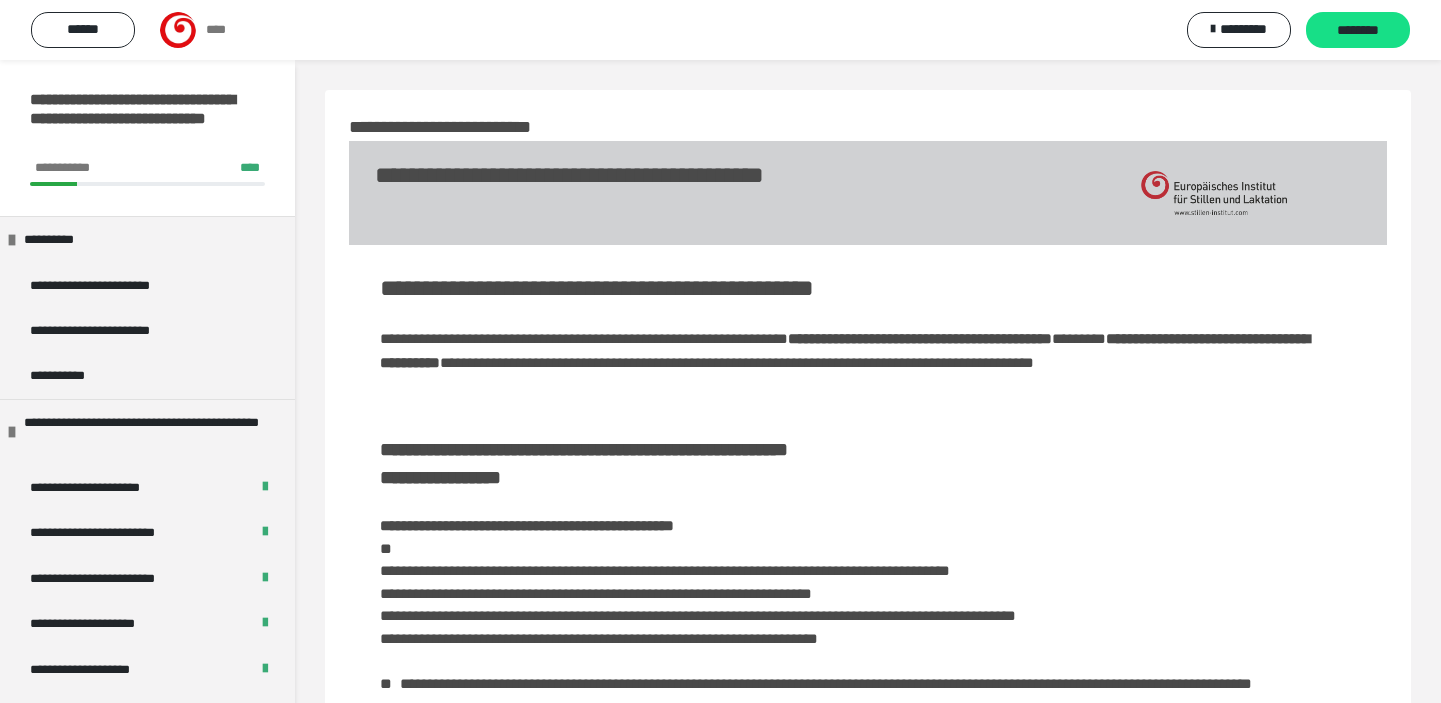 scroll, scrollTop: 993, scrollLeft: 0, axis: vertical 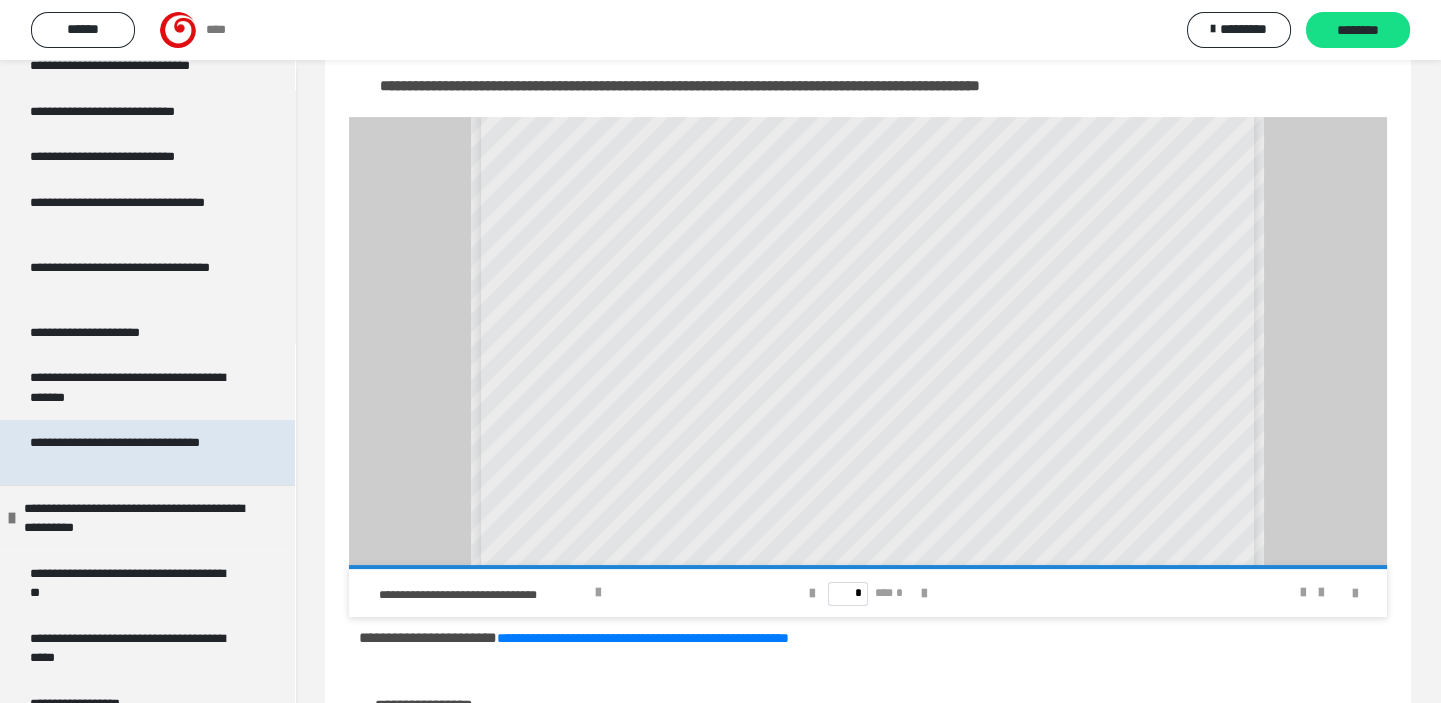 click on "**********" at bounding box center [132, 452] 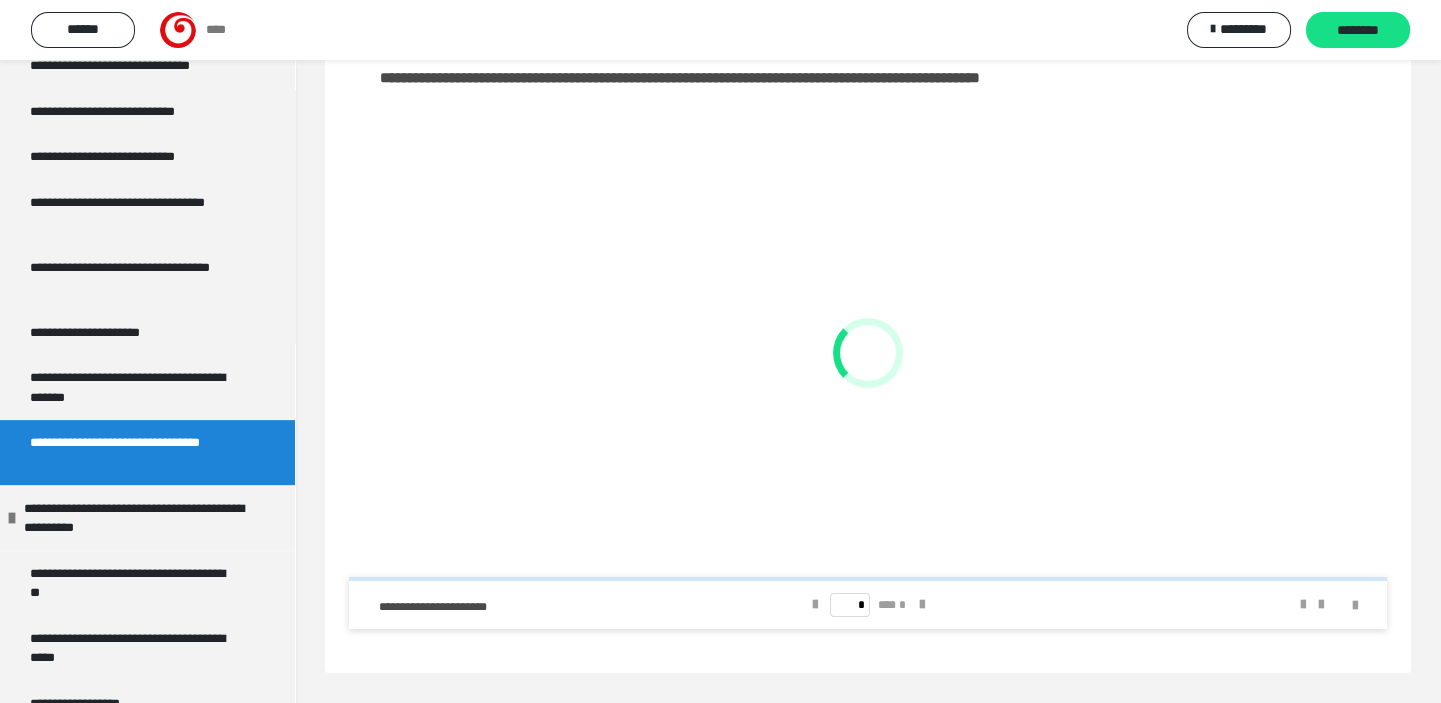 scroll, scrollTop: 339, scrollLeft: 0, axis: vertical 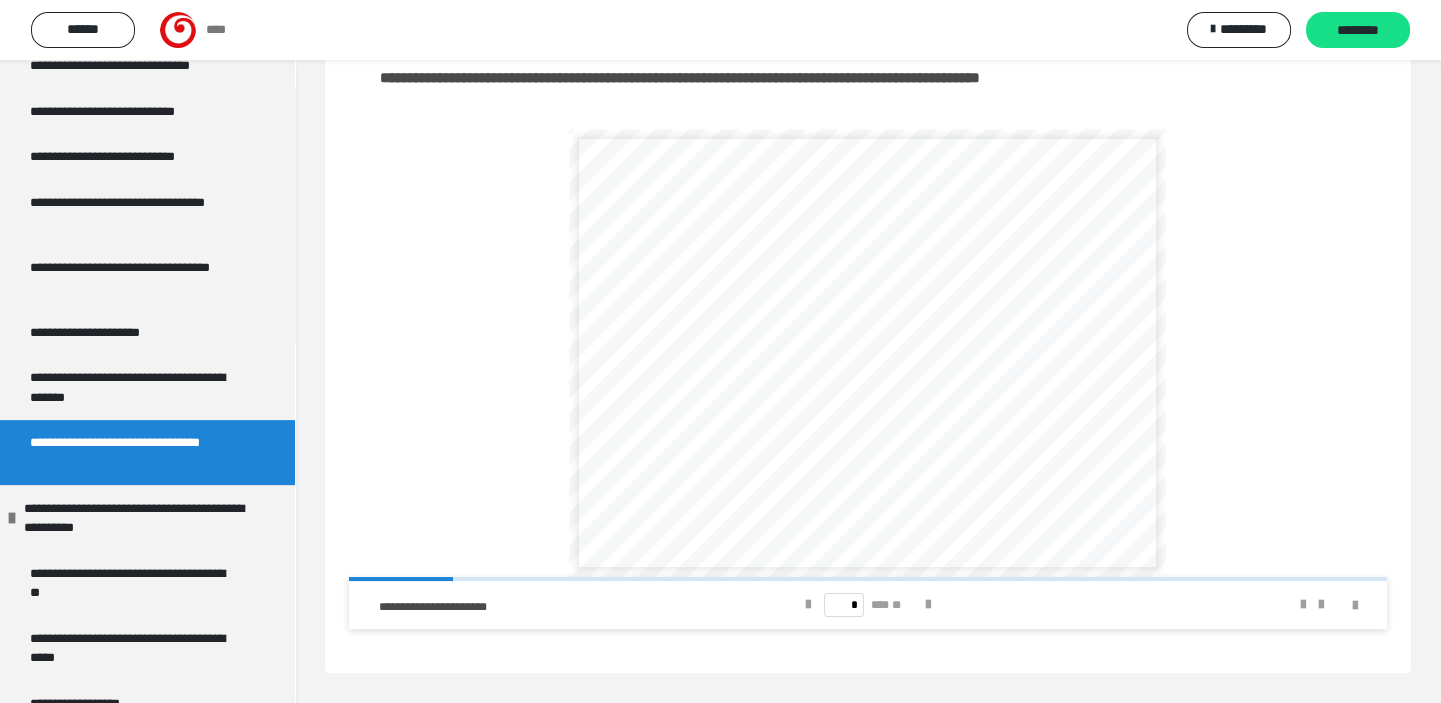 click on "**********" at bounding box center (867, 481) 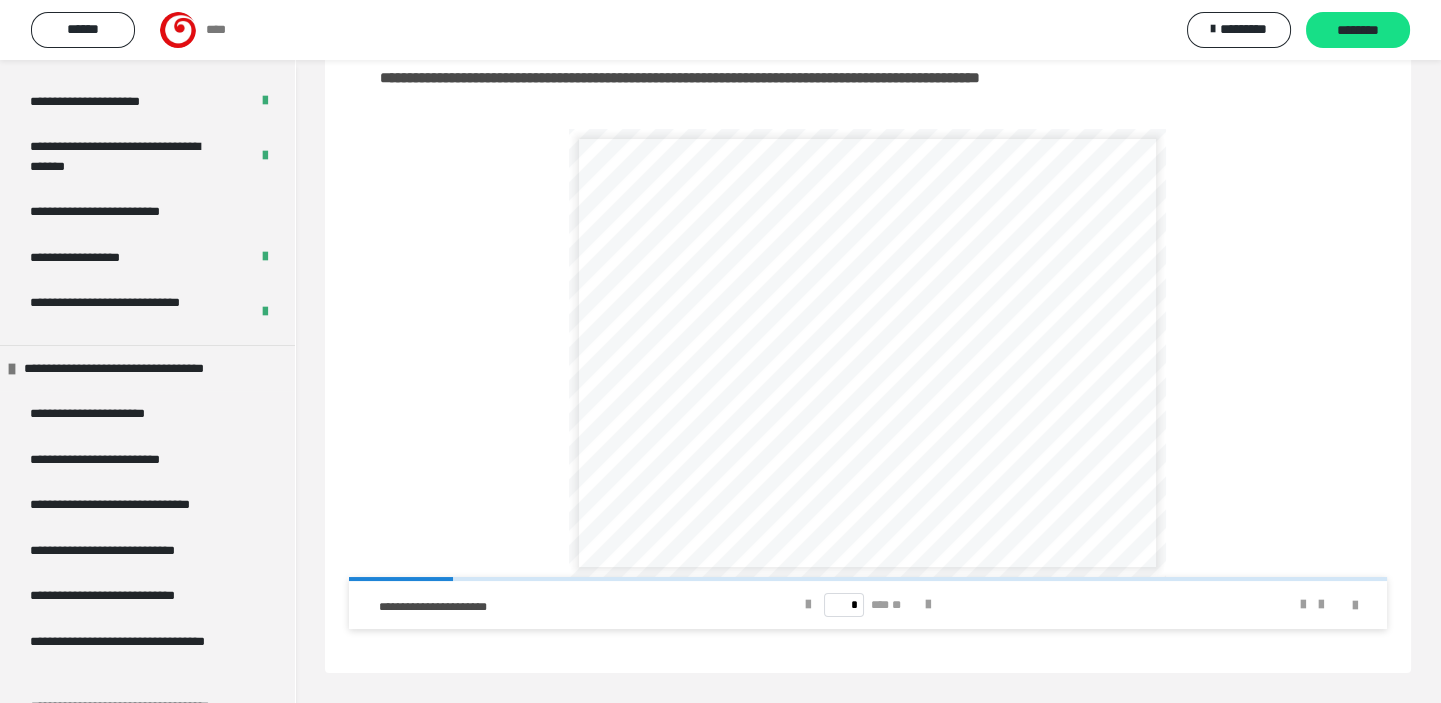 scroll, scrollTop: 943, scrollLeft: 0, axis: vertical 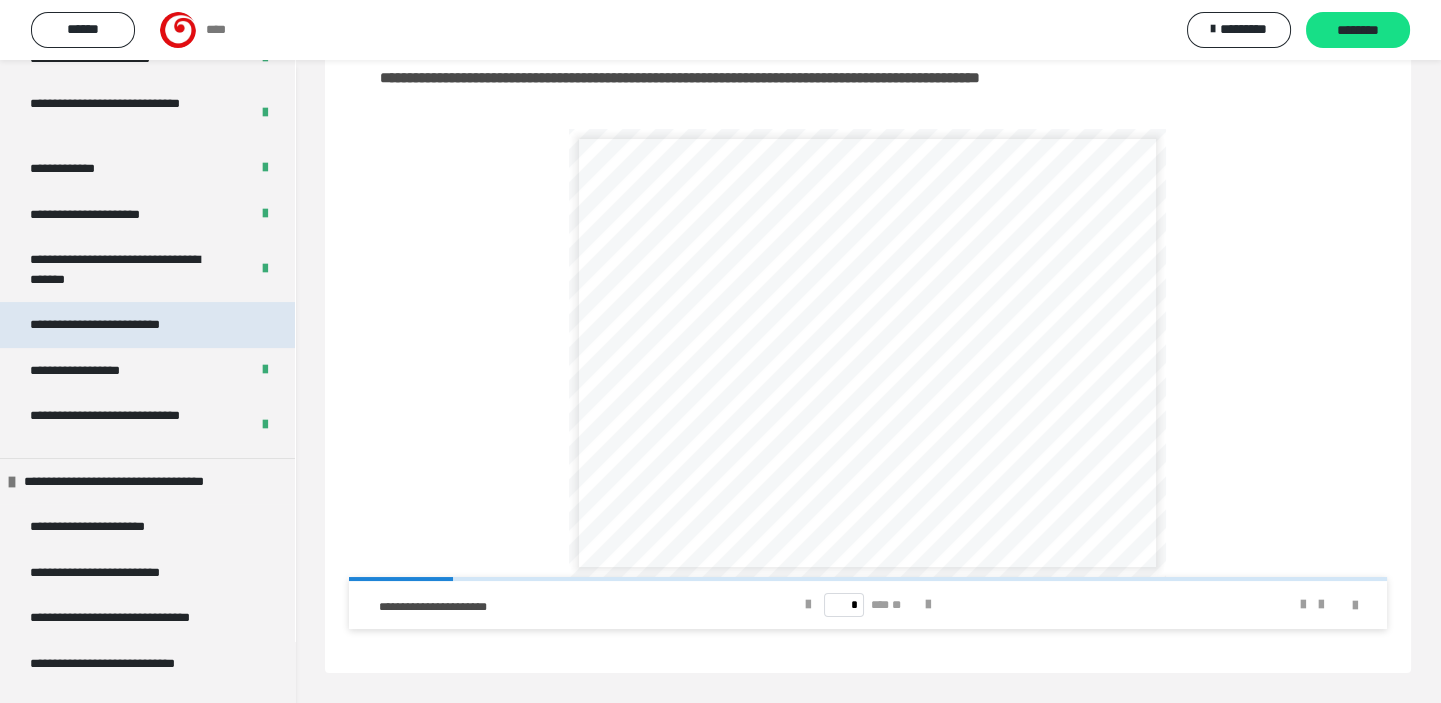 click on "**********" at bounding box center [124, 324] 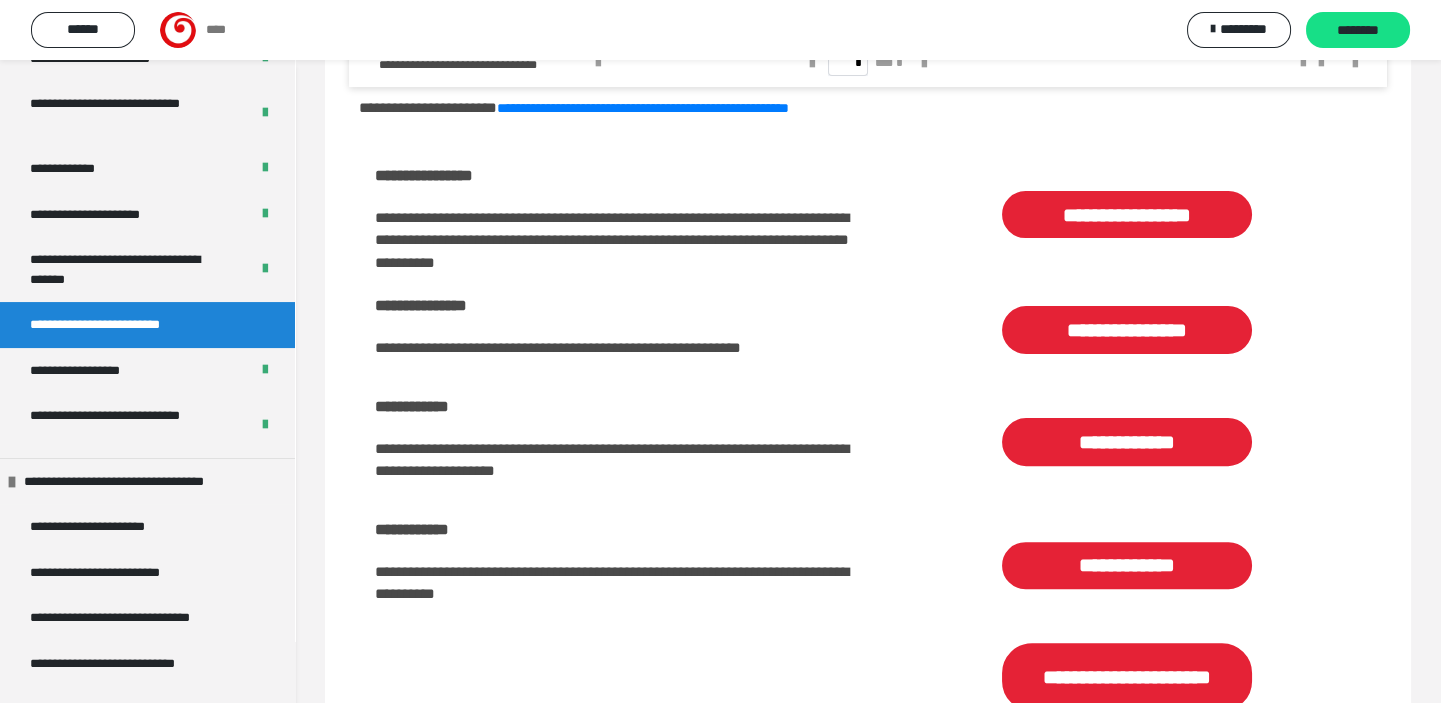 scroll, scrollTop: 1539, scrollLeft: 0, axis: vertical 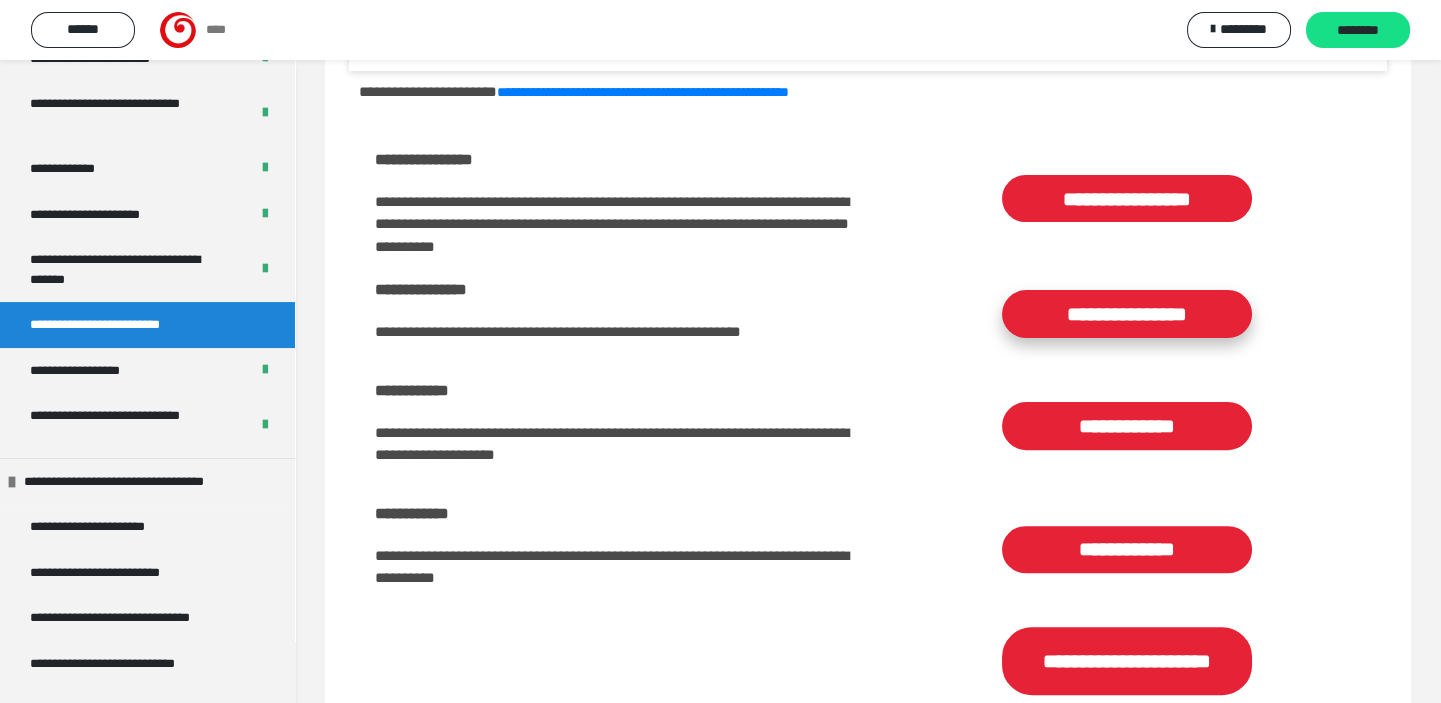 click on "**********" at bounding box center [1127, 314] 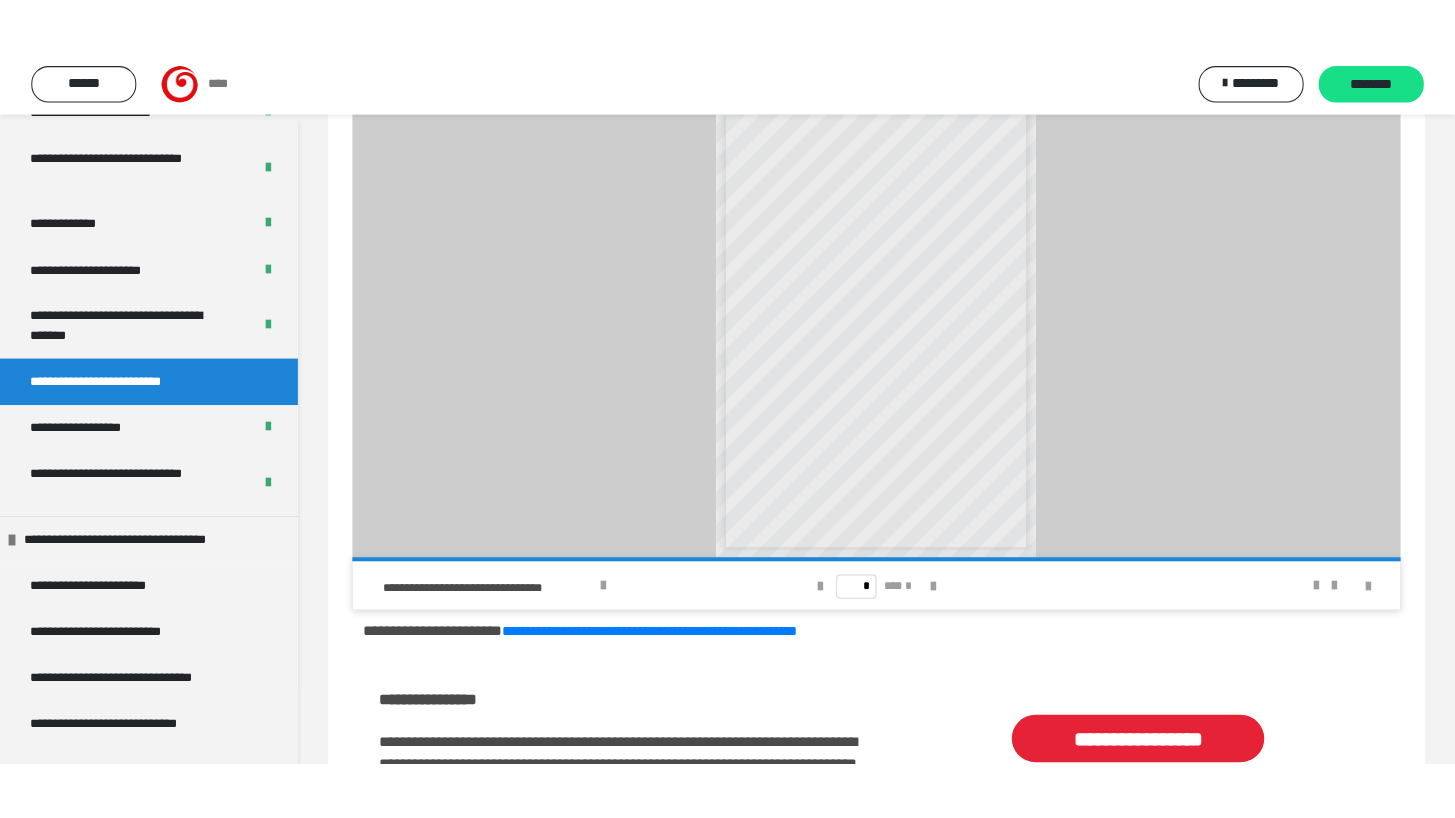scroll, scrollTop: 1090, scrollLeft: 0, axis: vertical 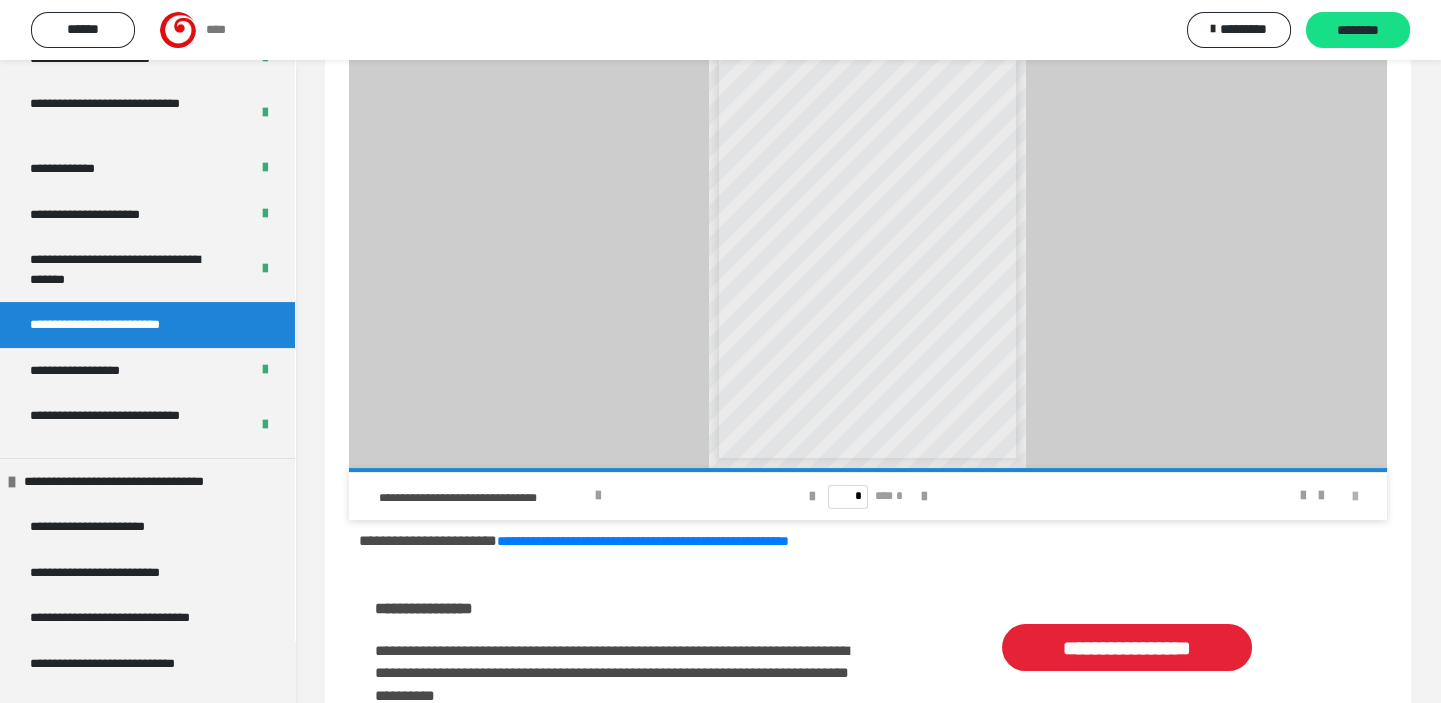 click at bounding box center [1355, 497] 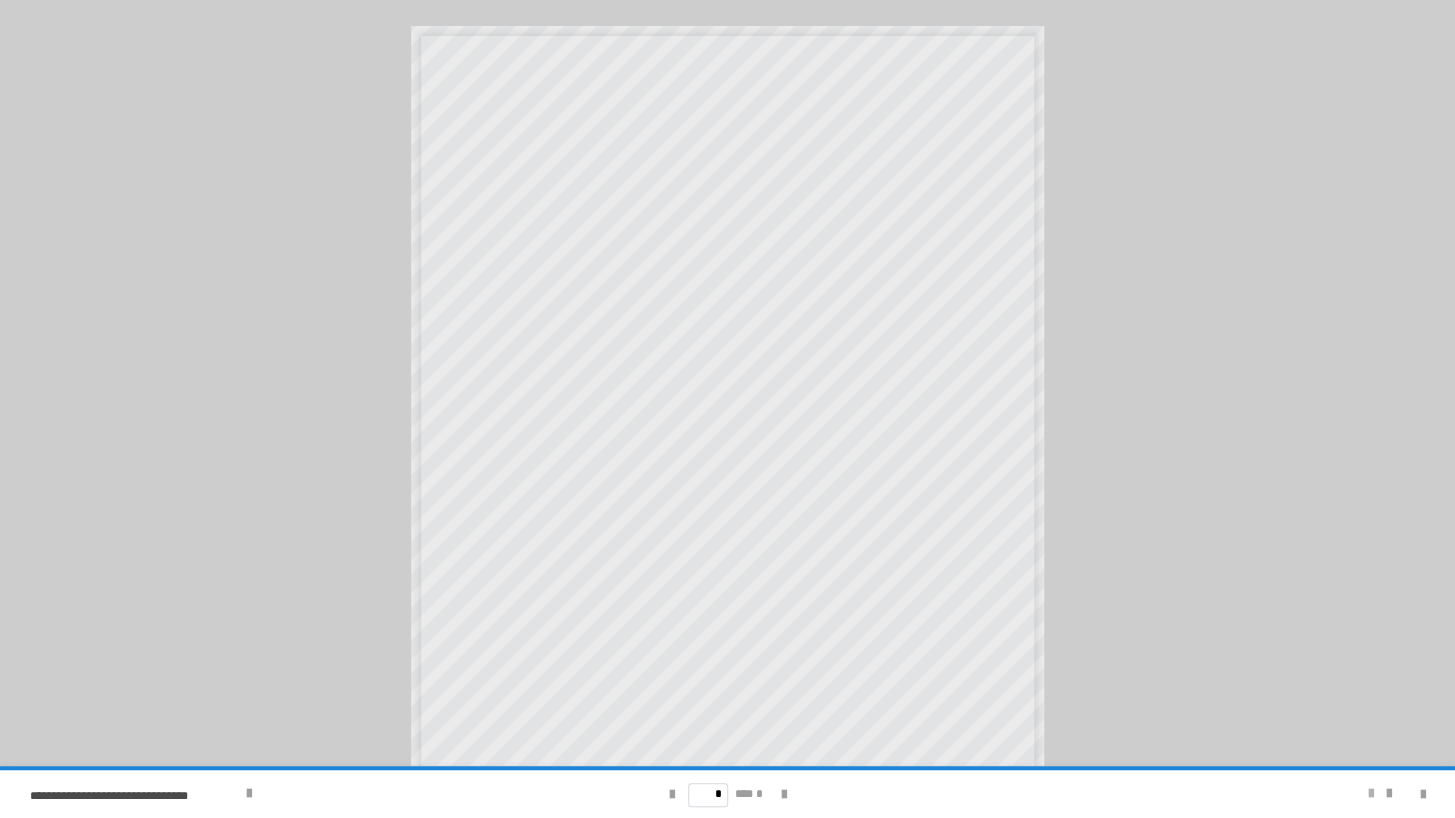 click at bounding box center (1371, 794) 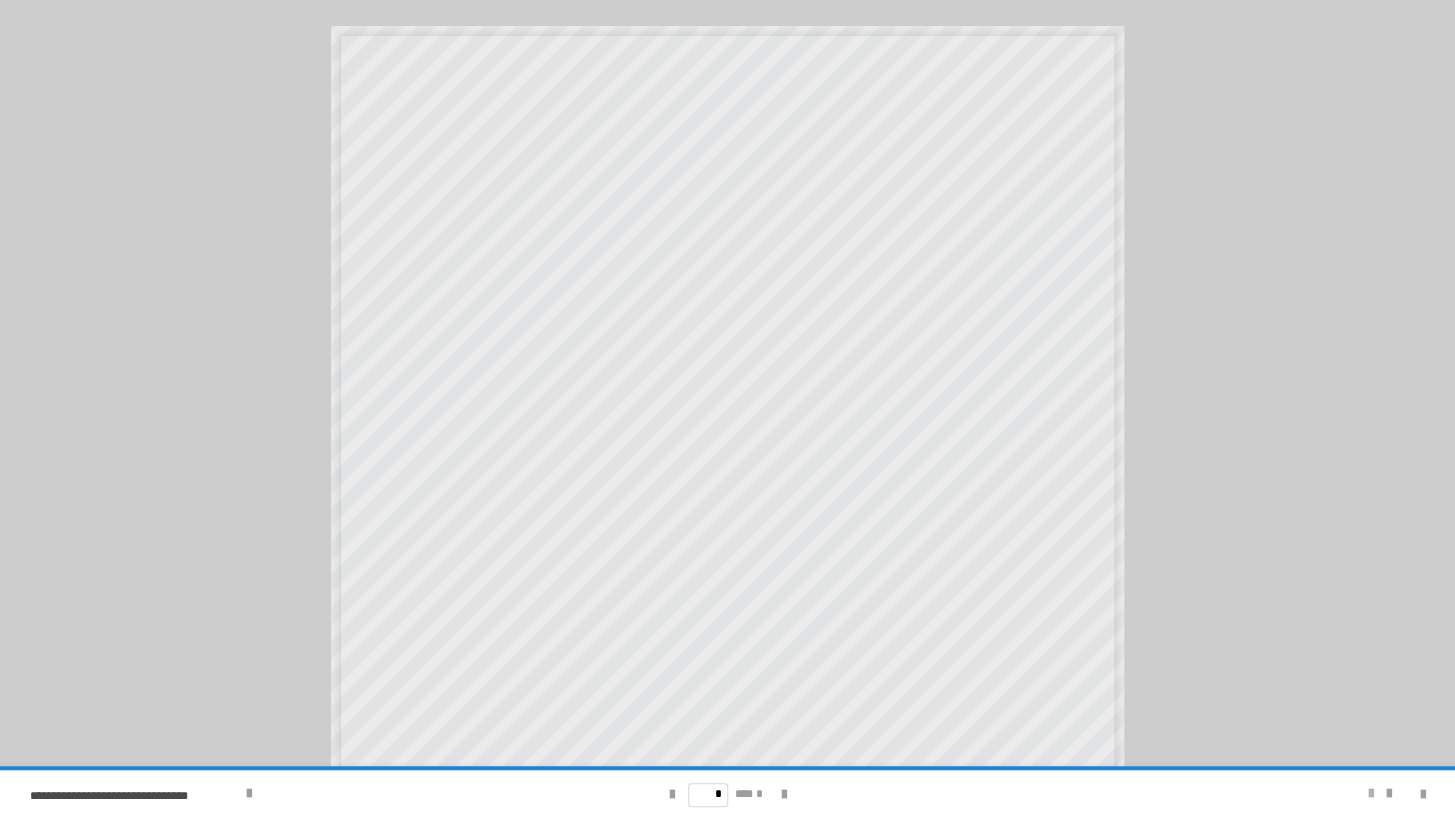 click at bounding box center [1371, 794] 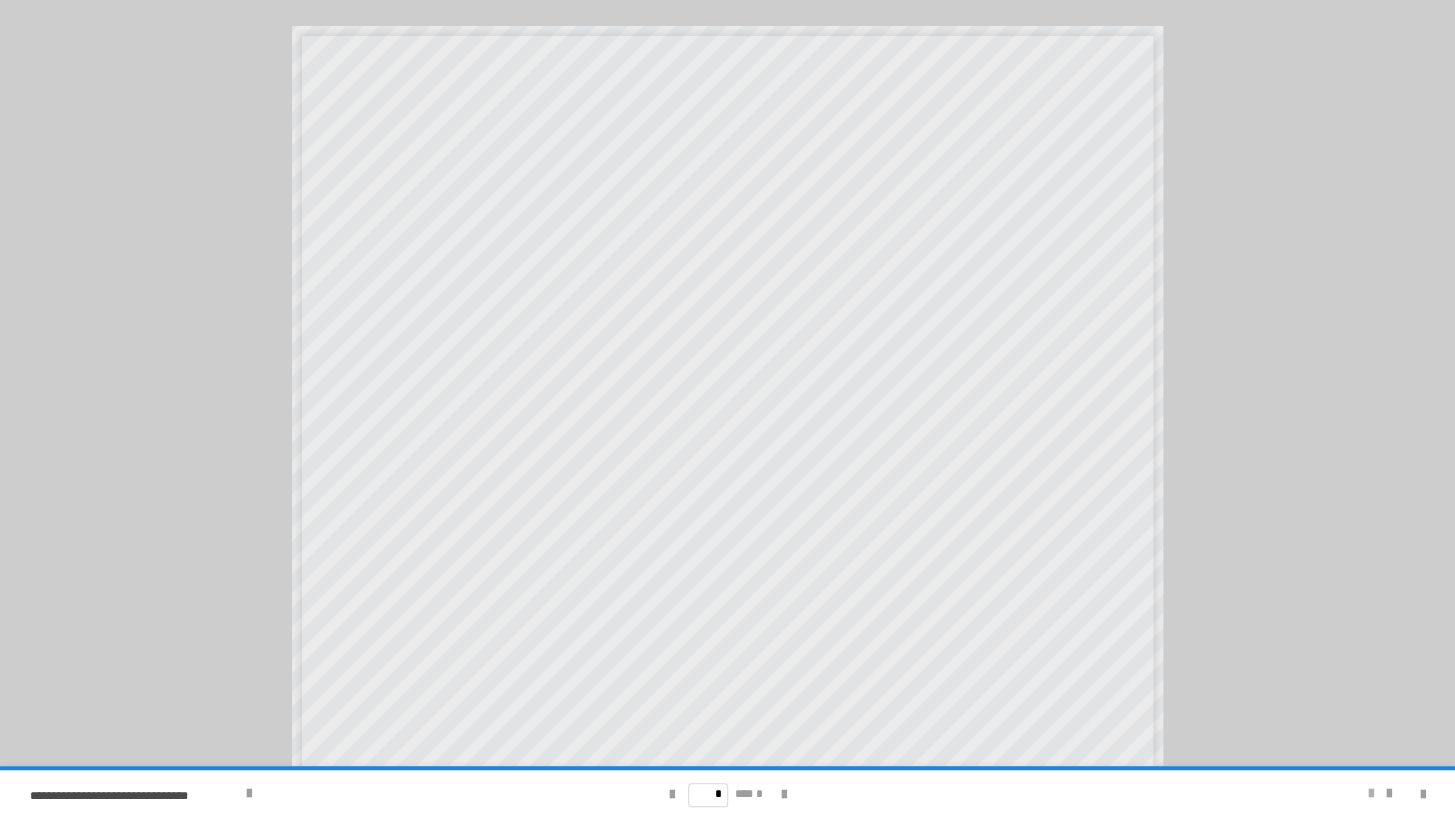 click at bounding box center [1371, 794] 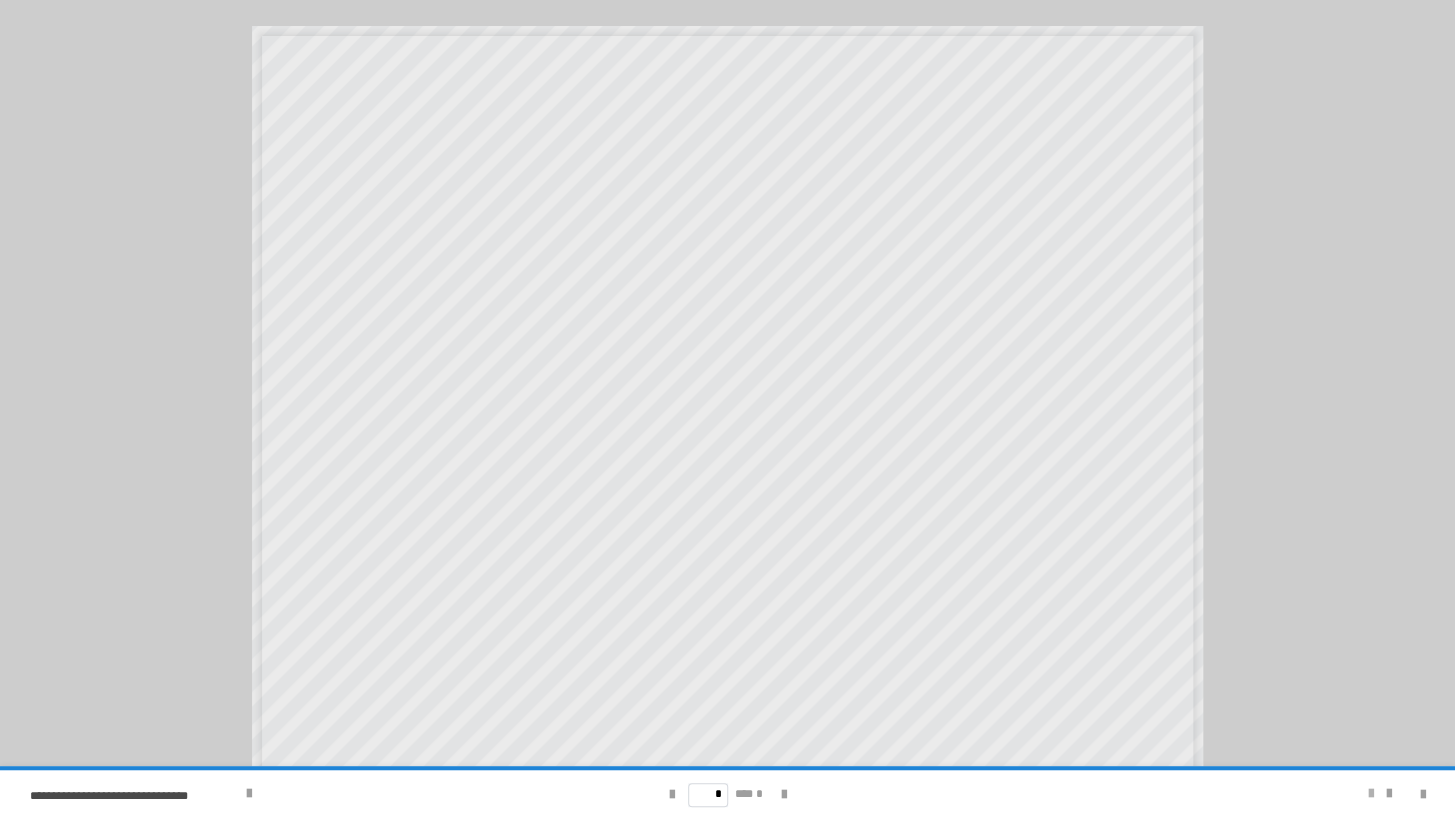 click at bounding box center (1371, 794) 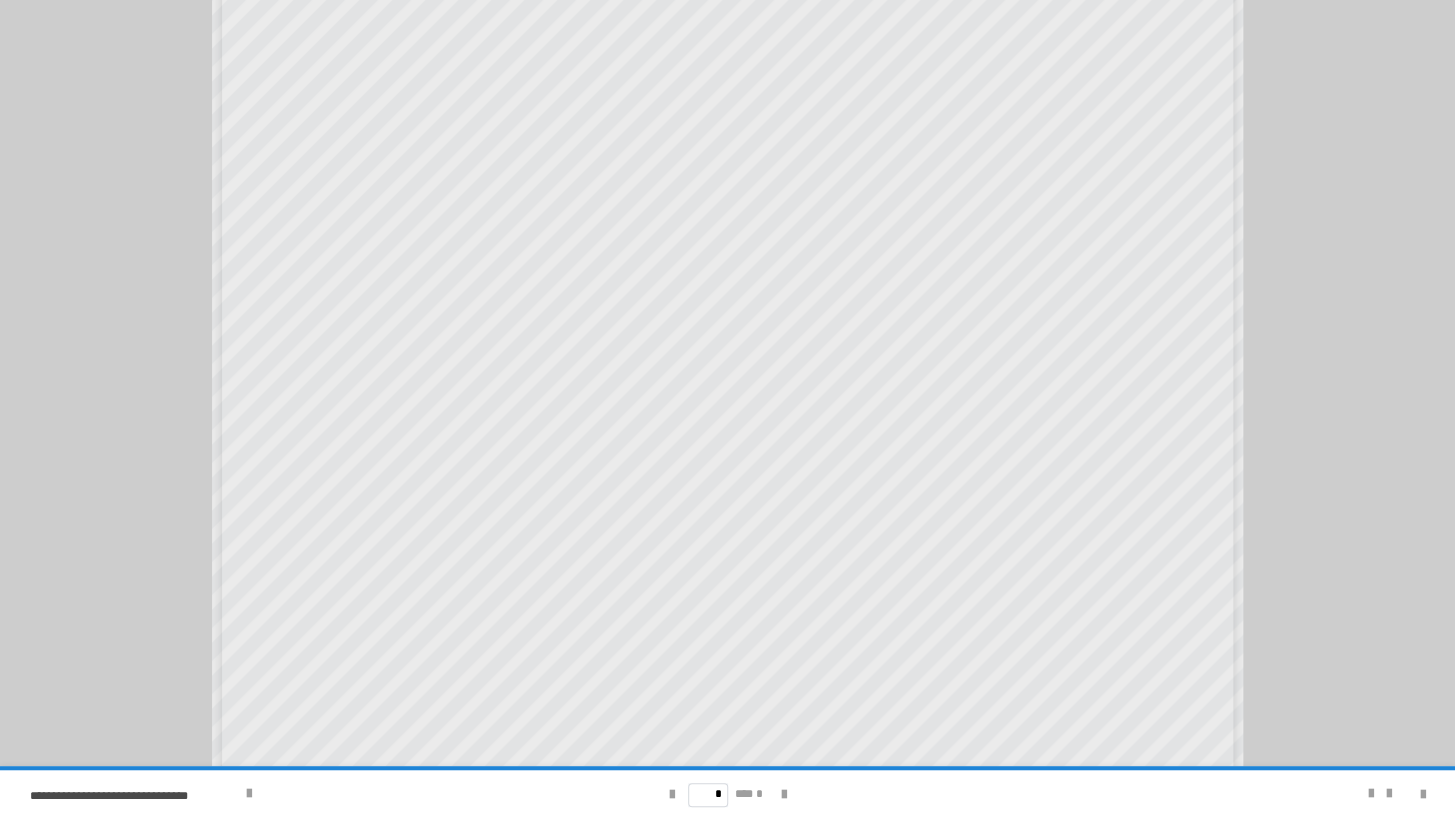 scroll, scrollTop: 0, scrollLeft: 0, axis: both 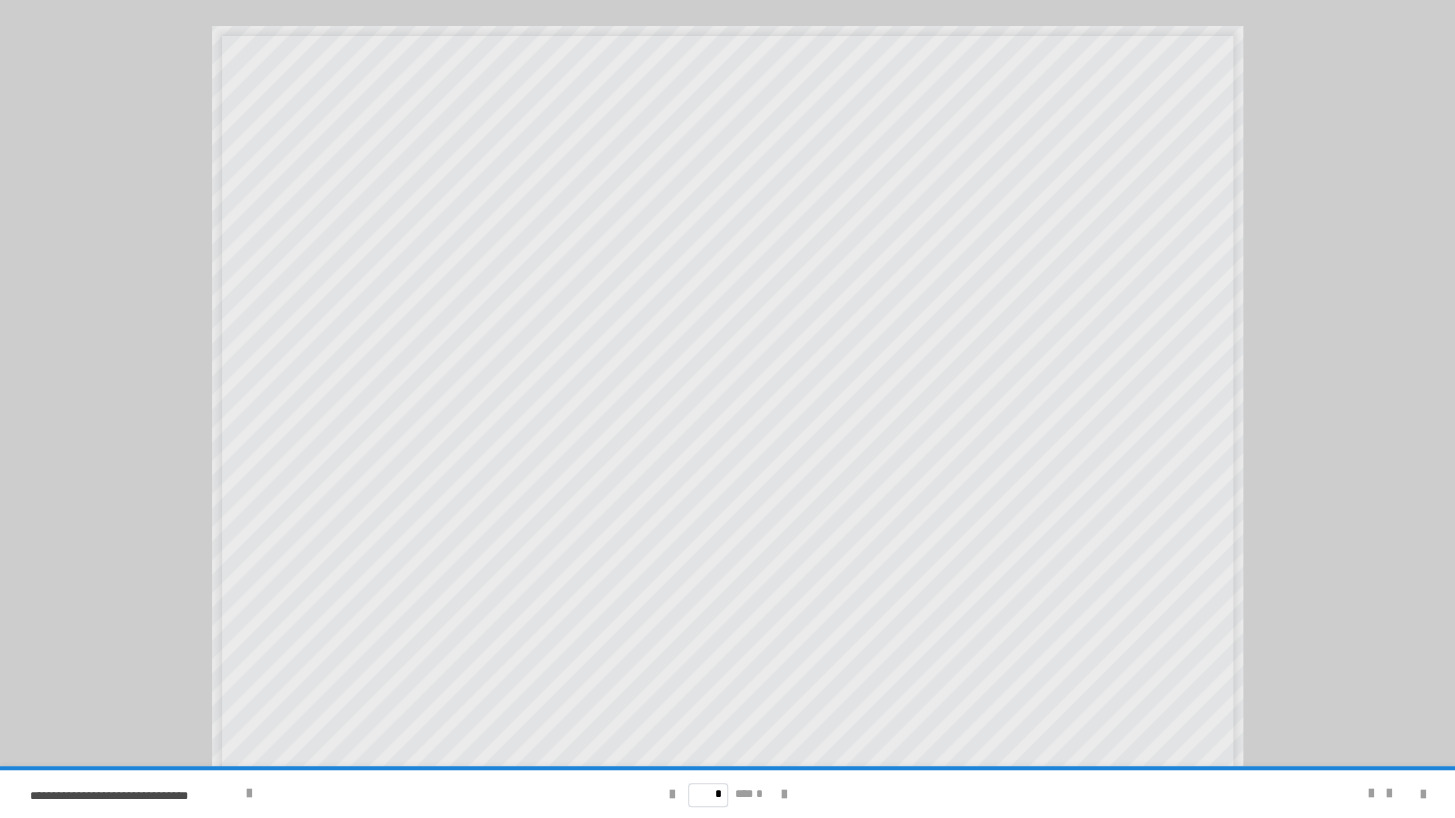 click on "**********" at bounding box center [727, 409] 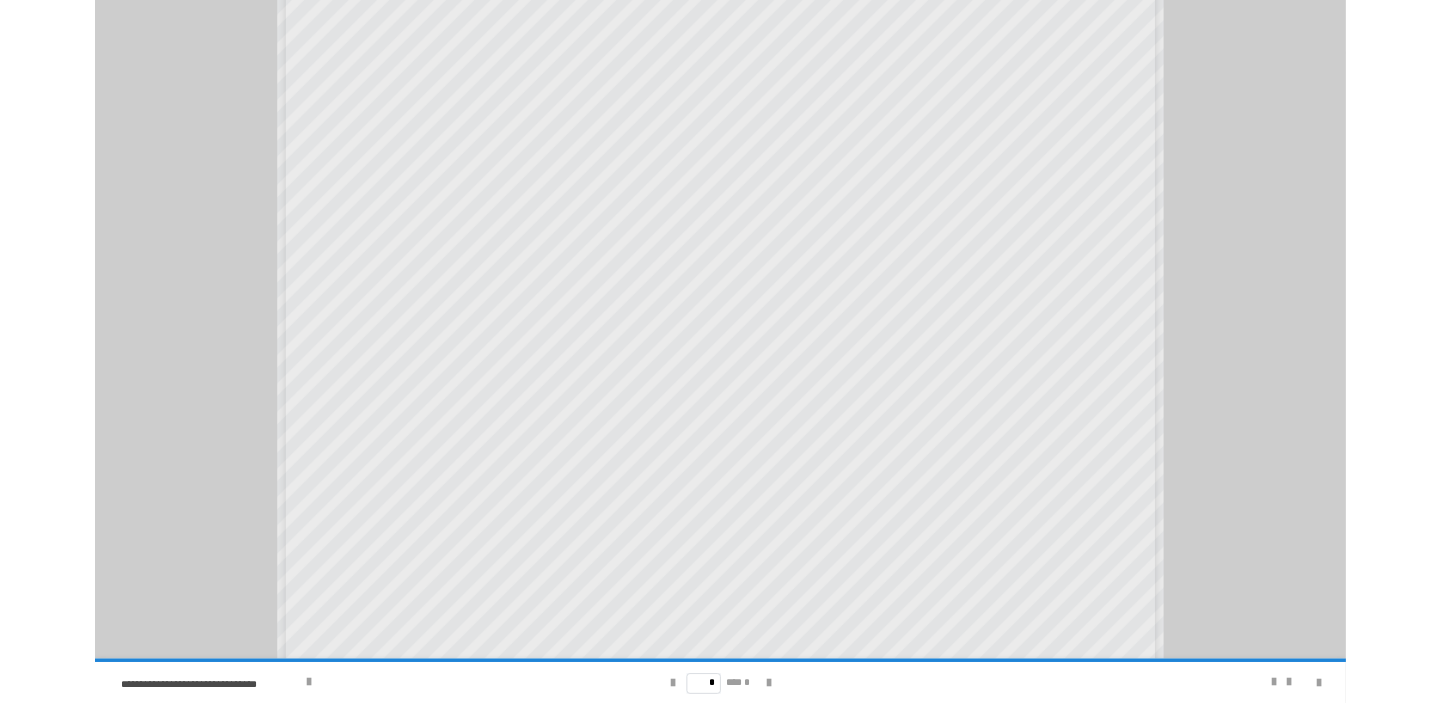 scroll, scrollTop: 65, scrollLeft: 0, axis: vertical 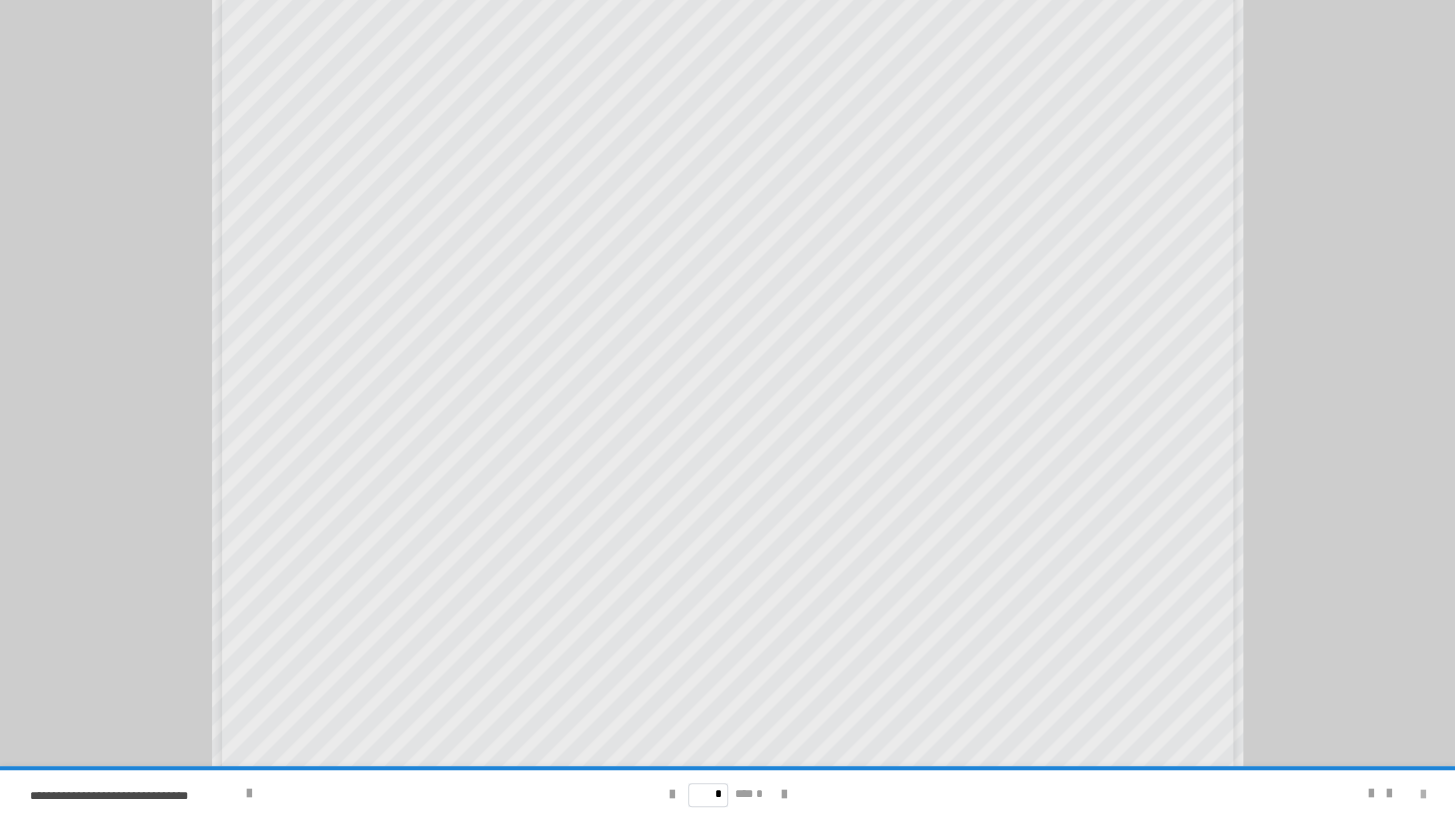 click at bounding box center (1423, 795) 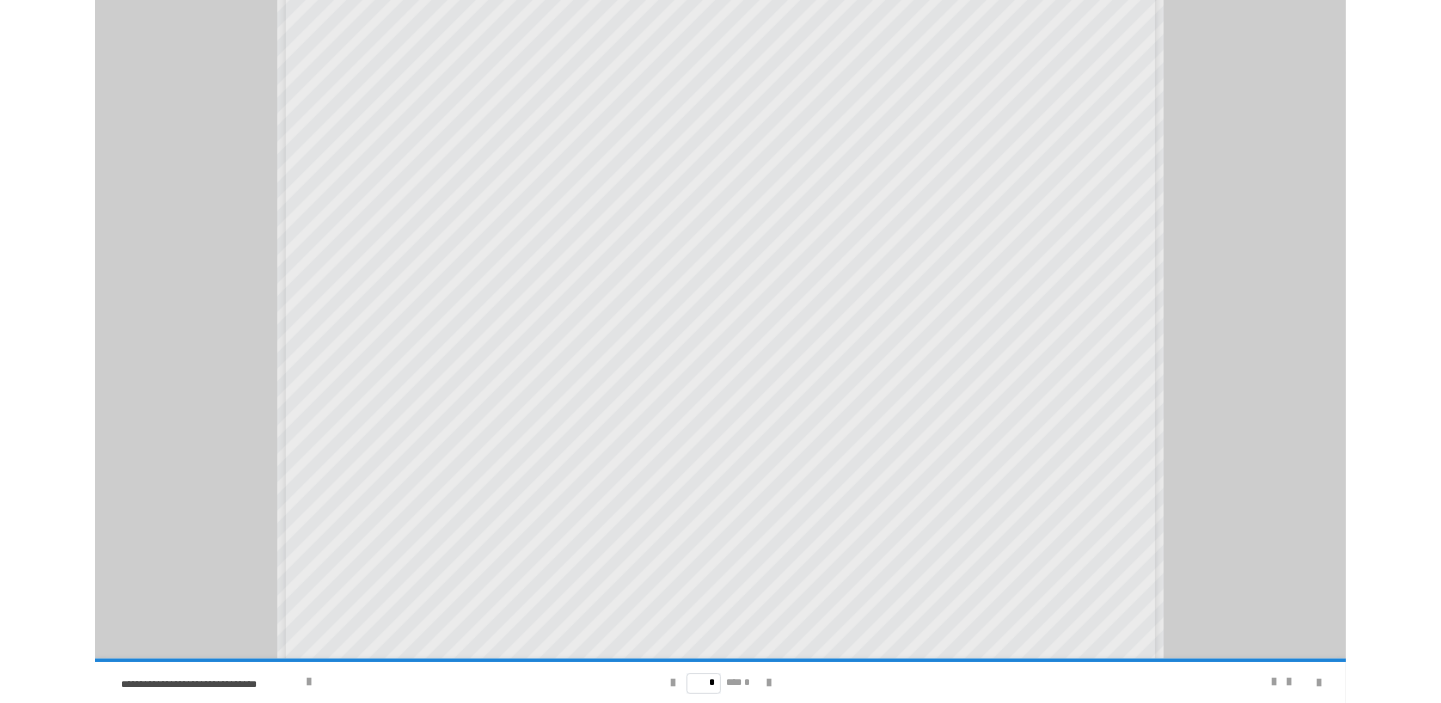 scroll, scrollTop: 0, scrollLeft: 0, axis: both 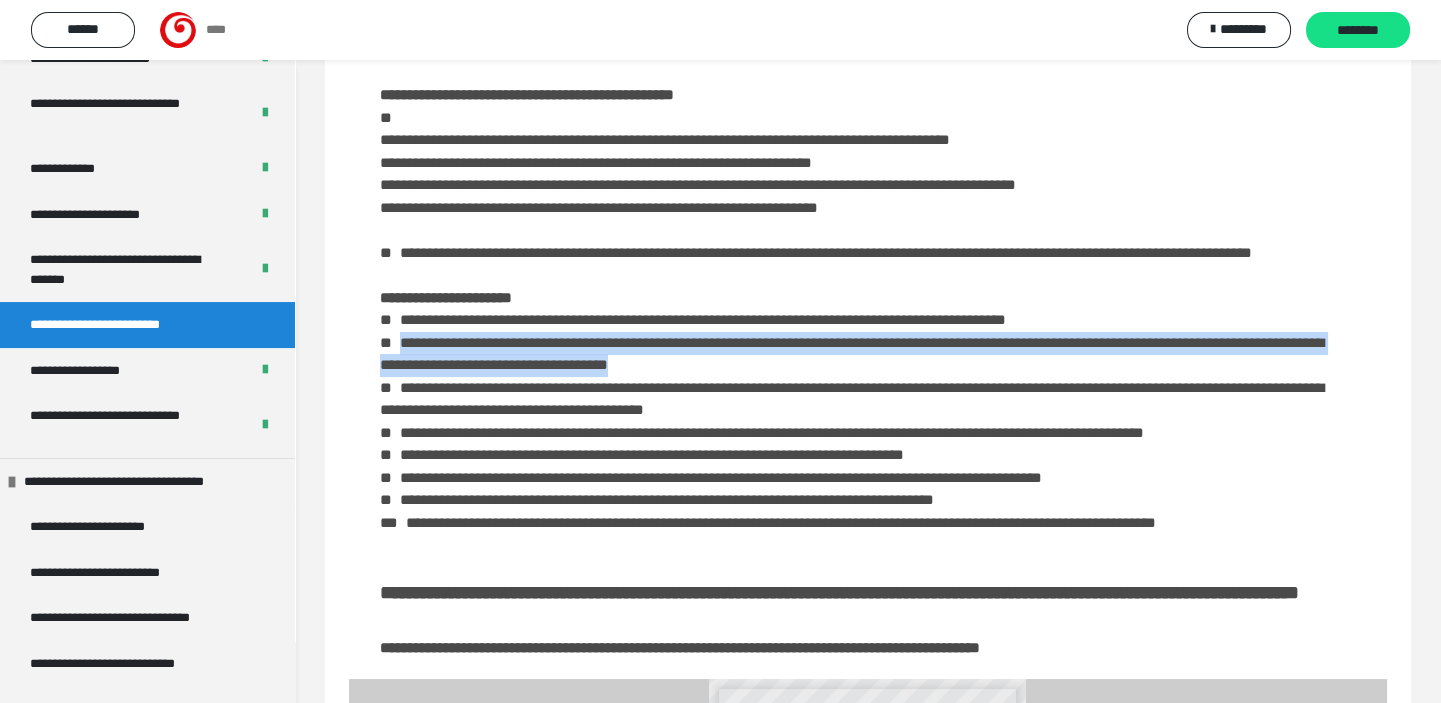 drag, startPoint x: 404, startPoint y: 365, endPoint x: 1015, endPoint y: 387, distance: 611.39594 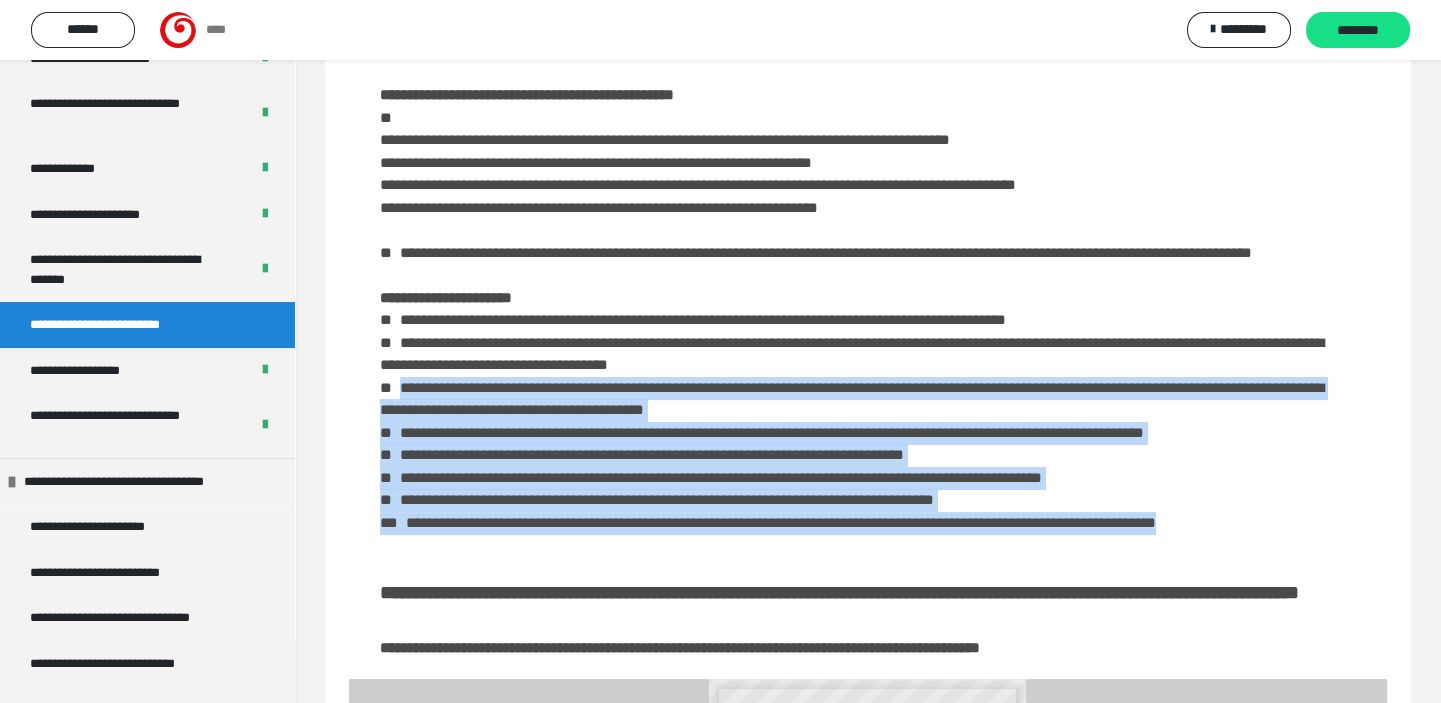drag, startPoint x: 404, startPoint y: 409, endPoint x: 1019, endPoint y: 587, distance: 640.24133 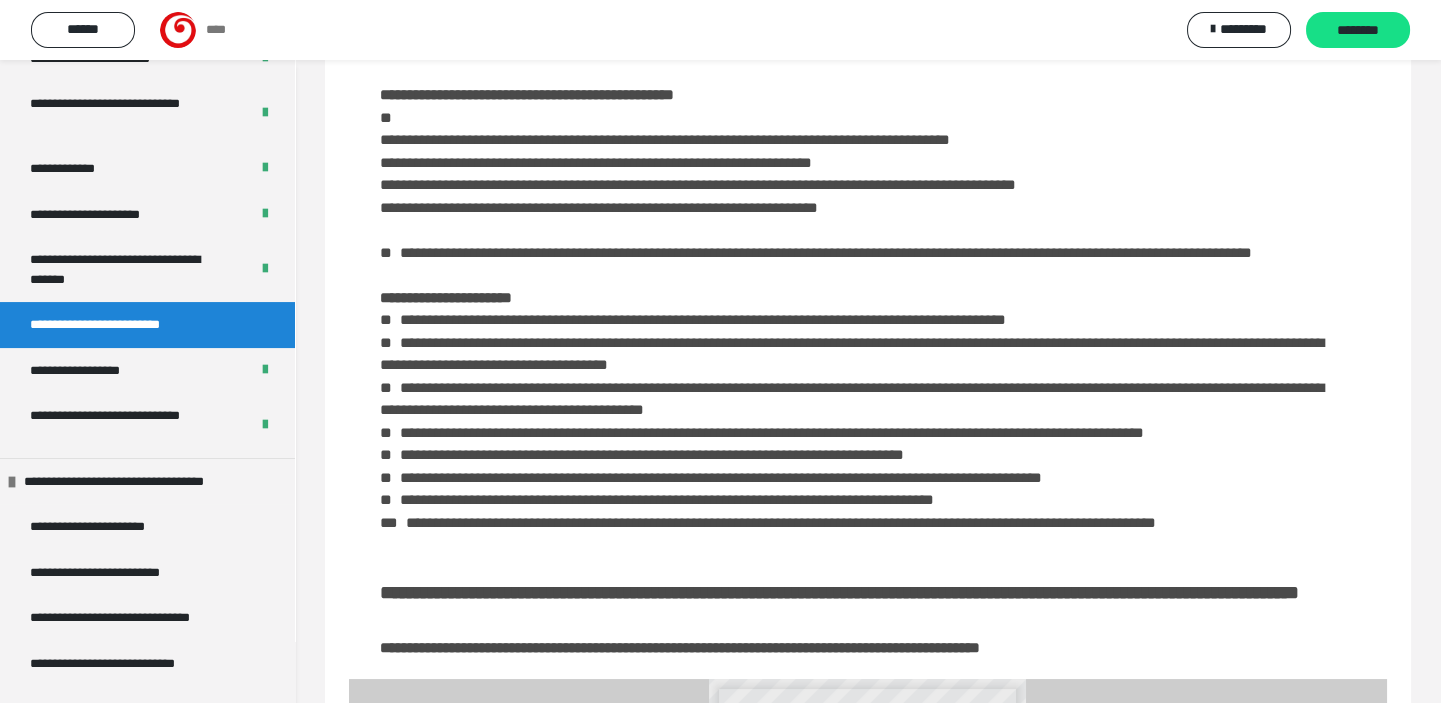 drag, startPoint x: 259, startPoint y: 326, endPoint x: 210, endPoint y: 314, distance: 50.447994 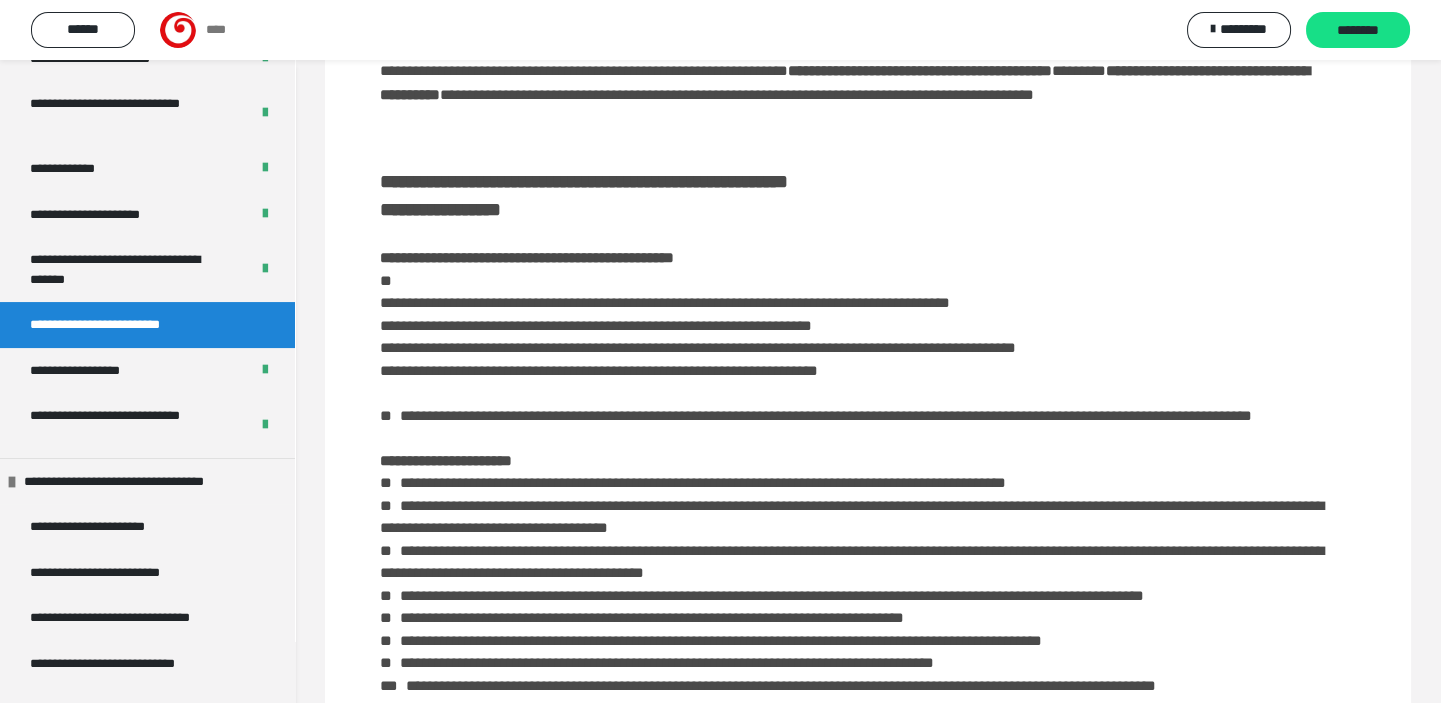 scroll, scrollTop: 181, scrollLeft: 0, axis: vertical 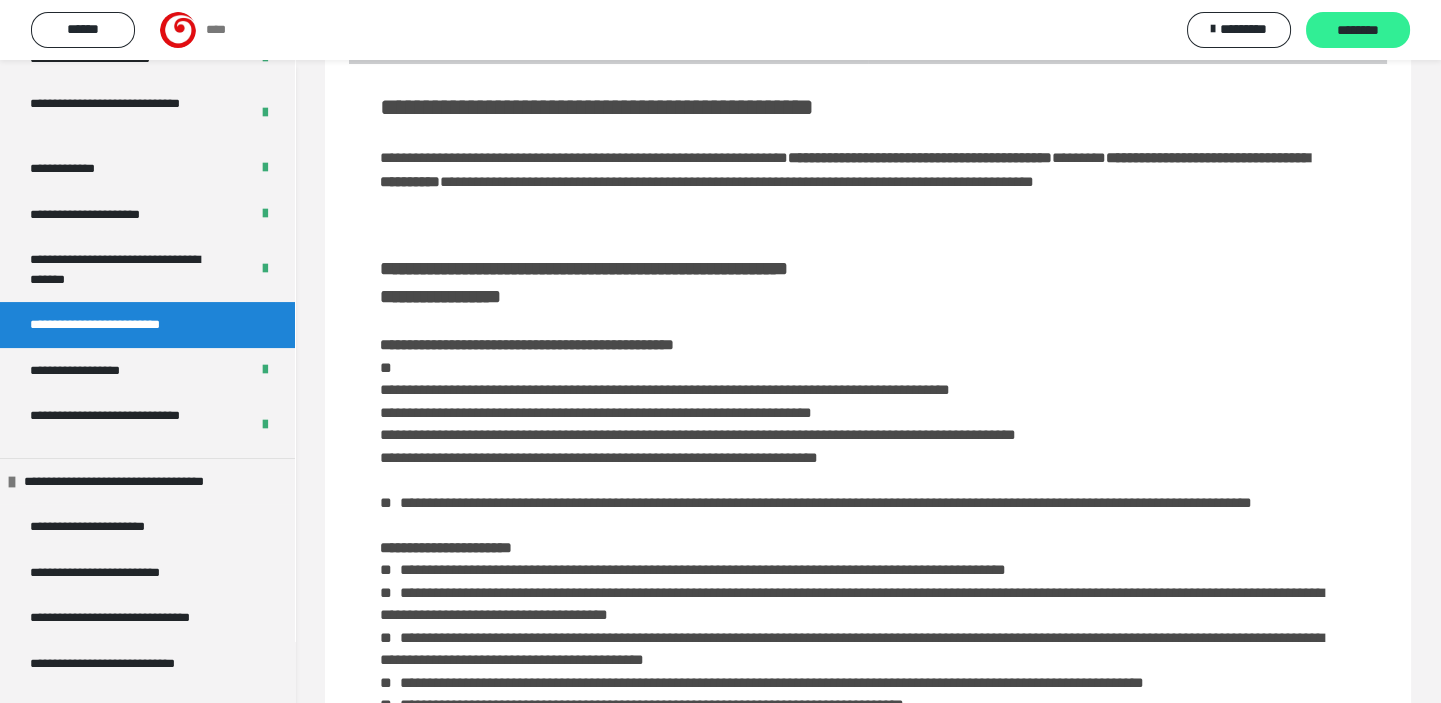 click on "********" at bounding box center [1358, 31] 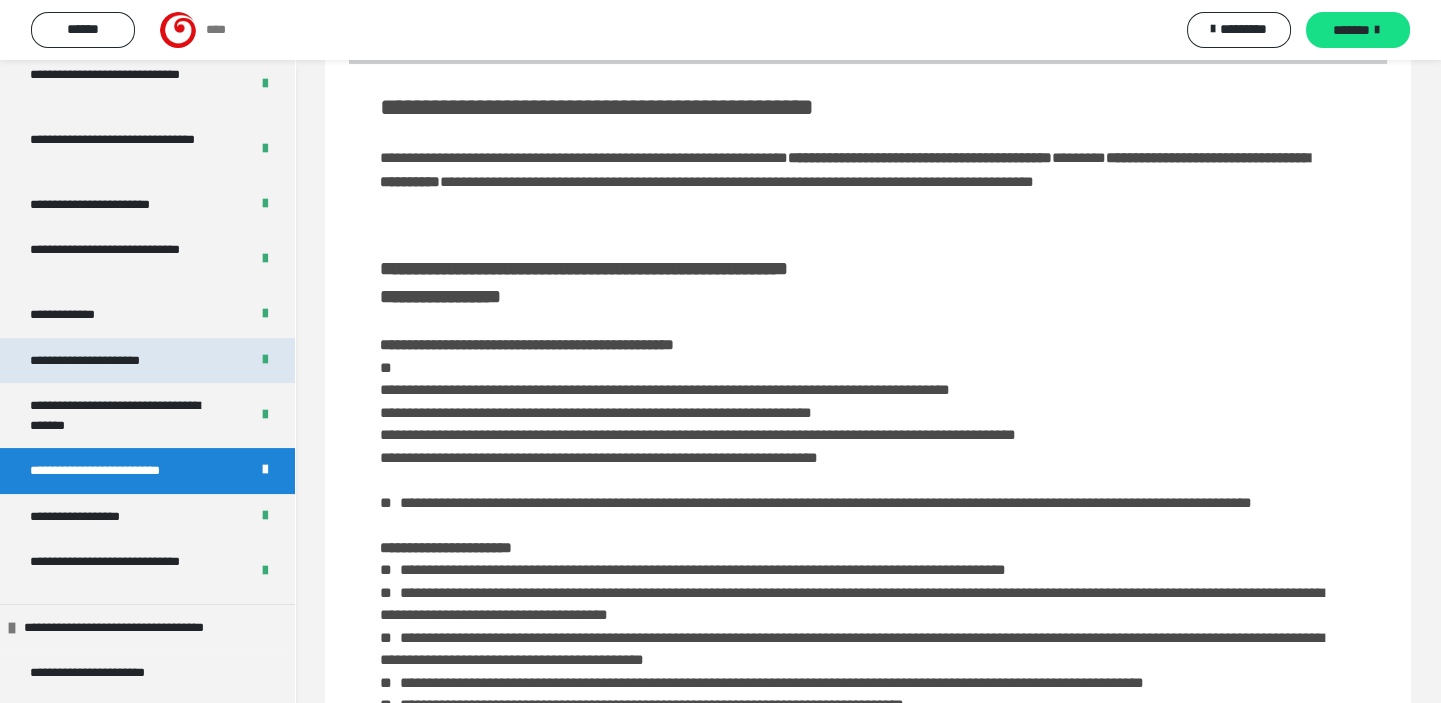scroll, scrollTop: 784, scrollLeft: 0, axis: vertical 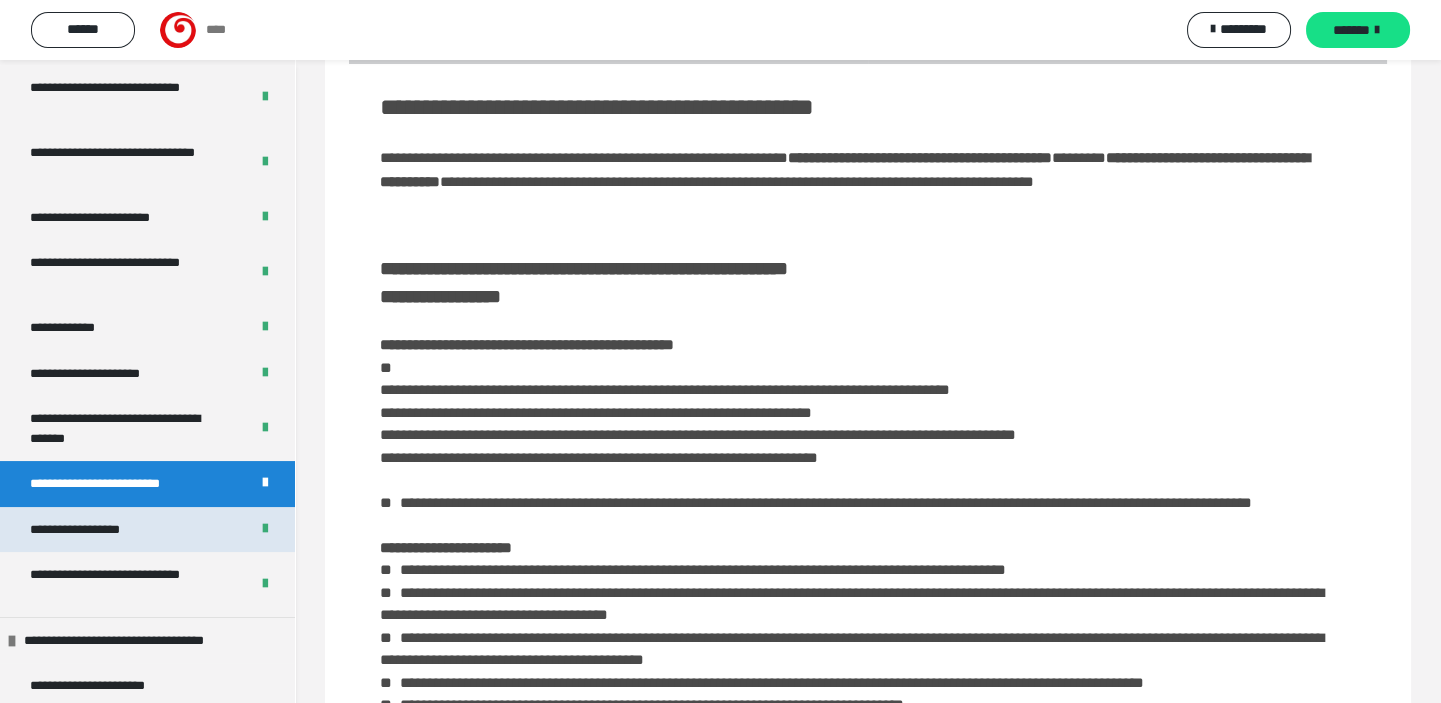 click on "**********" at bounding box center [87, 529] 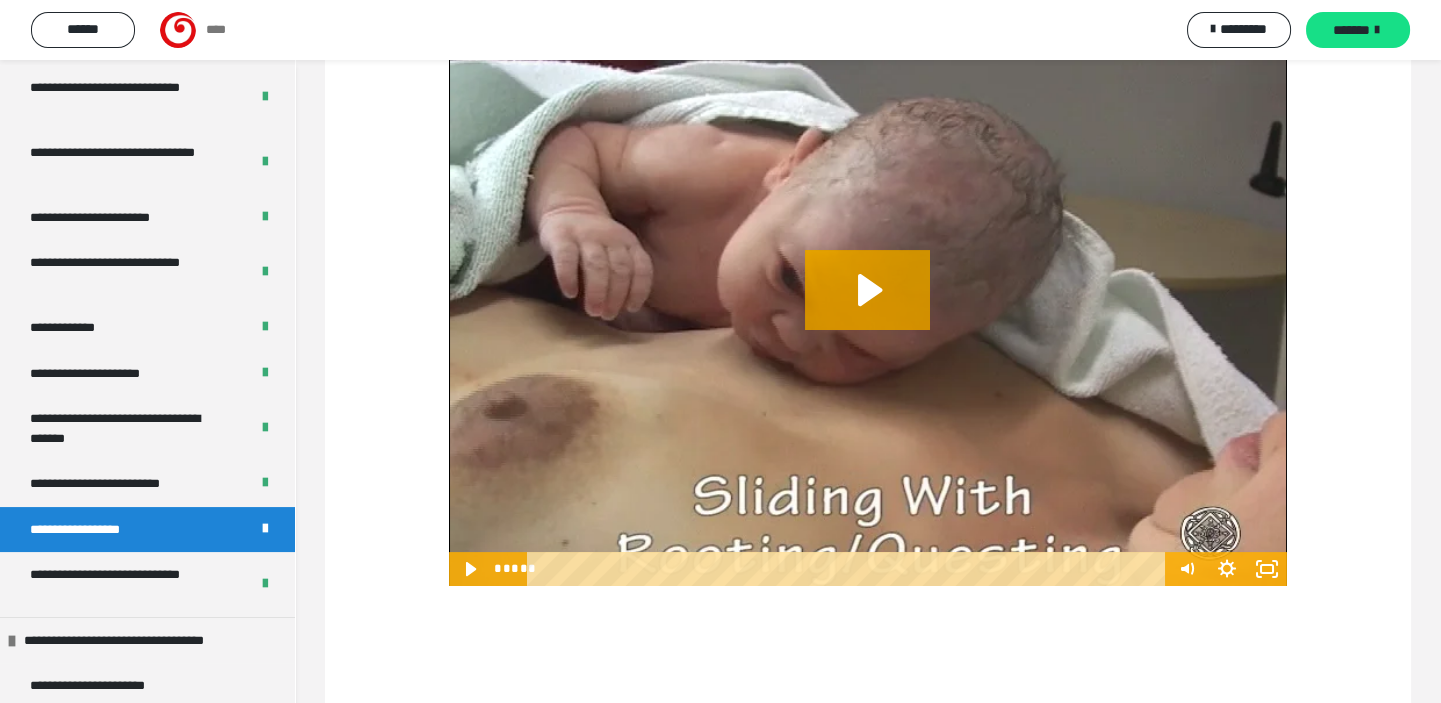 scroll, scrollTop: 977, scrollLeft: 0, axis: vertical 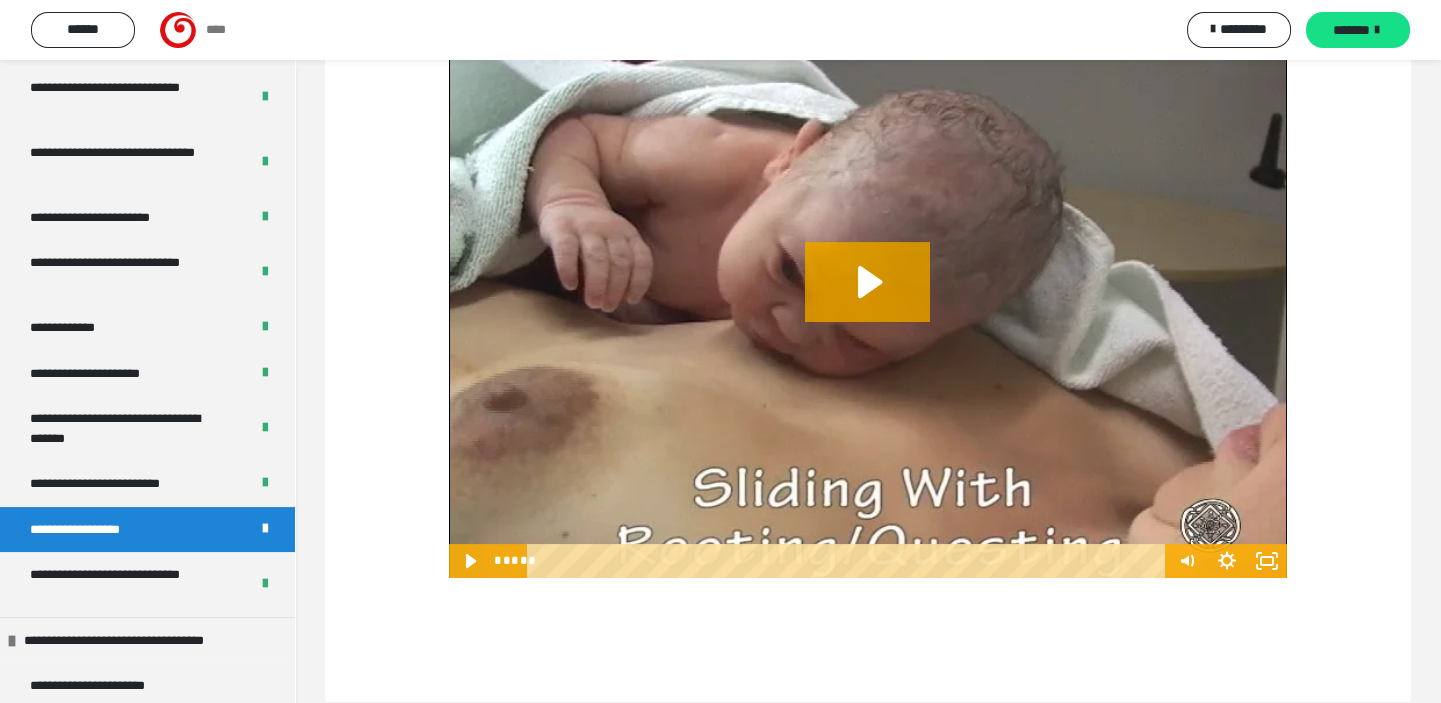 click 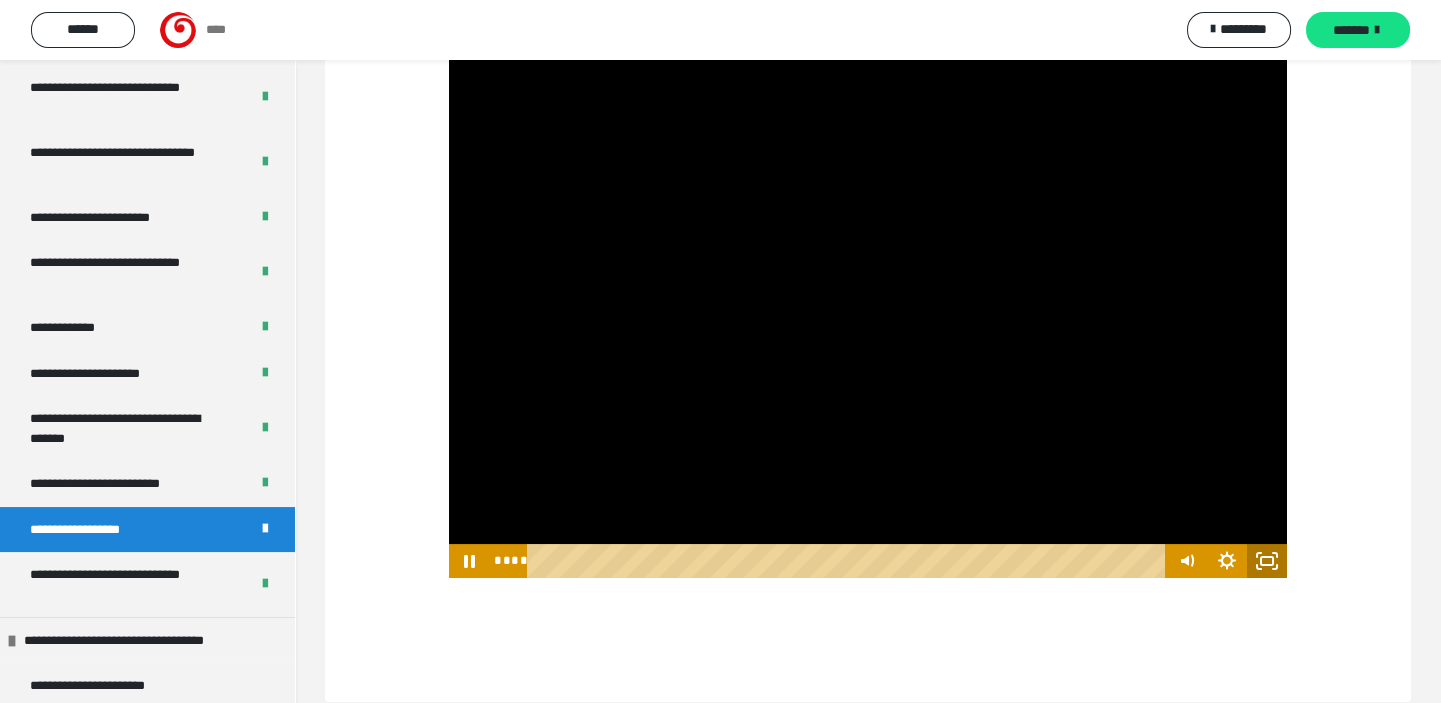 click 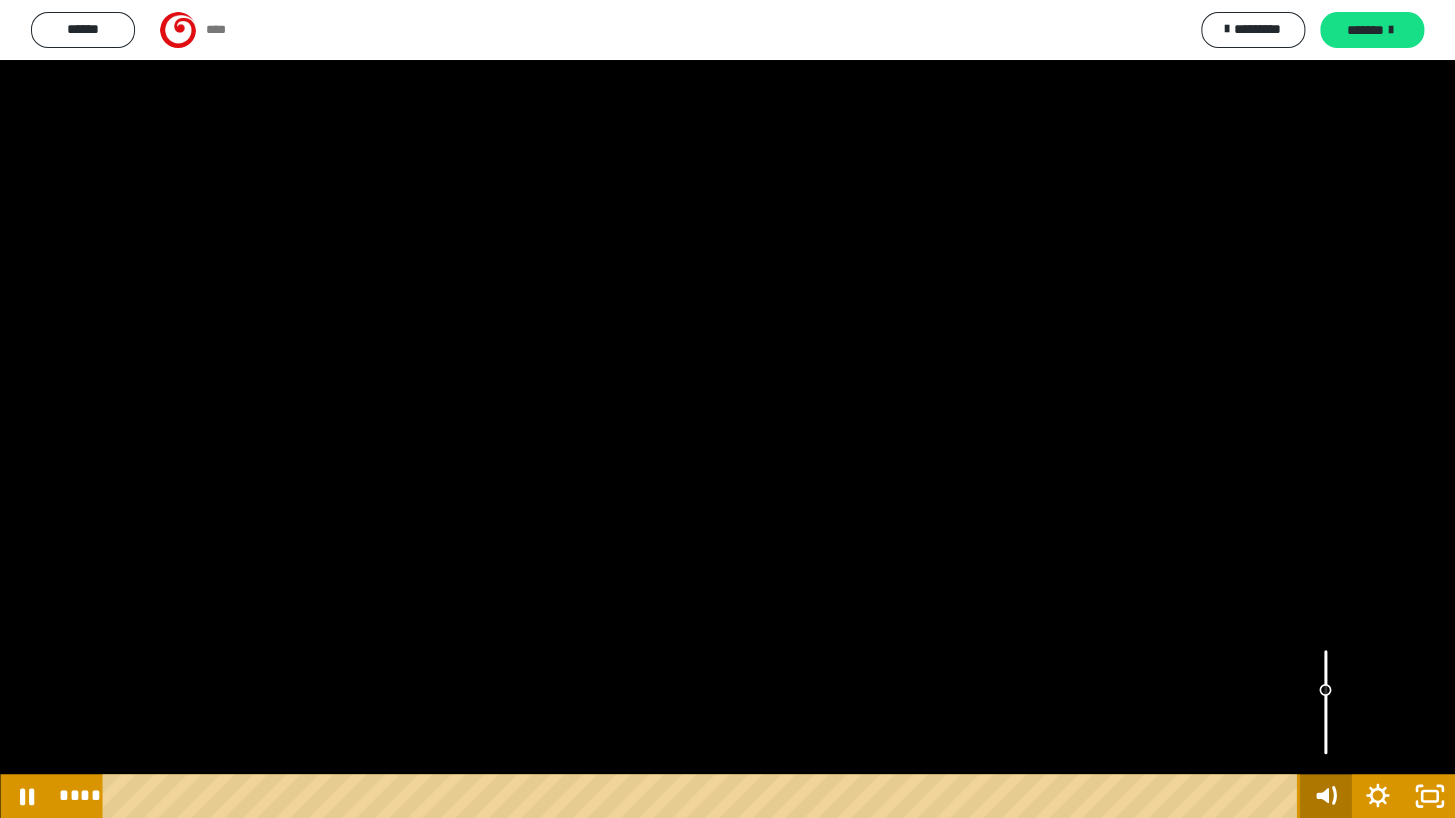 click 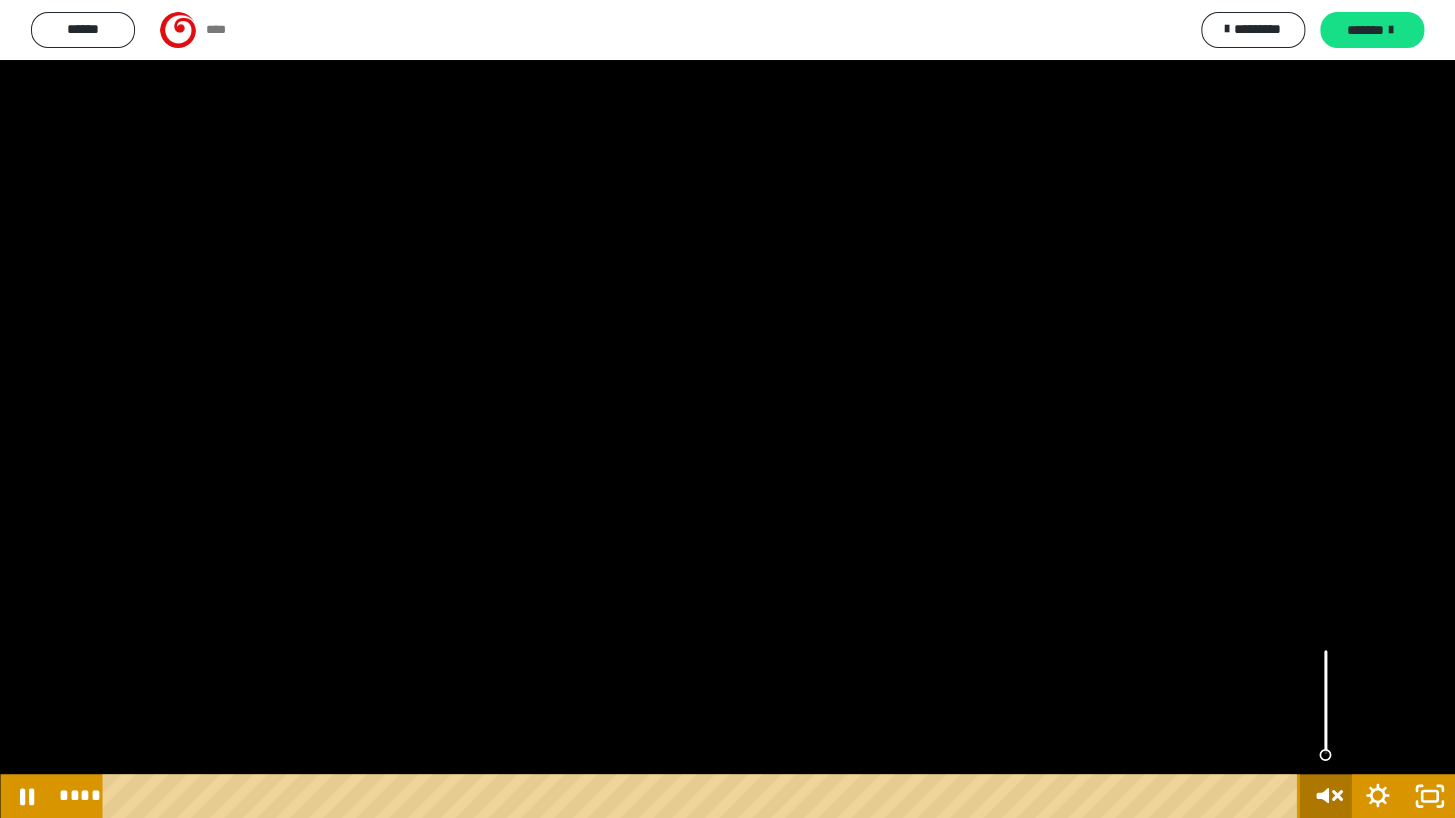 click 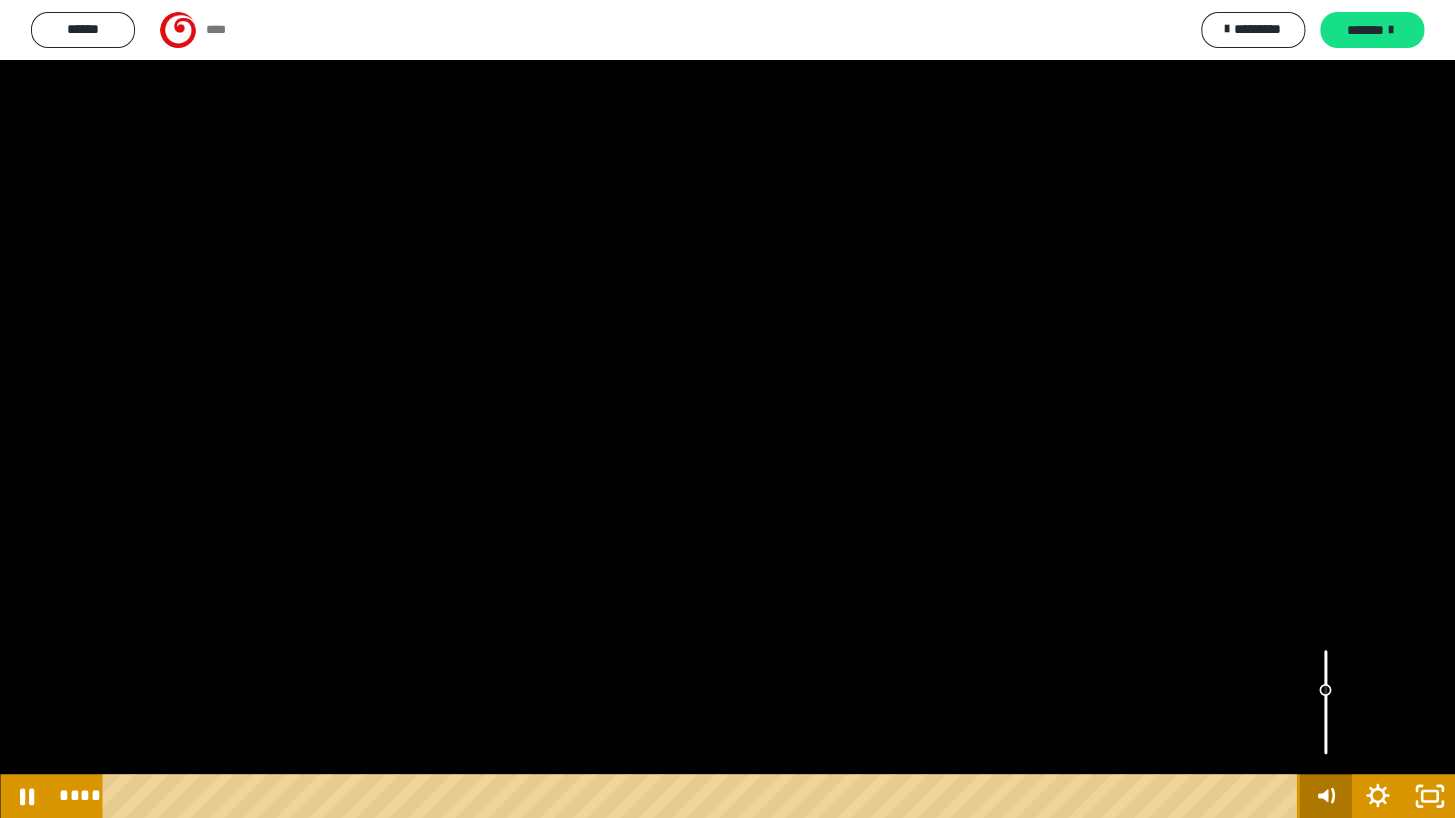 click 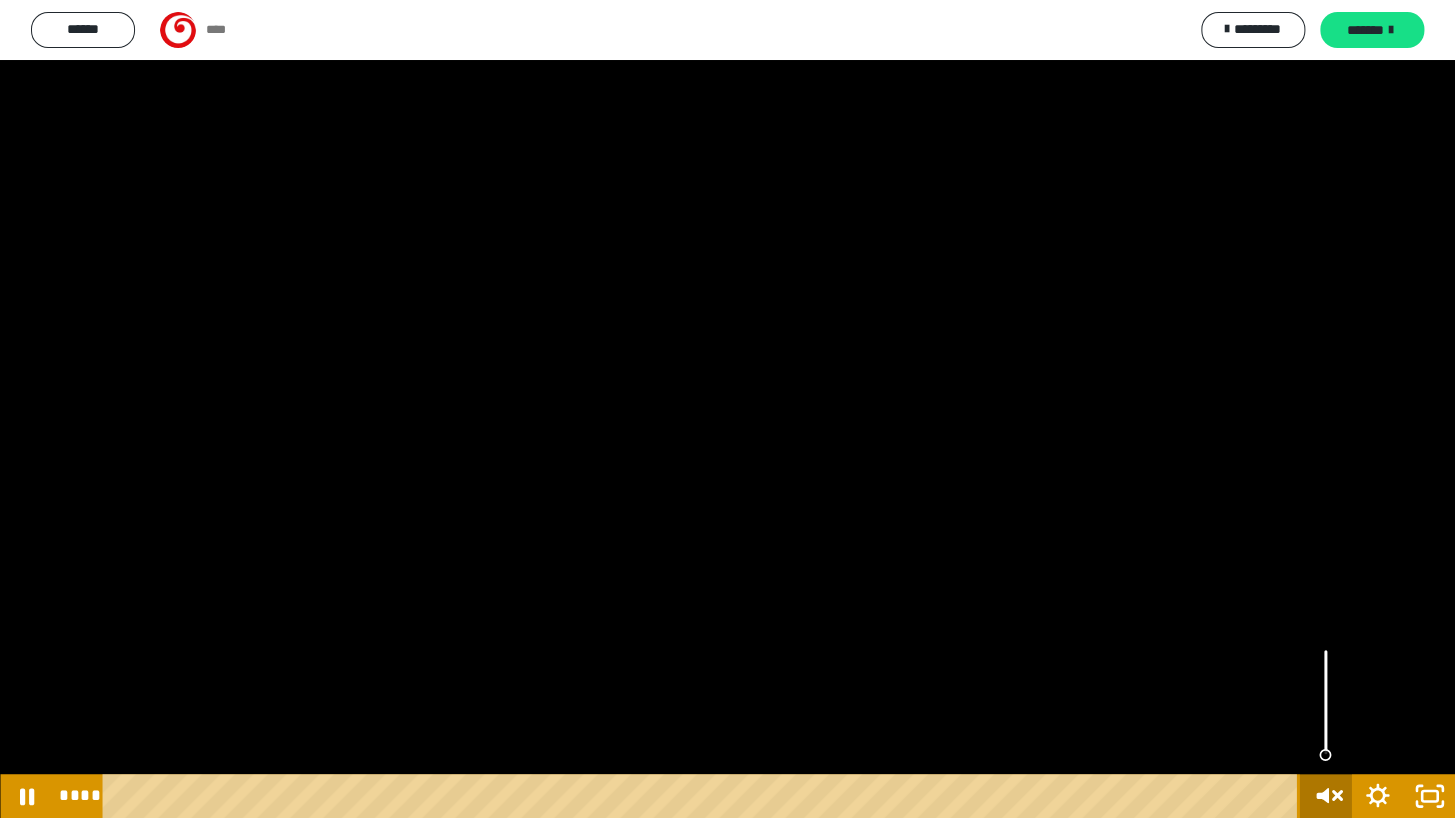 drag, startPoint x: 1330, startPoint y: 793, endPoint x: 1330, endPoint y: 768, distance: 25 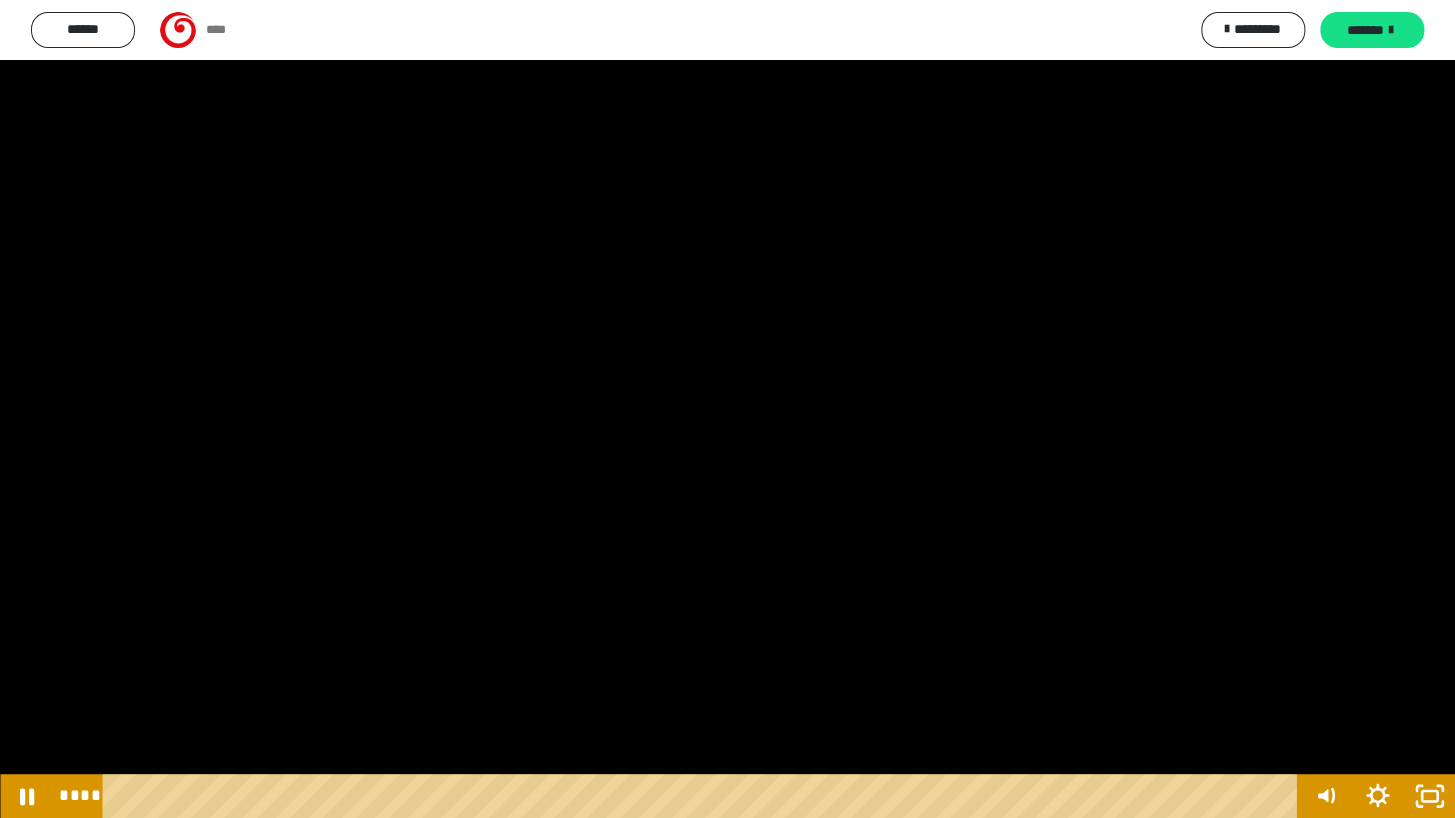click at bounding box center [727, 409] 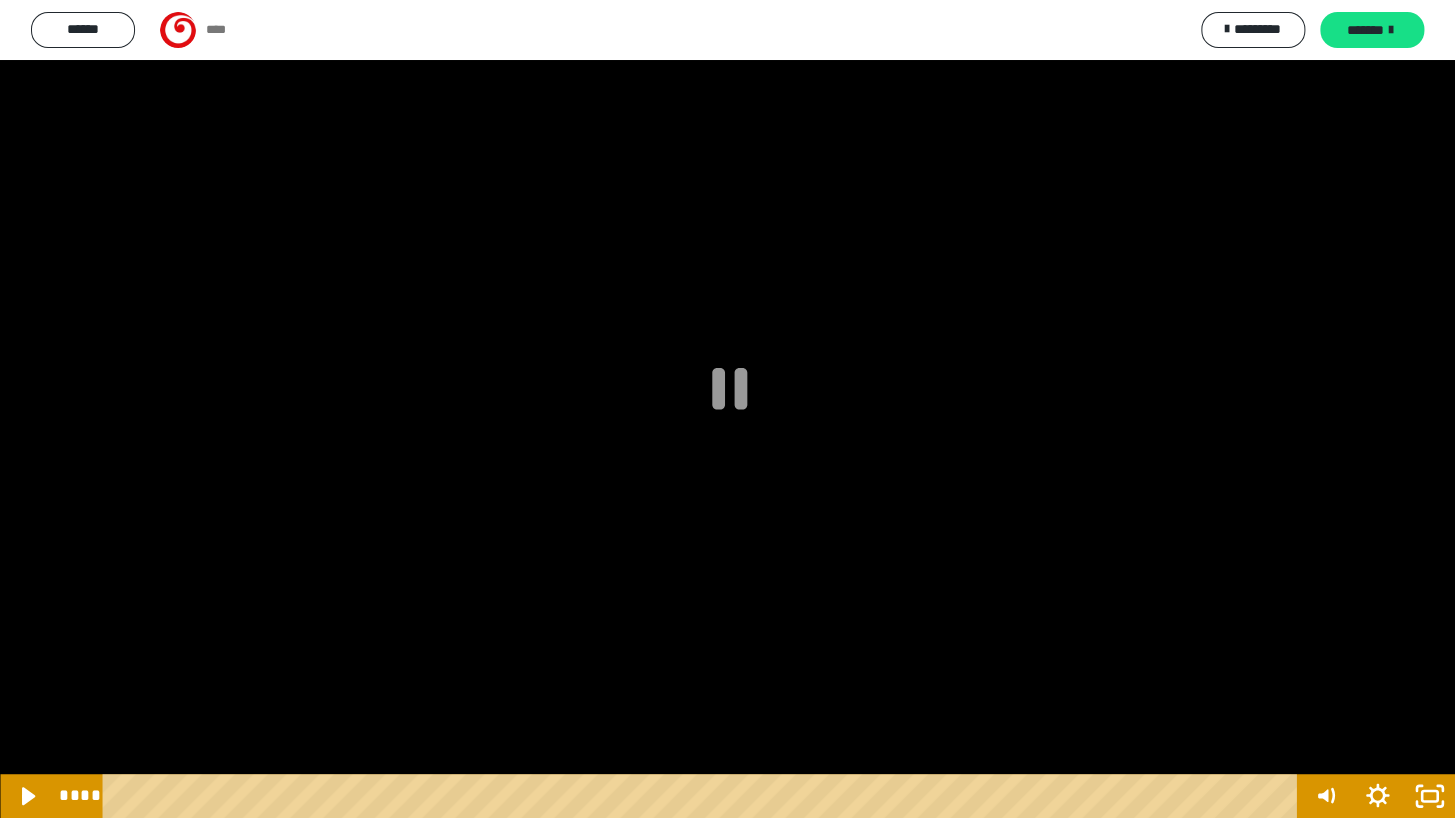 click at bounding box center [727, 409] 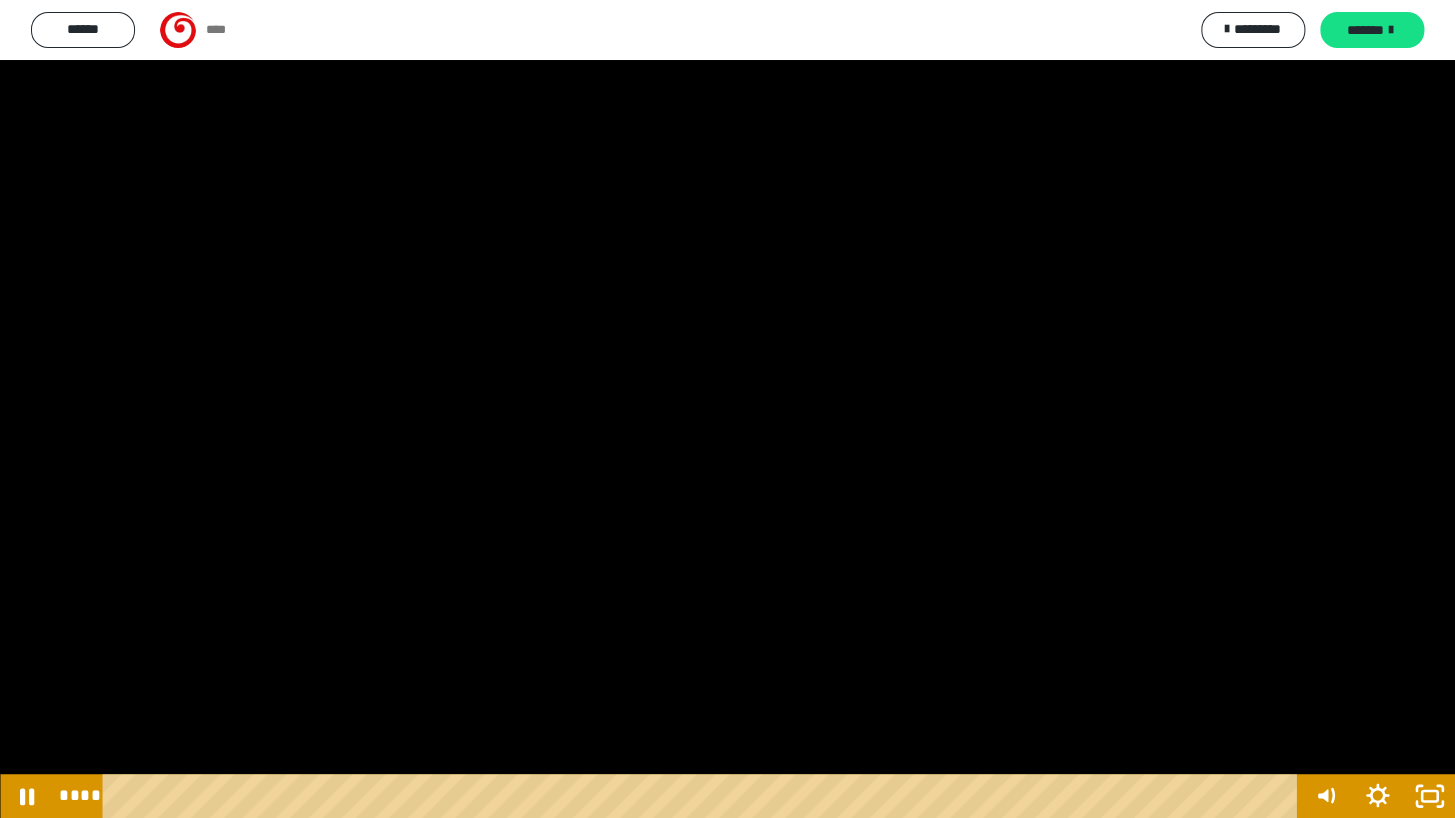 click at bounding box center [727, 409] 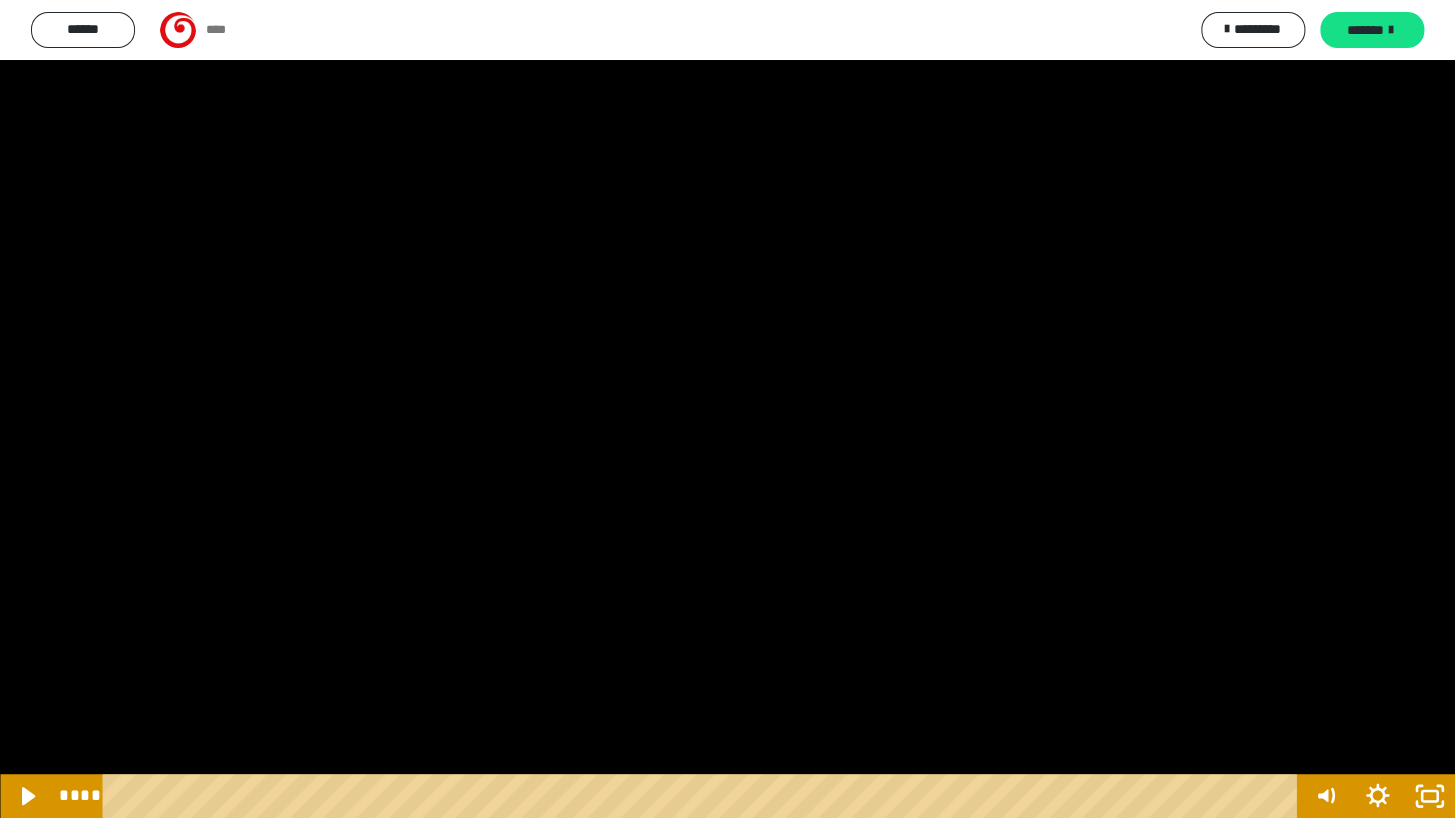 click at bounding box center (727, 409) 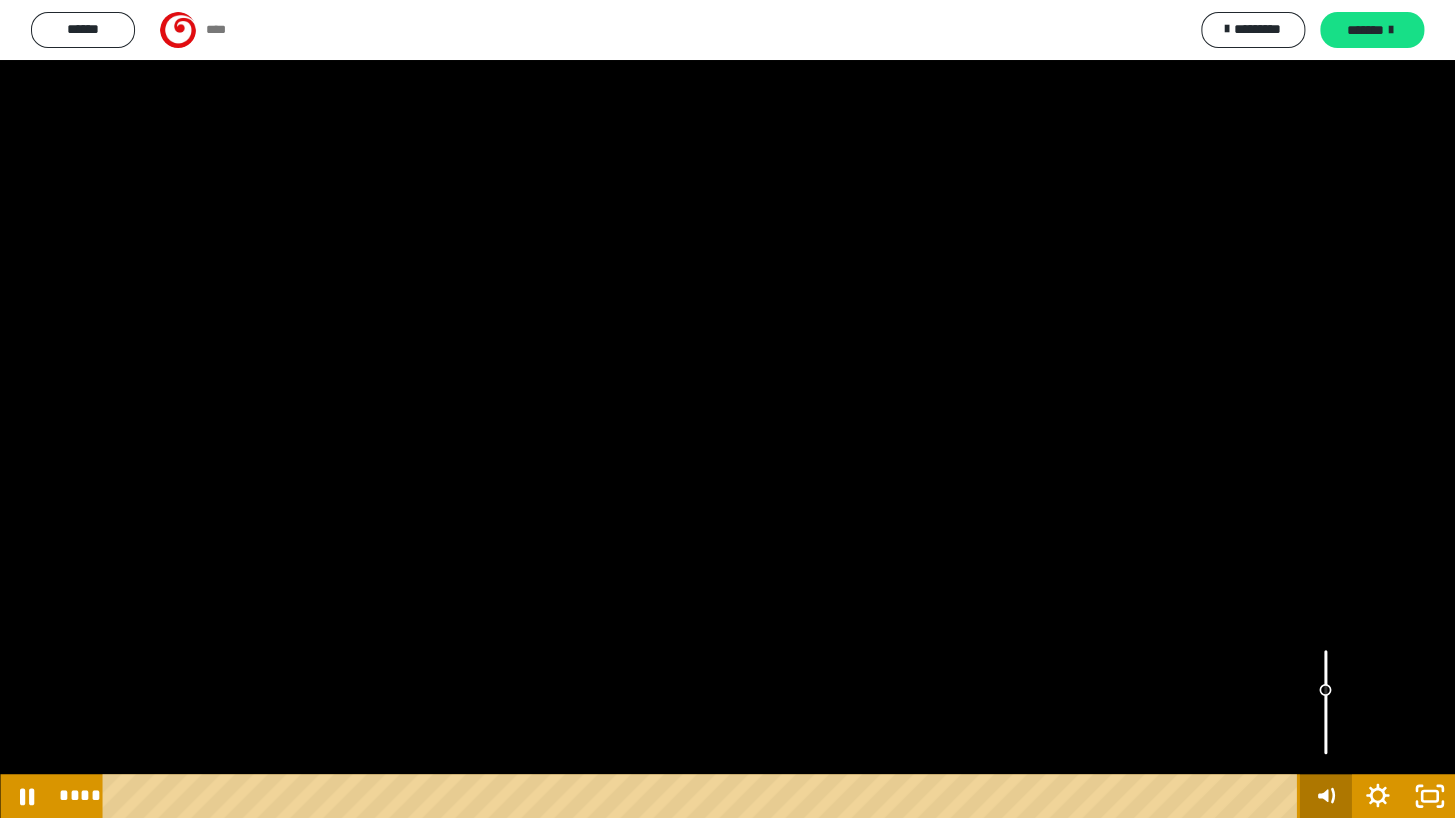 type 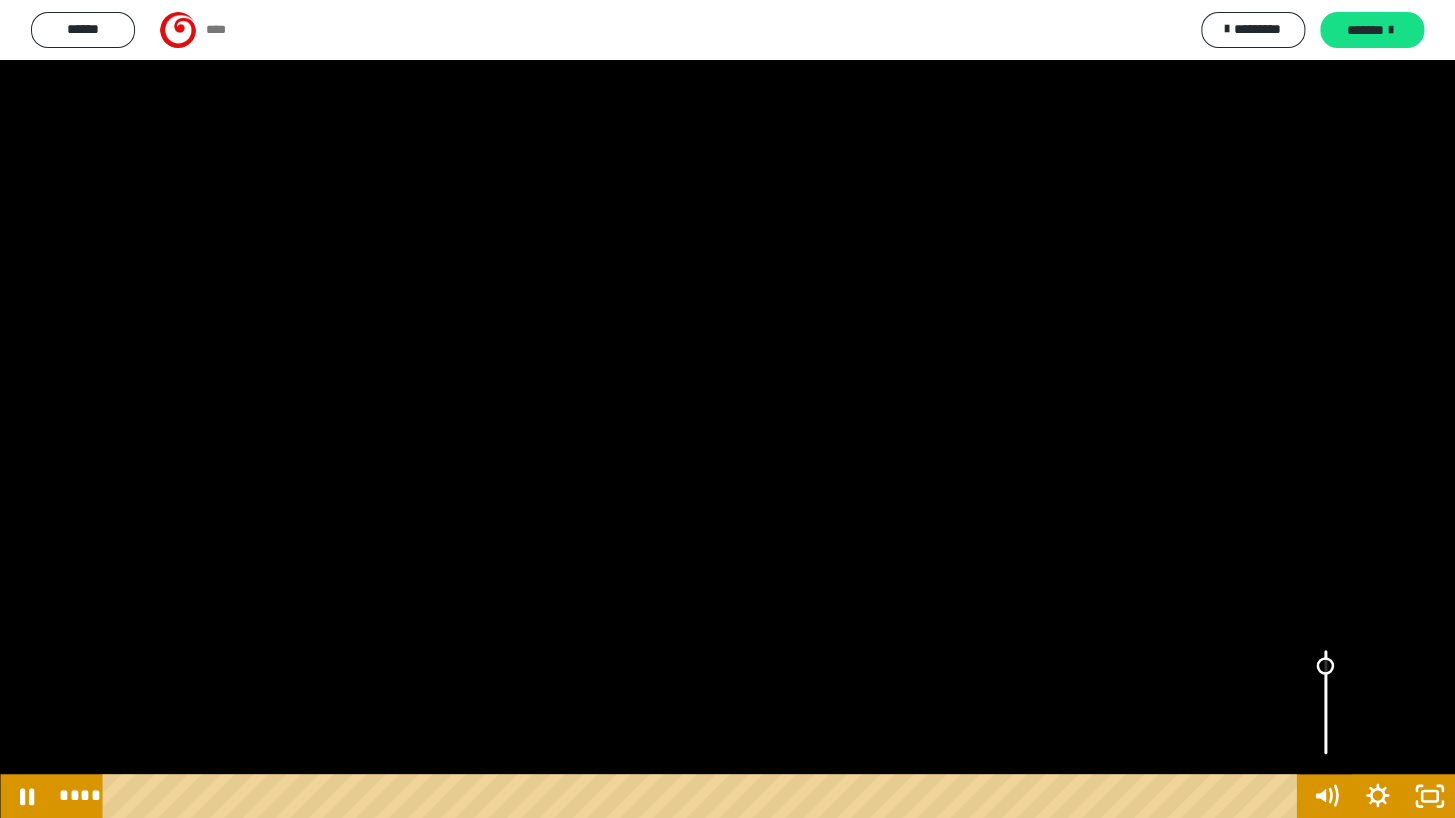 drag, startPoint x: 1324, startPoint y: 689, endPoint x: 1321, endPoint y: 618, distance: 71.063354 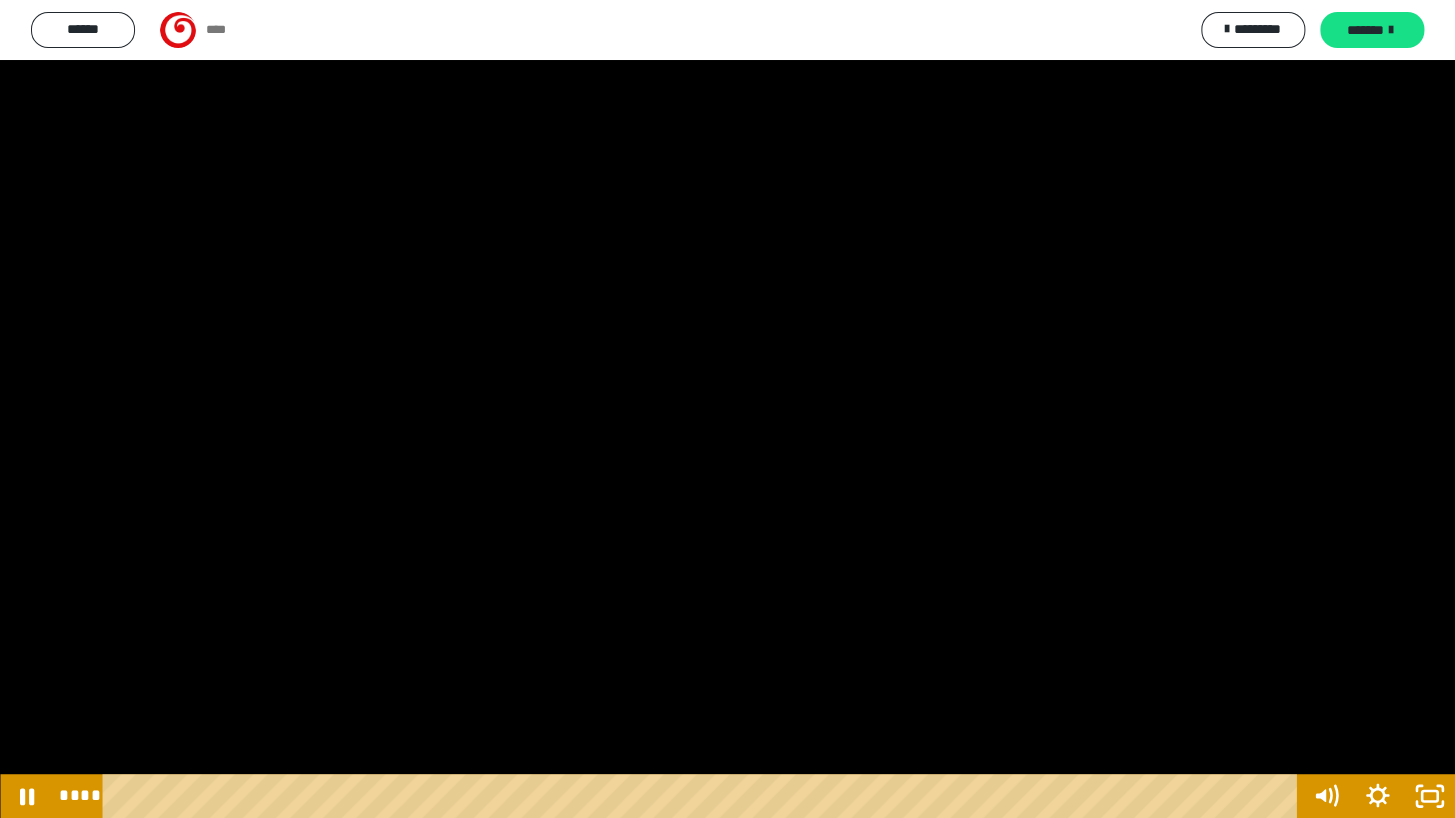 click at bounding box center [727, 409] 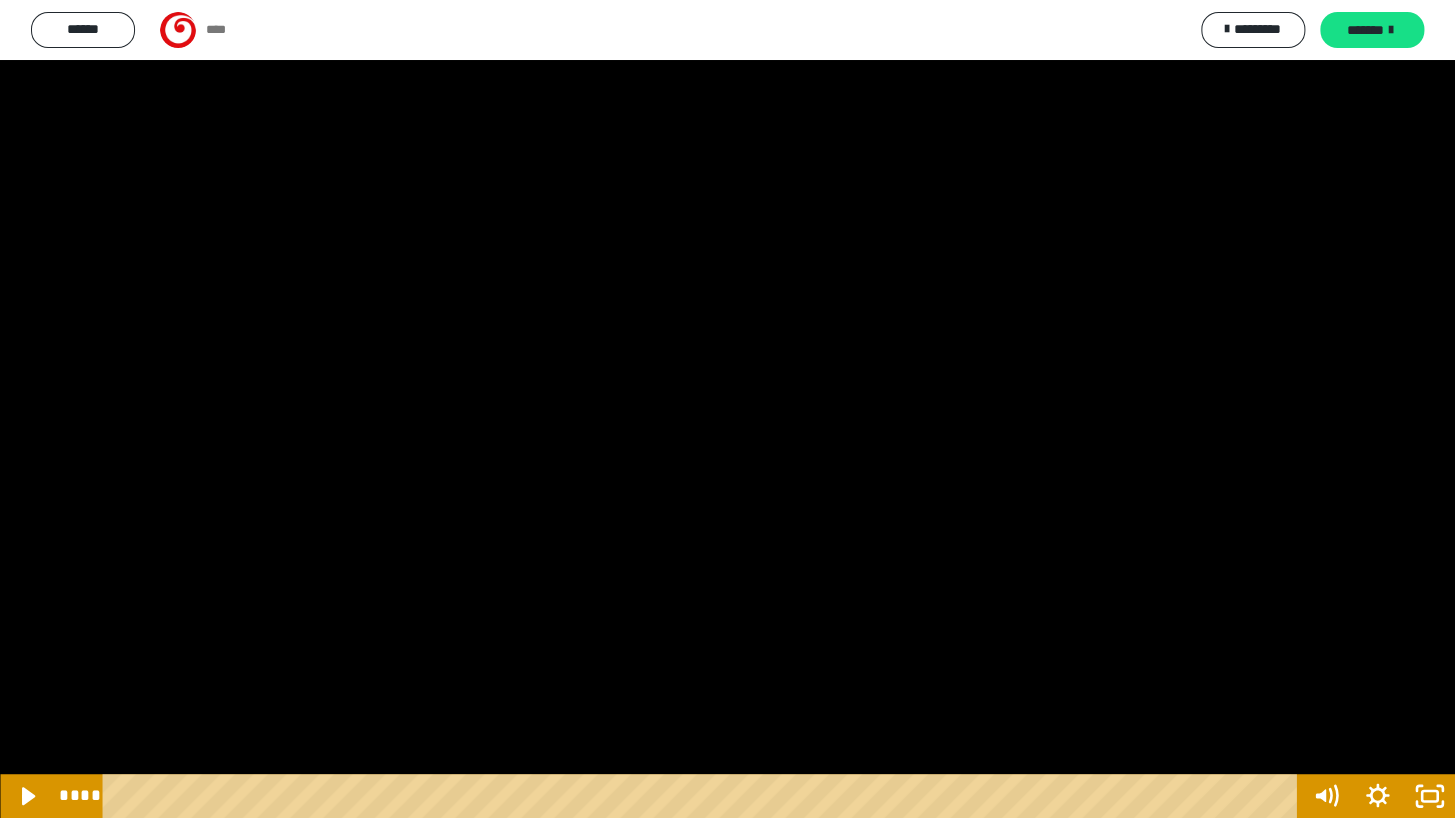 click at bounding box center [727, 409] 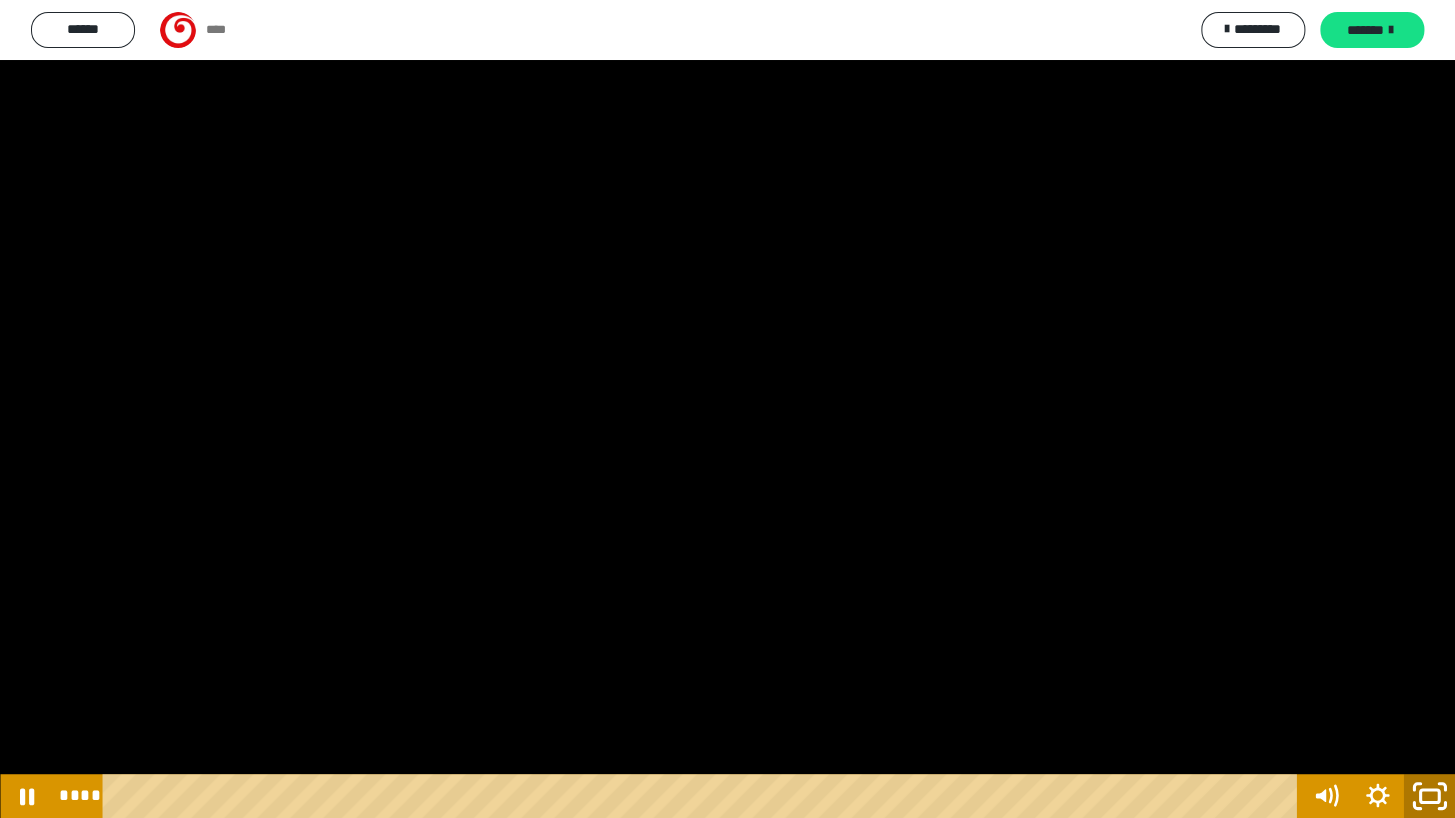 click 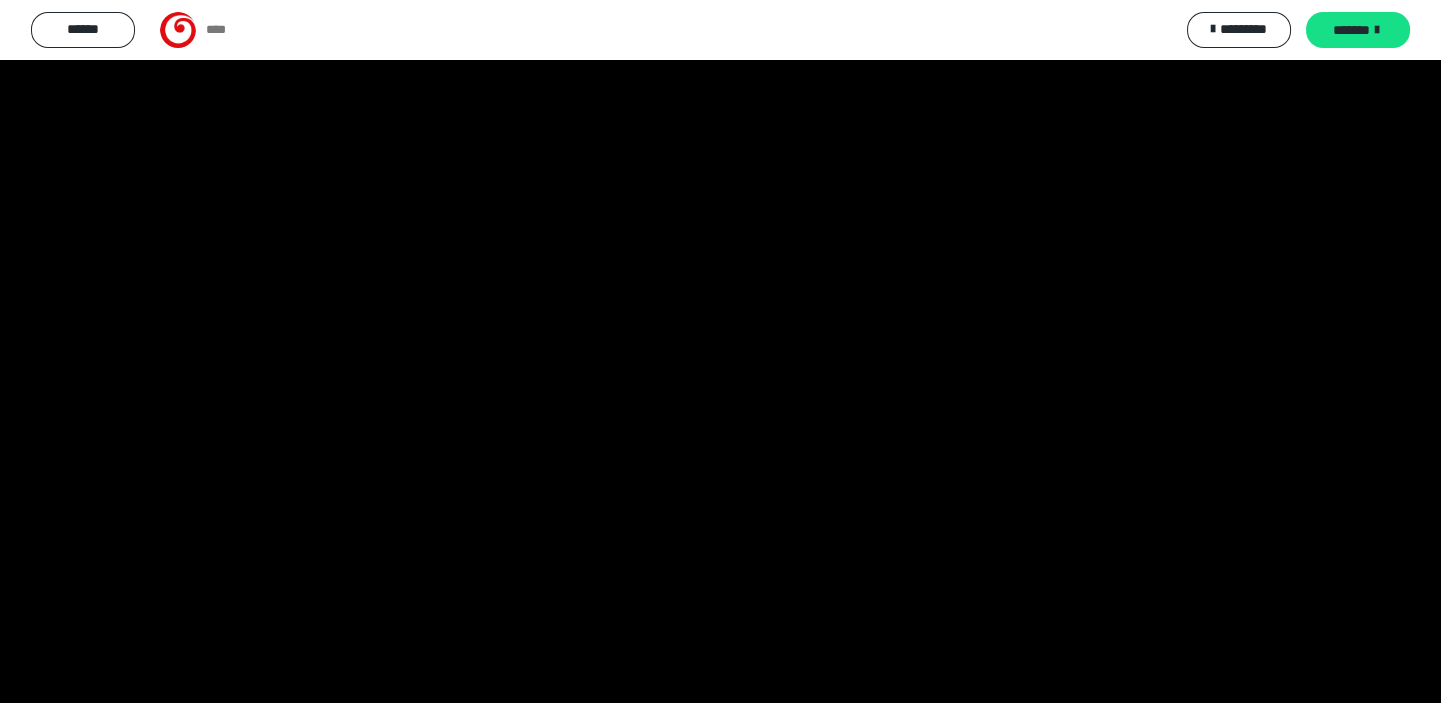 scroll, scrollTop: 1096, scrollLeft: 0, axis: vertical 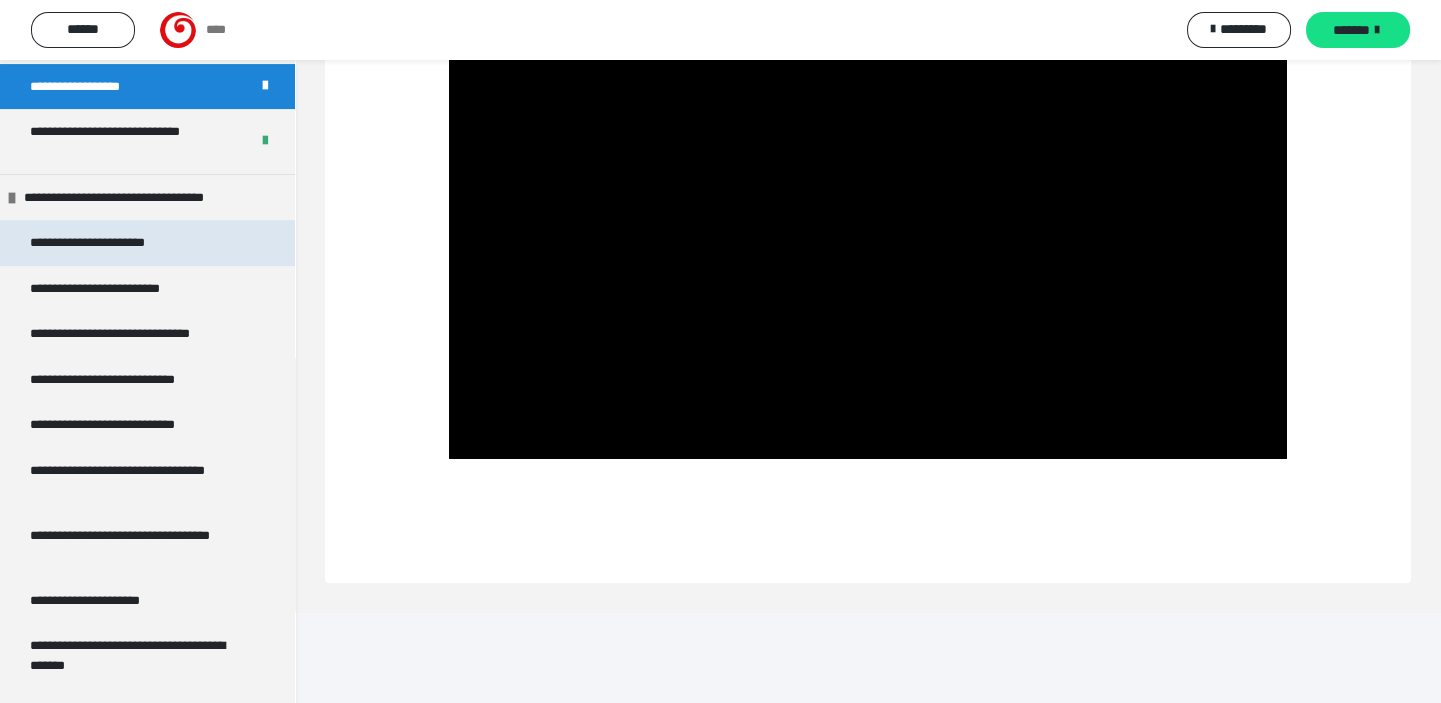 click on "**********" at bounding box center [108, 242] 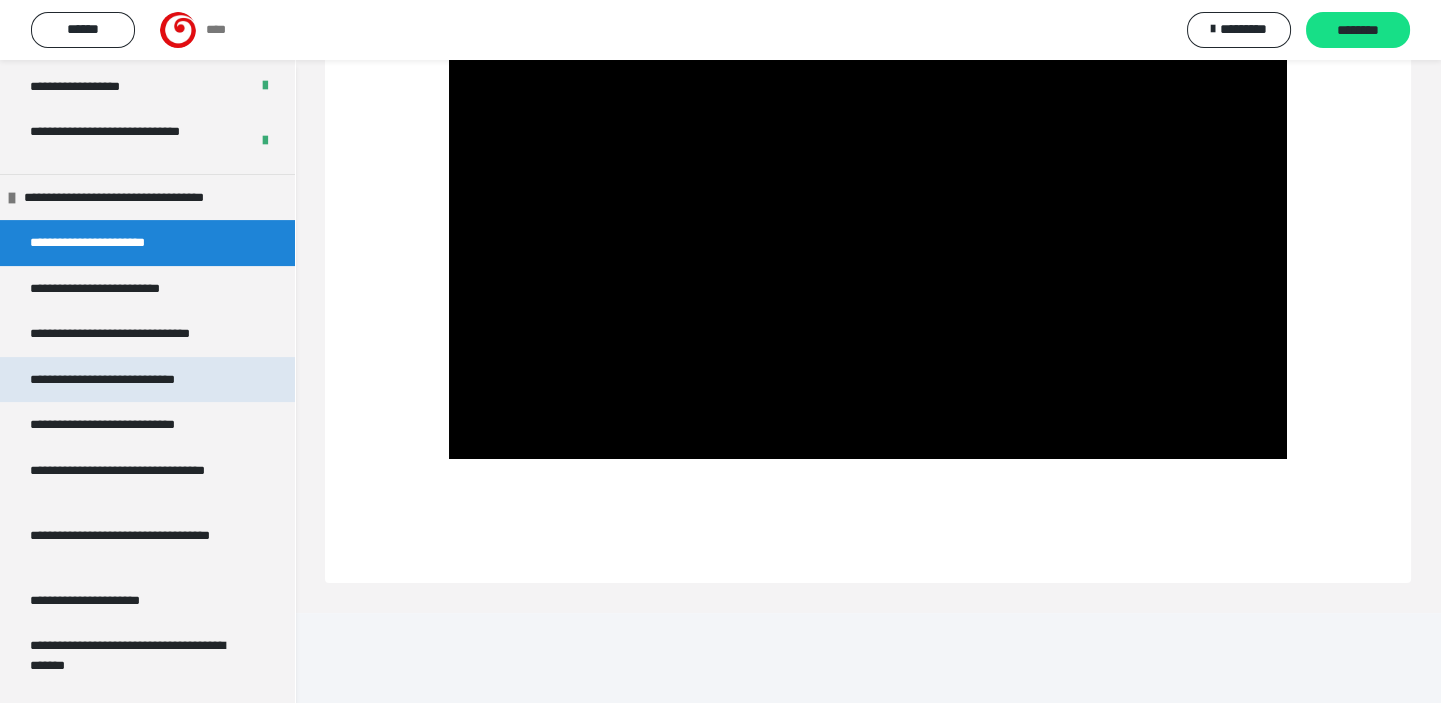 scroll, scrollTop: 169, scrollLeft: 0, axis: vertical 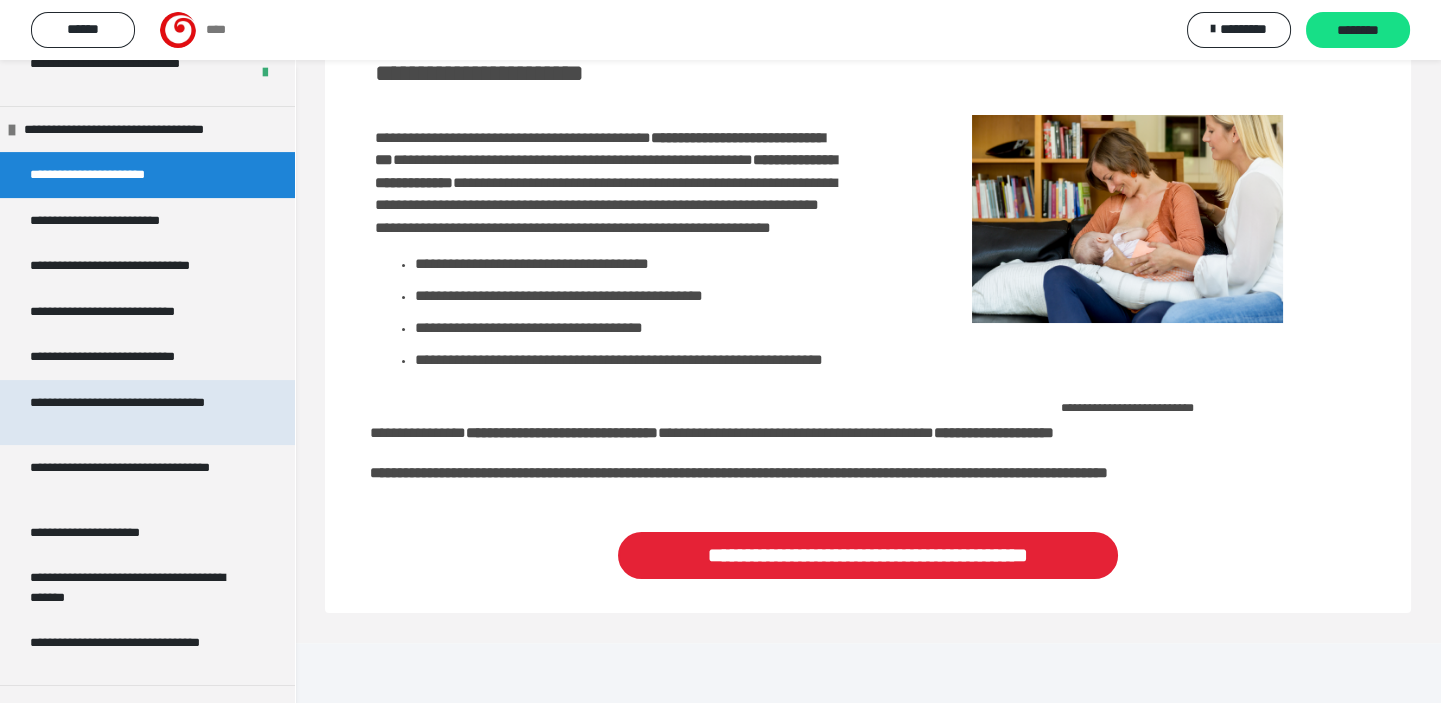 click on "**********" at bounding box center (132, 412) 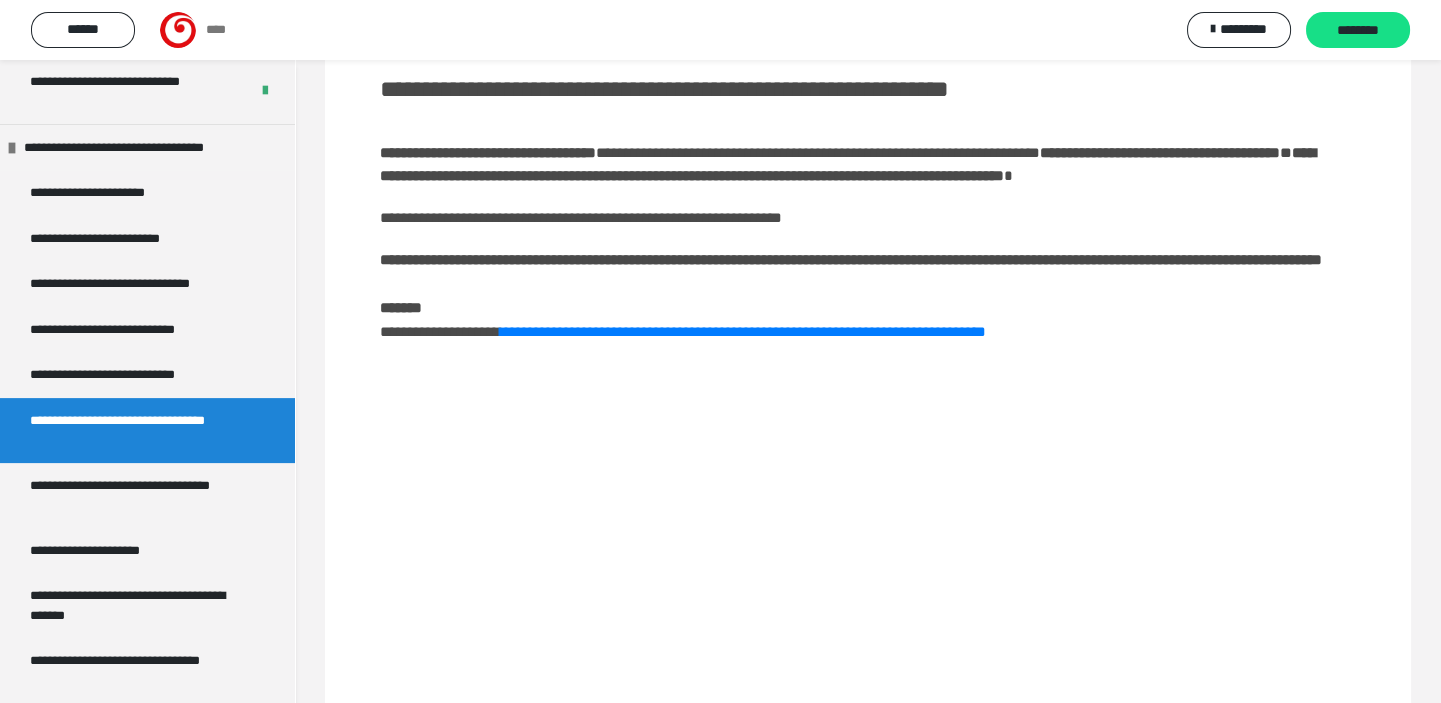 scroll, scrollTop: 1272, scrollLeft: 0, axis: vertical 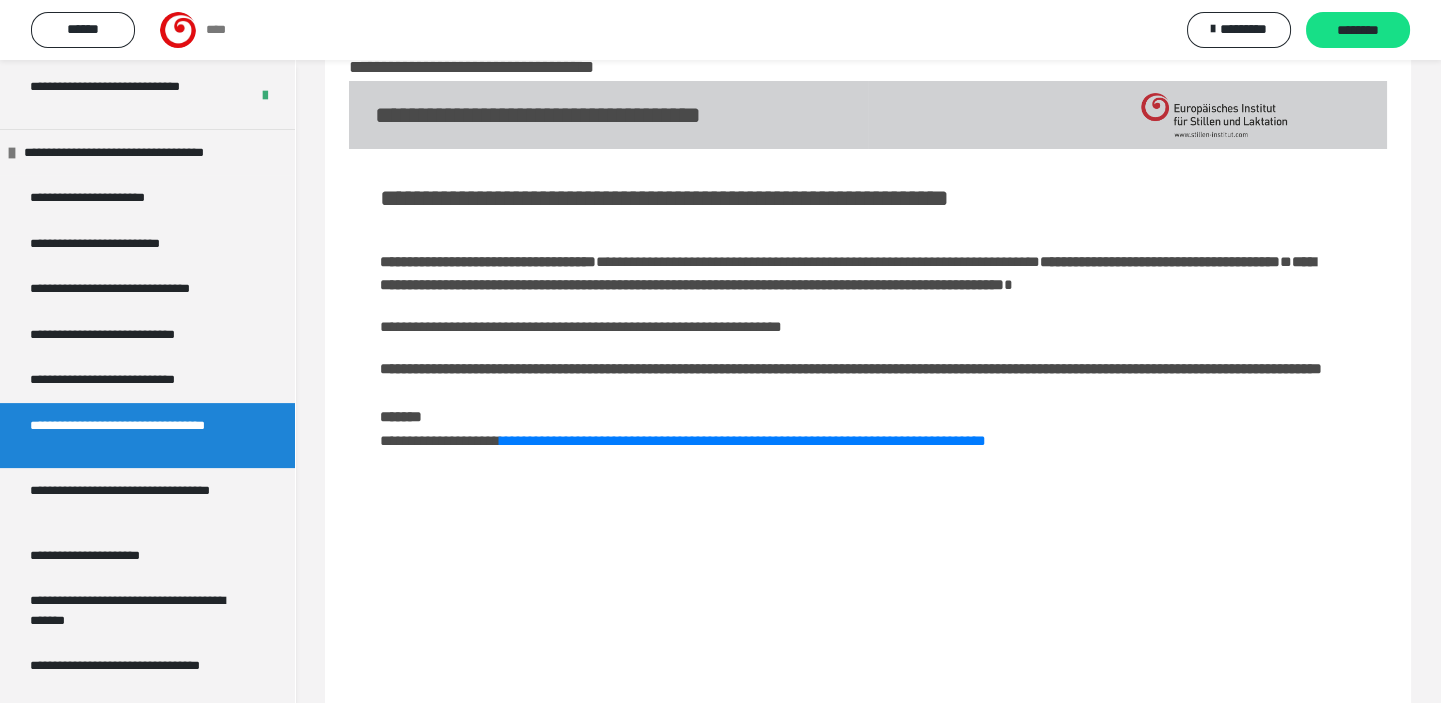 click at bounding box center (868, 658) 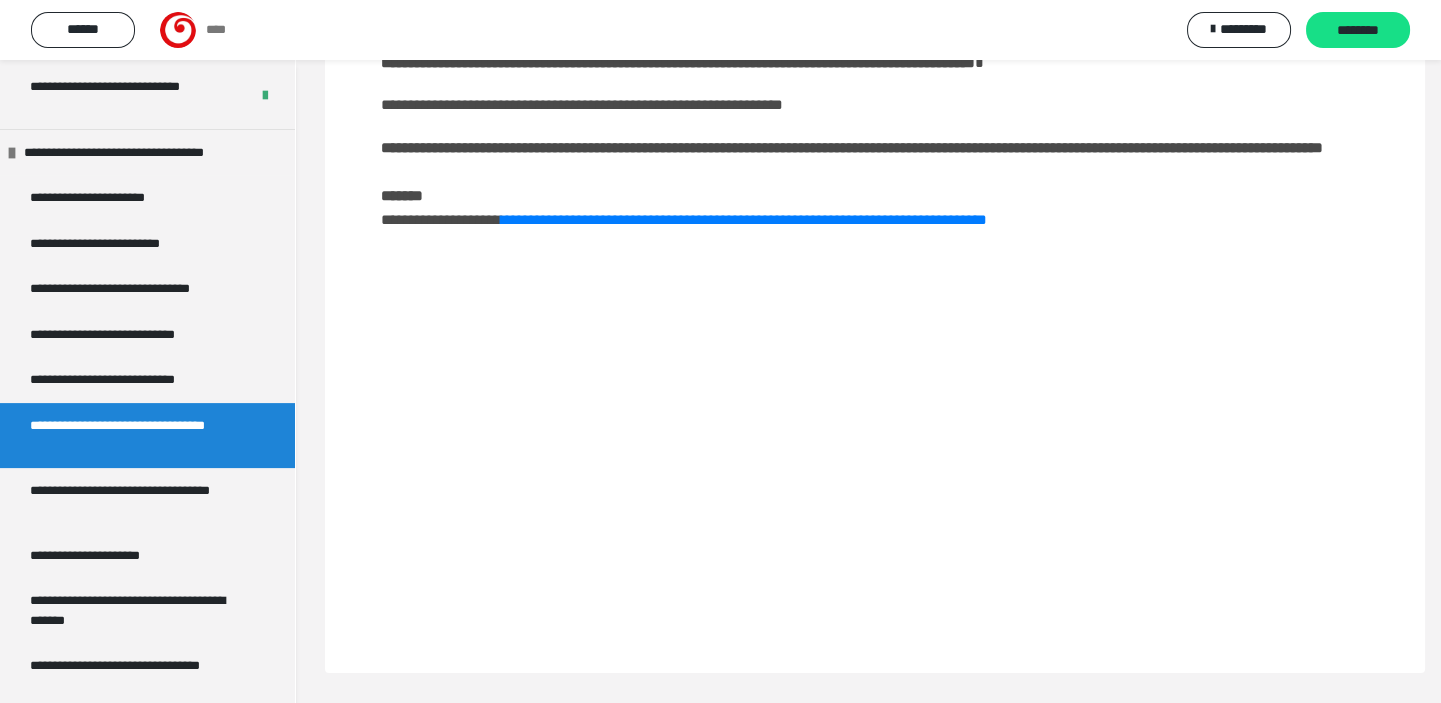 scroll, scrollTop: 60, scrollLeft: 0, axis: vertical 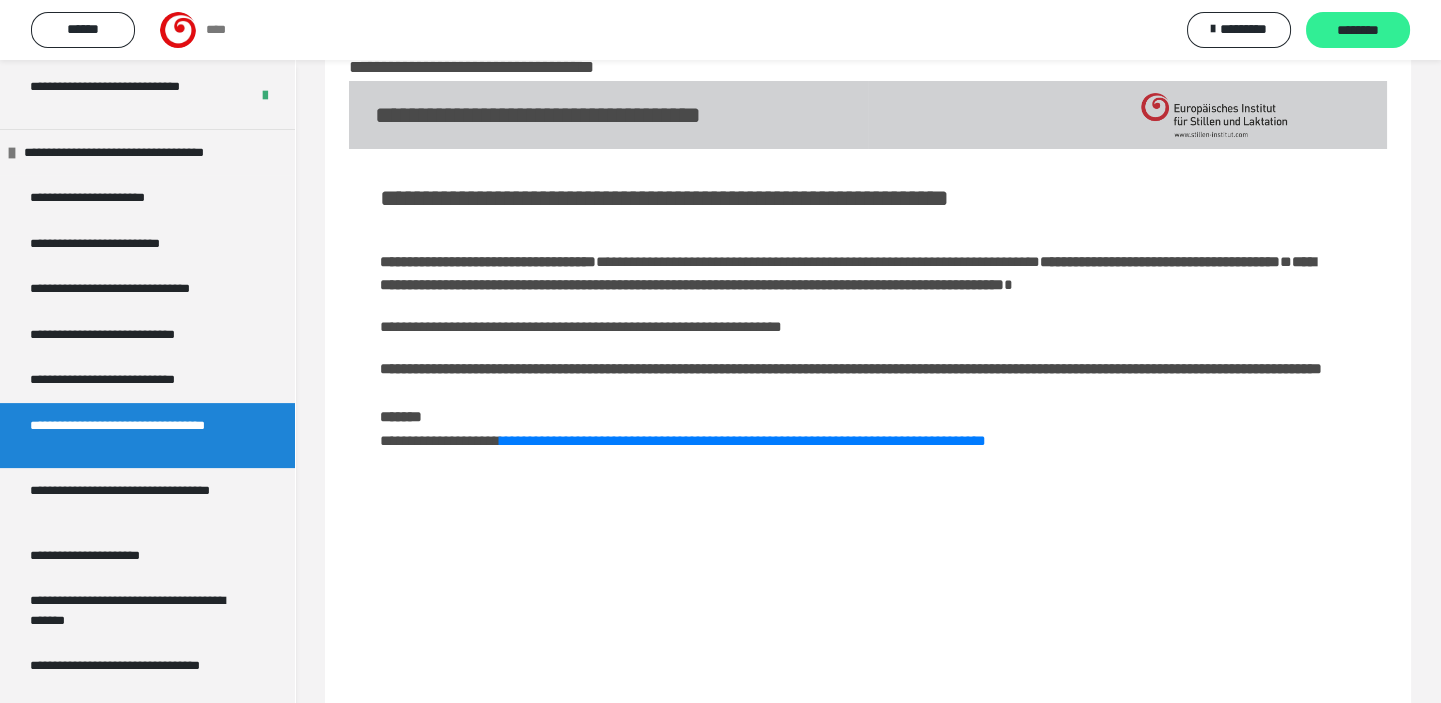 click on "********" at bounding box center [1358, 31] 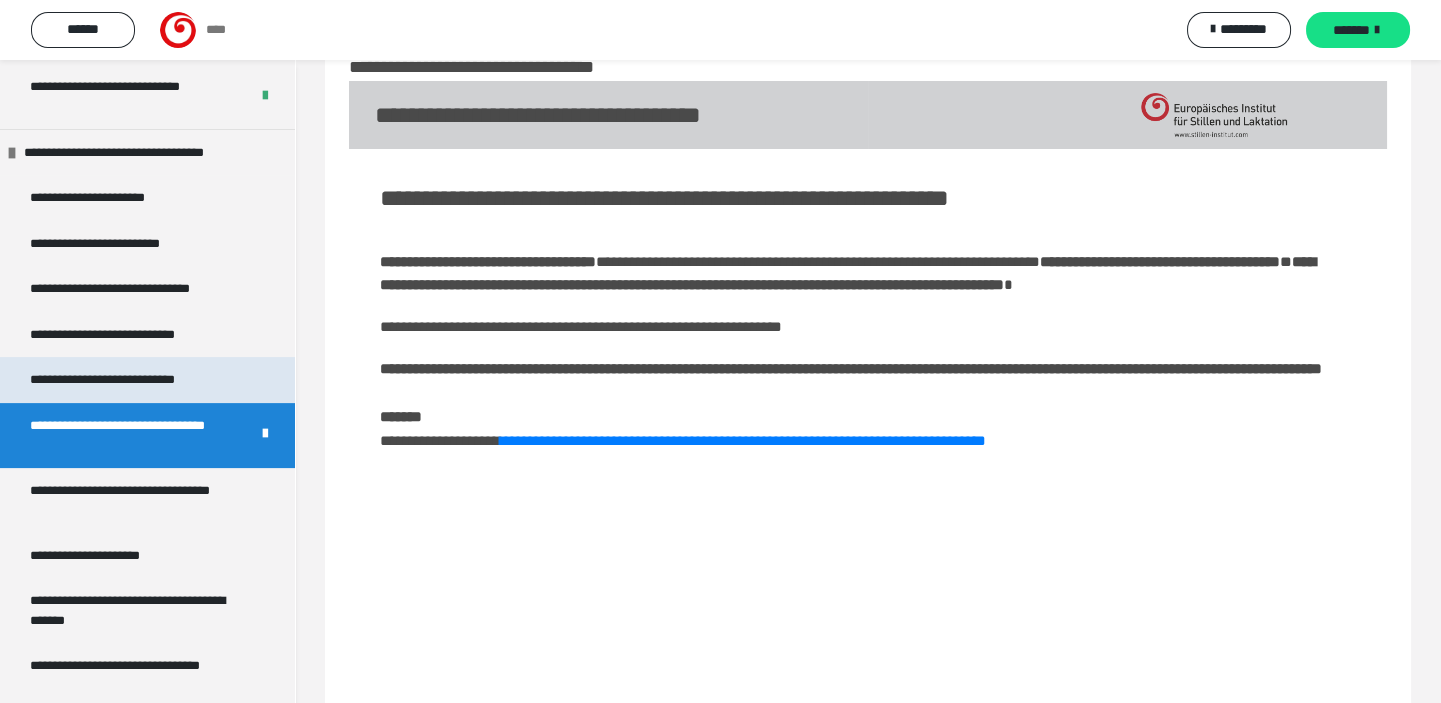 click on "**********" at bounding box center [147, 379] 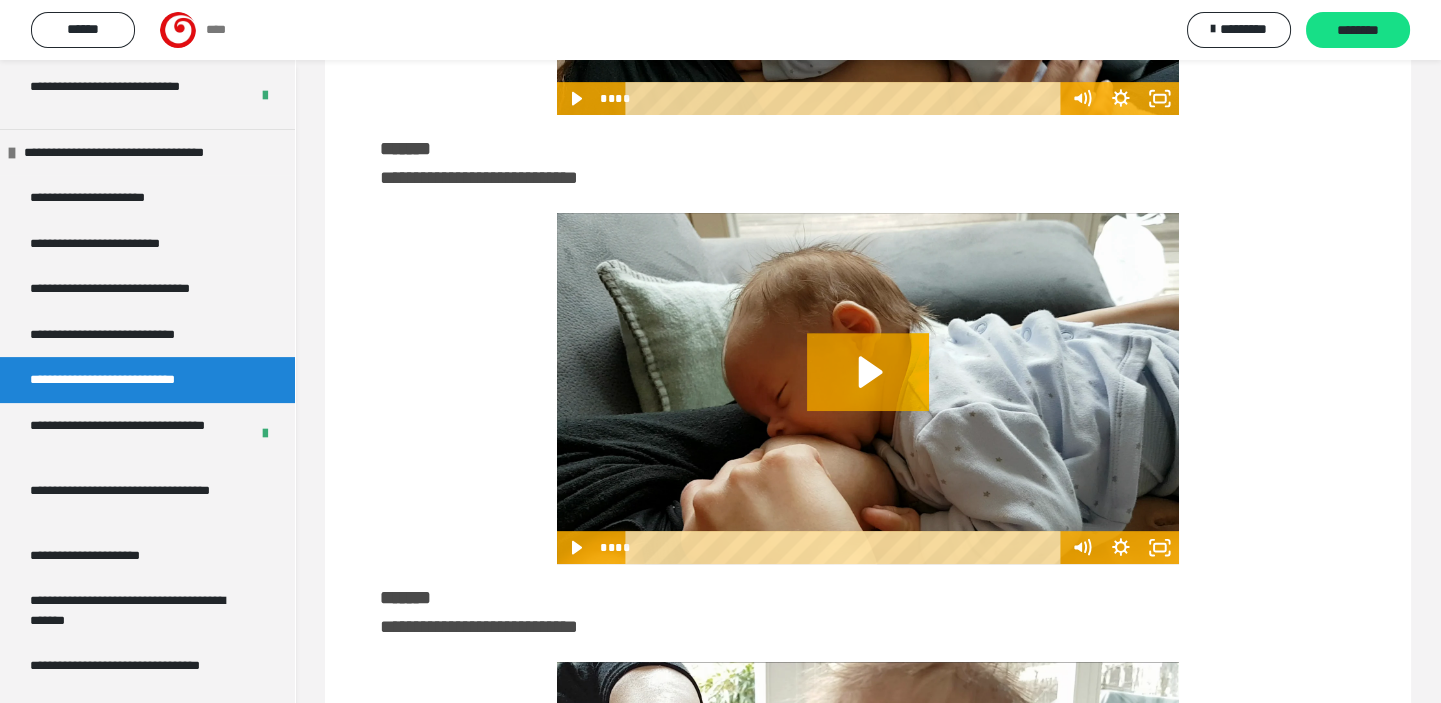 scroll, scrollTop: 1712, scrollLeft: 0, axis: vertical 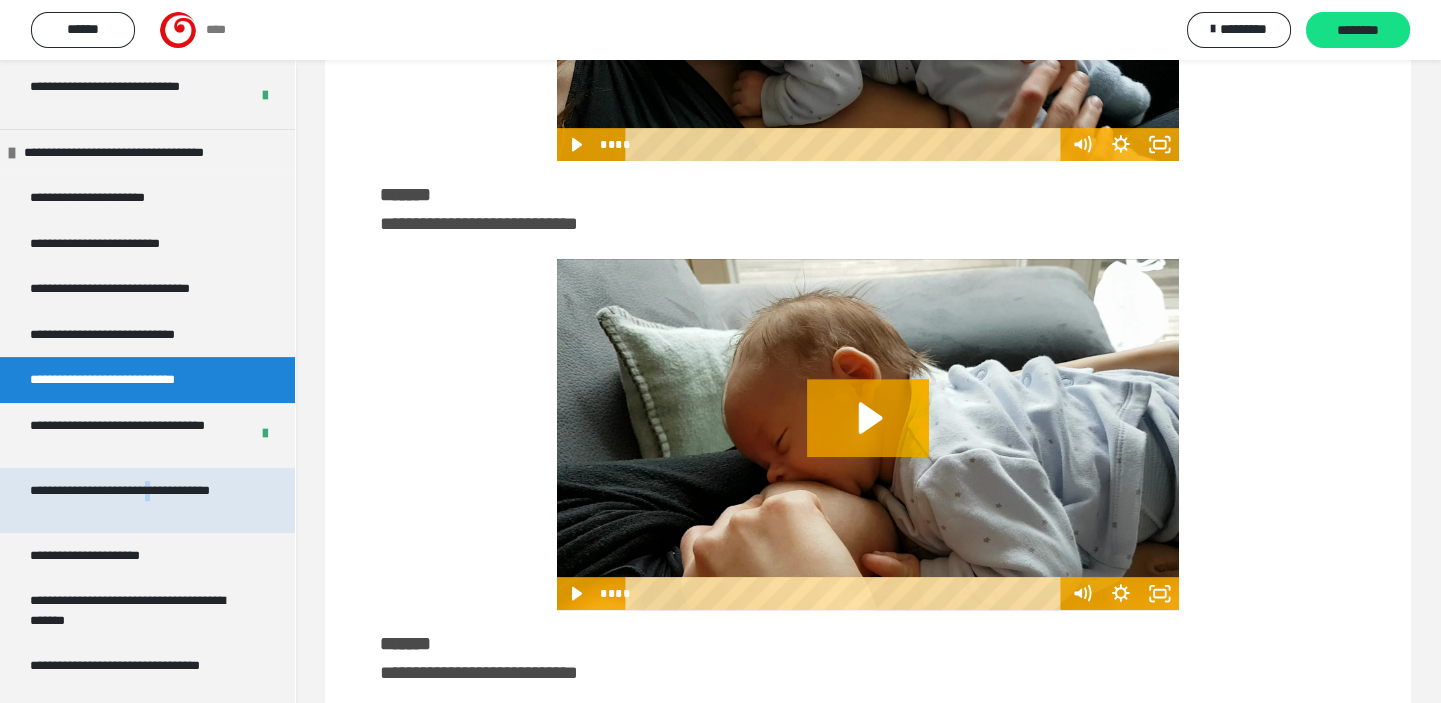 click on "**********" at bounding box center [132, 500] 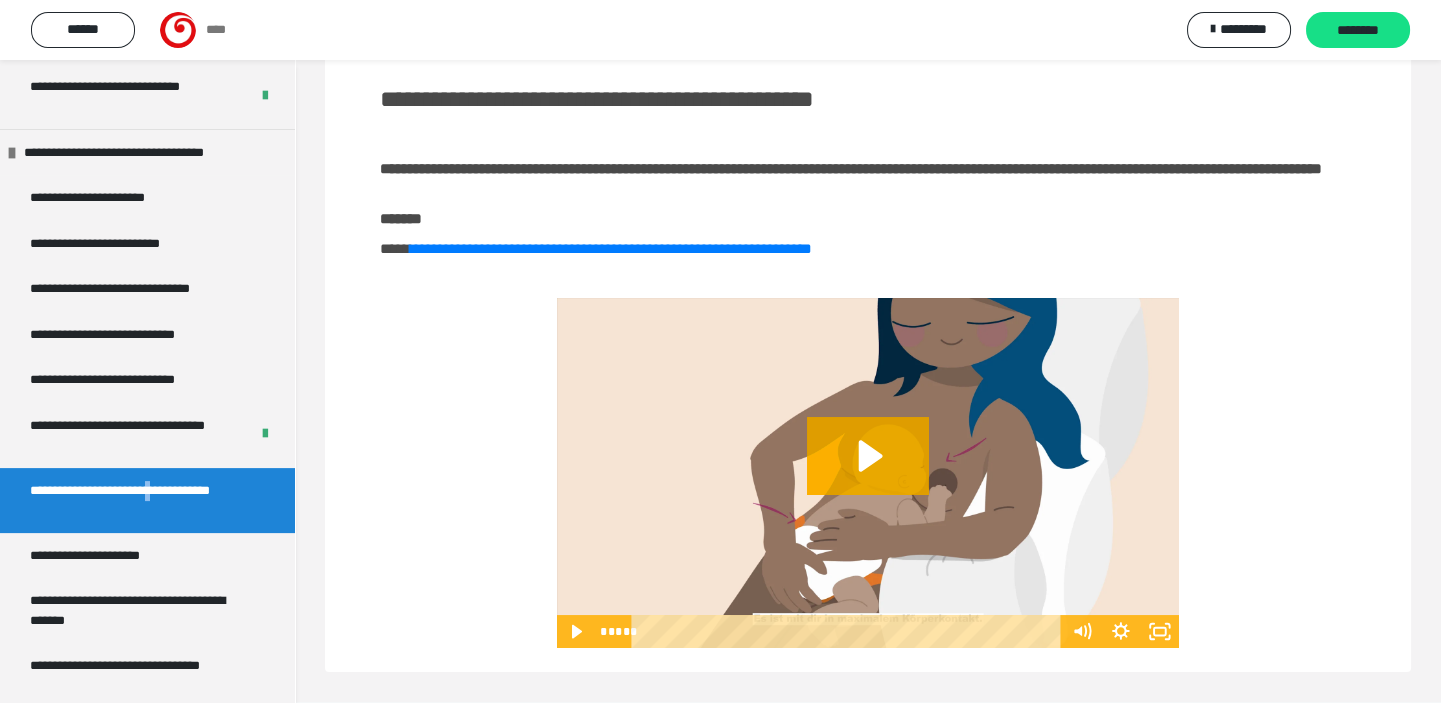 scroll, scrollTop: 188, scrollLeft: 0, axis: vertical 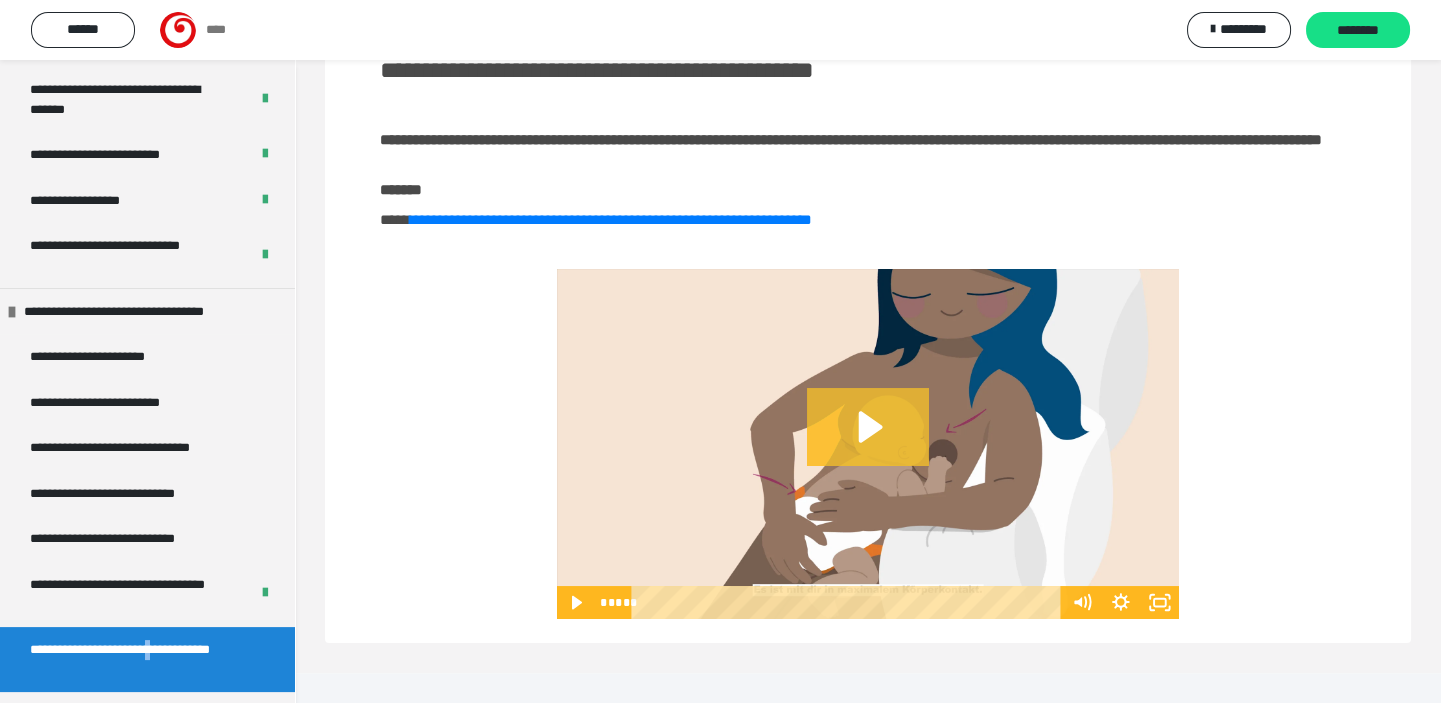 click 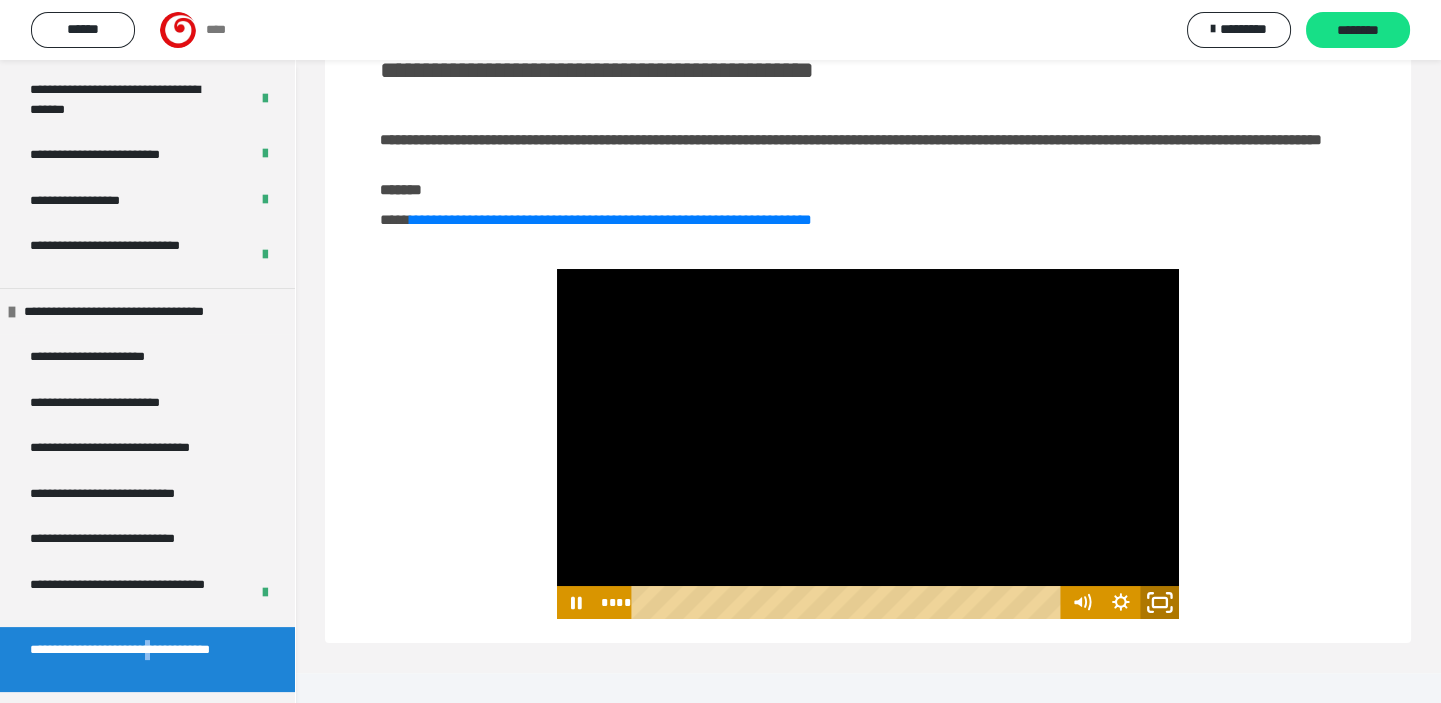 click 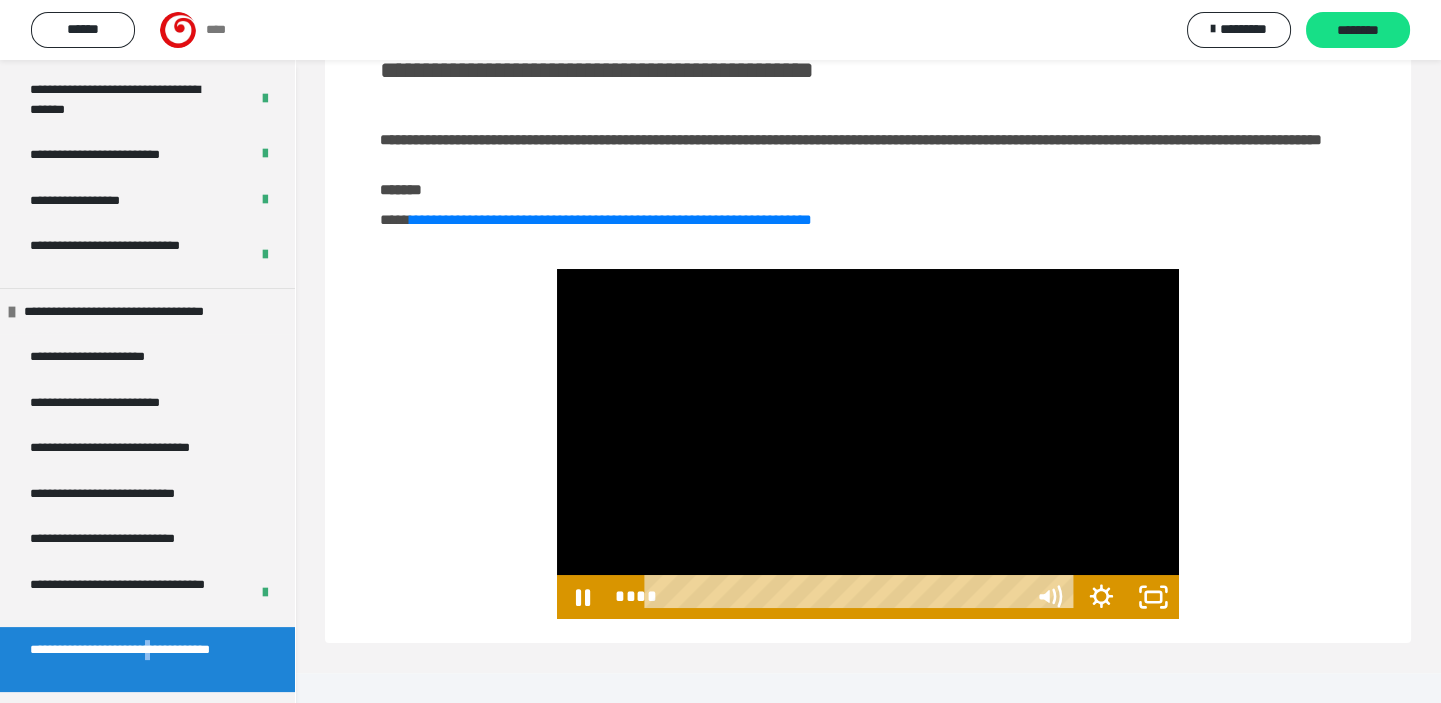 scroll, scrollTop: 78, scrollLeft: 0, axis: vertical 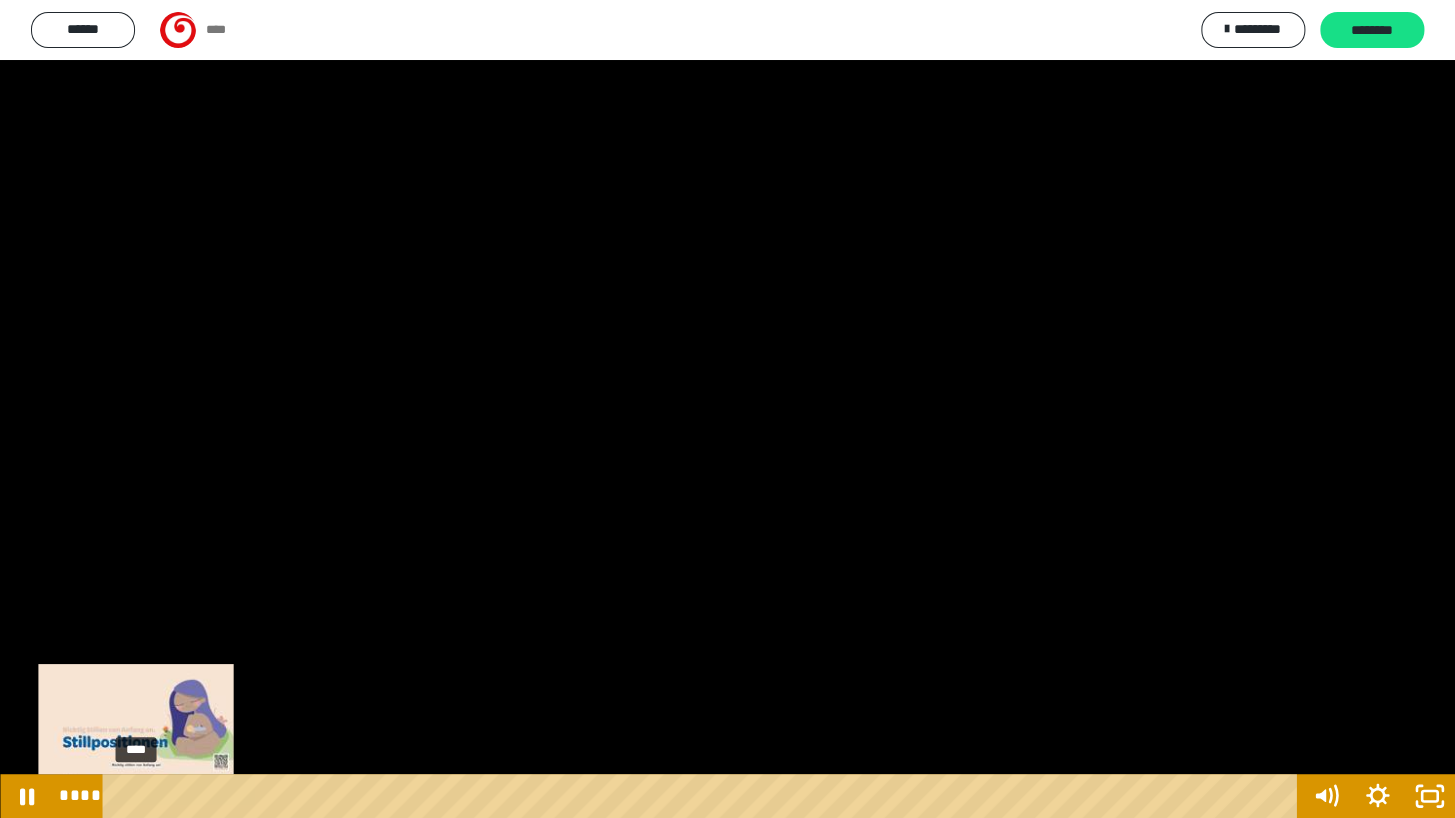 click on "****" at bounding box center (704, 796) 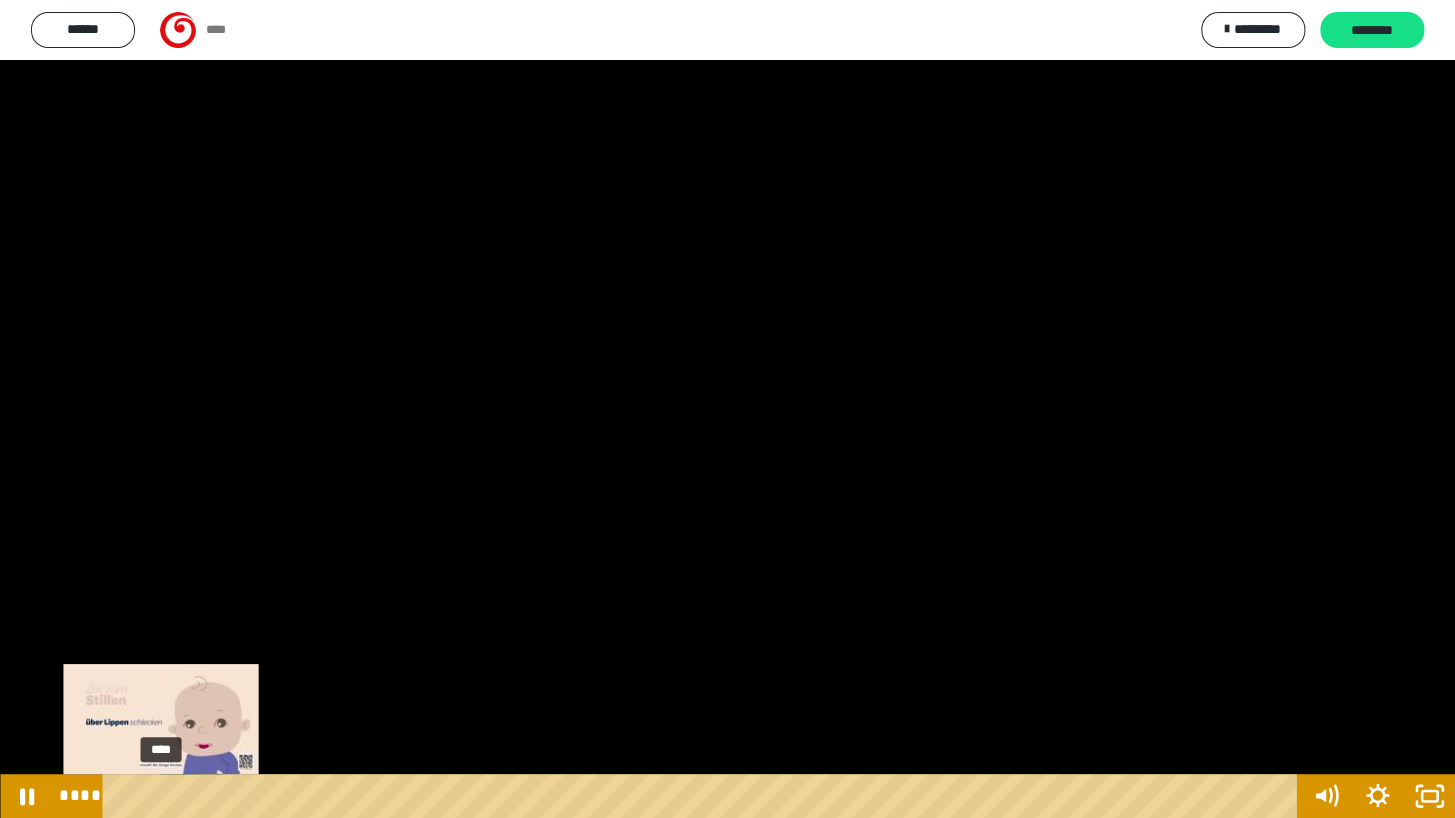 click on "****" at bounding box center [704, 796] 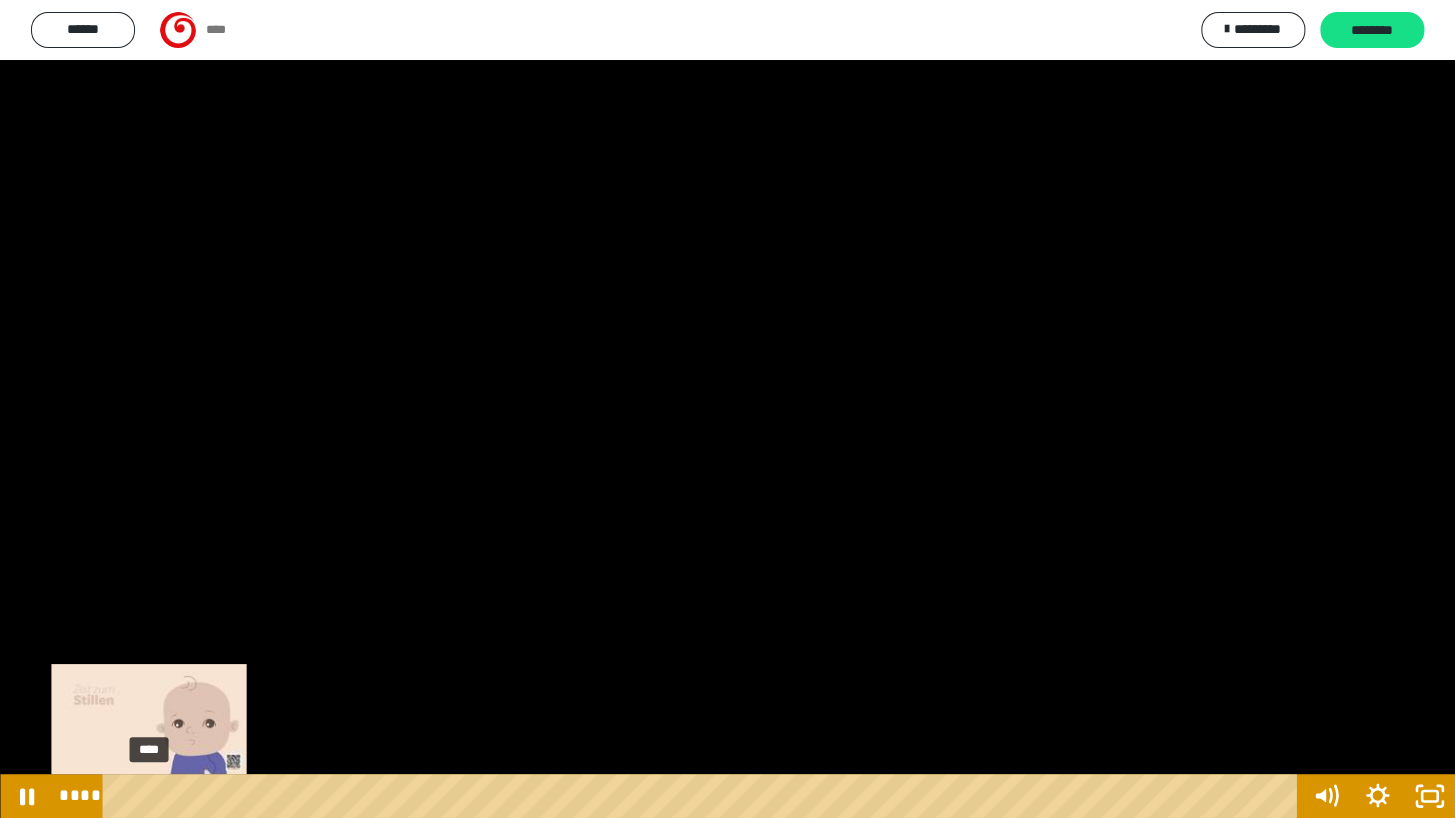 click on "****" at bounding box center (704, 796) 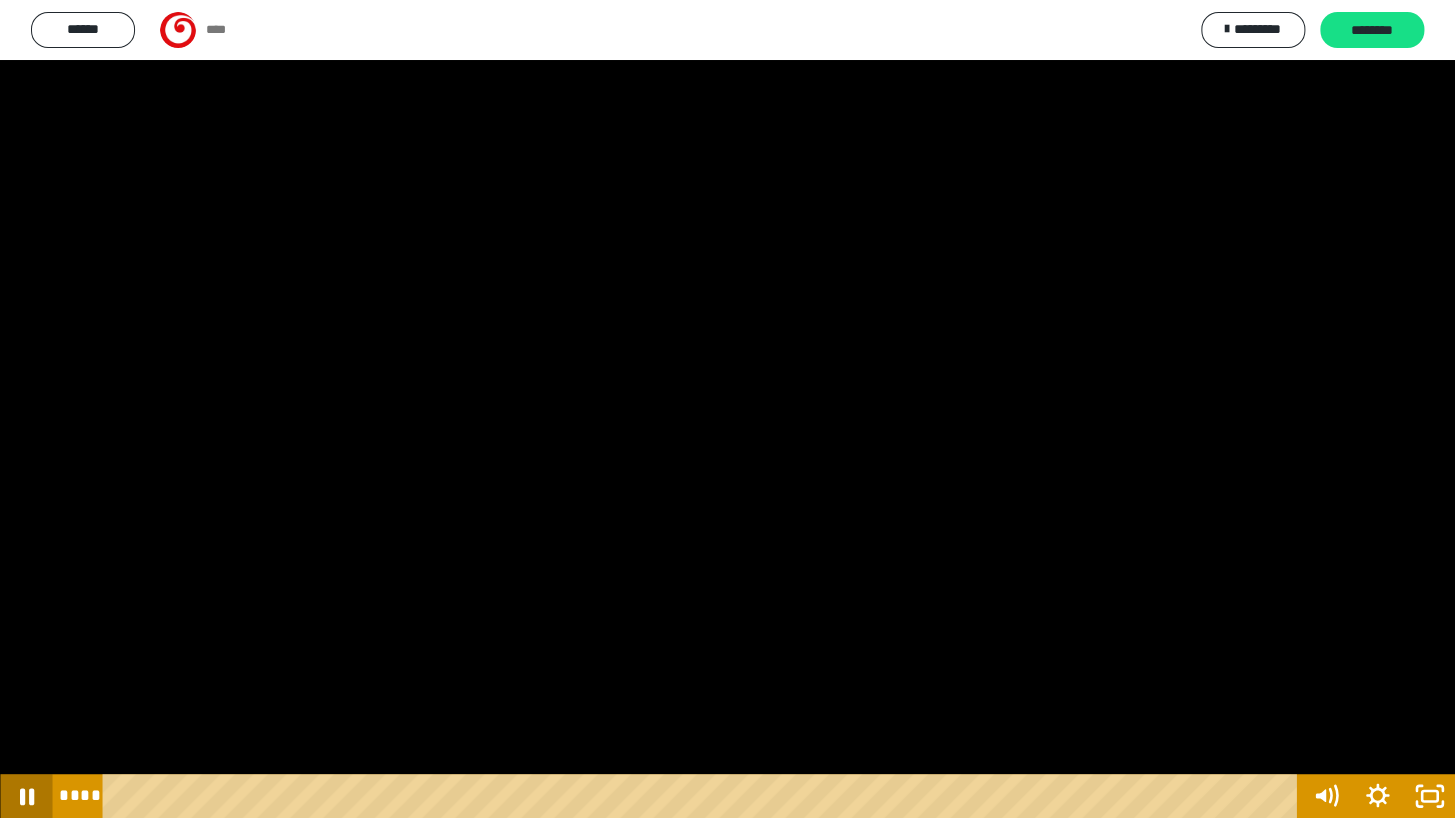 click 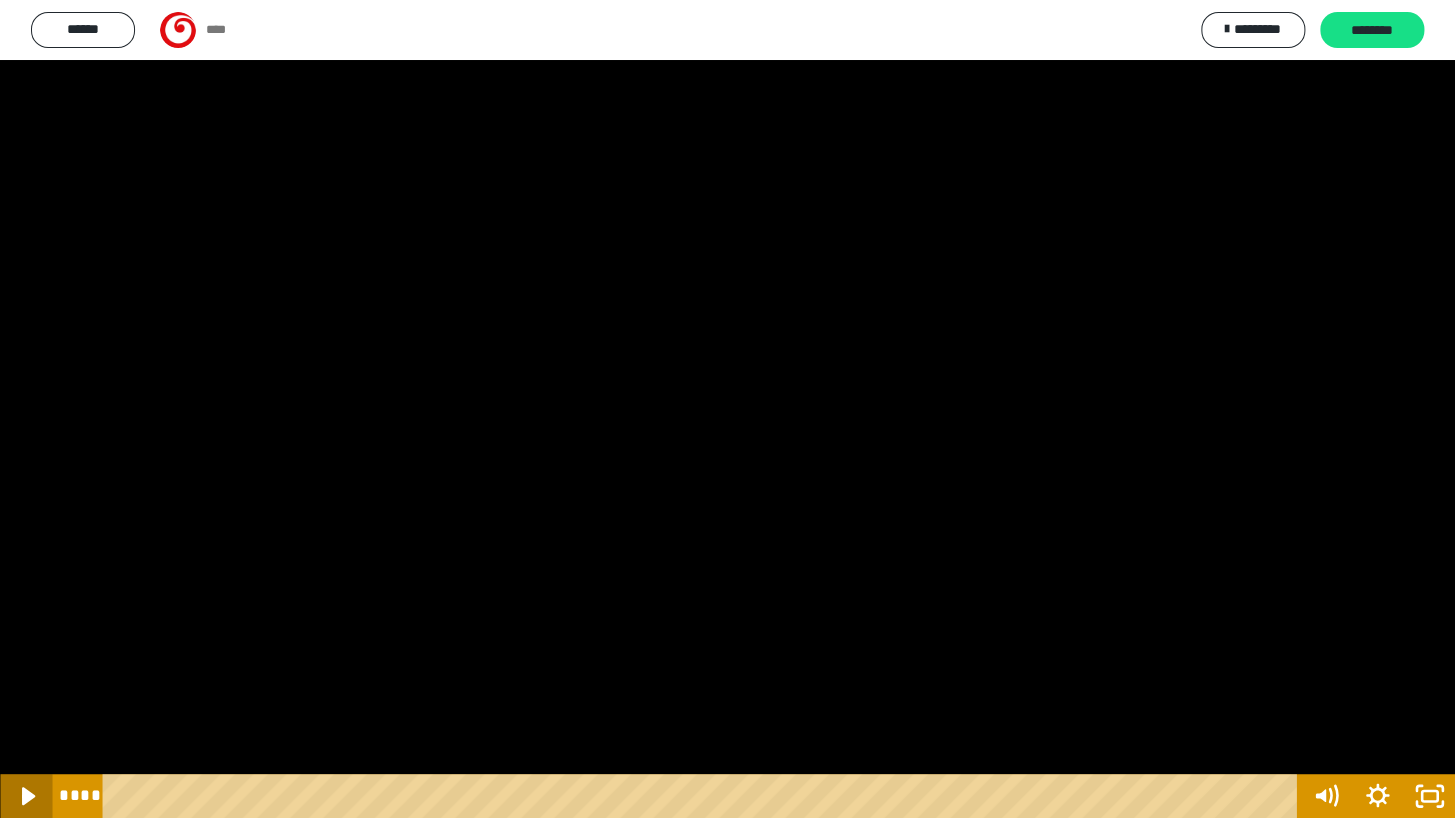 click 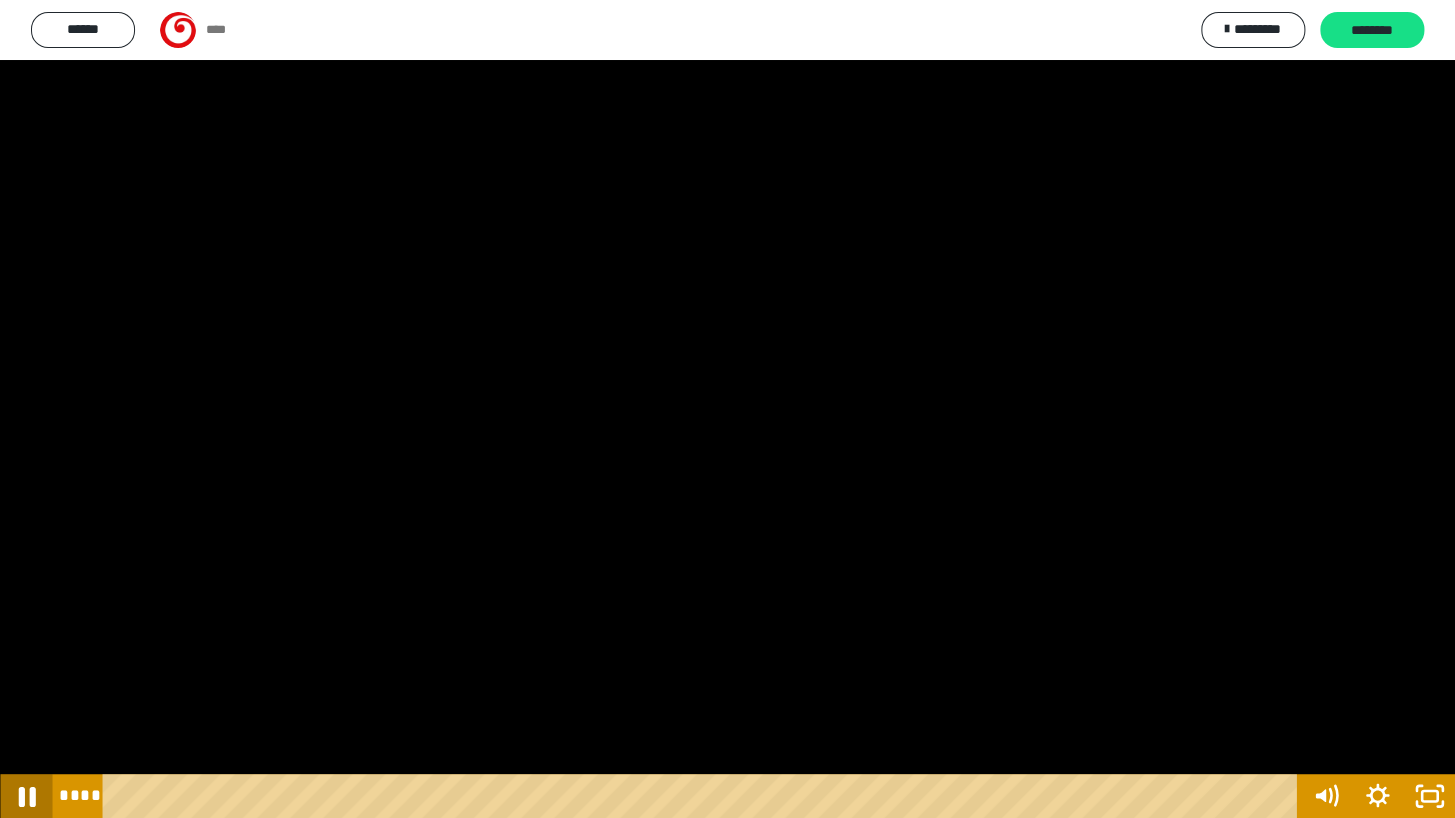 click 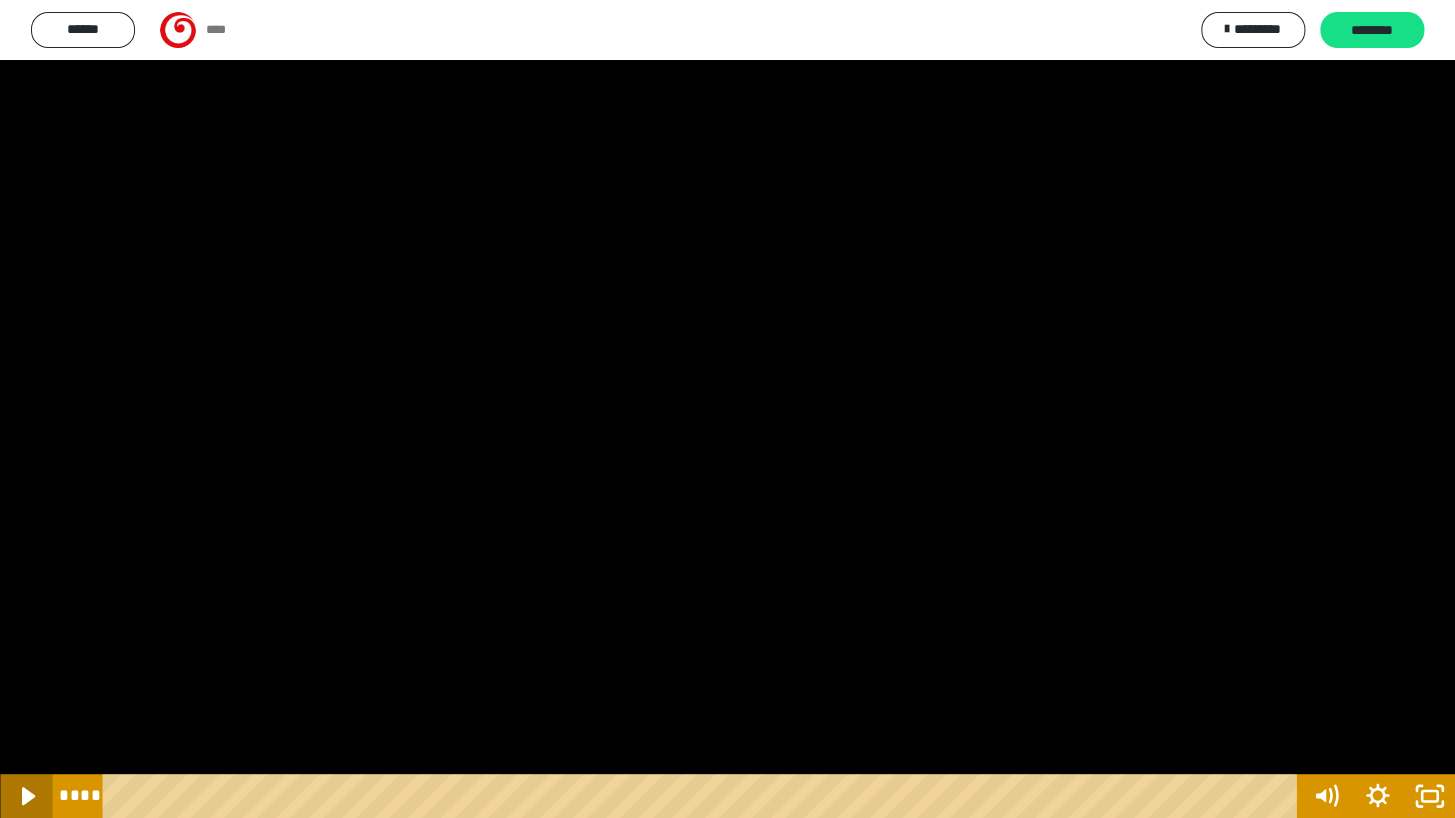 click 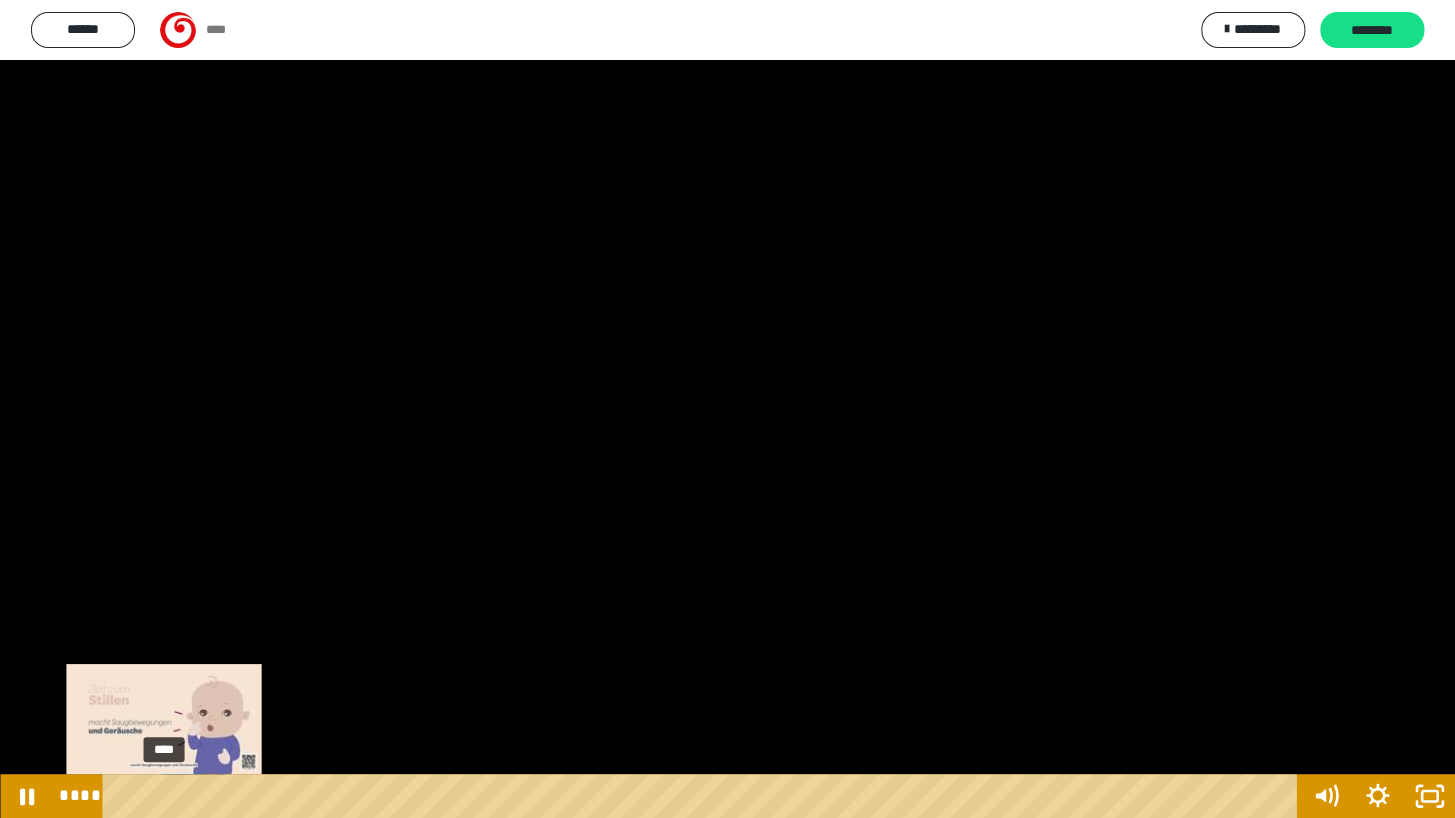 click at bounding box center (172, 796) 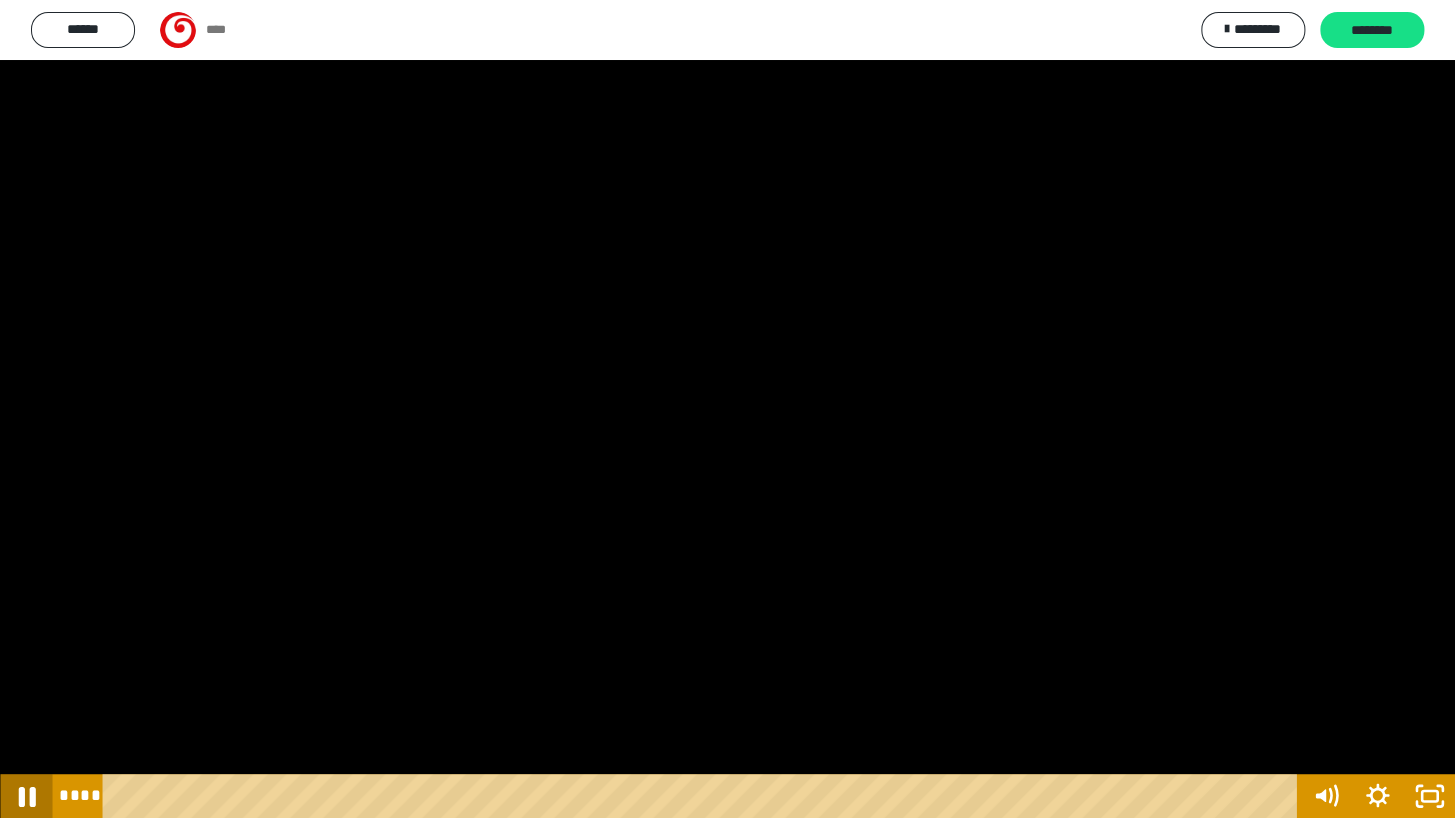 click 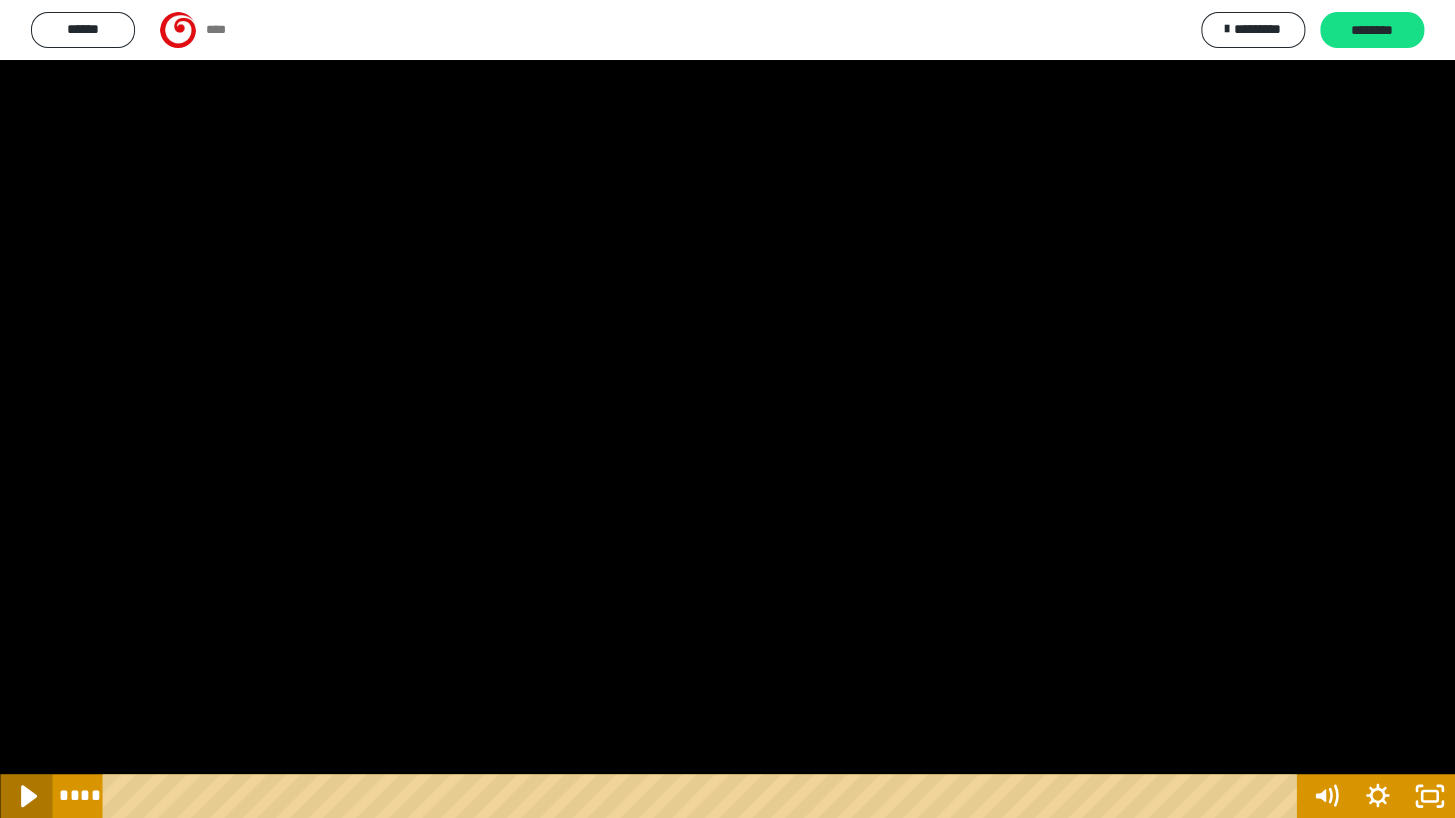 click 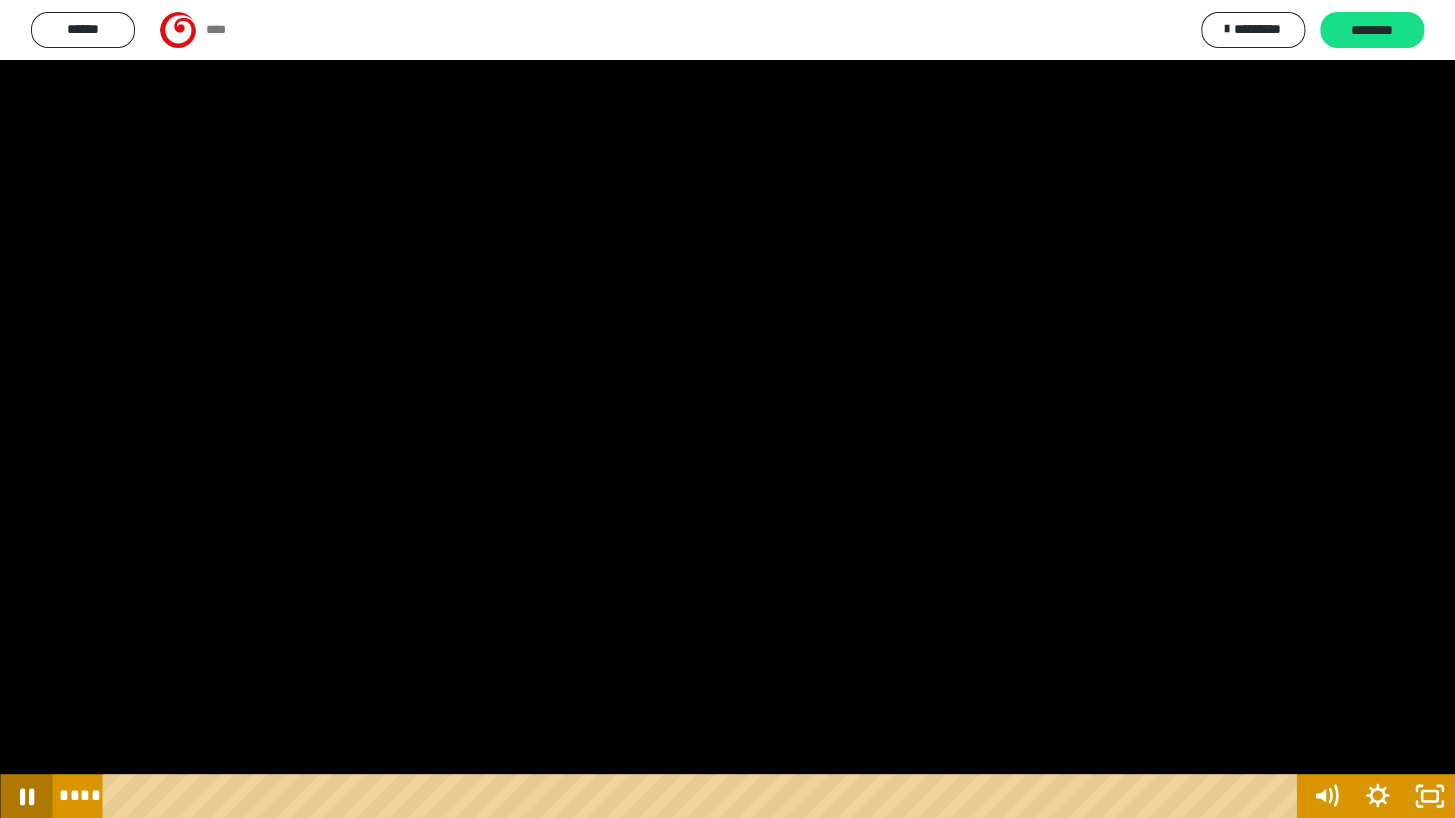 drag, startPoint x: 45, startPoint y: 793, endPoint x: 47, endPoint y: 817, distance: 24.083189 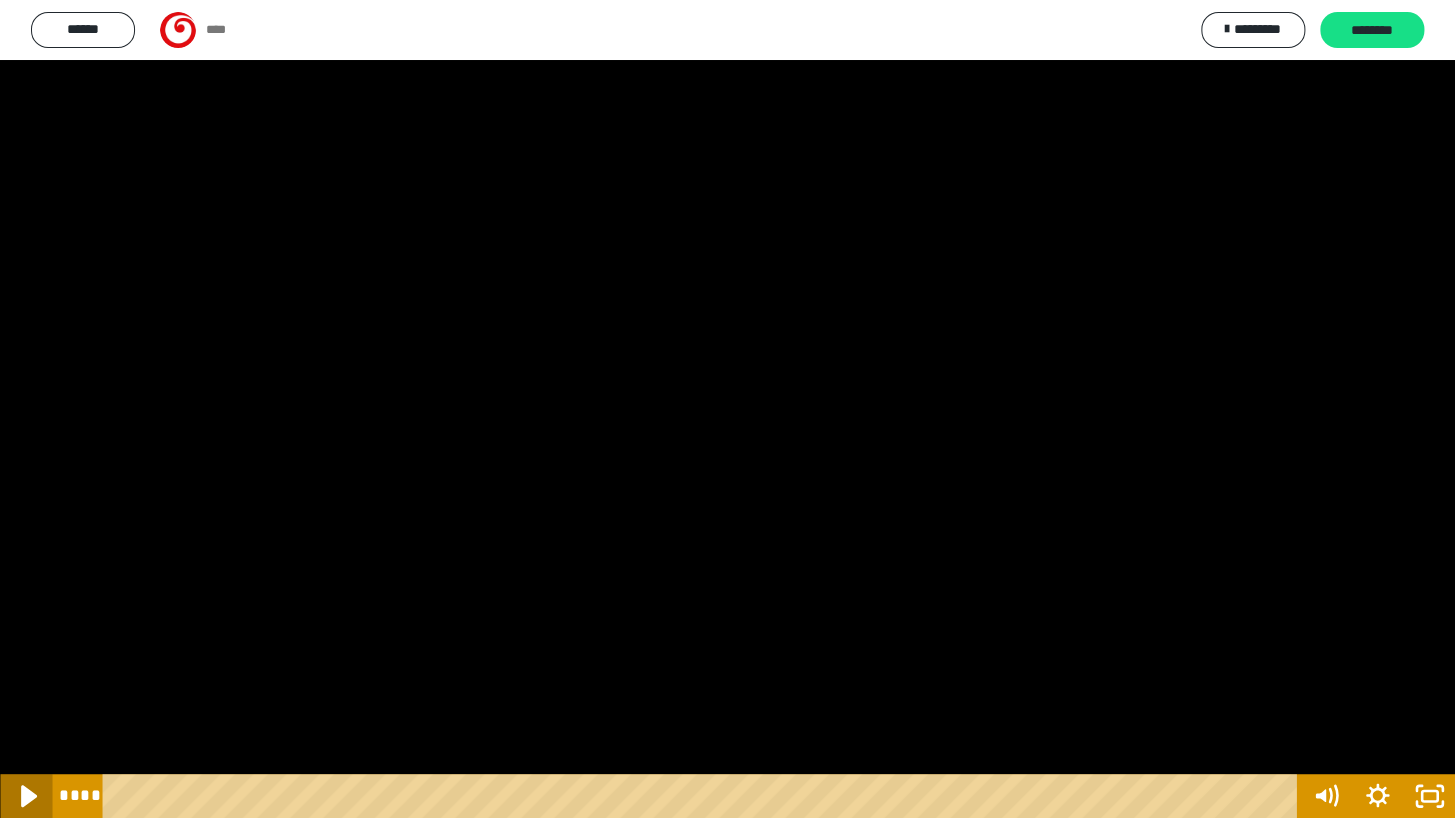 click 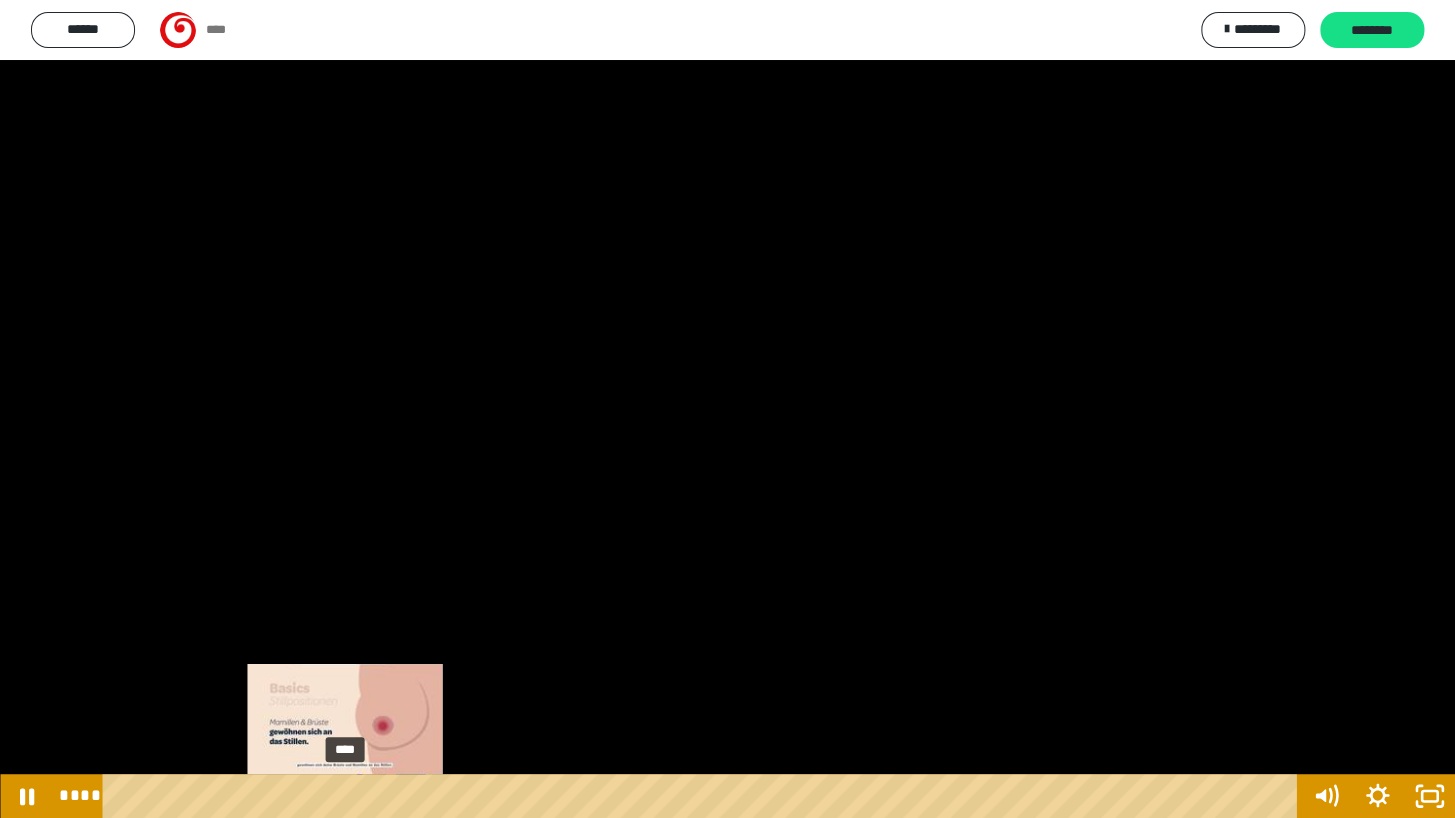 click on "****" at bounding box center (704, 796) 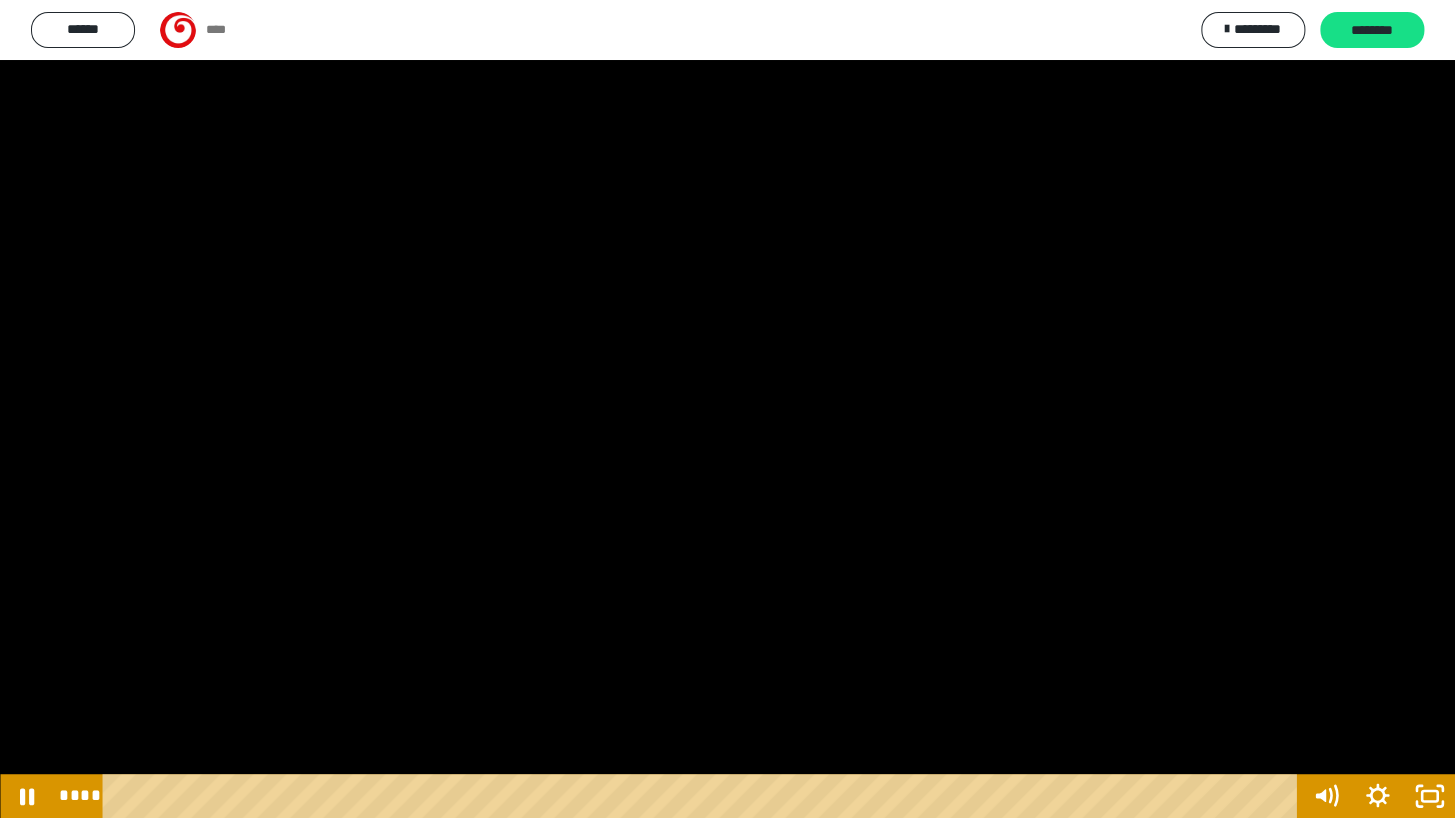 click at bounding box center (727, 409) 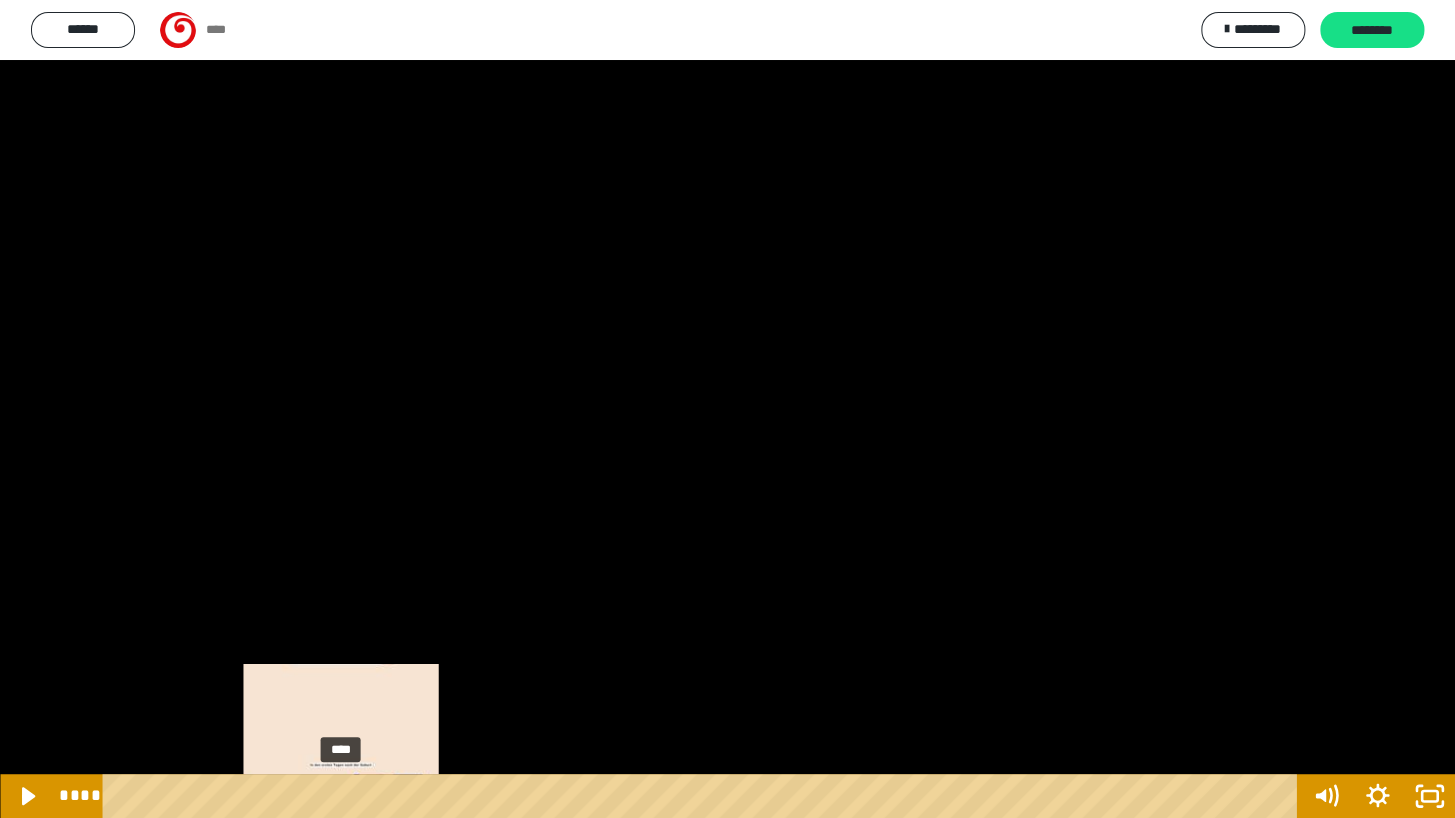 click at bounding box center [348, 796] 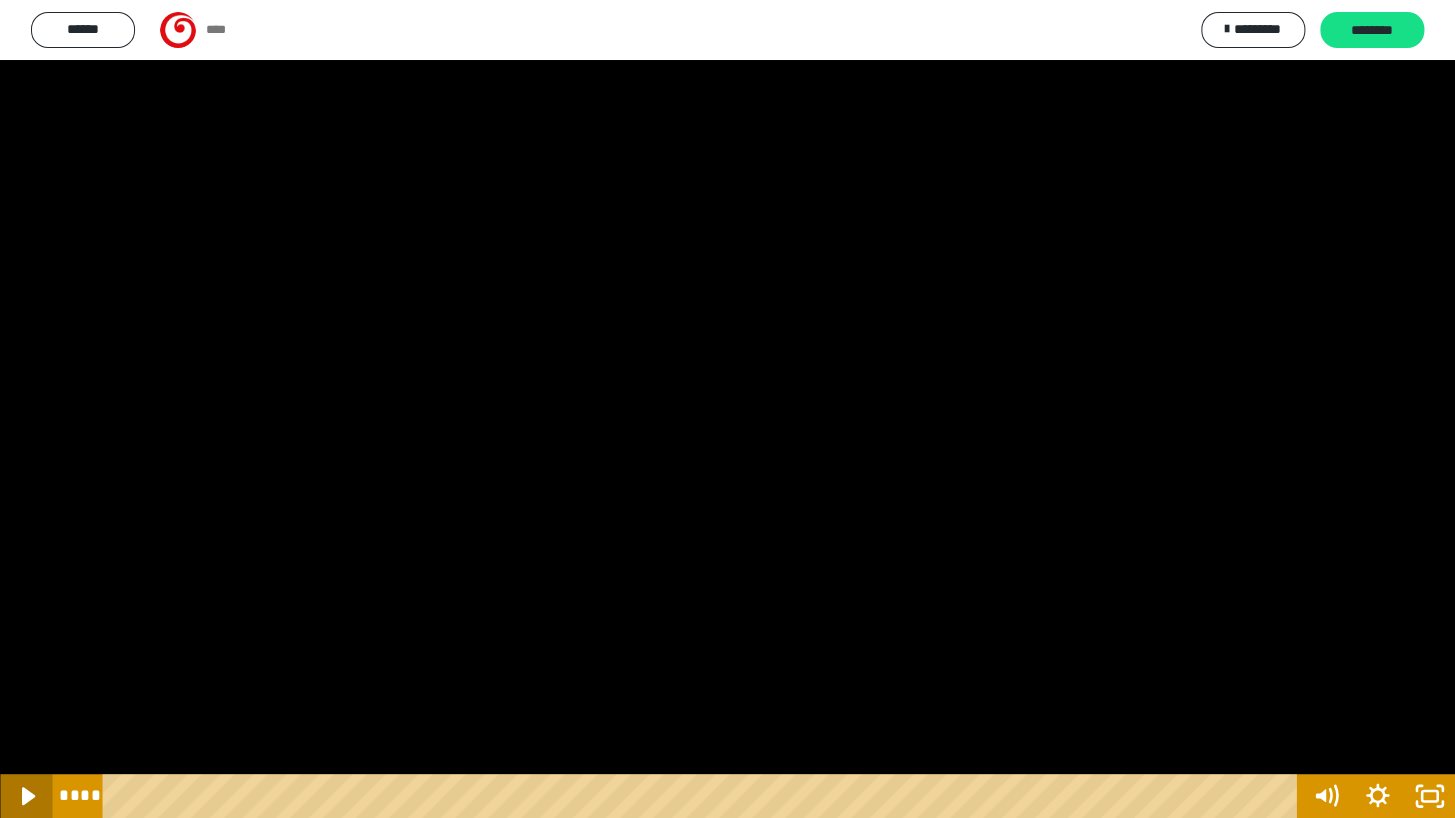 click 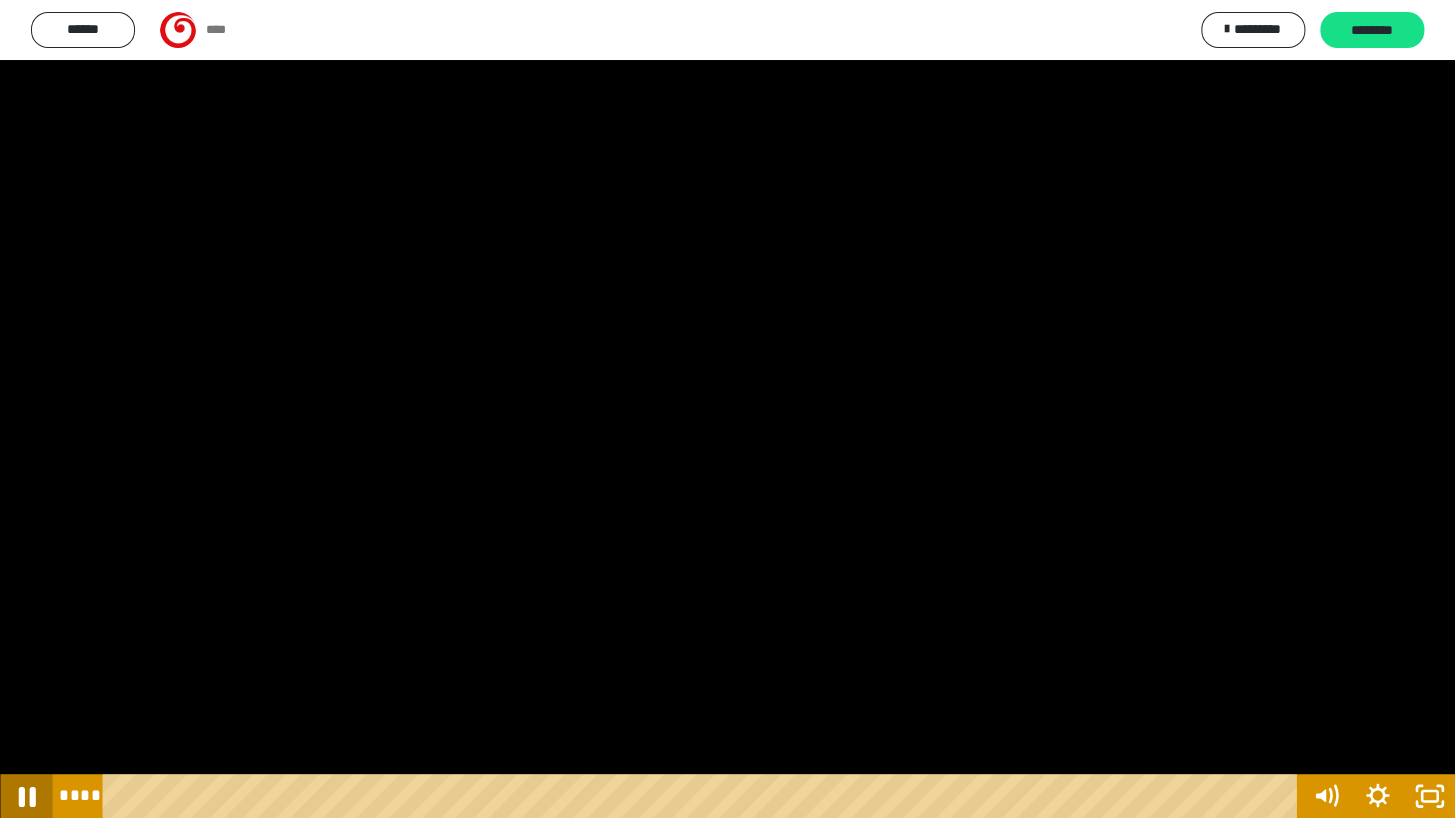 click 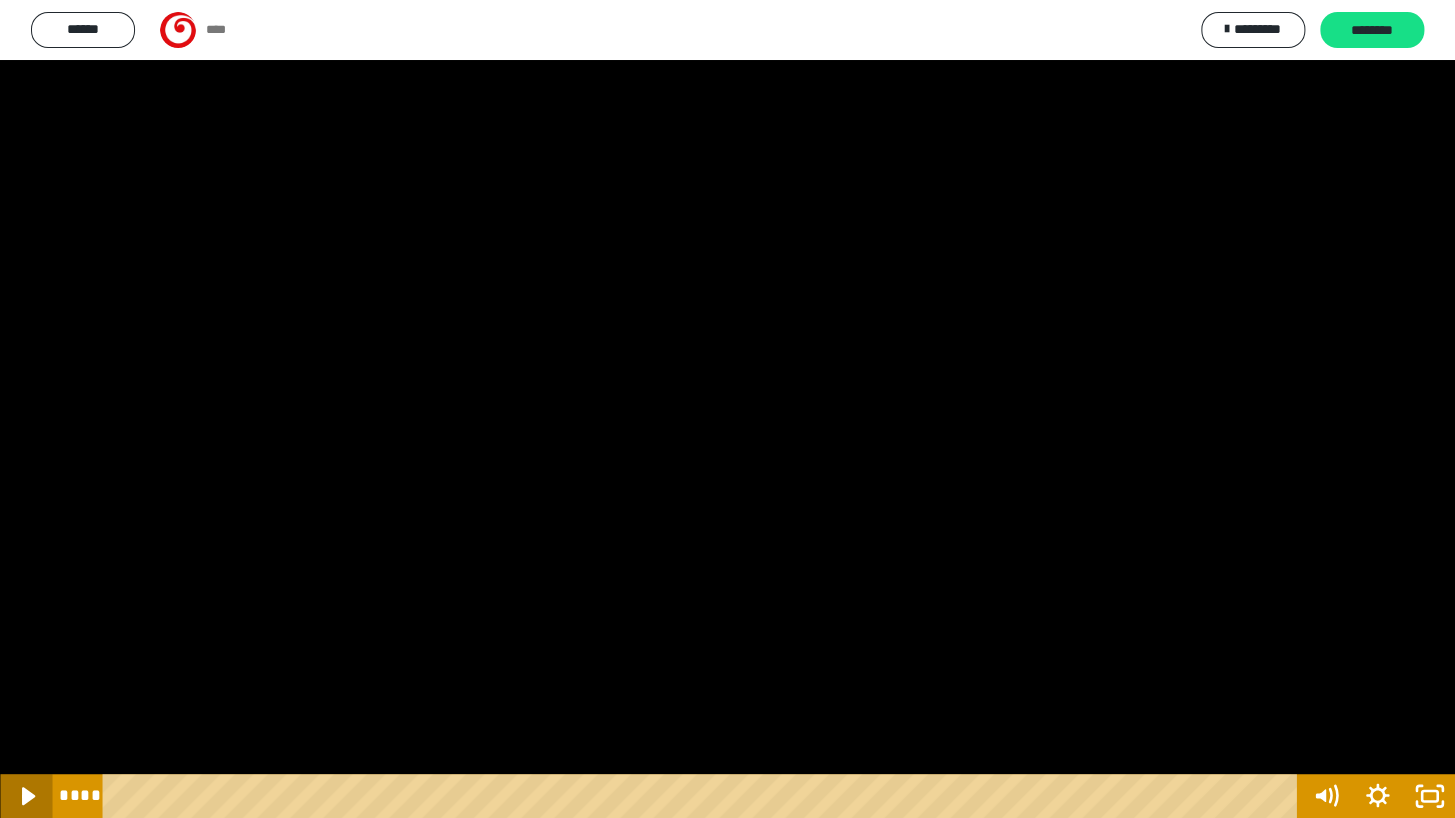 click 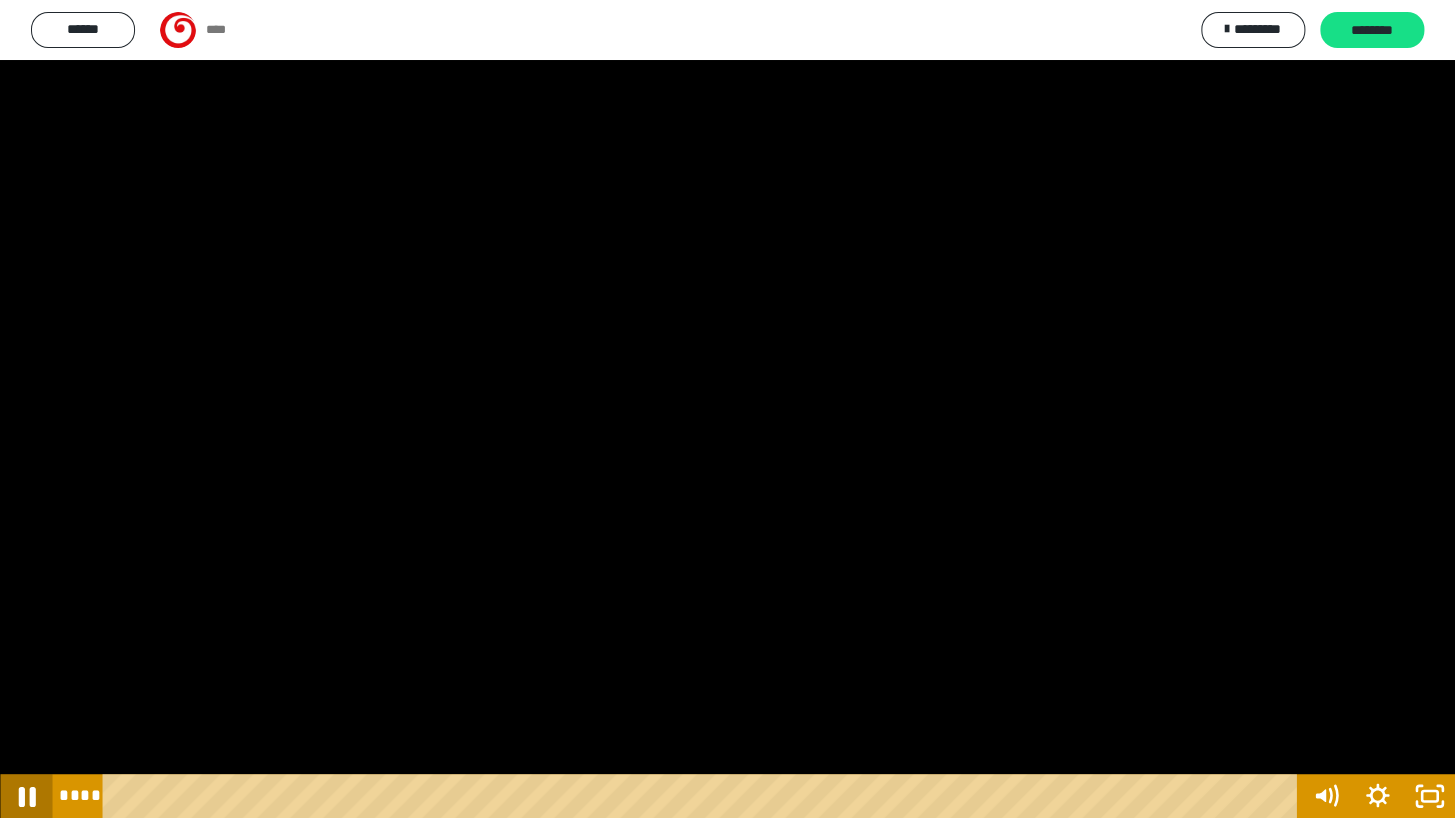 click 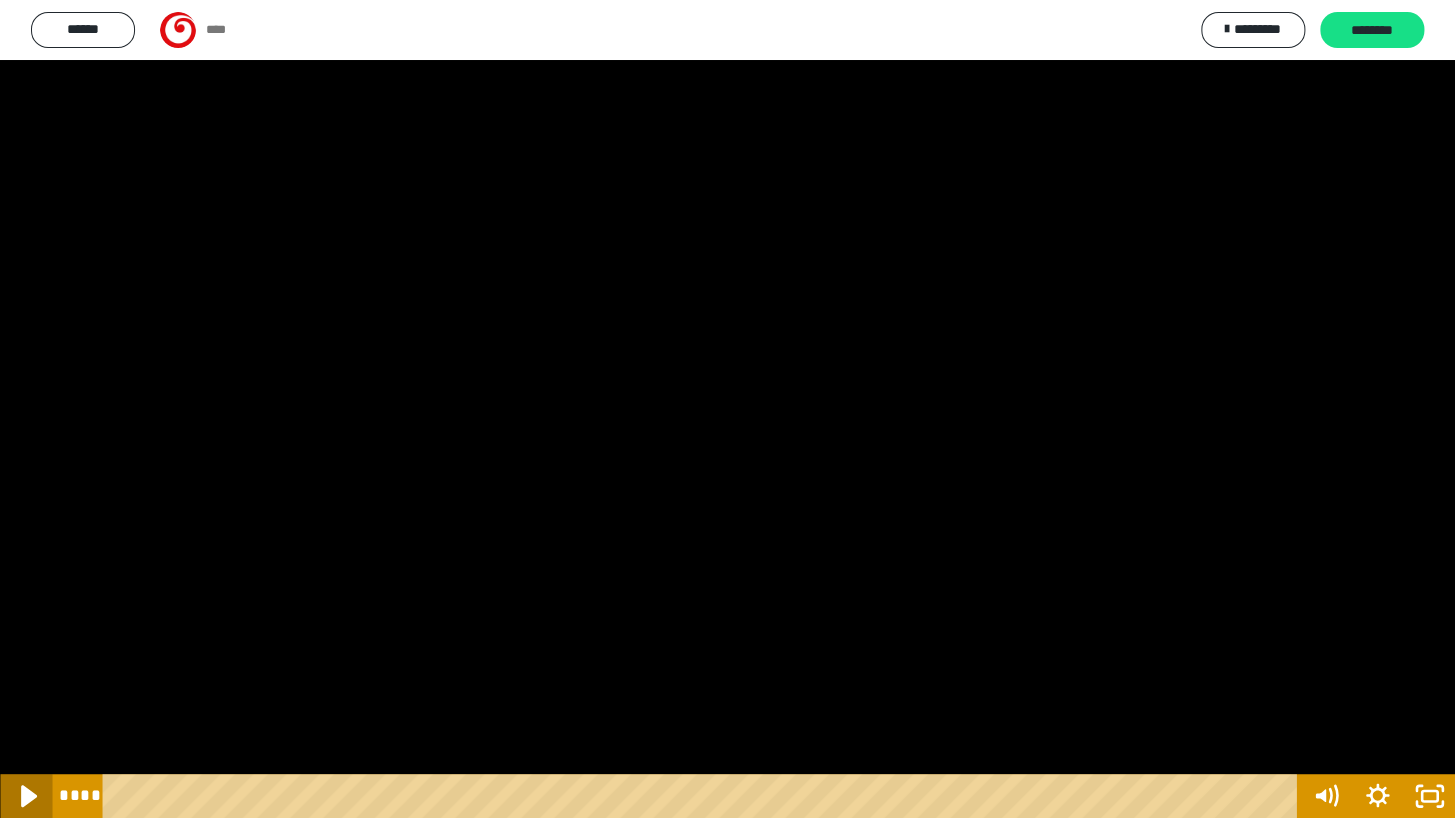 click 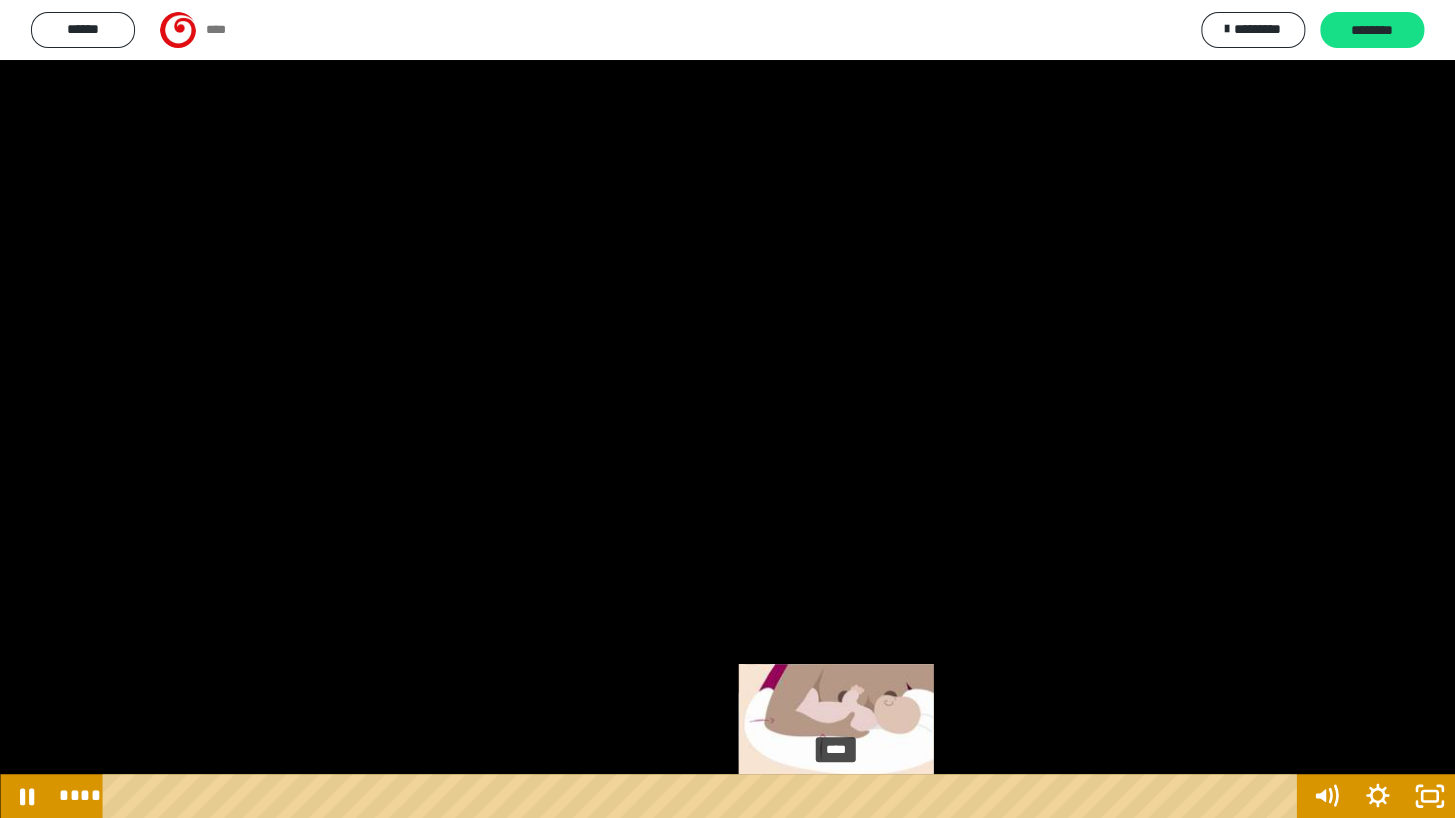 click on "****" at bounding box center (704, 796) 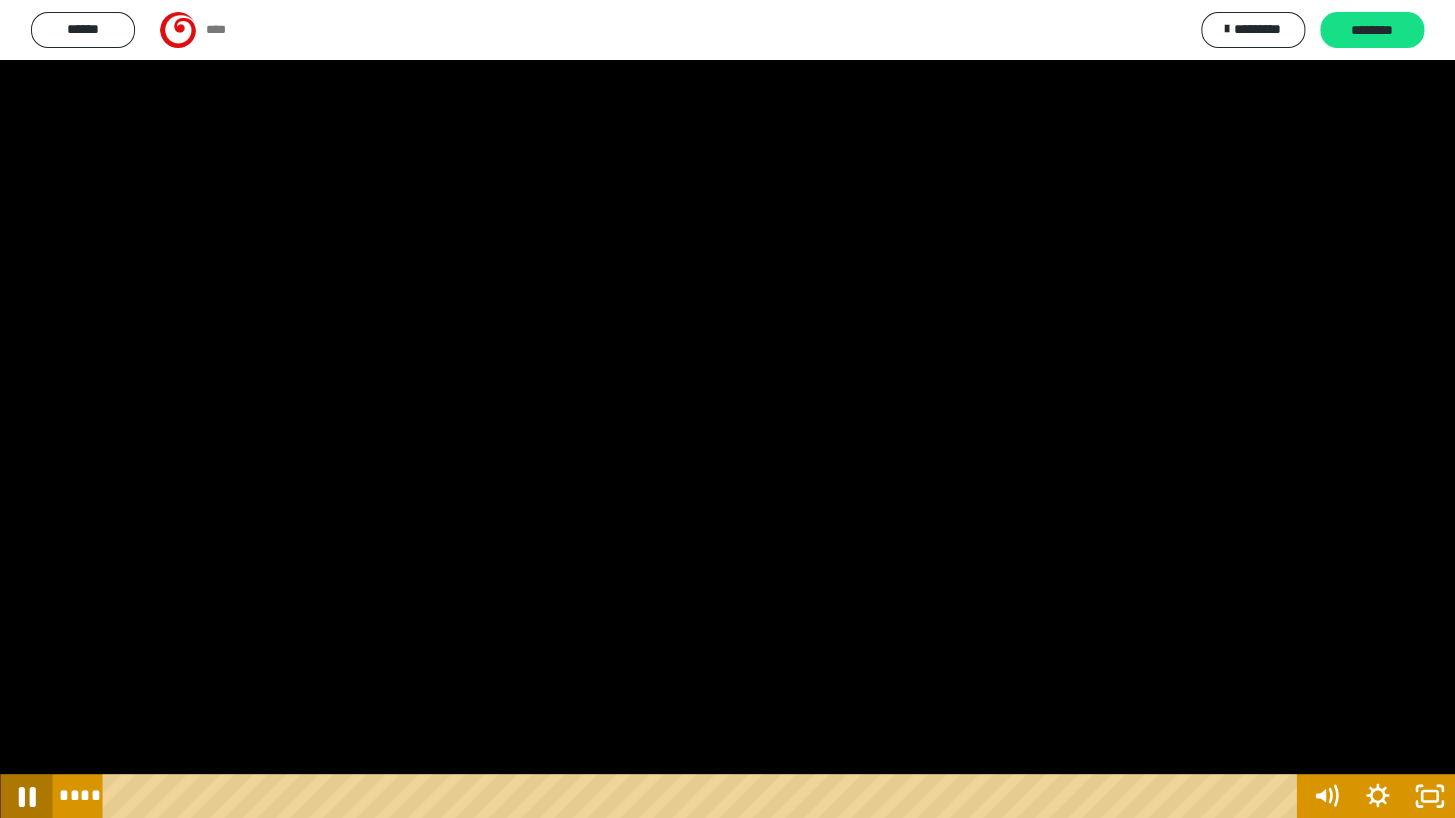 click 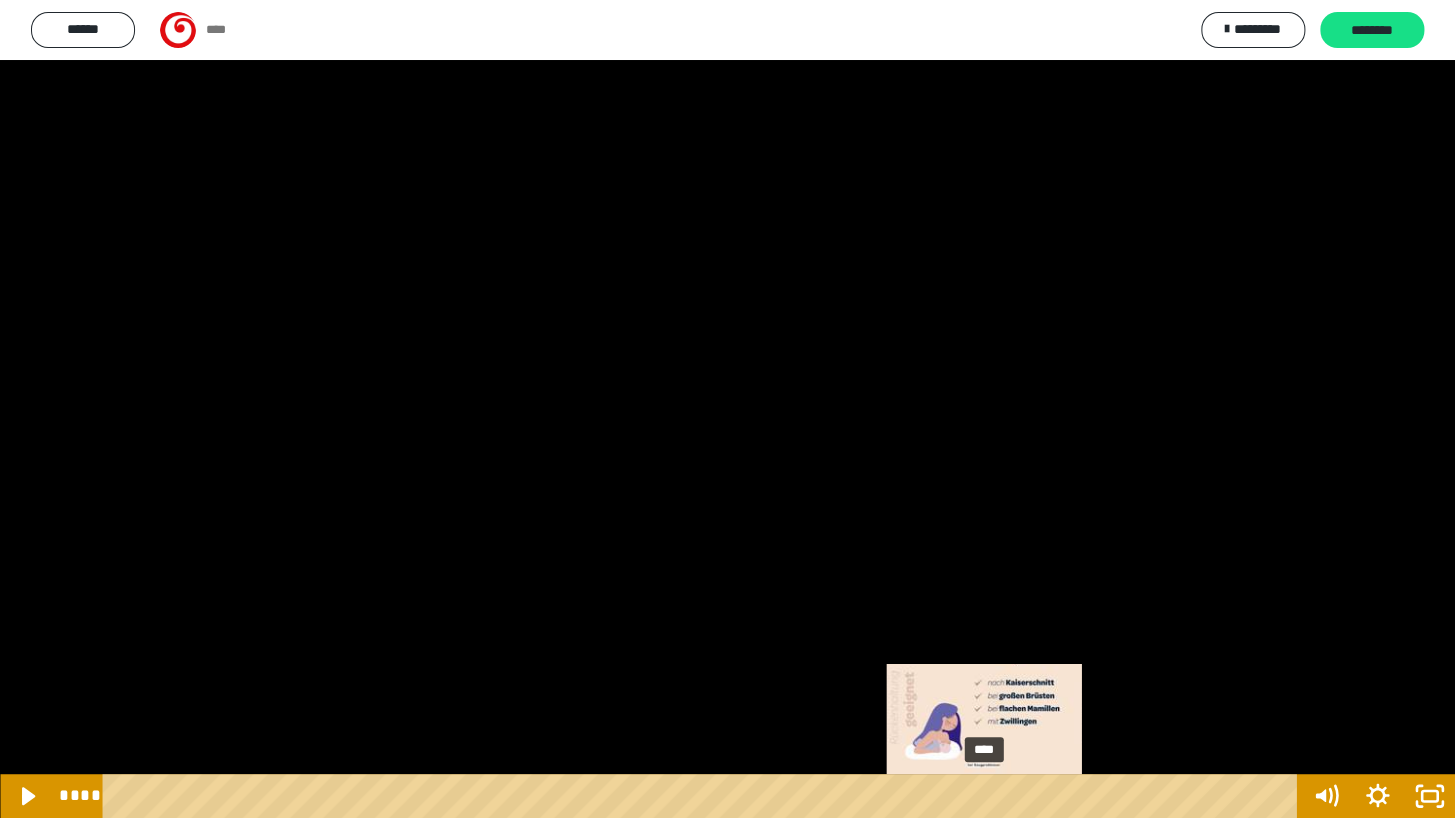 click on "****" at bounding box center (704, 796) 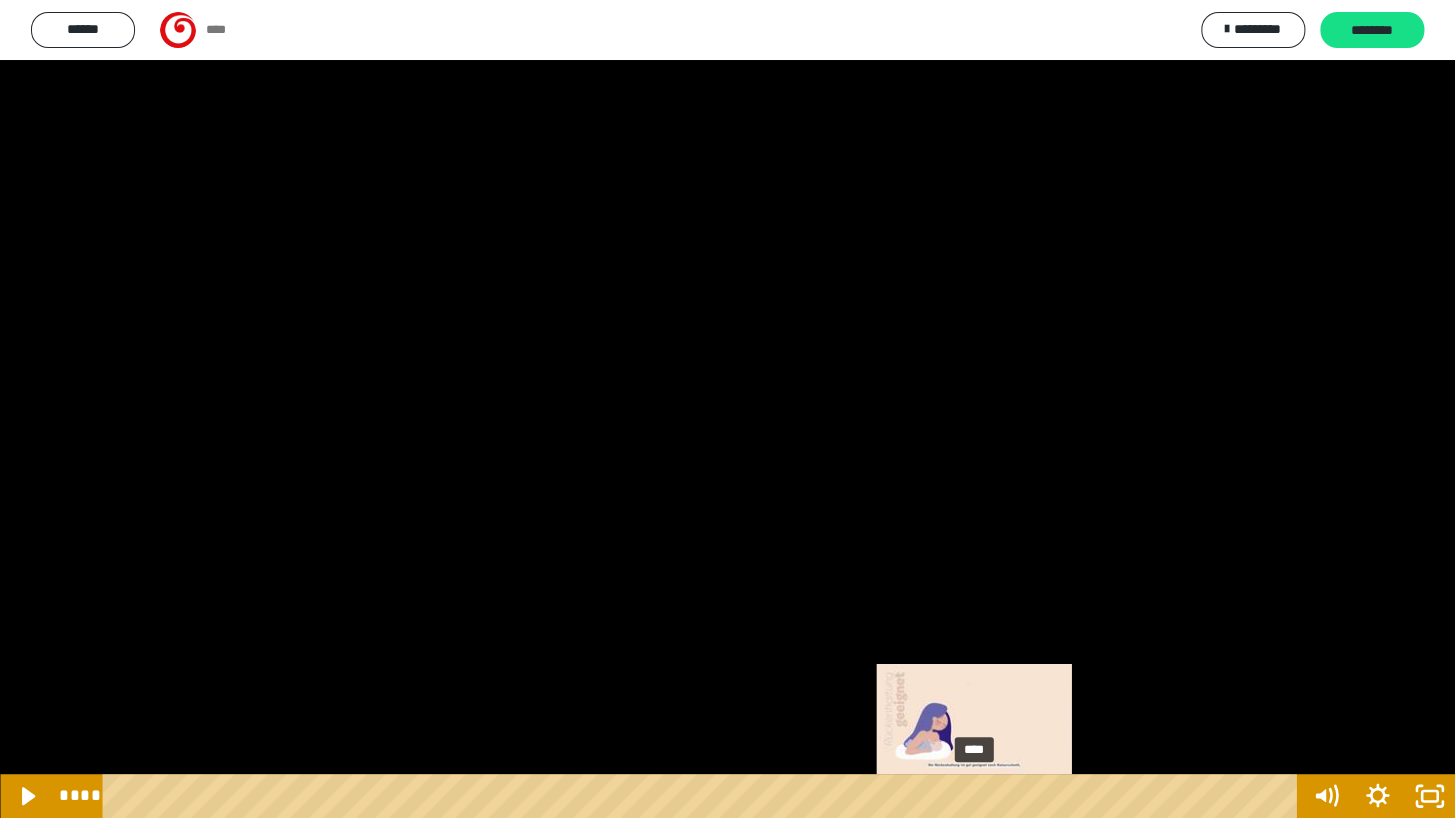 click on "****" at bounding box center (704, 796) 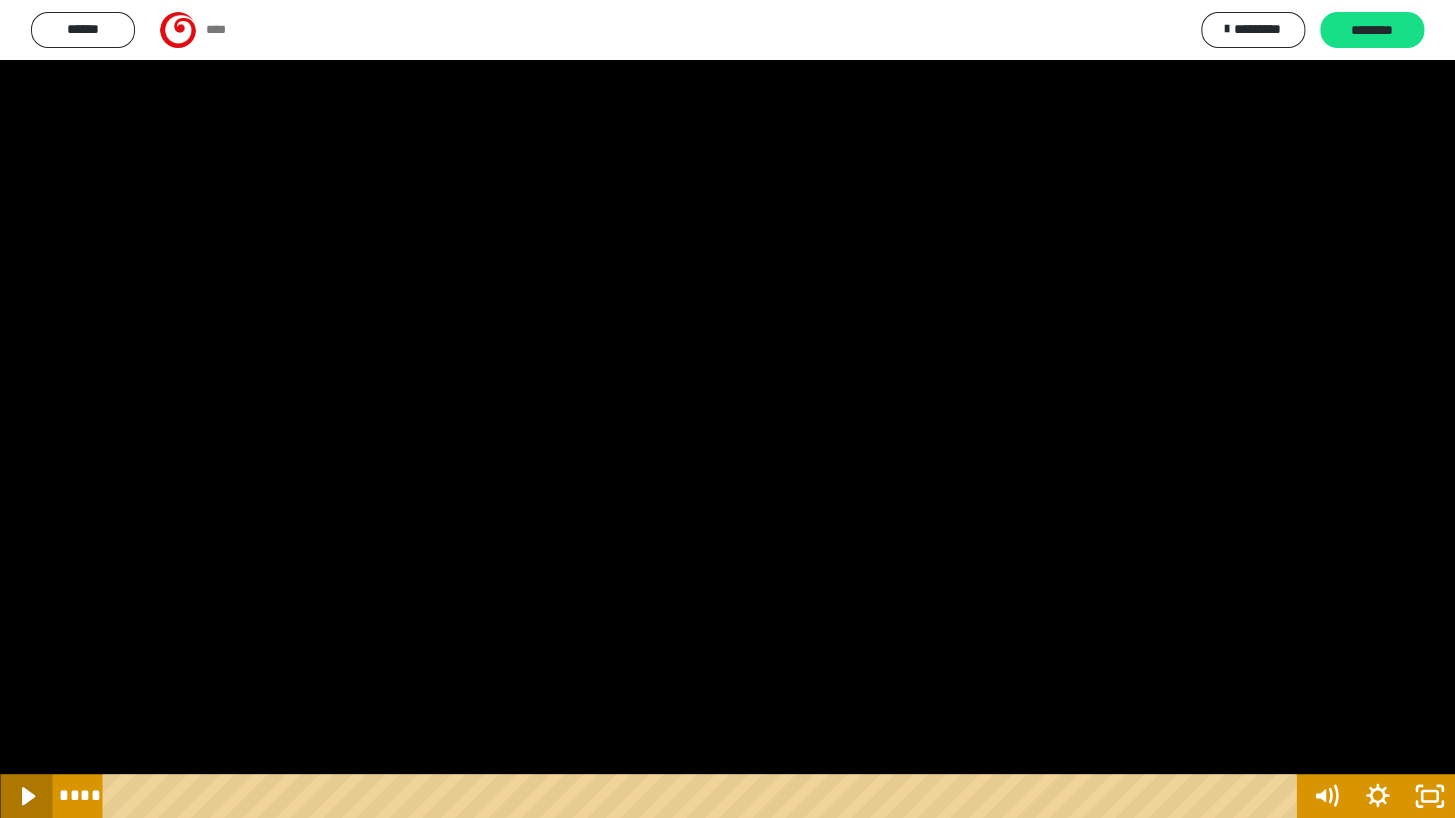 click 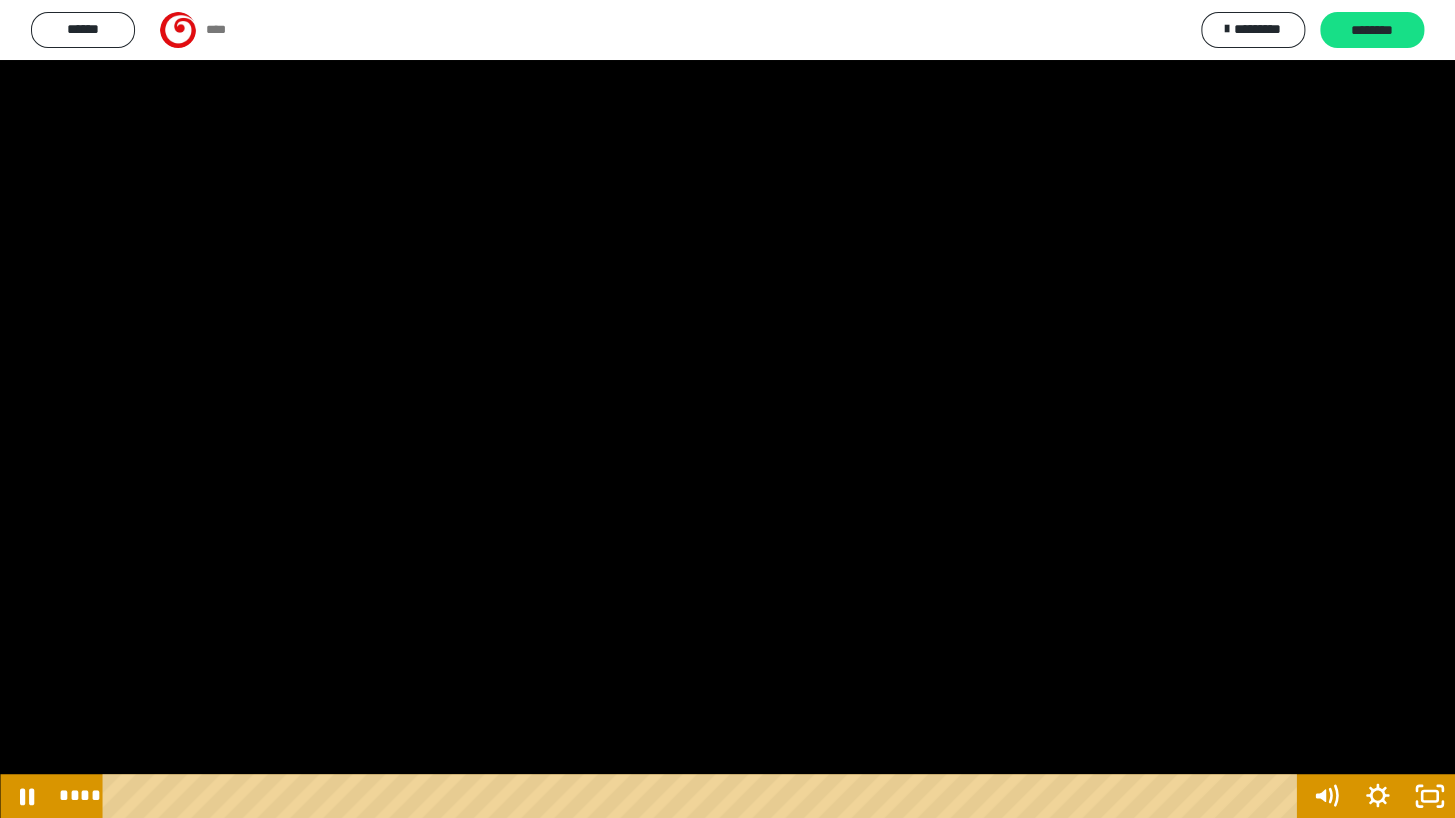 click at bounding box center (727, 409) 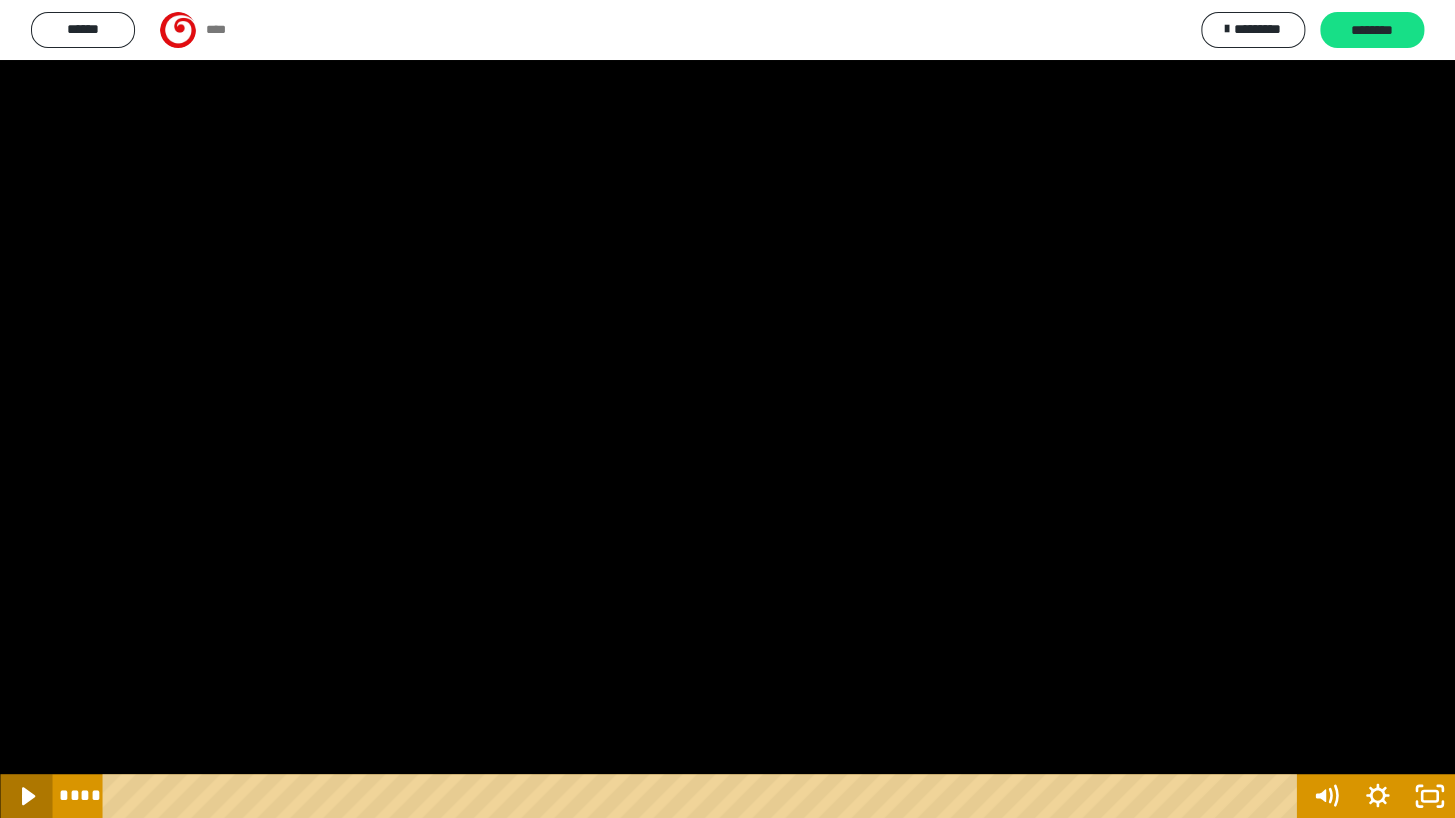 click 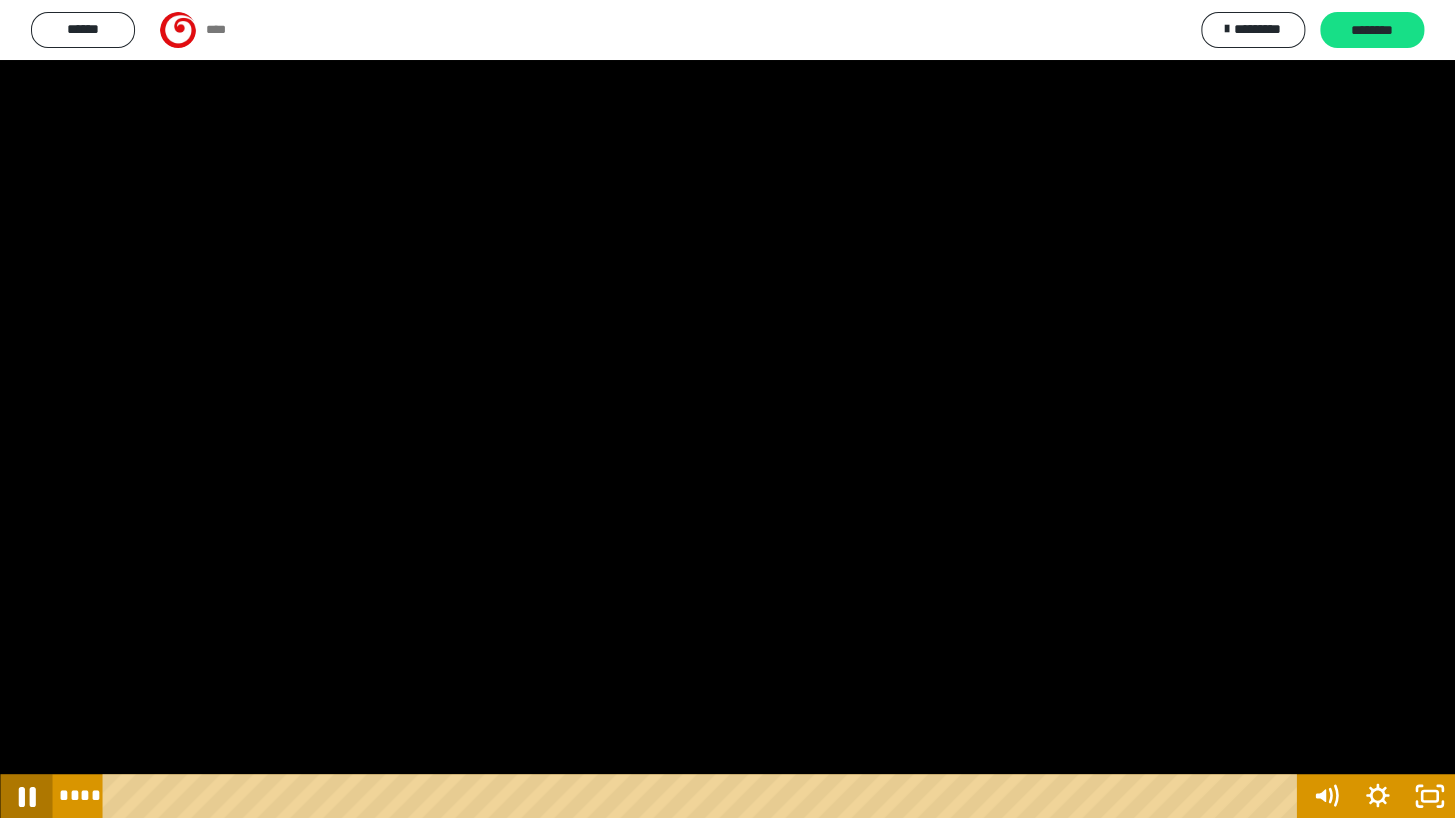 click 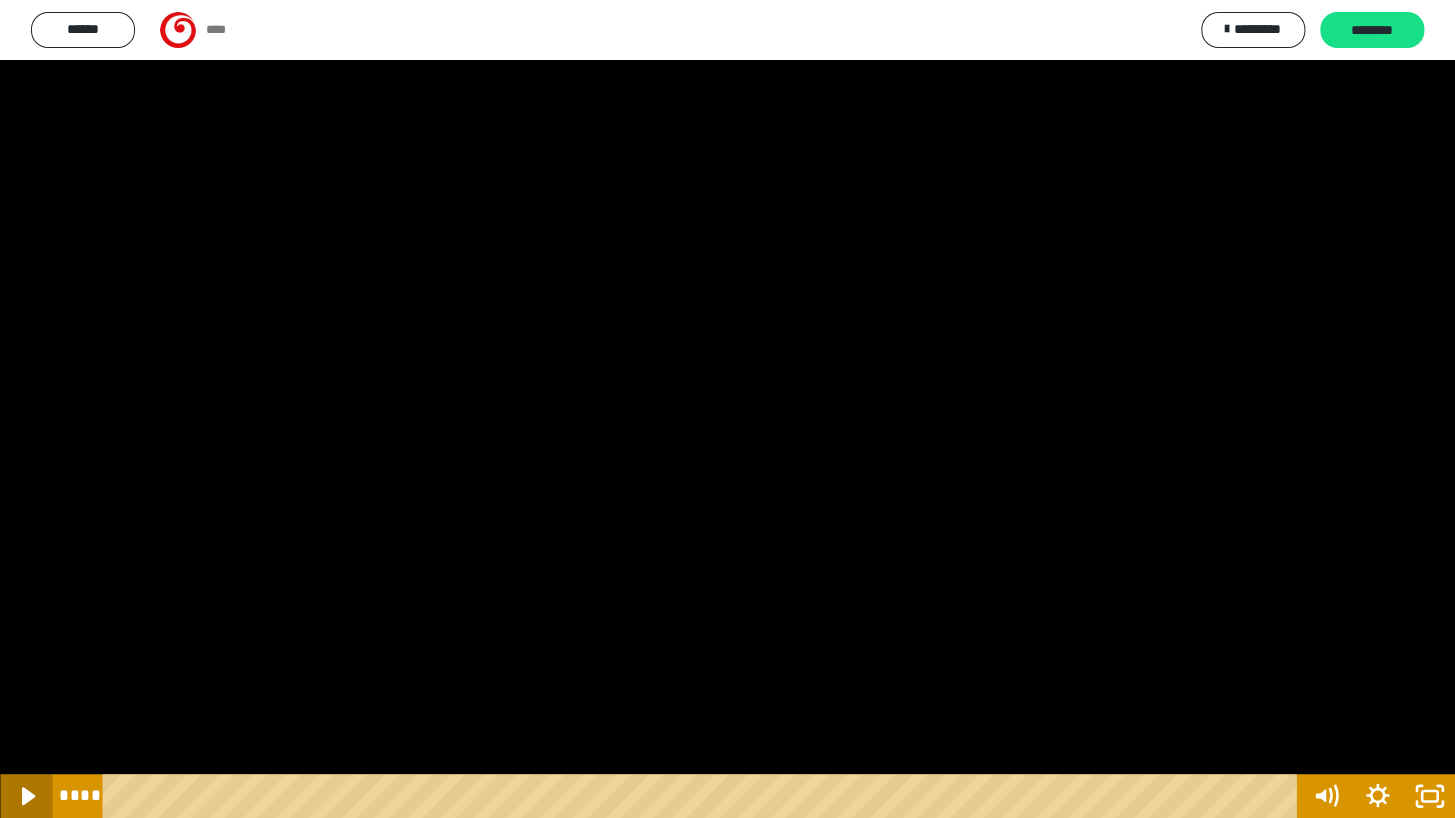 click 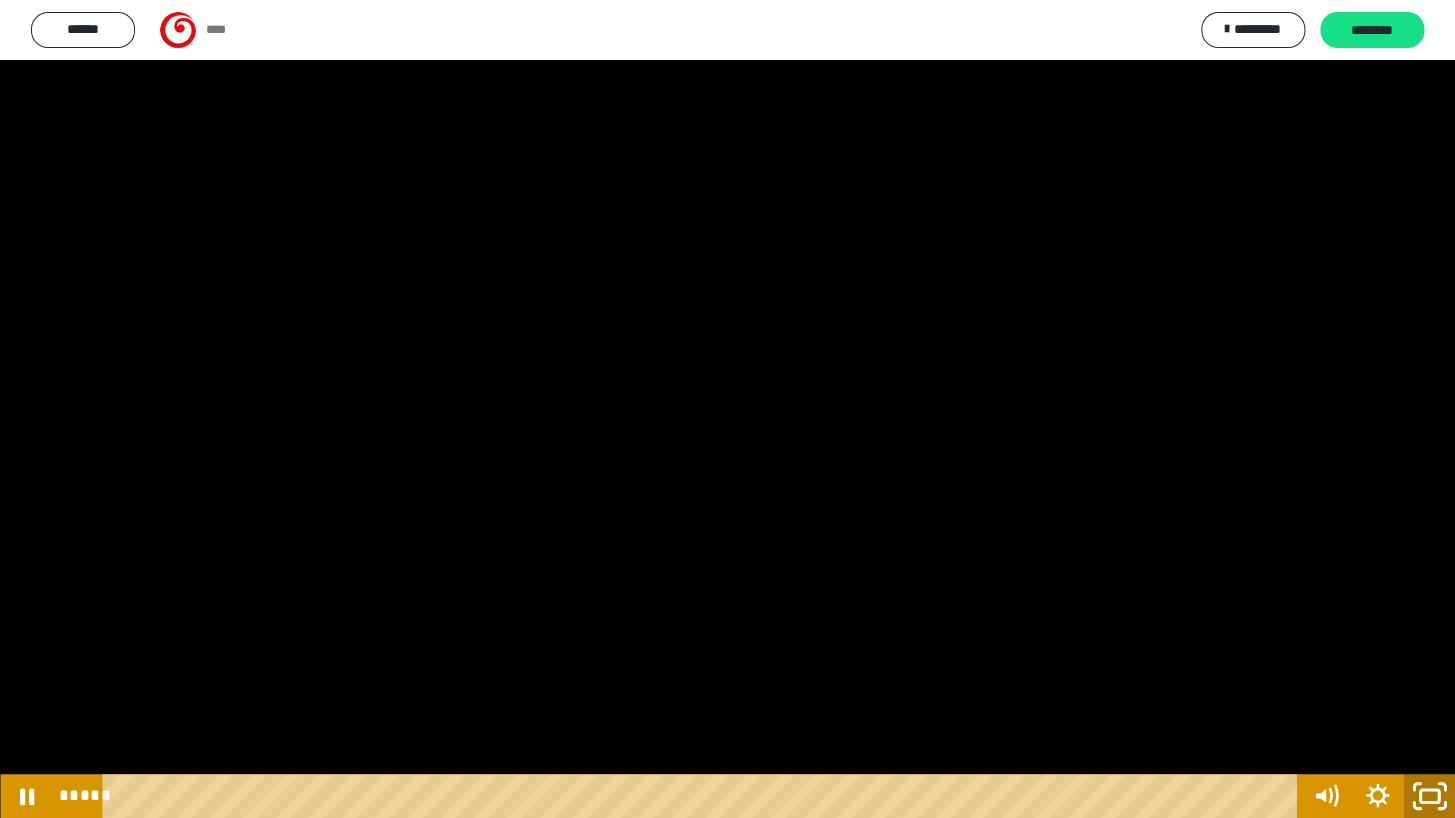 click 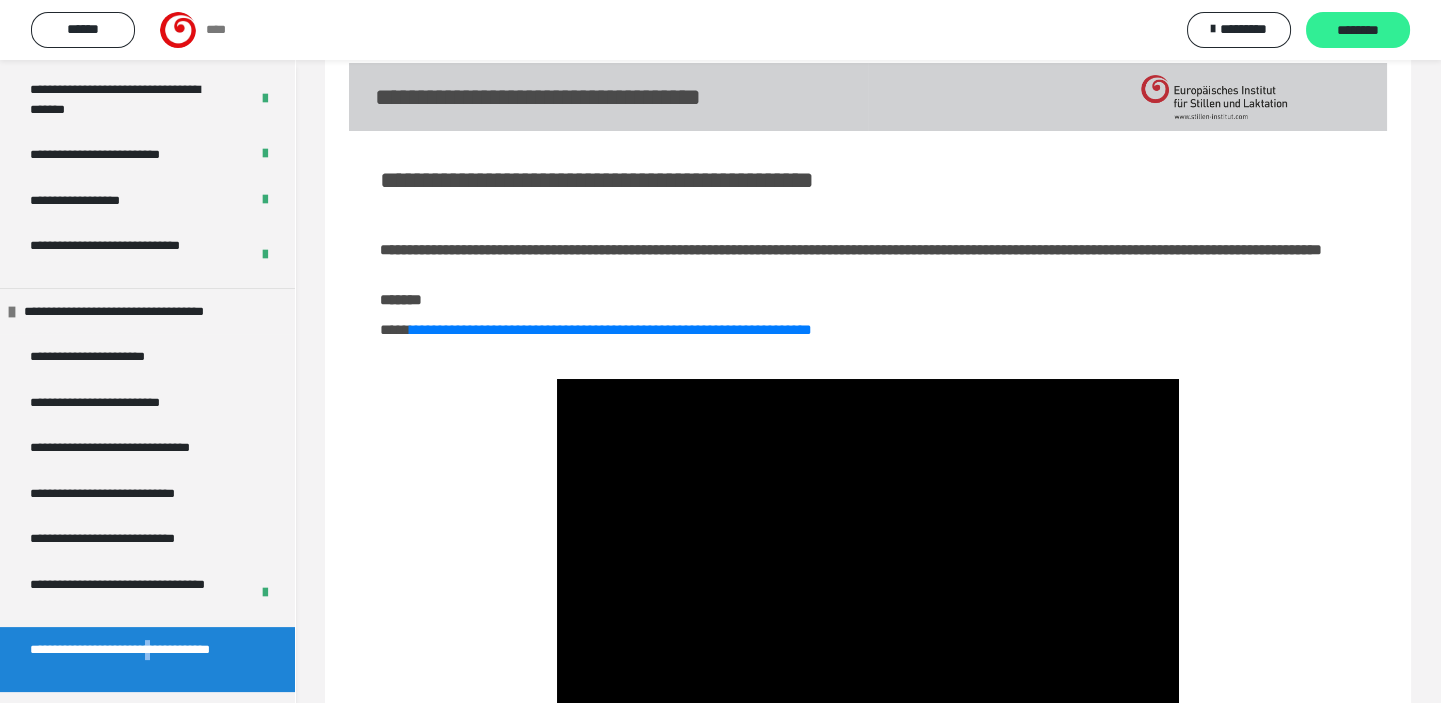 click on "********" at bounding box center [1358, 30] 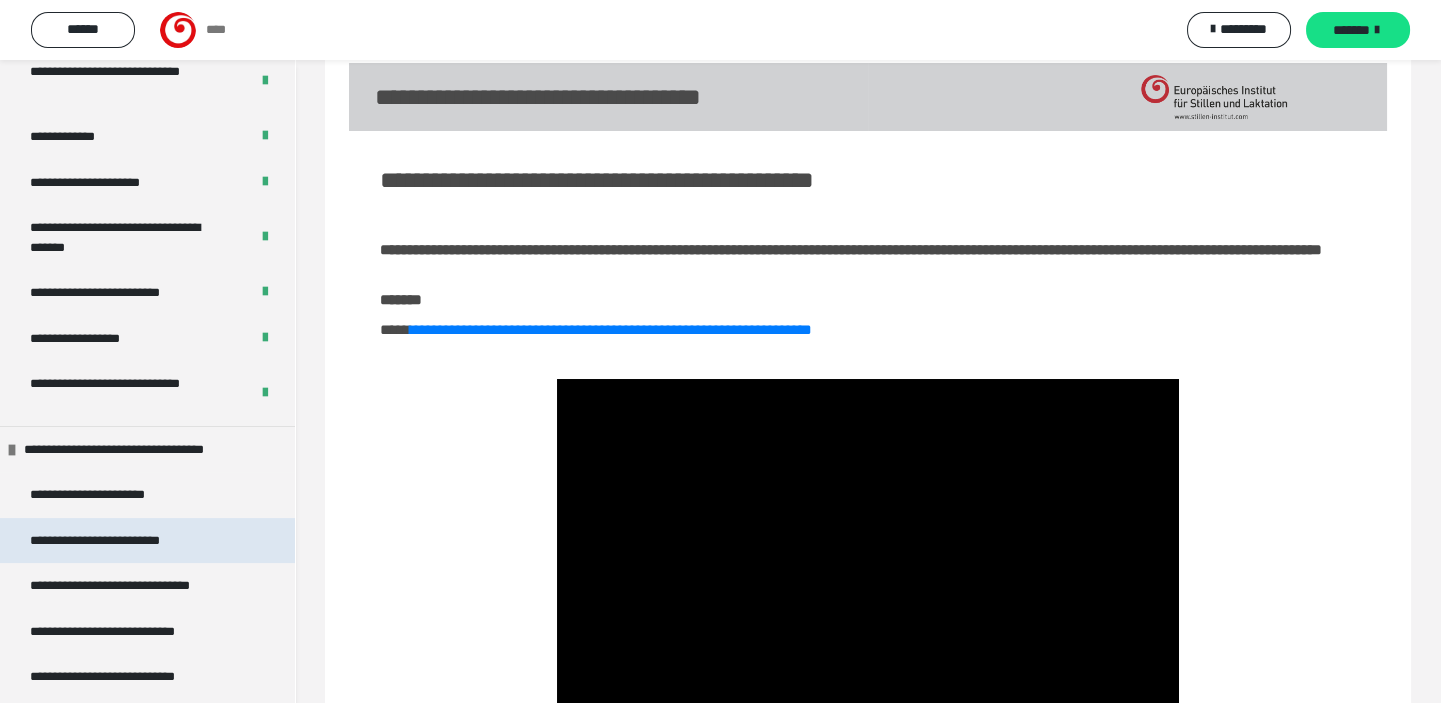 scroll, scrollTop: 1272, scrollLeft: 0, axis: vertical 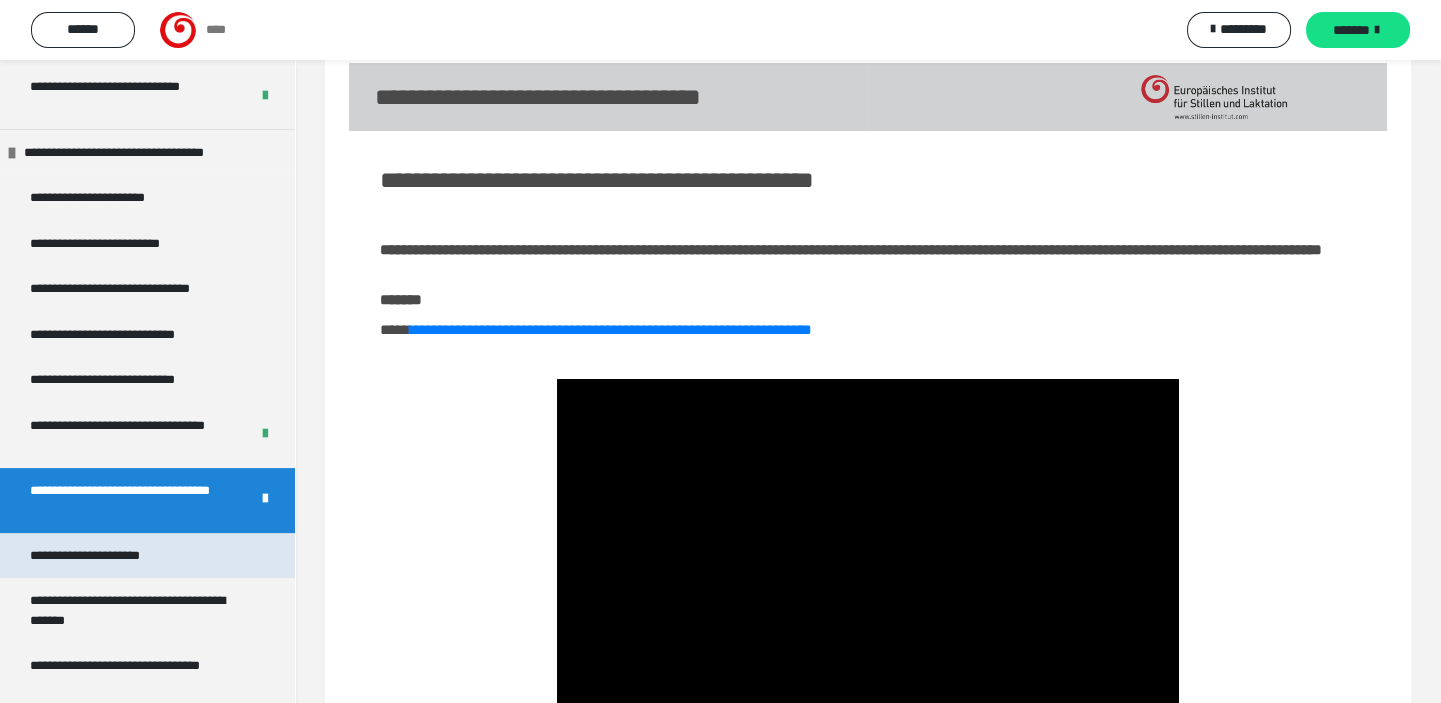 click on "**********" at bounding box center [110, 555] 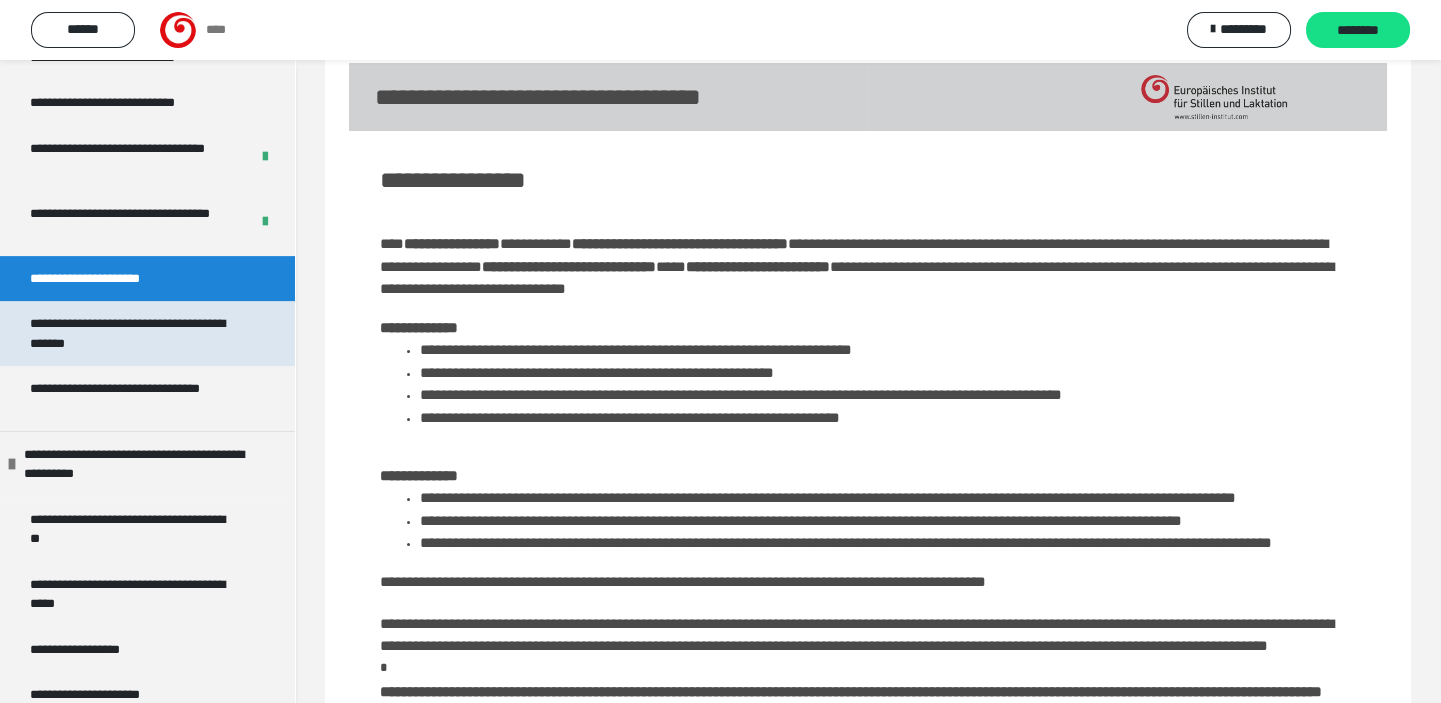 scroll, scrollTop: 1568, scrollLeft: 0, axis: vertical 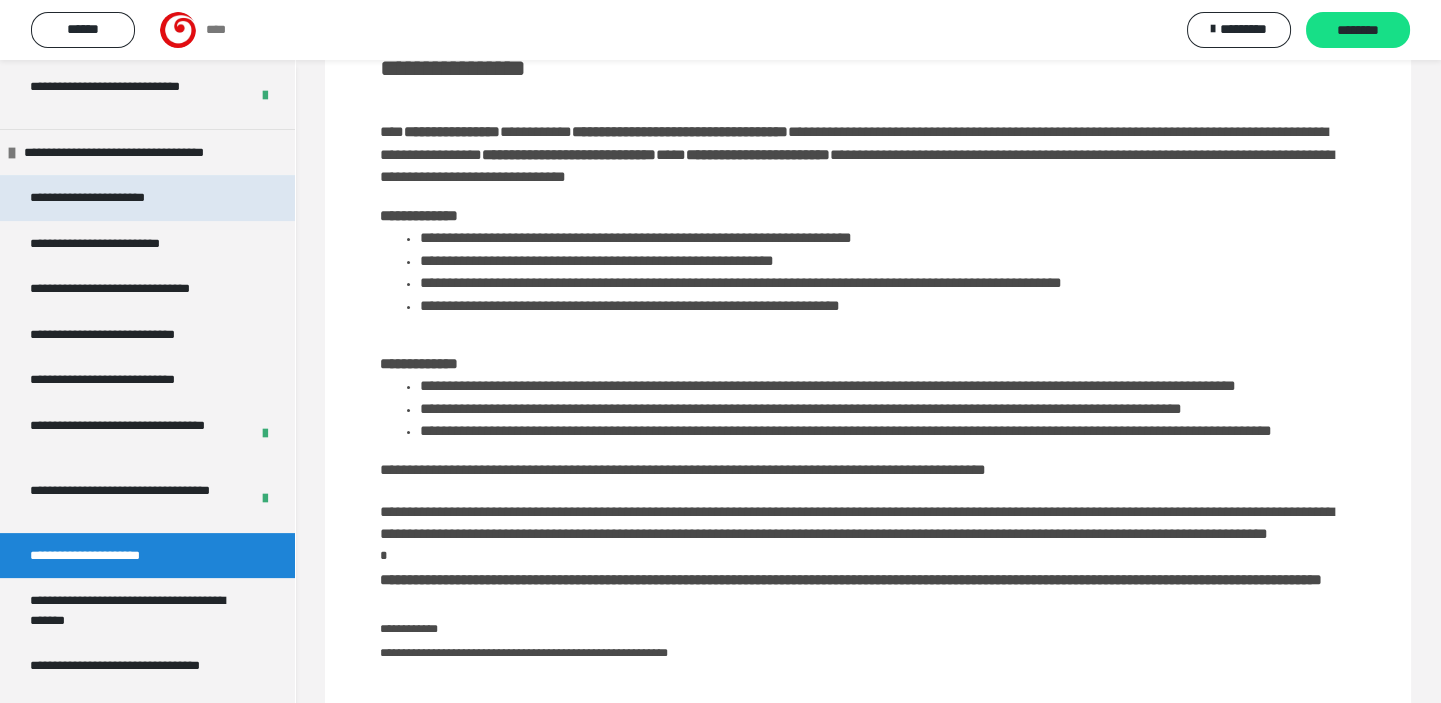 click on "**********" at bounding box center (108, 197) 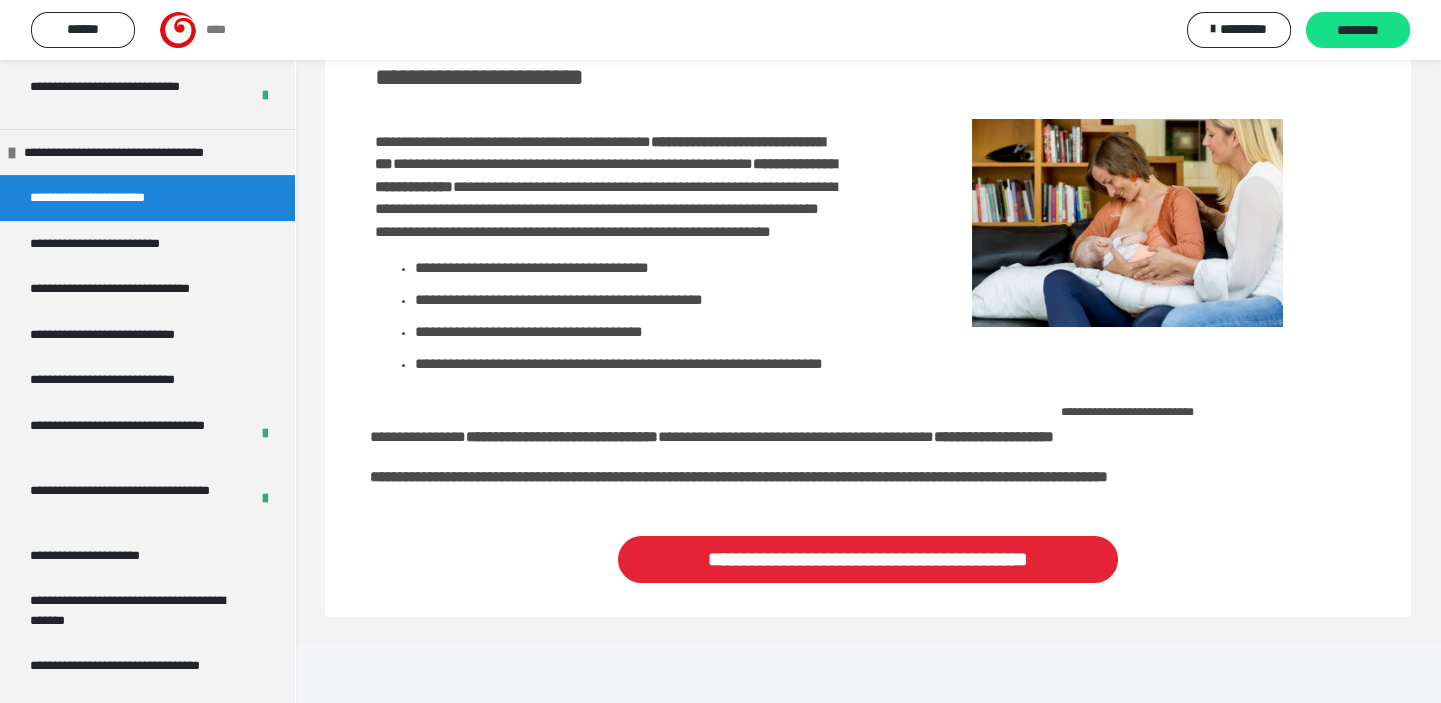 scroll, scrollTop: 169, scrollLeft: 0, axis: vertical 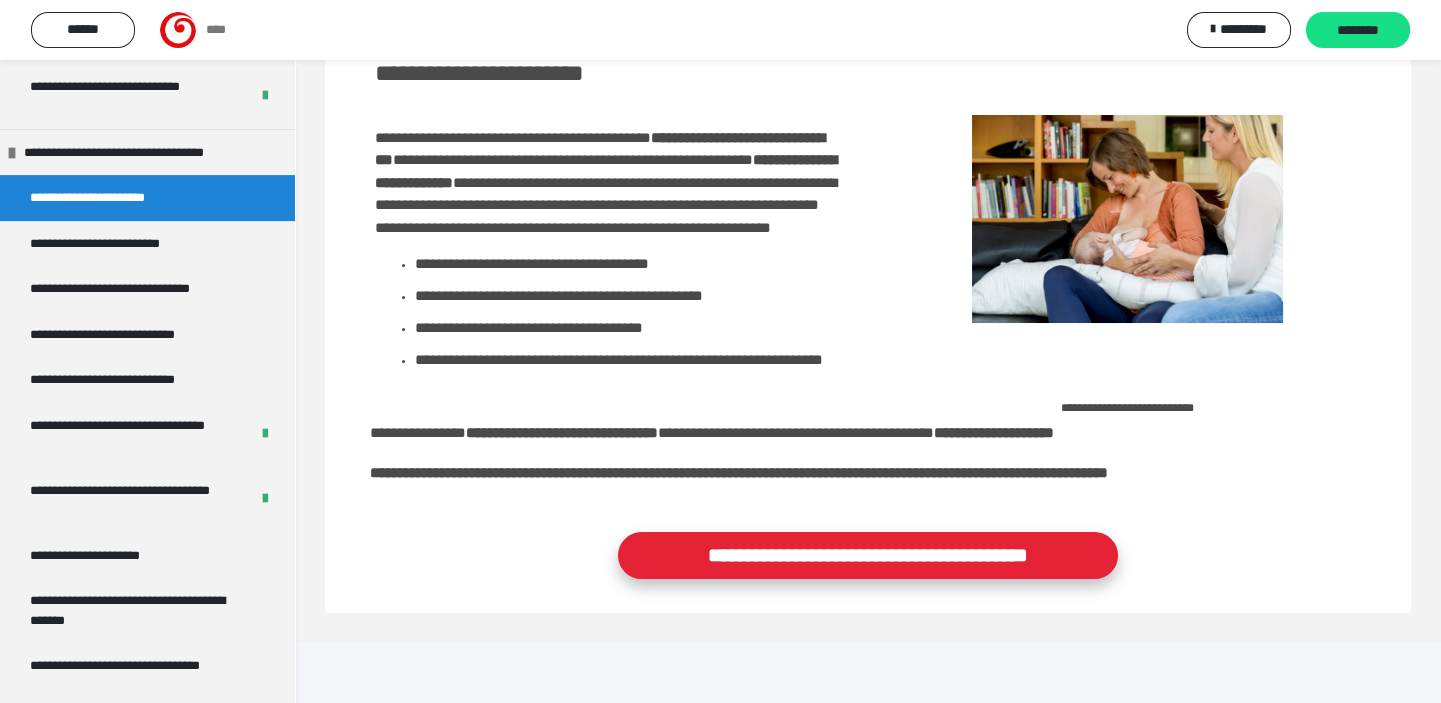 click on "**********" at bounding box center [868, 556] 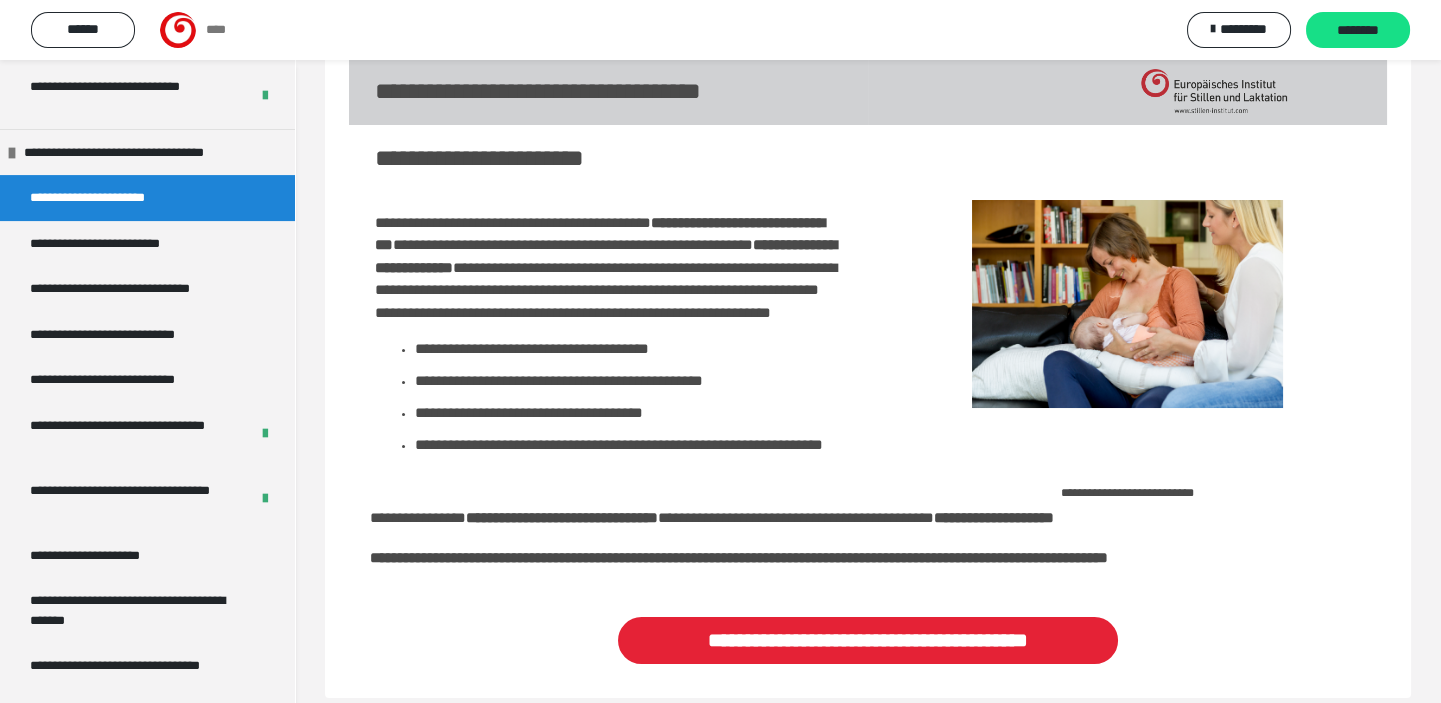 scroll, scrollTop: 0, scrollLeft: 0, axis: both 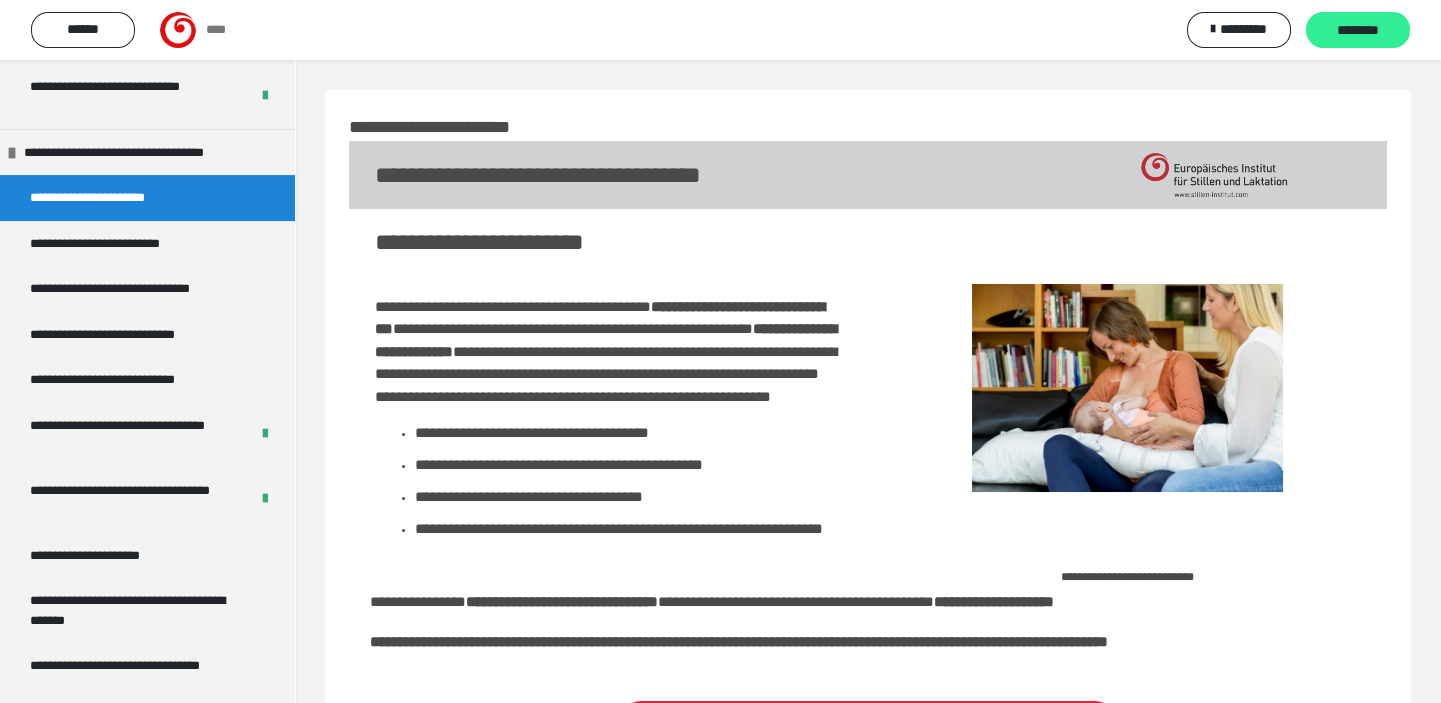 click on "********" at bounding box center (1358, 31) 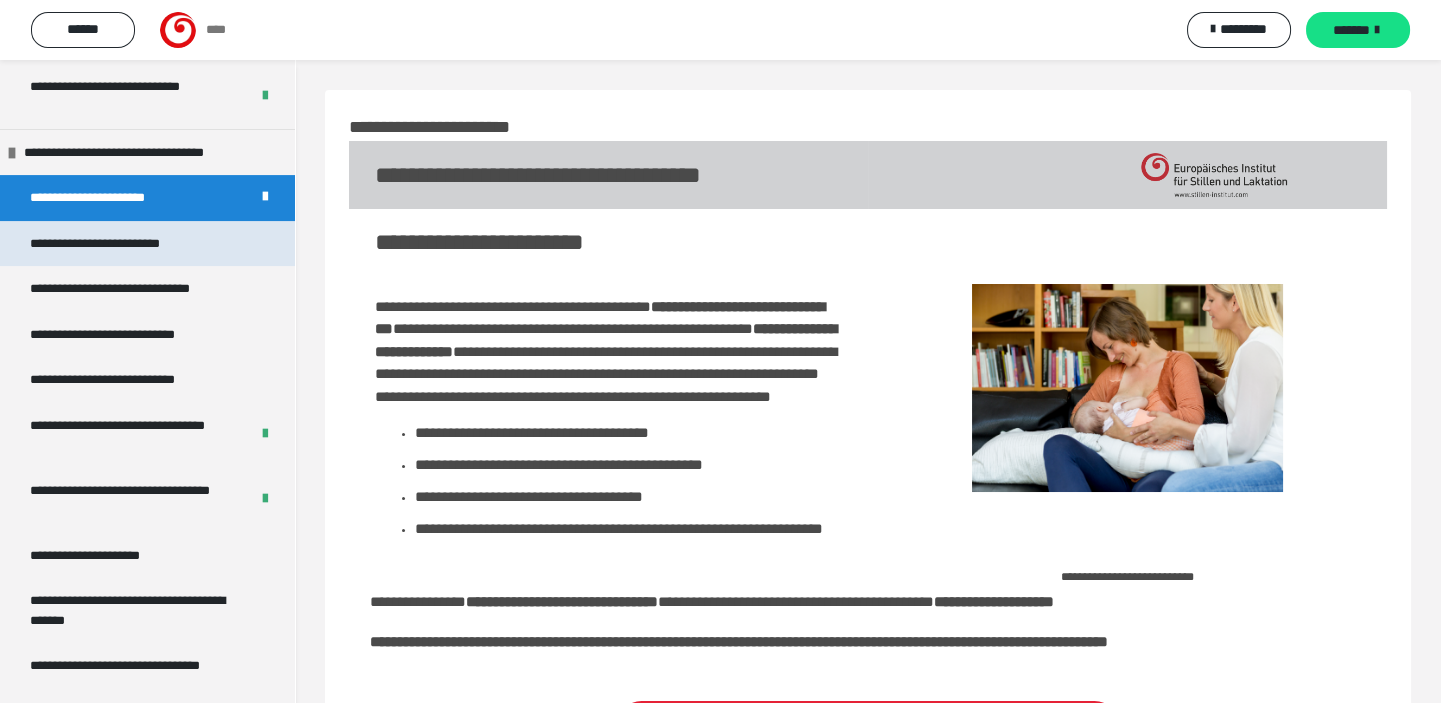 click on "**********" at bounding box center [119, 243] 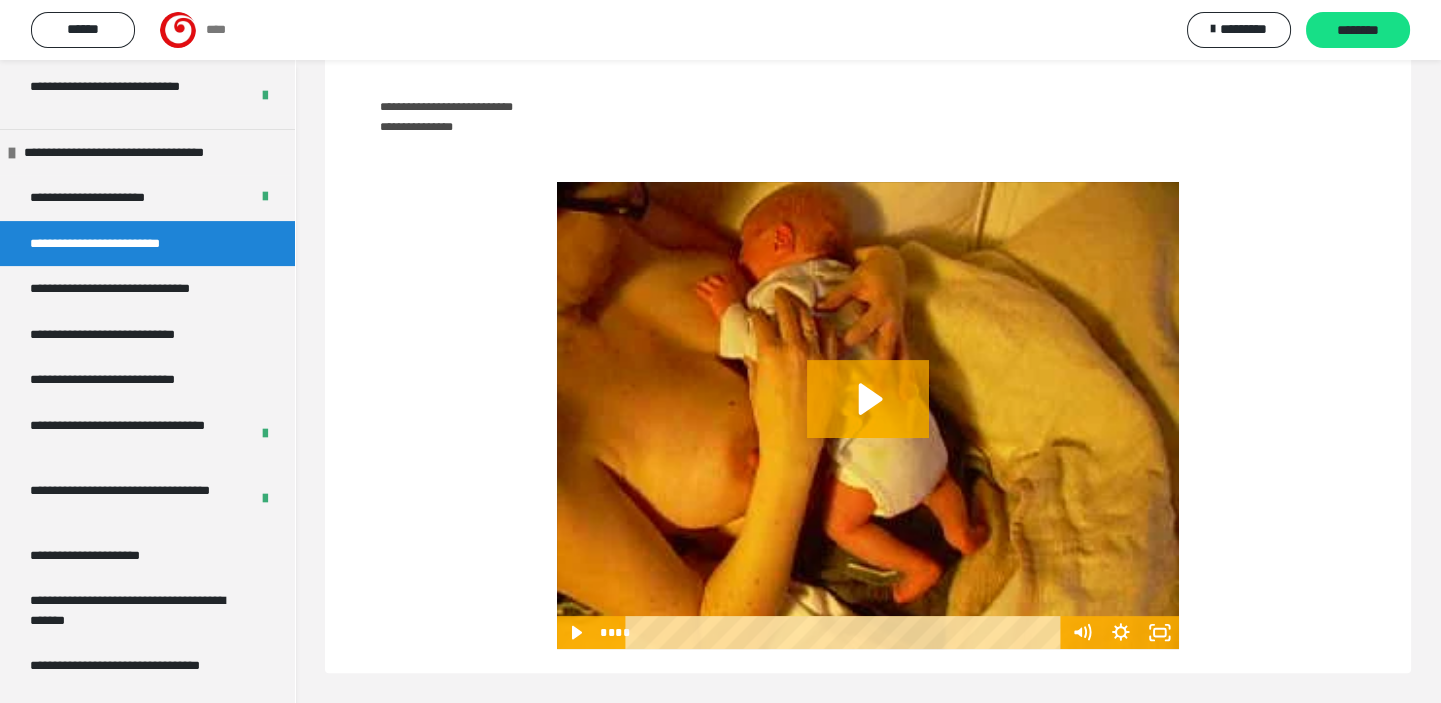 scroll, scrollTop: 1363, scrollLeft: 0, axis: vertical 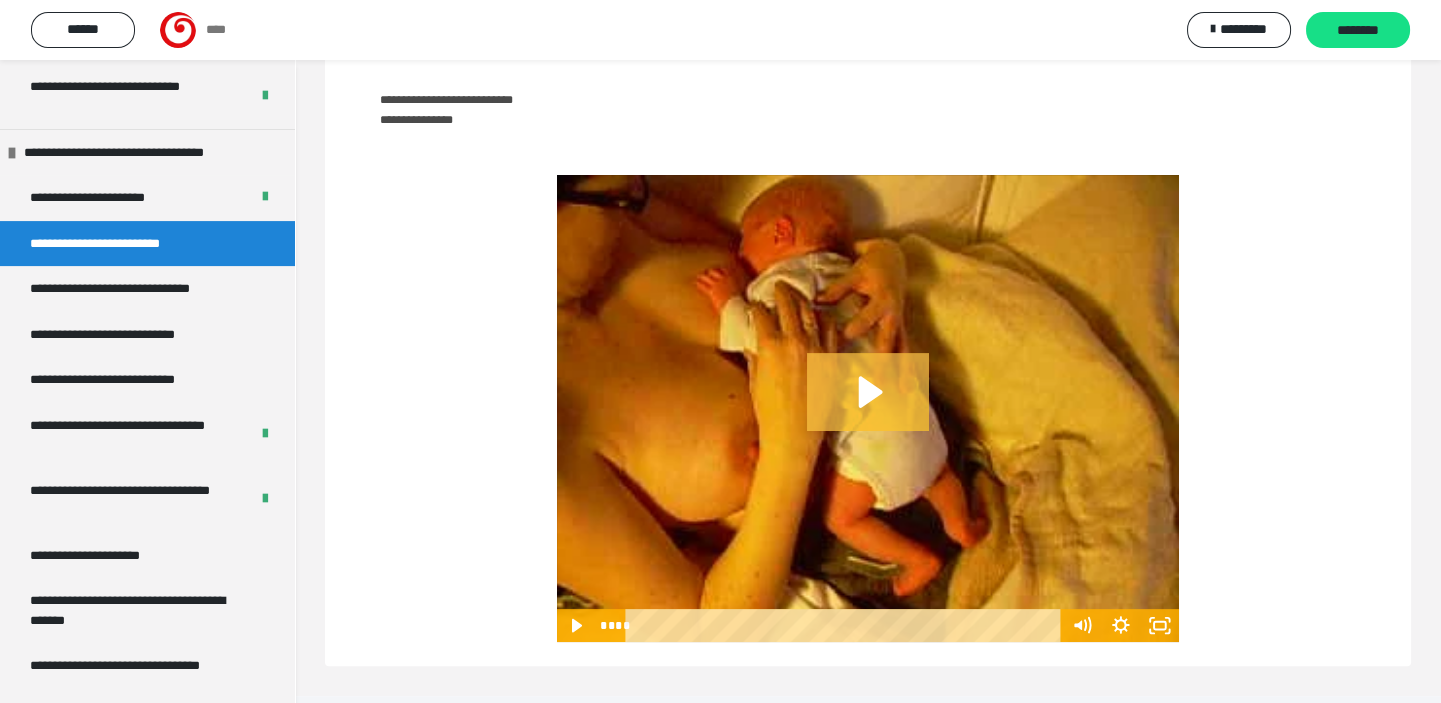 click 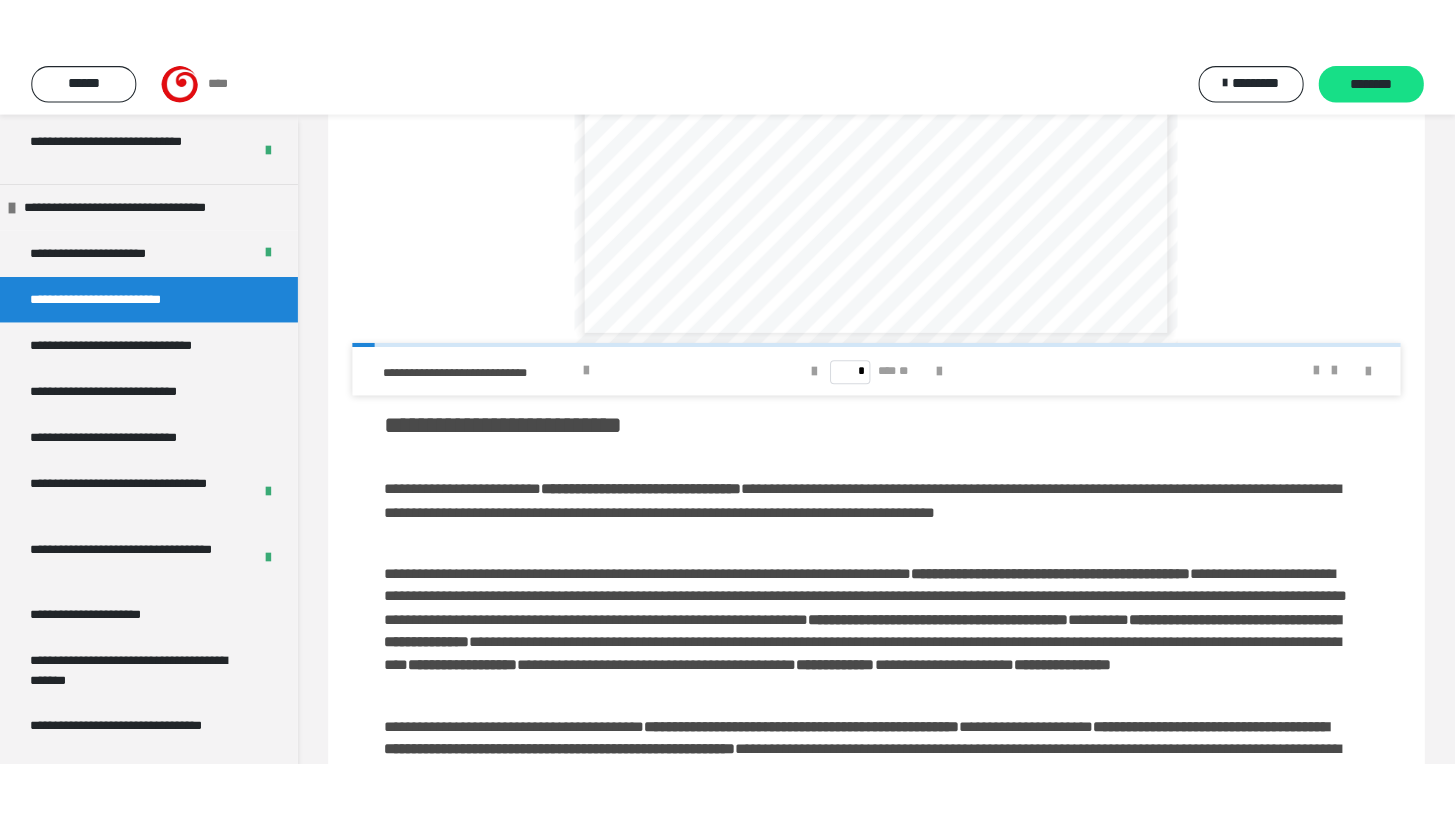 scroll, scrollTop: 446, scrollLeft: 0, axis: vertical 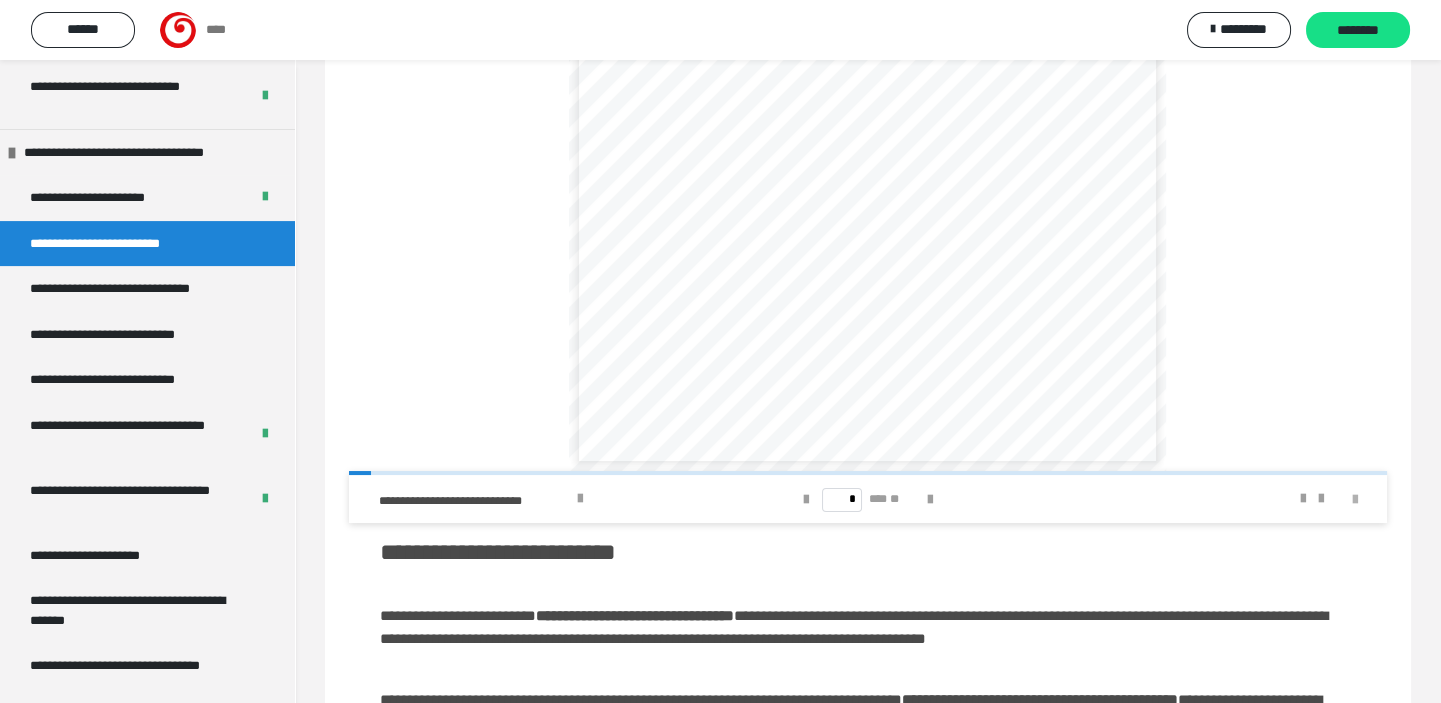 click at bounding box center [1355, 500] 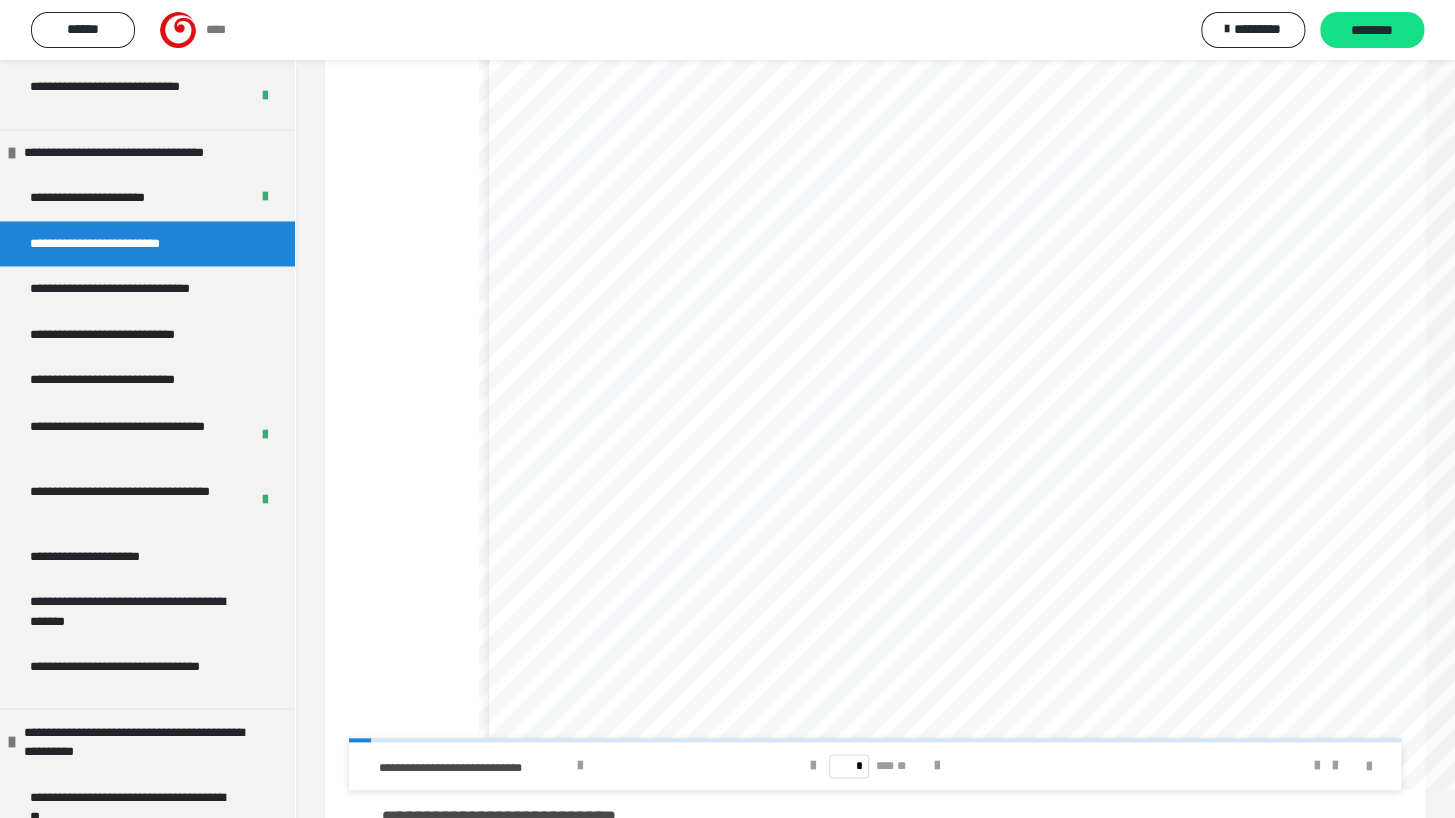 scroll, scrollTop: 103, scrollLeft: 0, axis: vertical 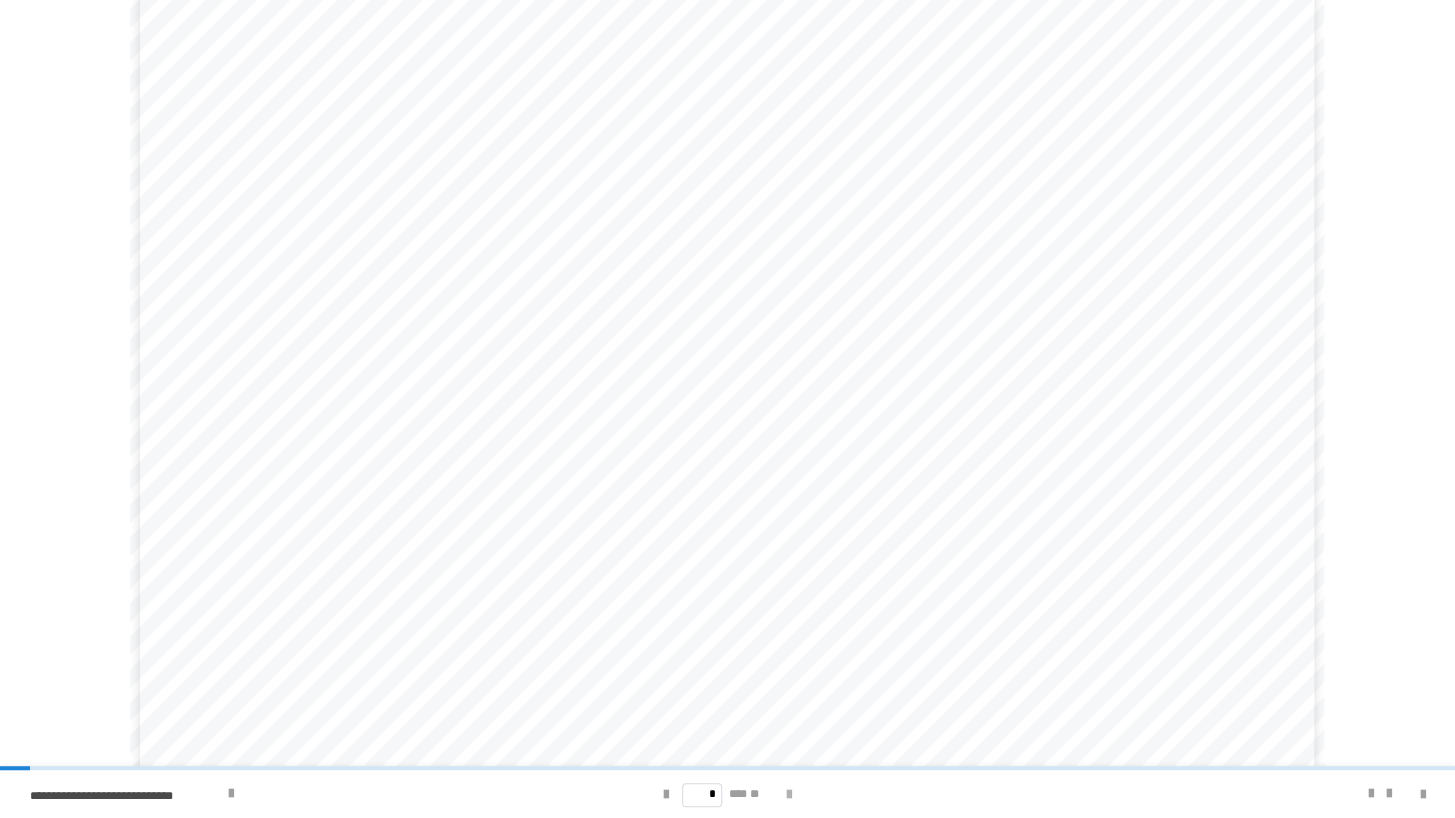 click at bounding box center [789, 795] 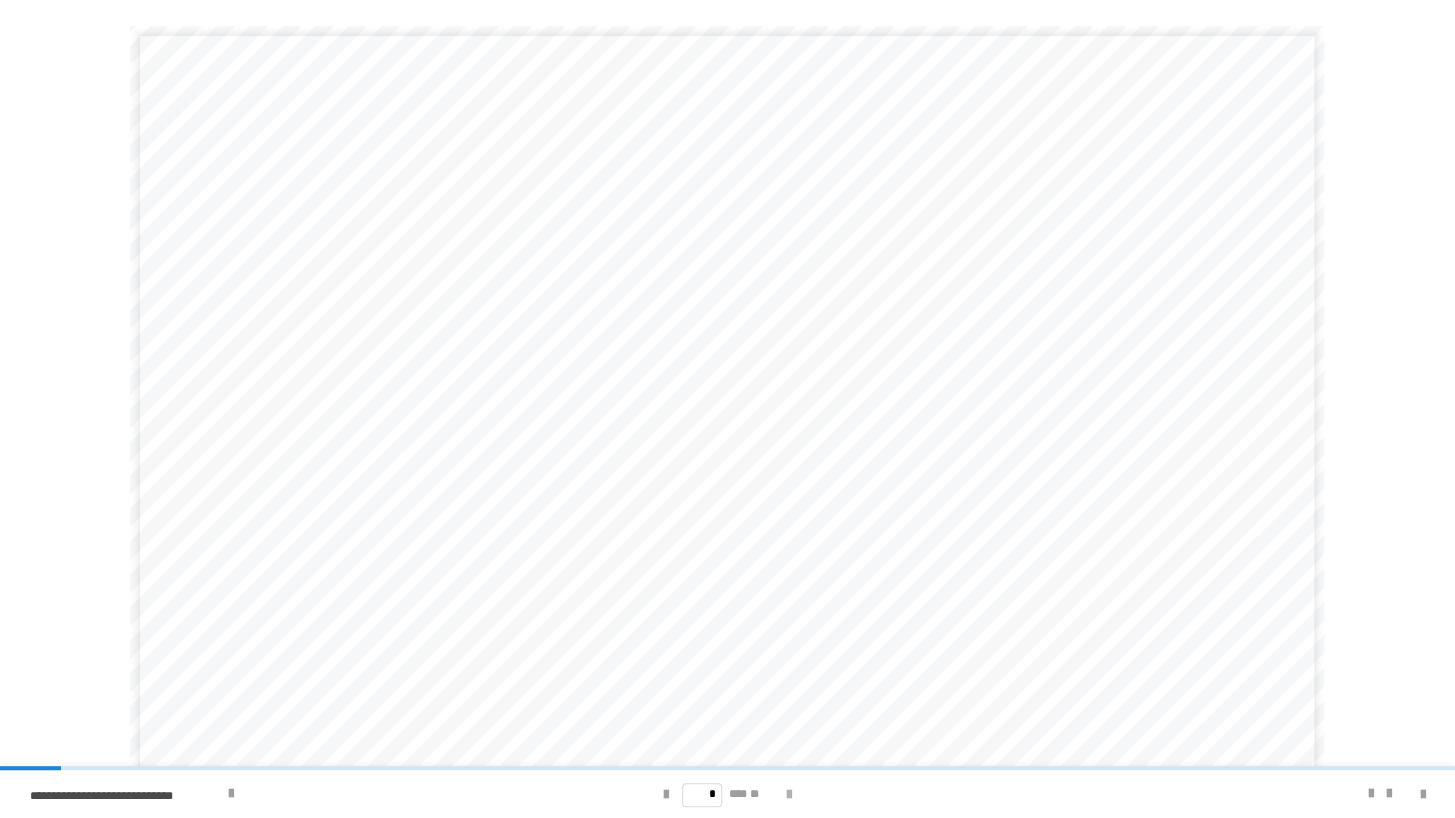 click on "* *** **" at bounding box center [727, 794] 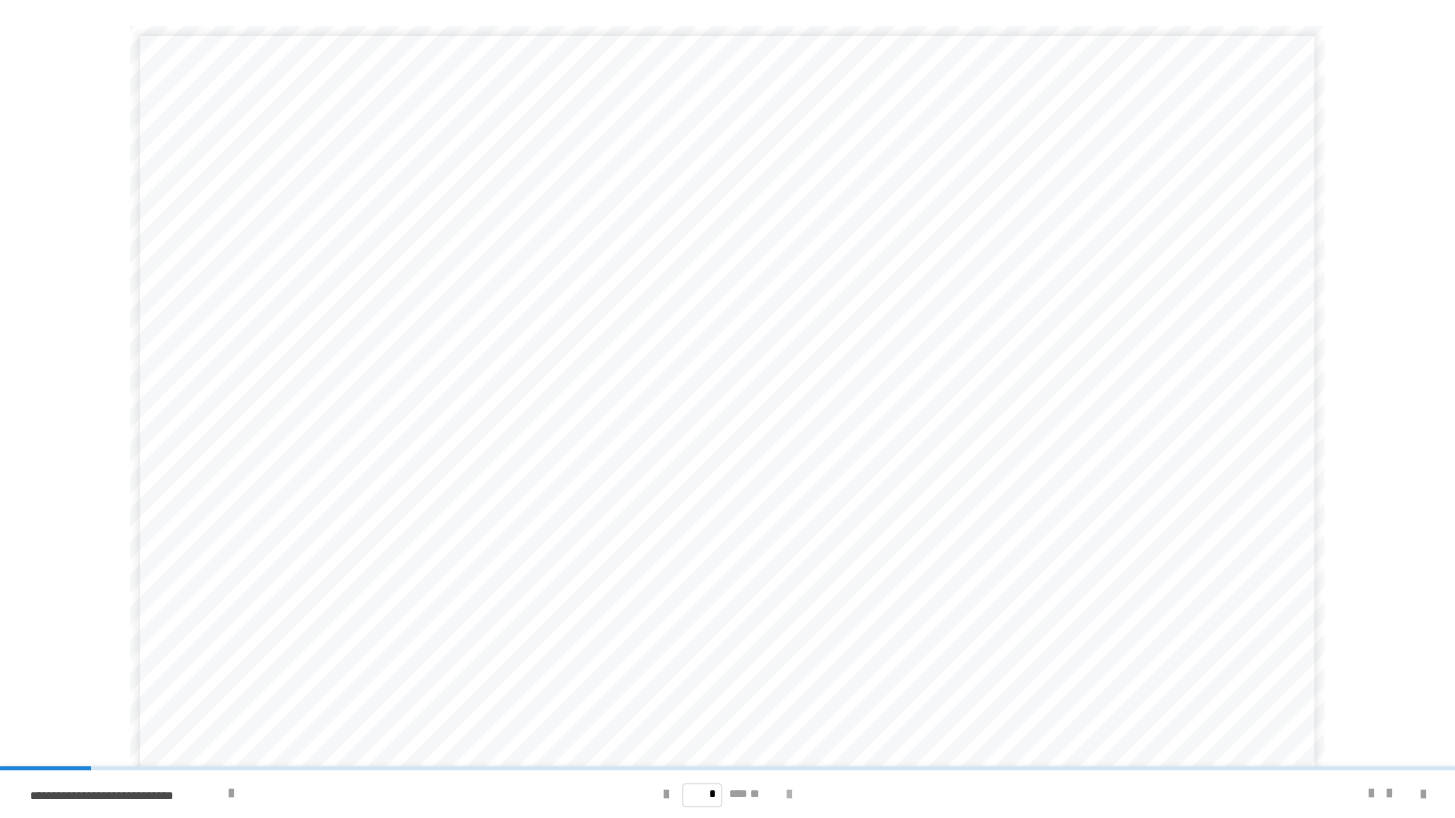 click at bounding box center [789, 795] 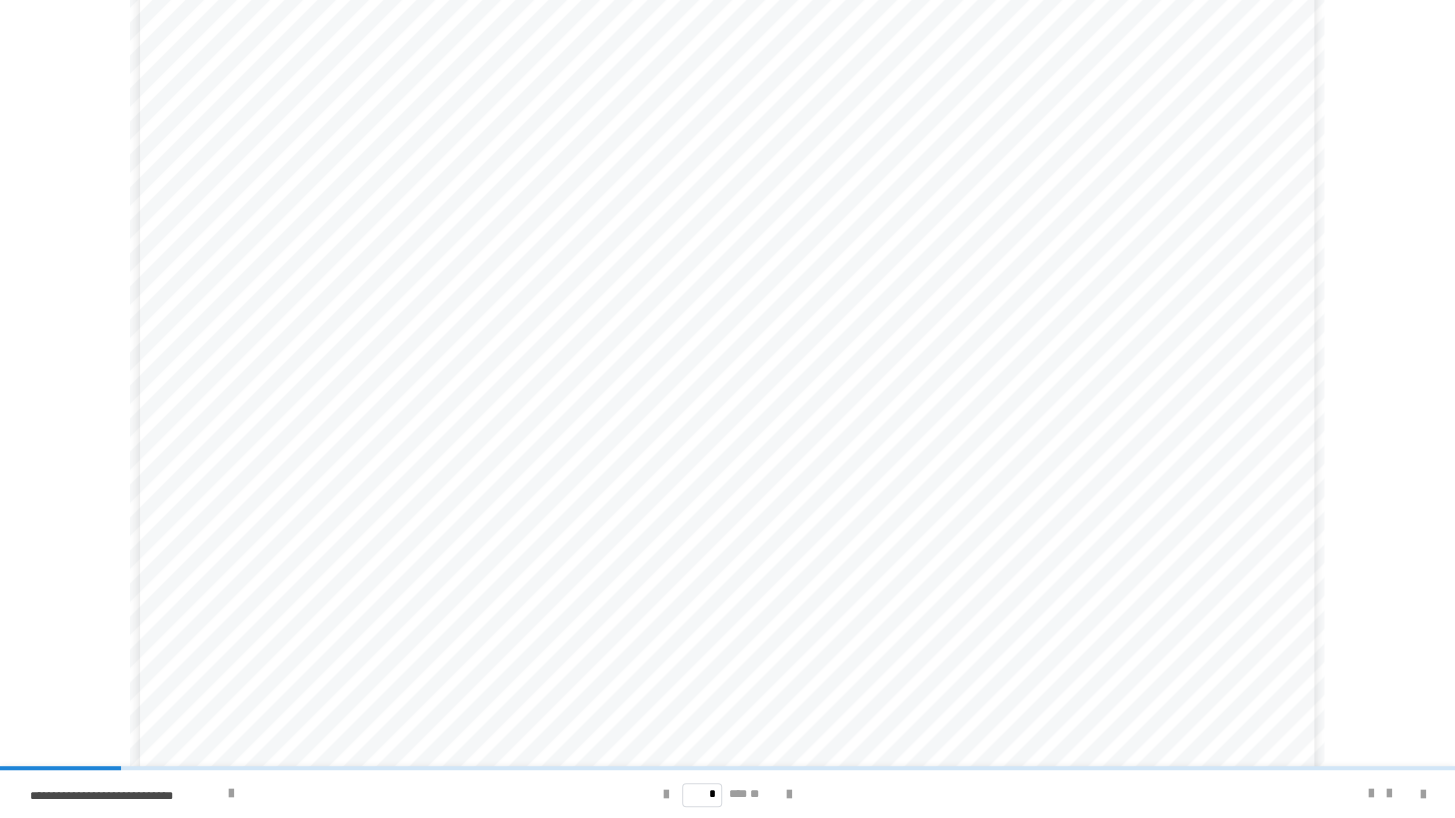 scroll, scrollTop: 103, scrollLeft: 0, axis: vertical 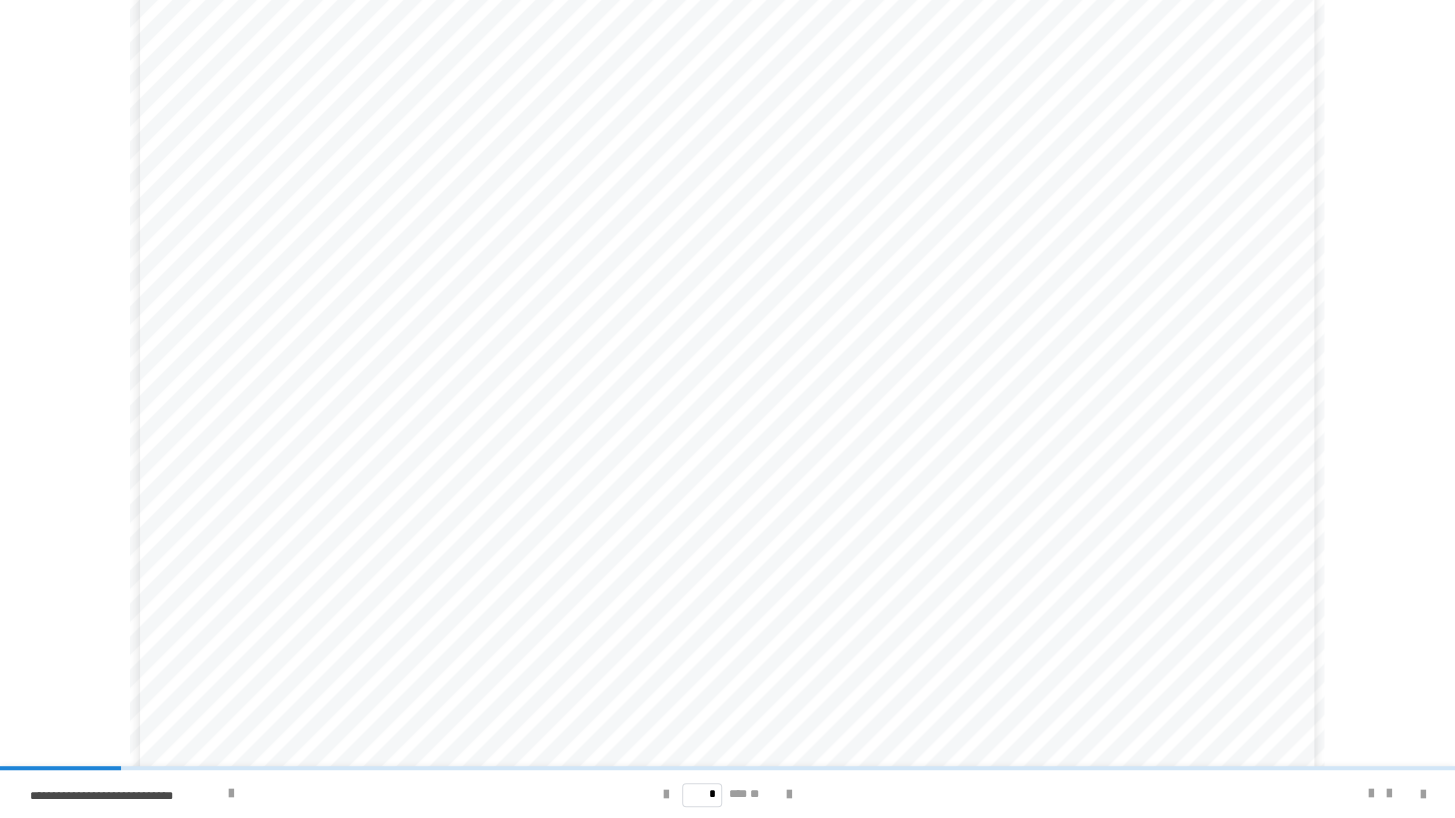 click on "* *** **" at bounding box center [727, 794] 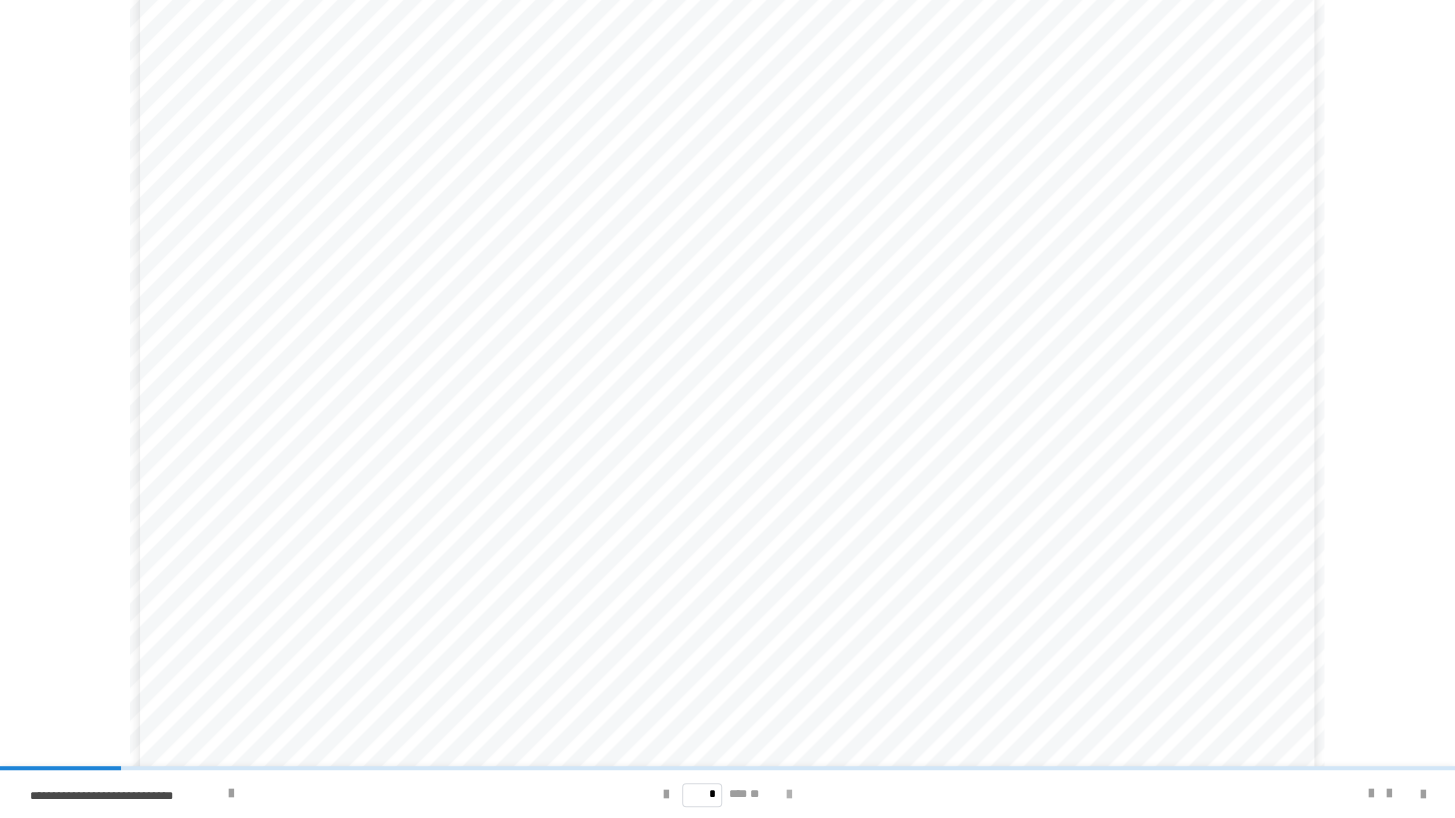 click at bounding box center [789, 795] 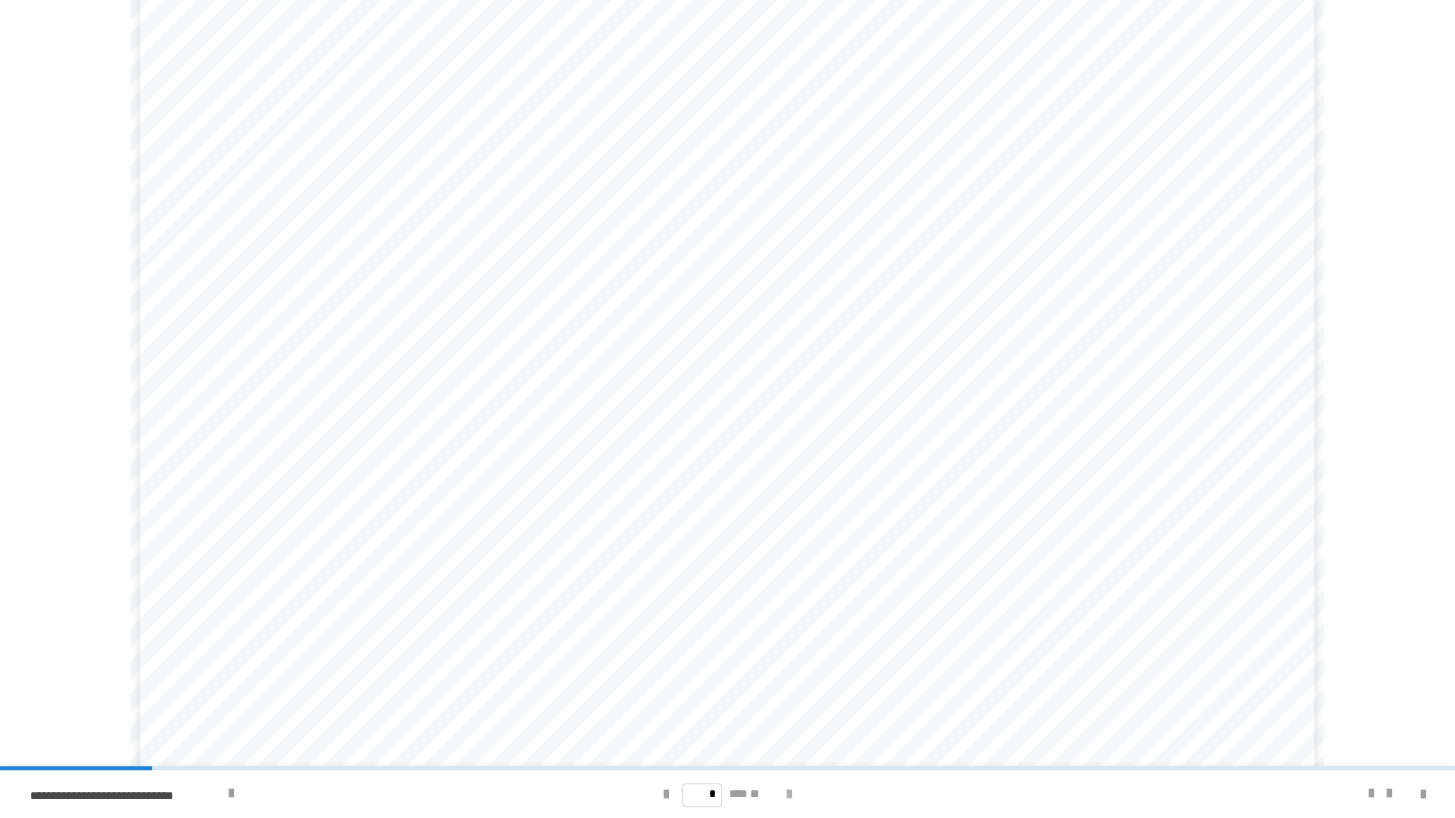 scroll, scrollTop: 68, scrollLeft: 0, axis: vertical 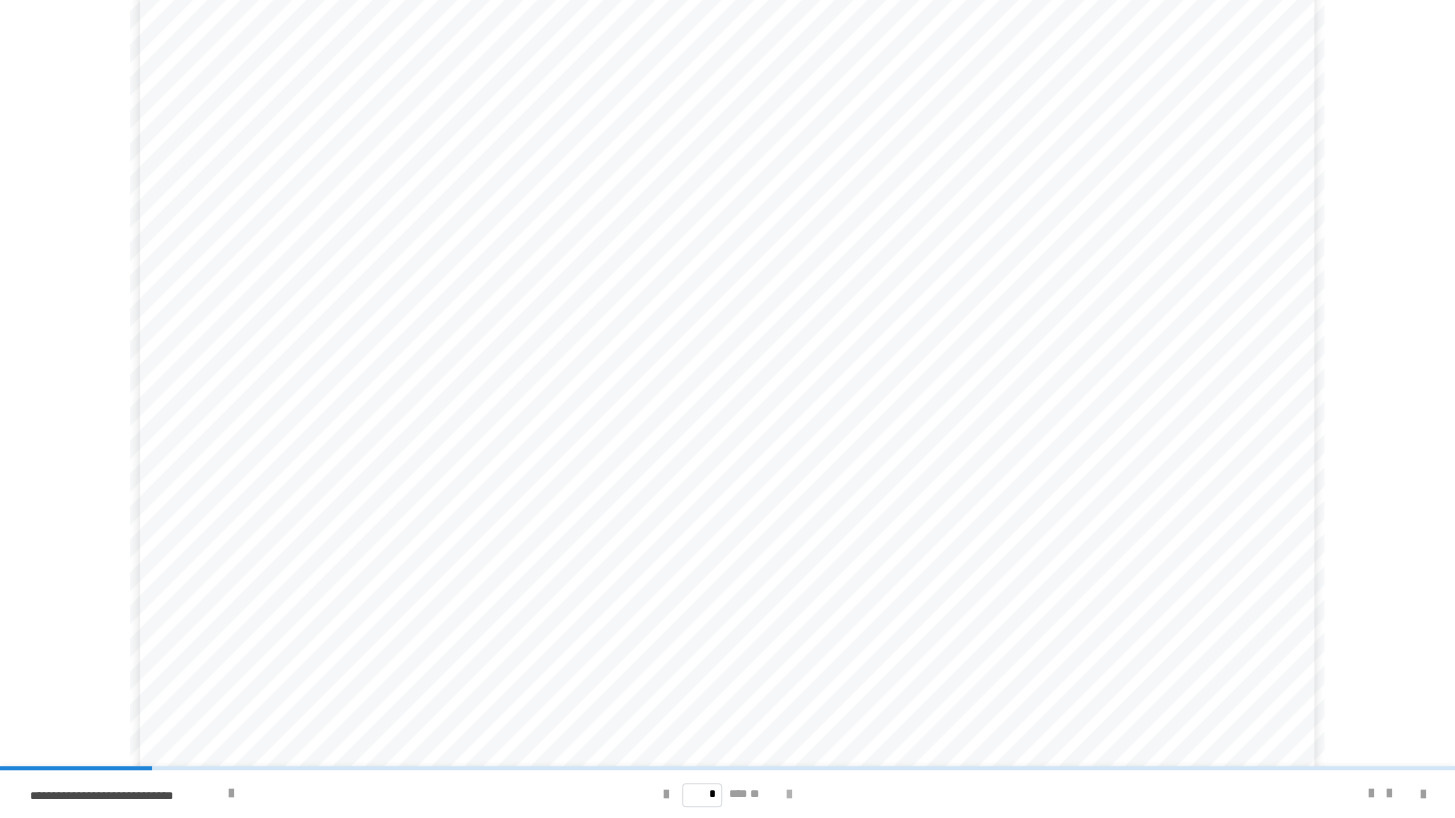 click at bounding box center (789, 795) 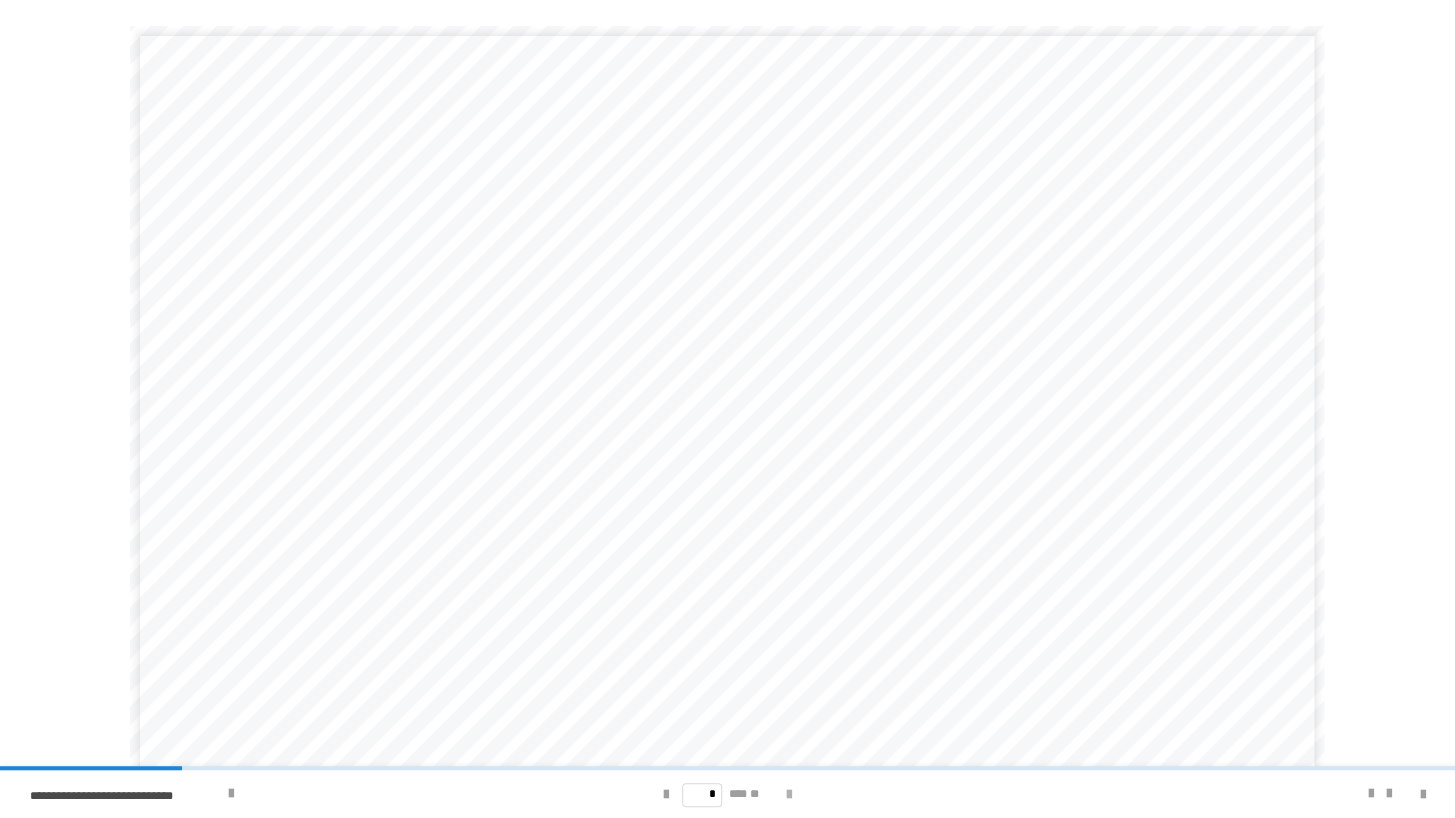 click at bounding box center [789, 795] 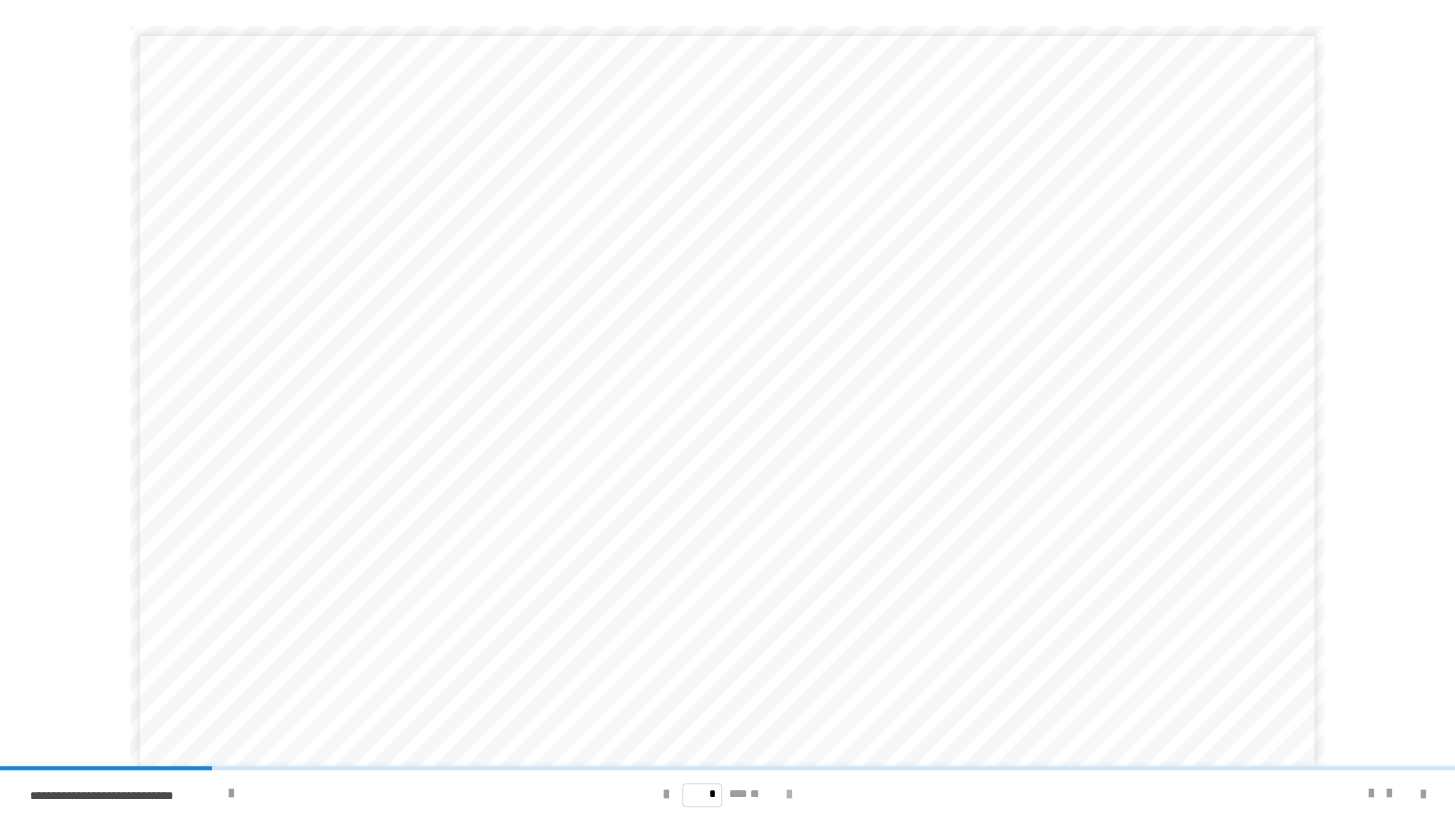 click at bounding box center [789, 795] 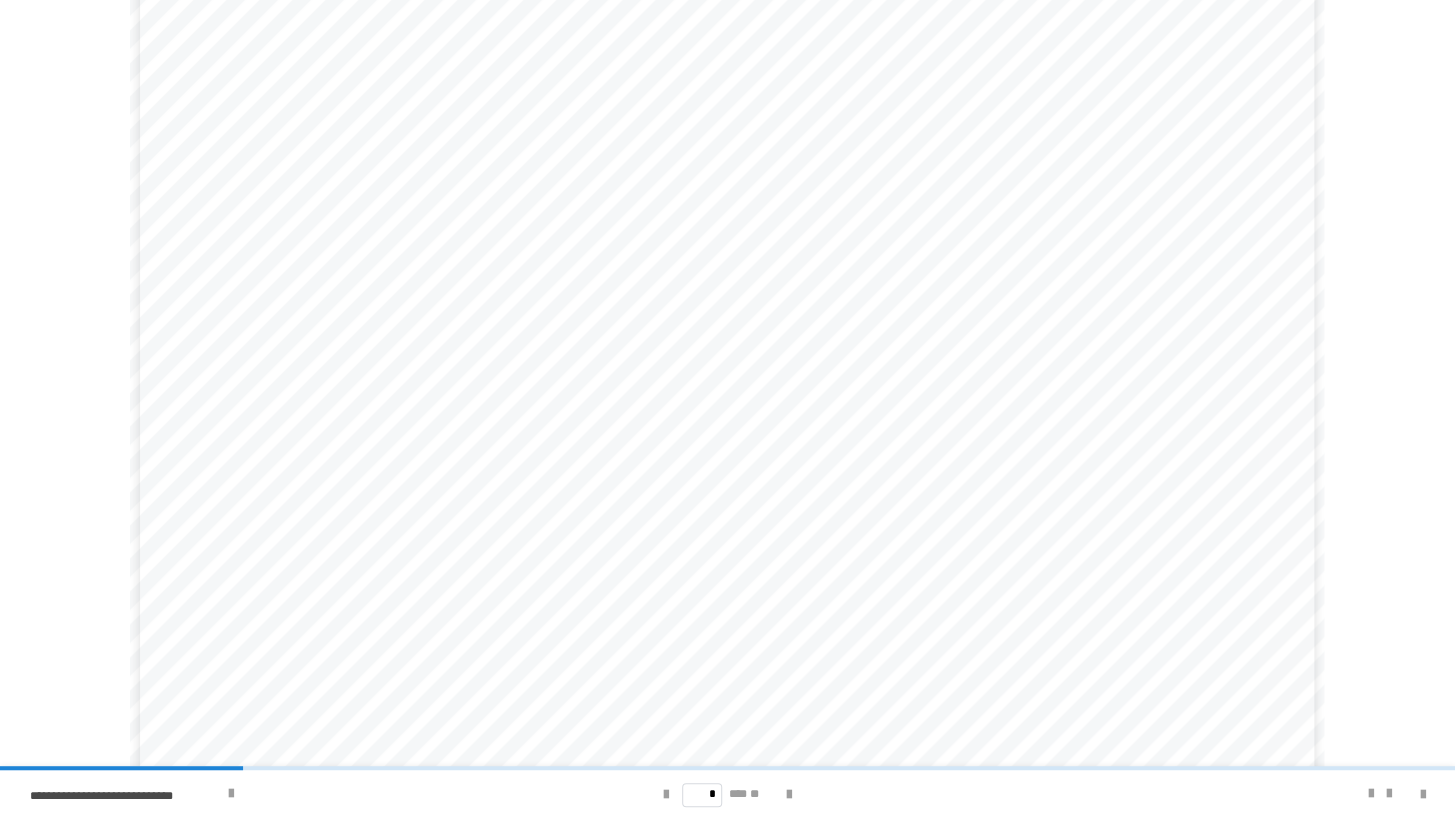 scroll, scrollTop: 103, scrollLeft: 0, axis: vertical 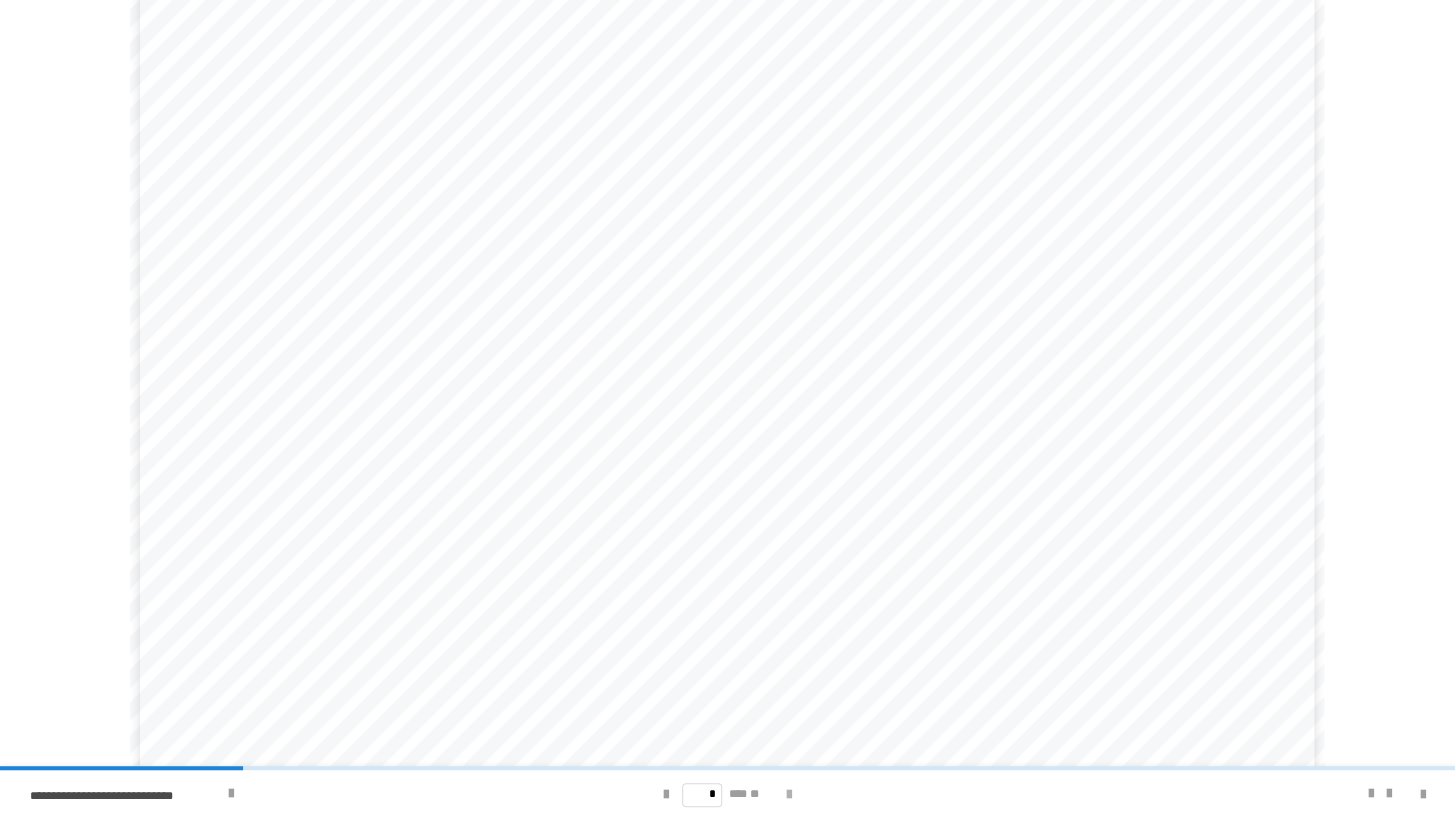 click at bounding box center (789, 795) 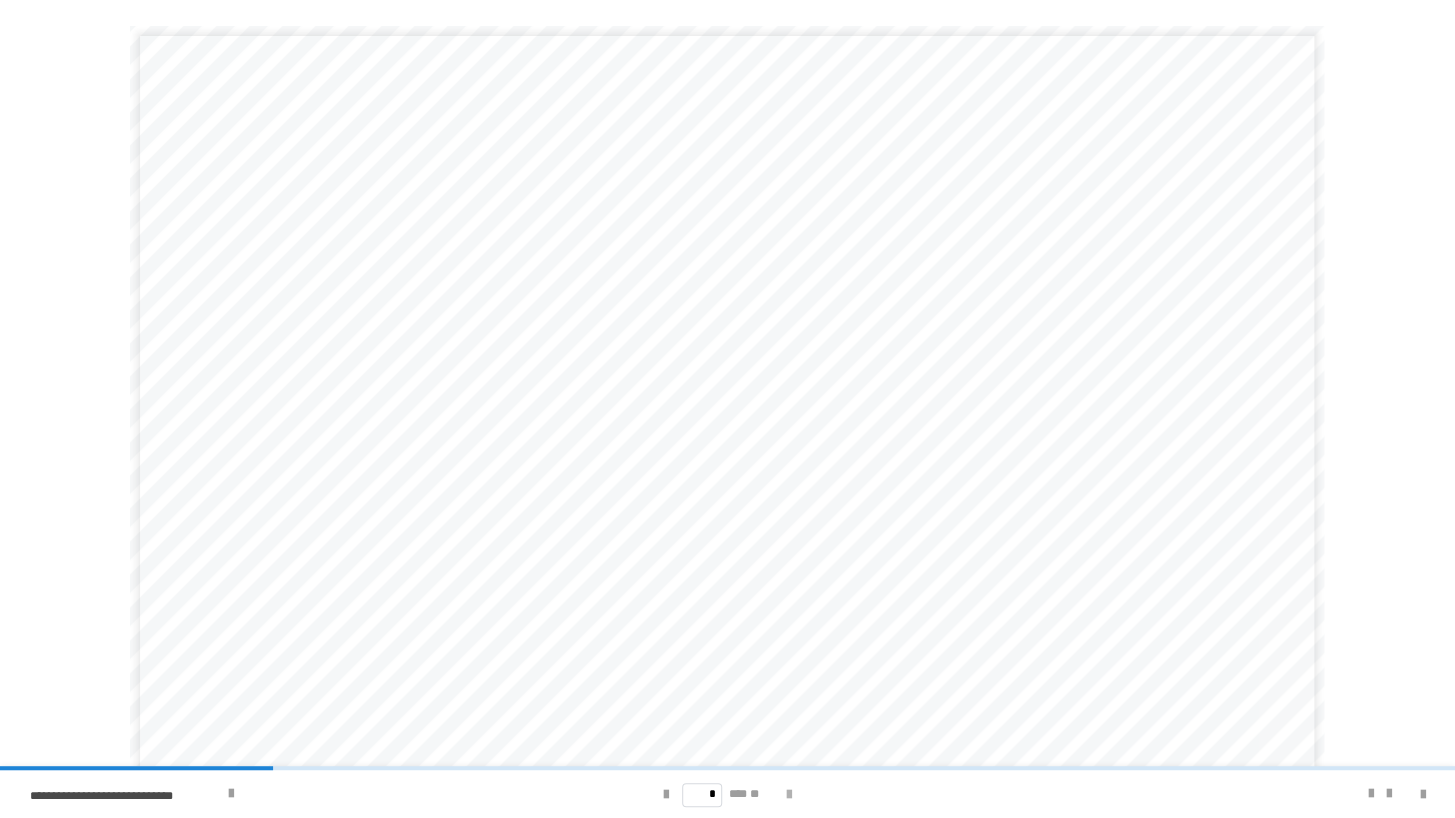 click at bounding box center [789, 795] 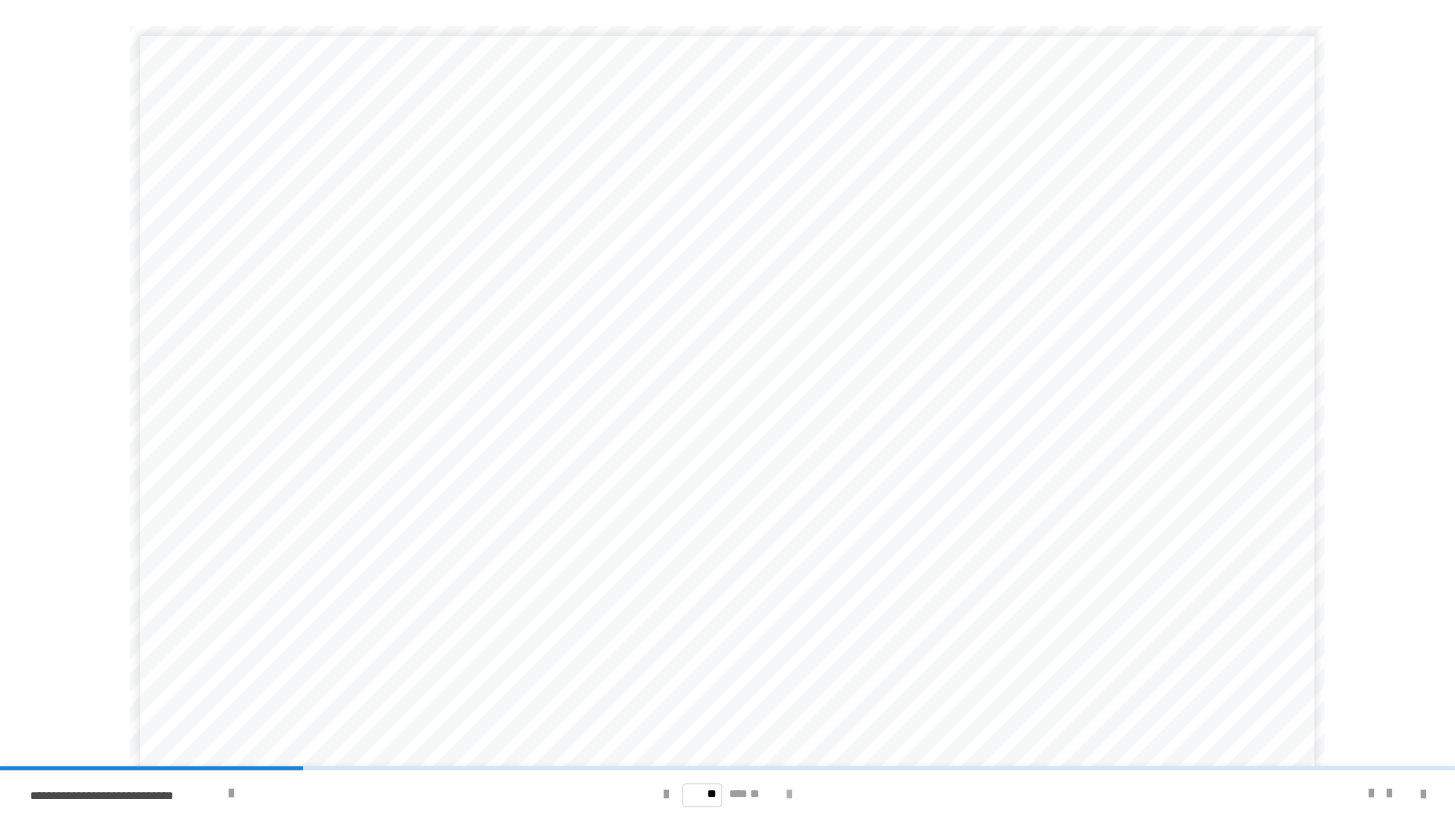 click at bounding box center (789, 795) 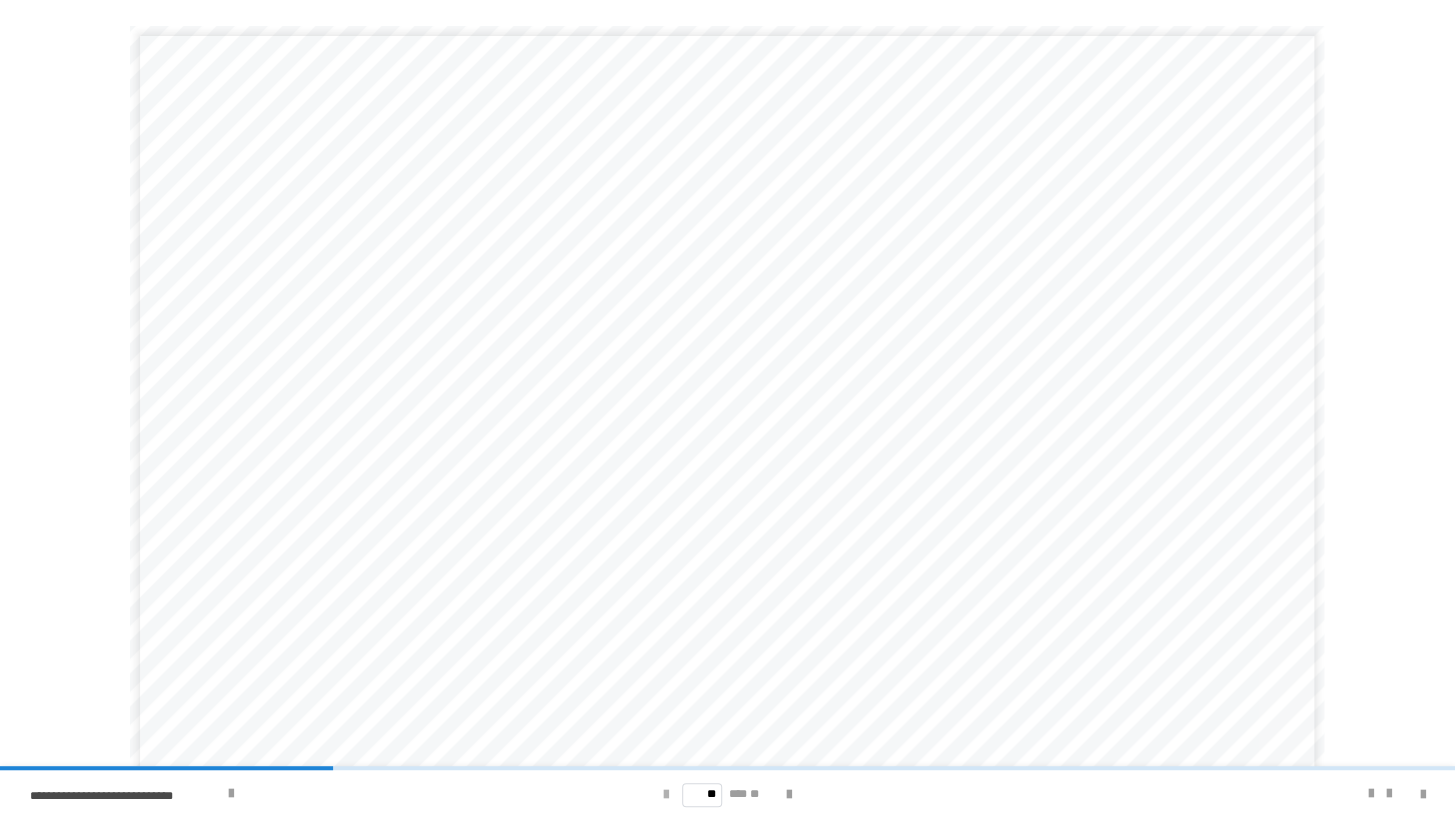 click at bounding box center (666, 795) 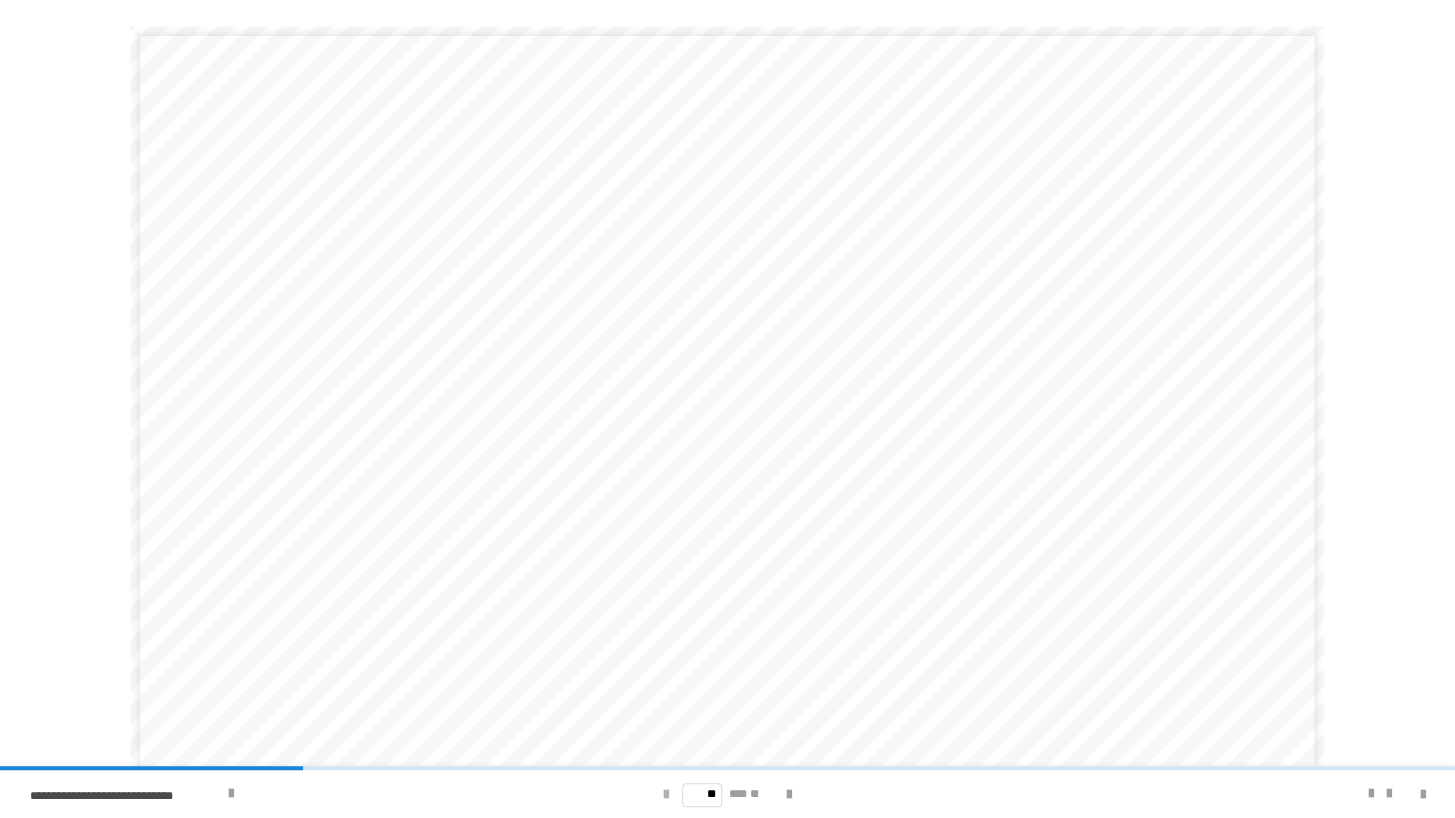 click at bounding box center (666, 795) 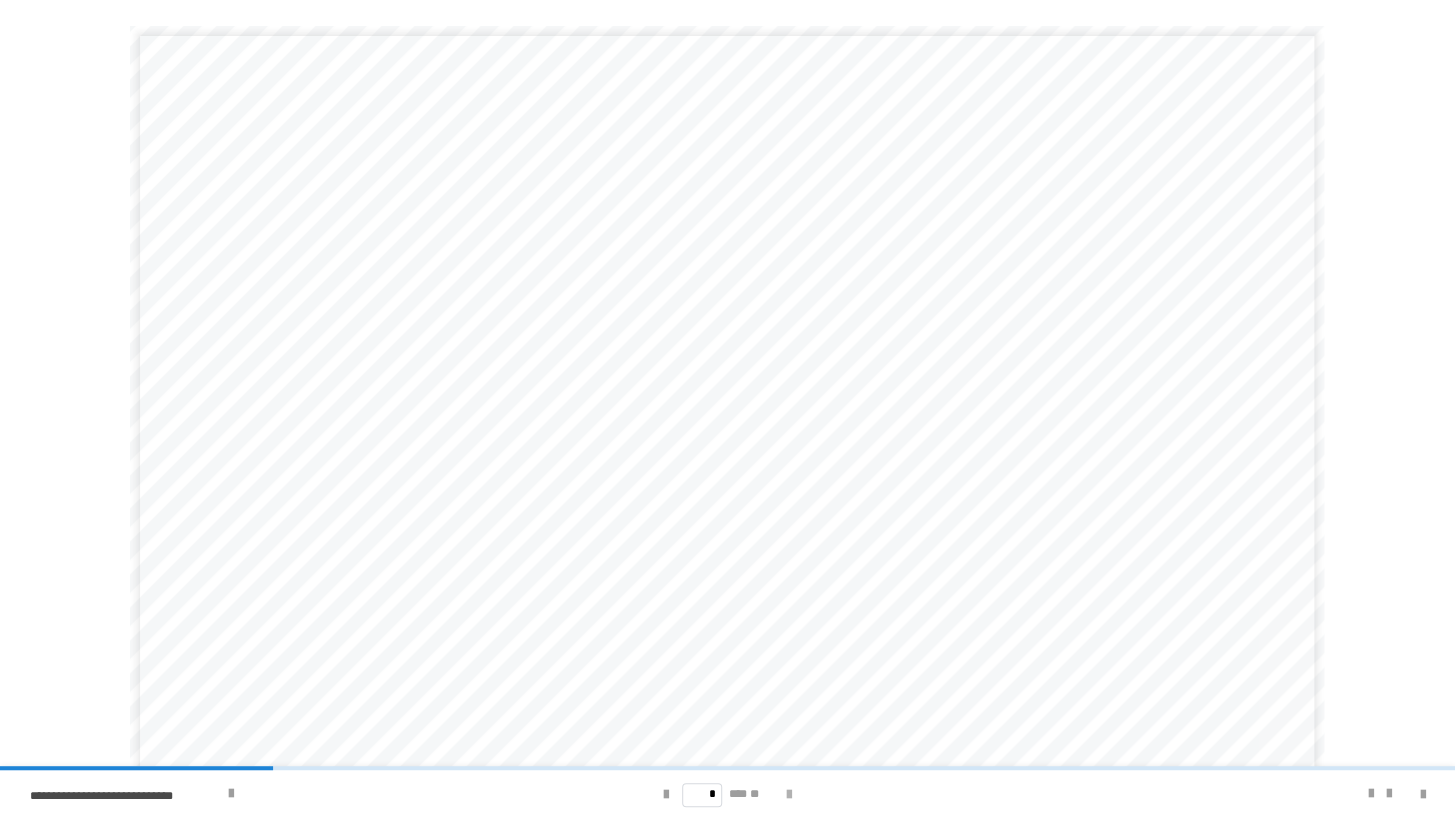 click at bounding box center [789, 795] 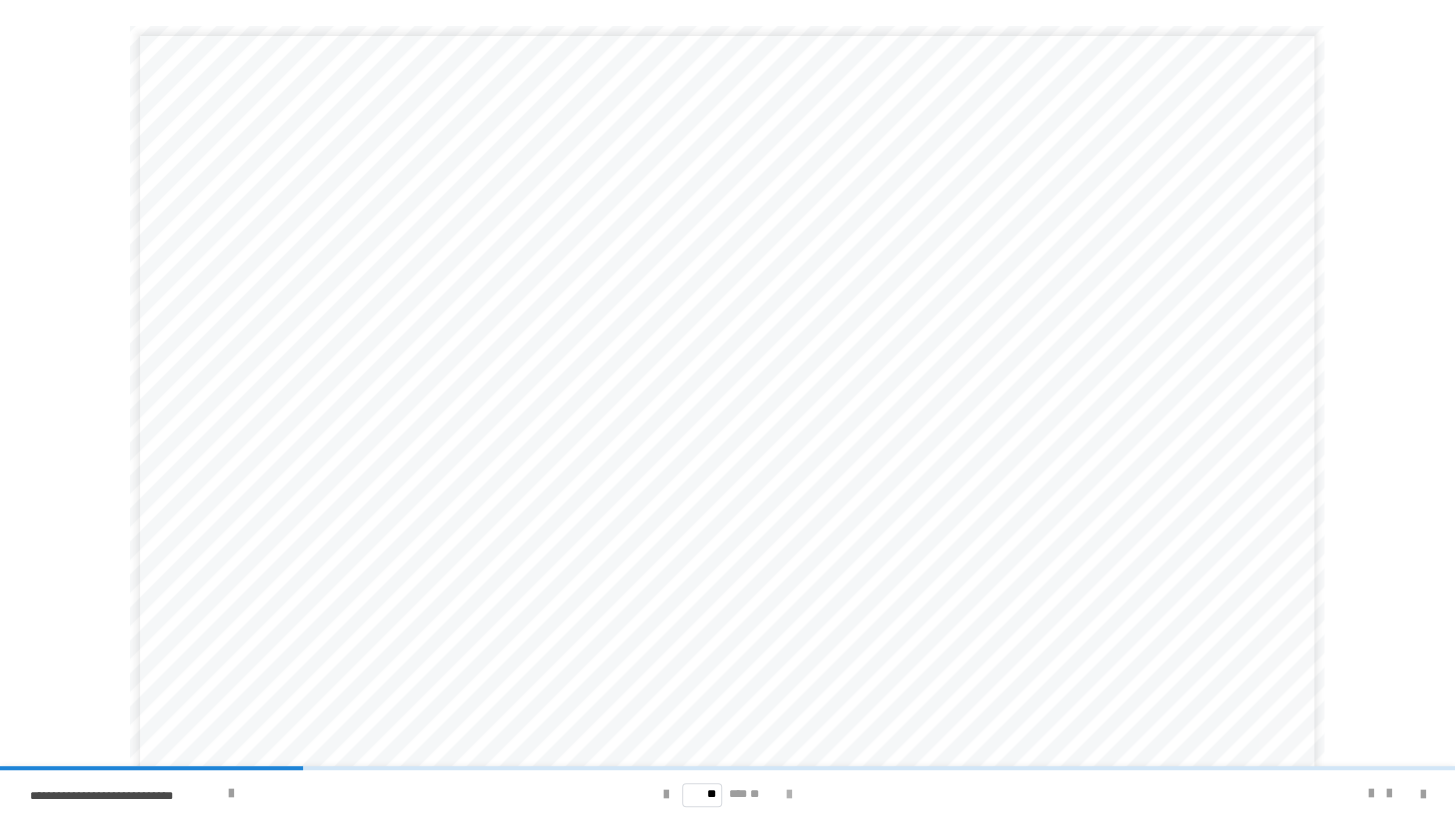 click at bounding box center (789, 795) 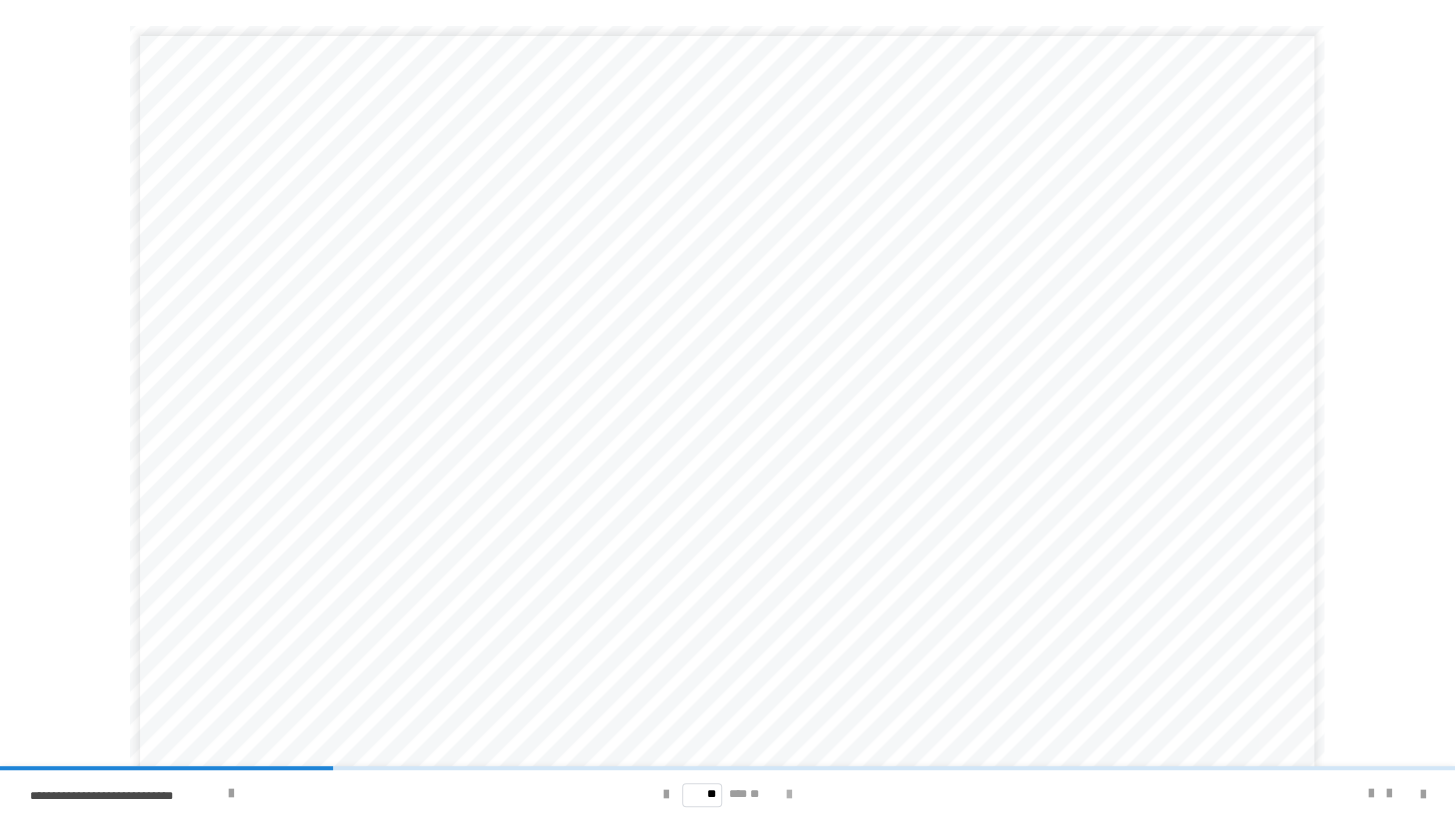 click at bounding box center (789, 795) 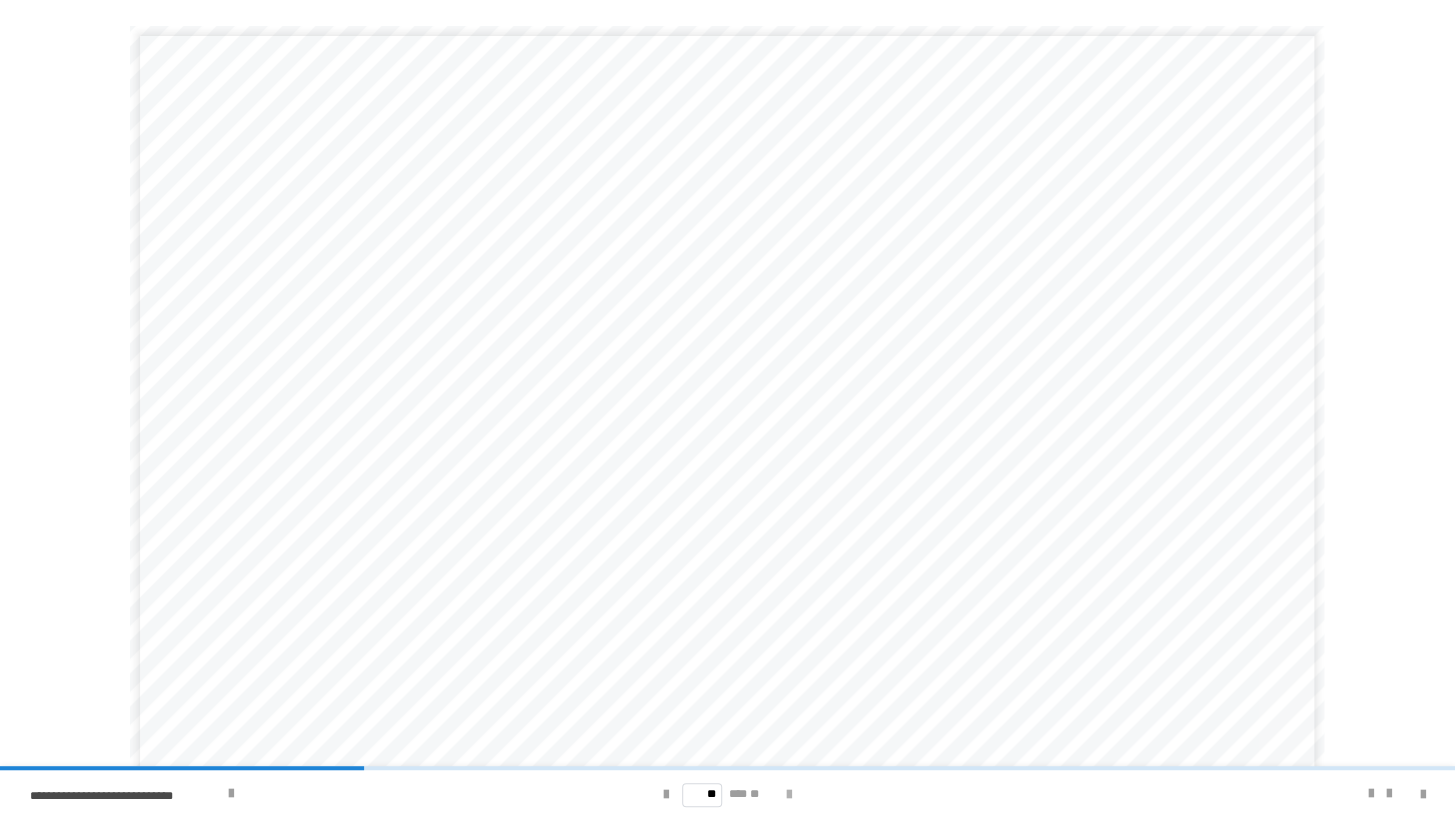 click at bounding box center (789, 795) 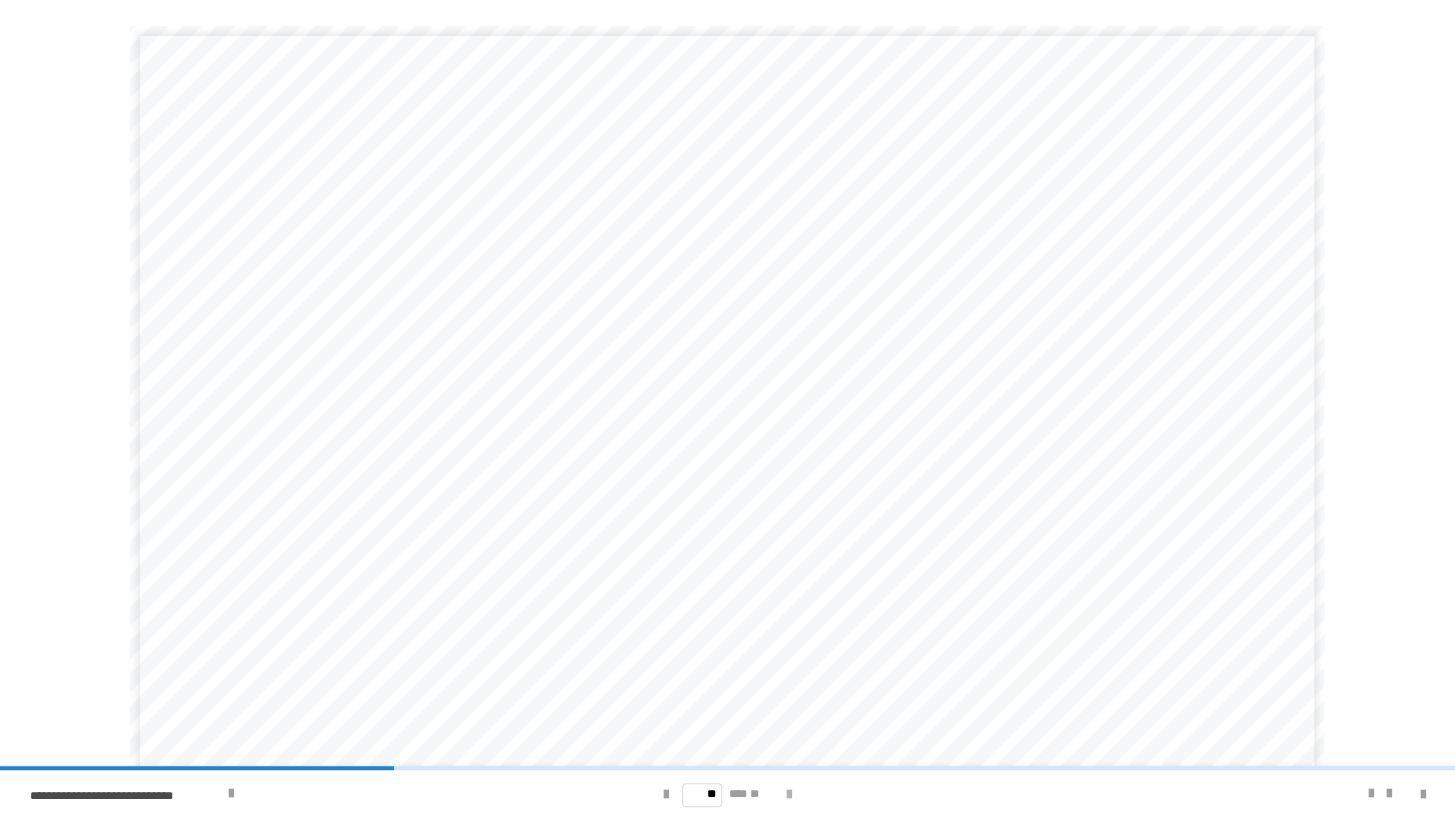click at bounding box center [789, 795] 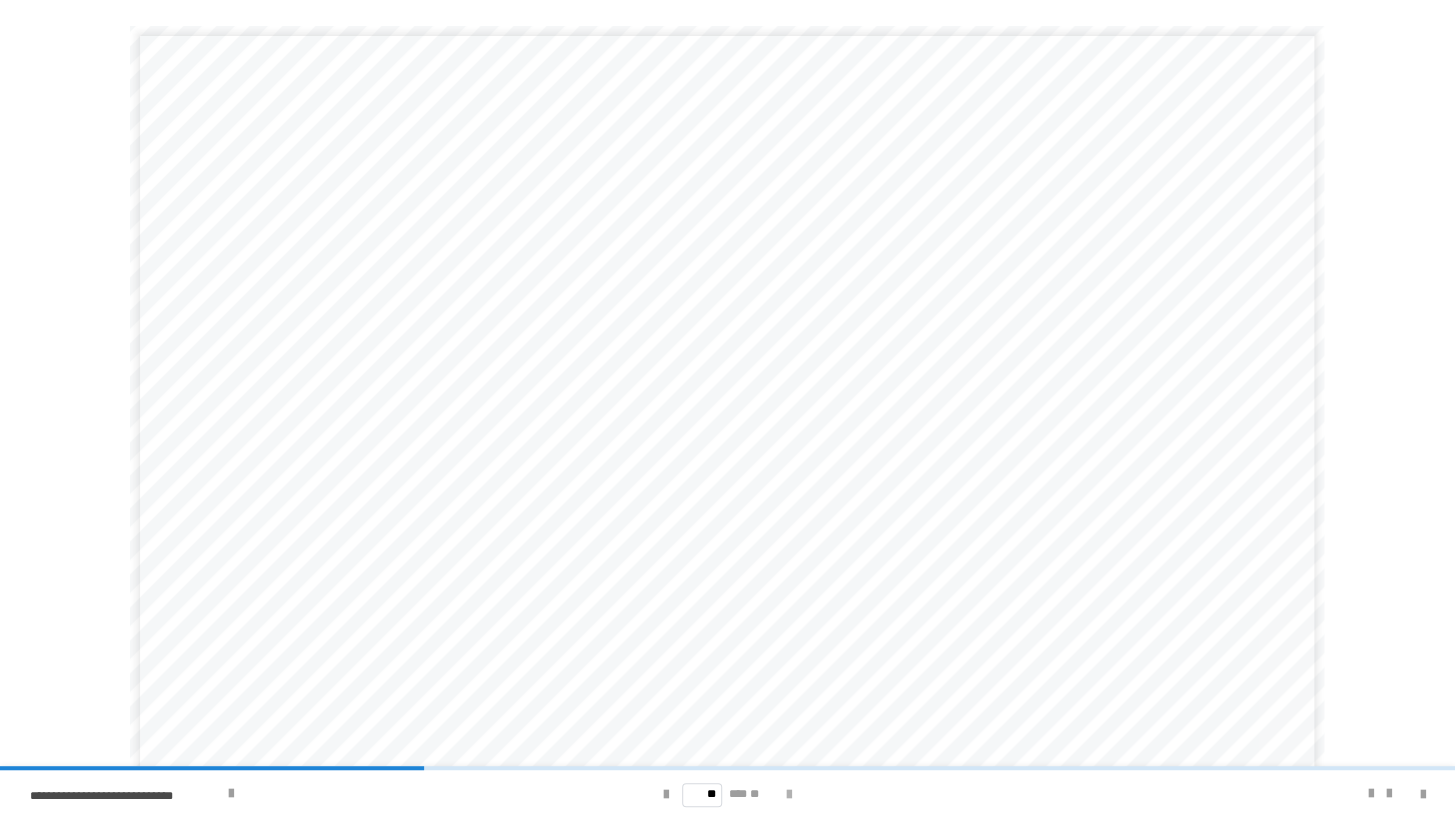 click at bounding box center [789, 795] 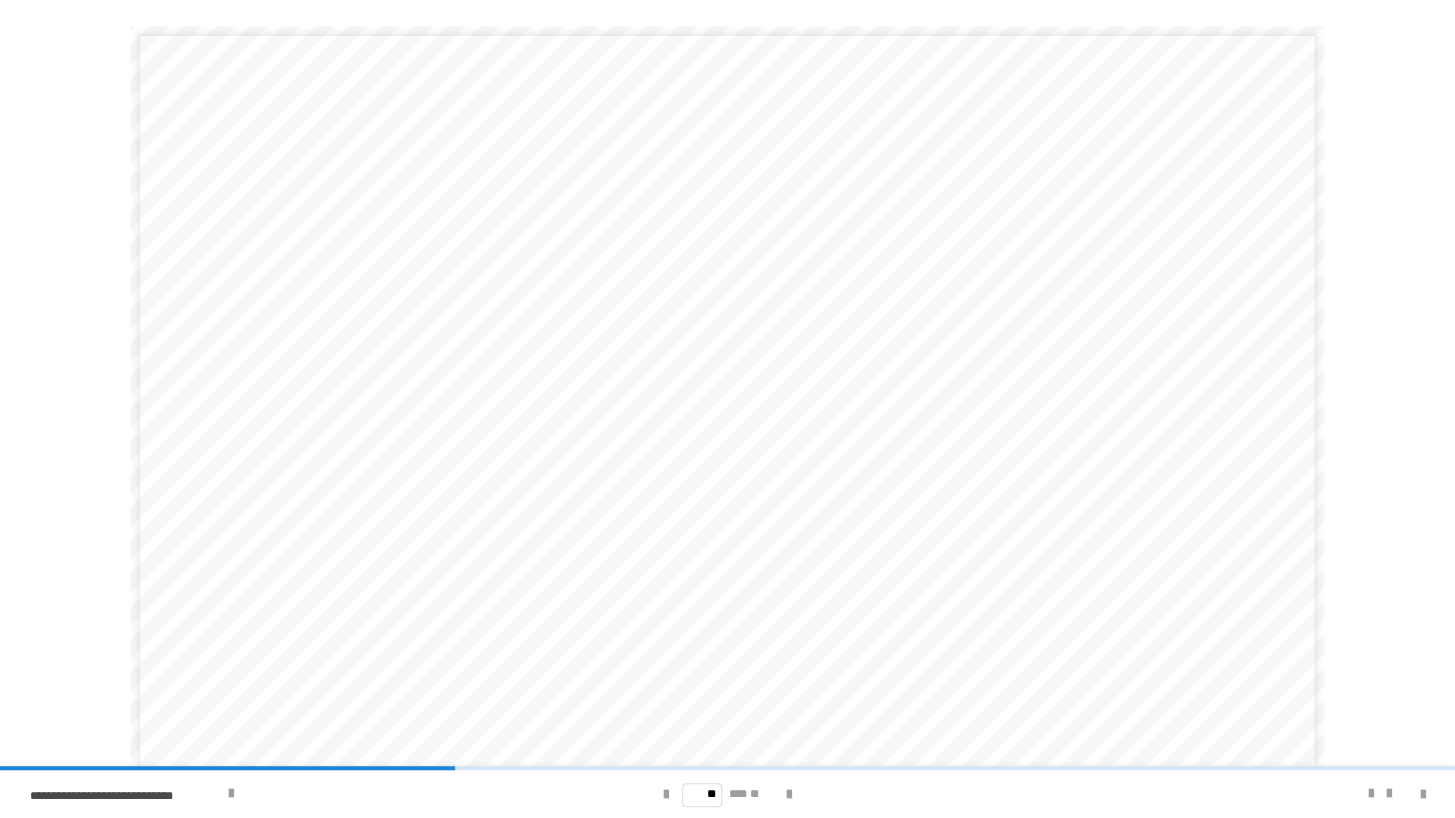 click on "** *** **" at bounding box center (727, 794) 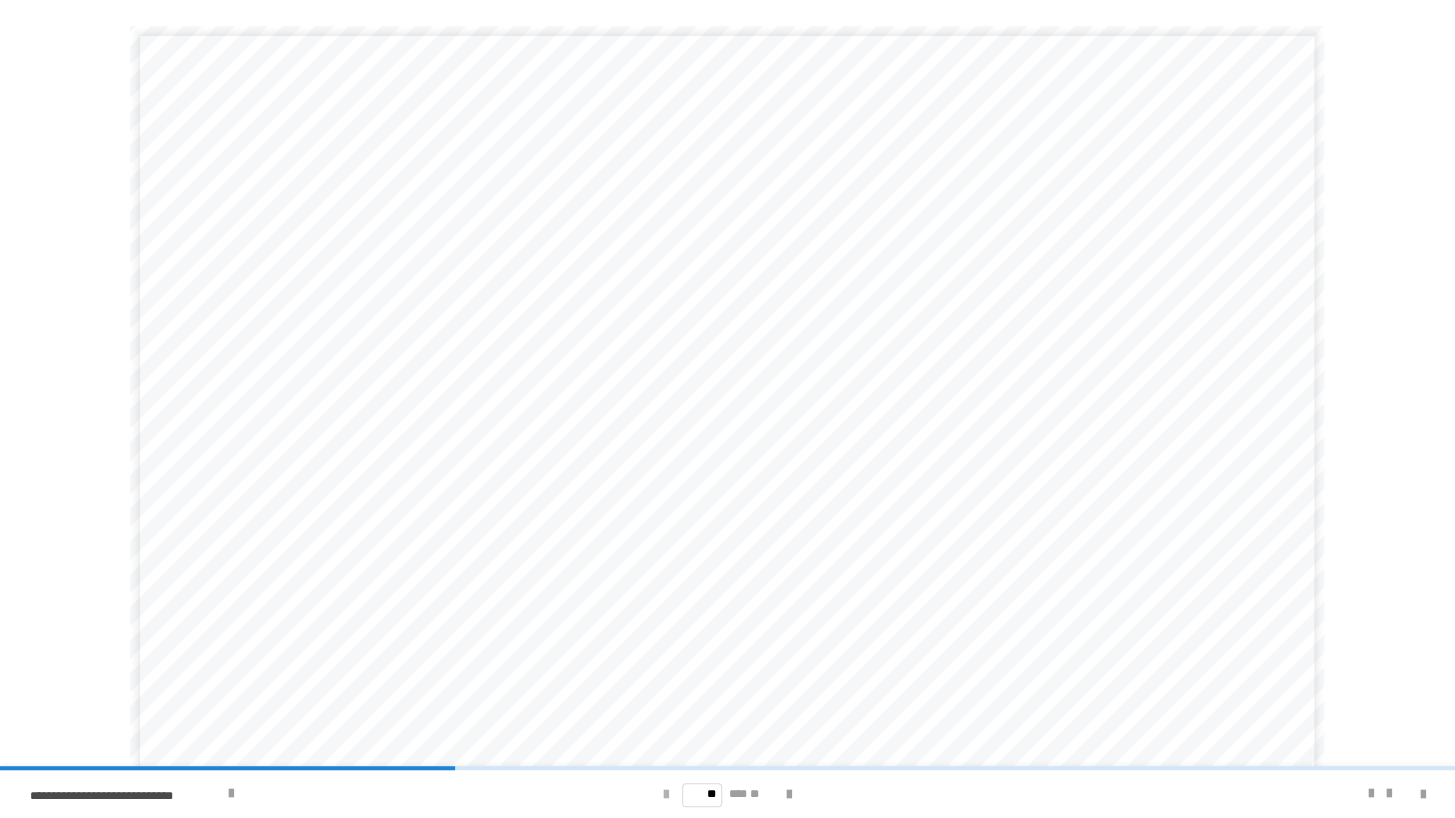 click at bounding box center [666, 795] 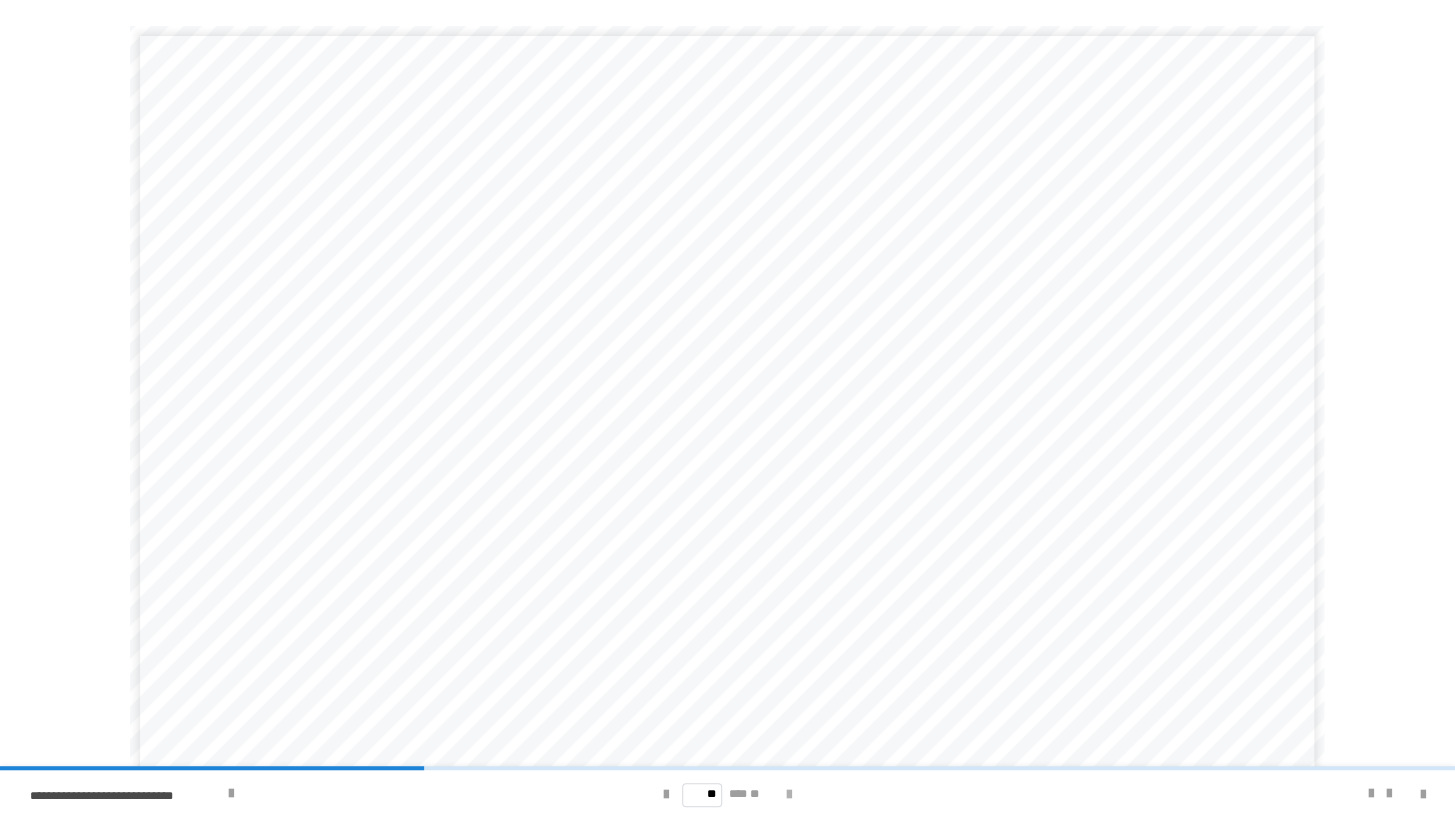 click at bounding box center (789, 795) 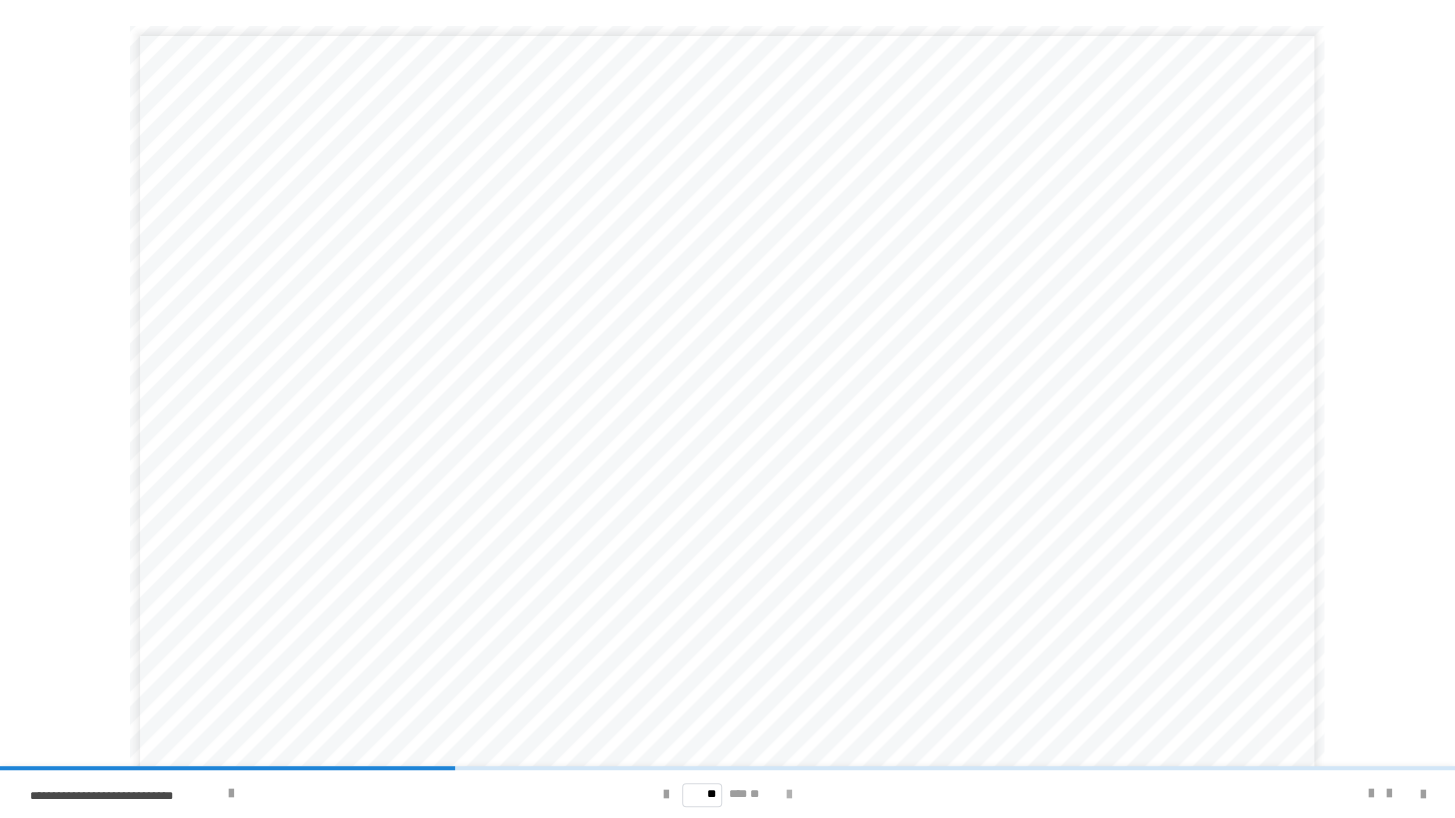 click at bounding box center [789, 795] 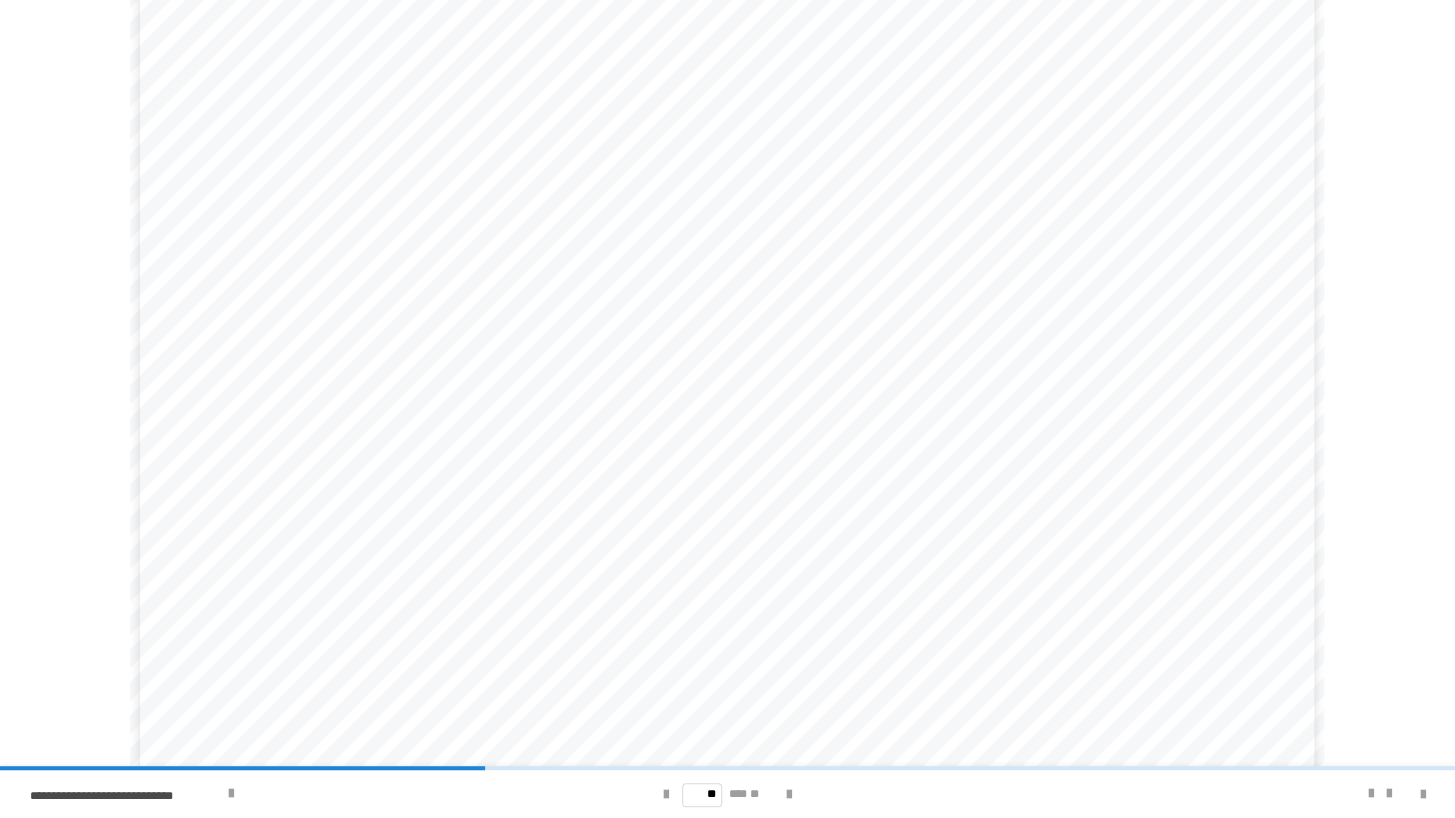 scroll, scrollTop: 104, scrollLeft: 0, axis: vertical 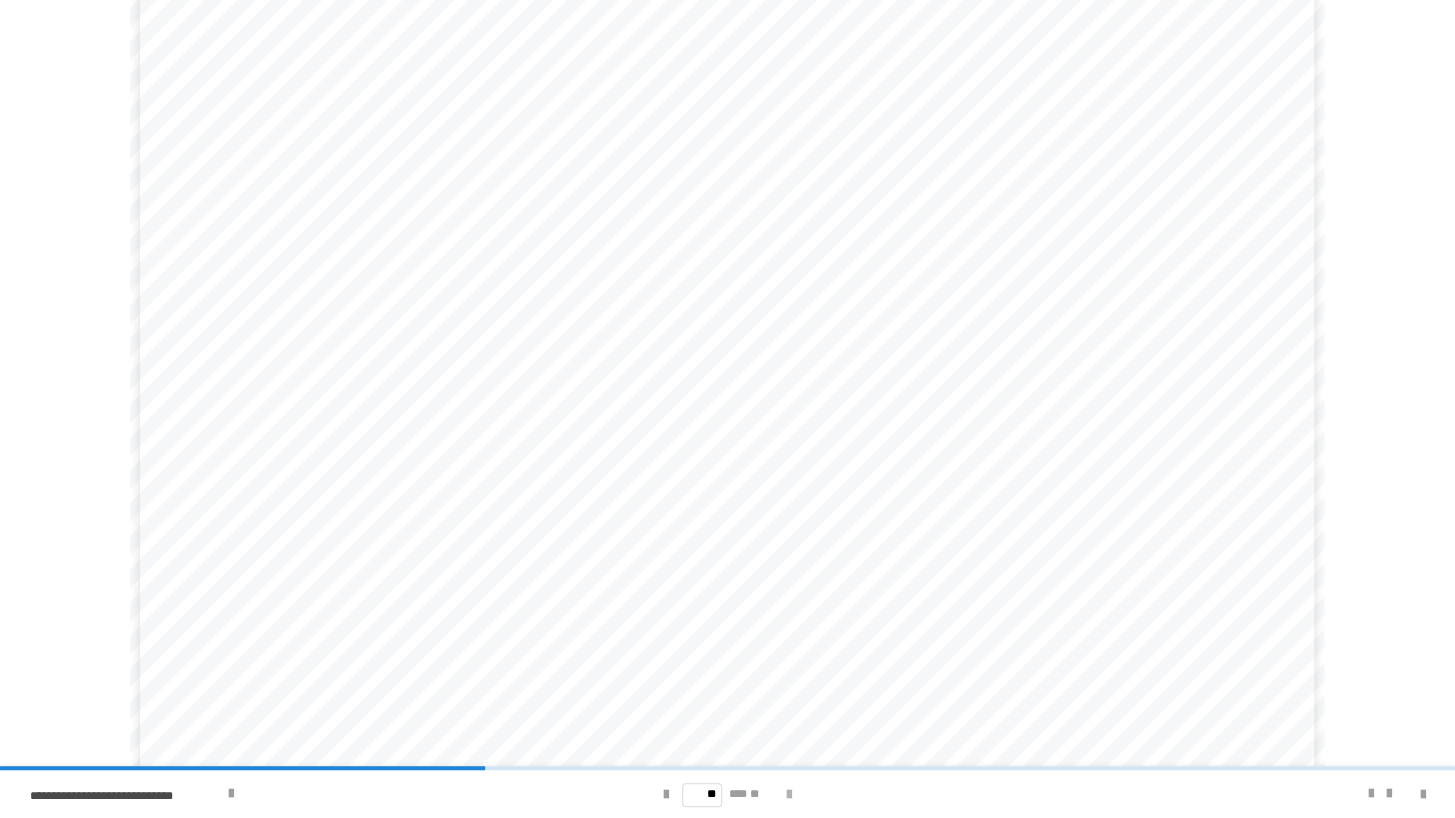 click at bounding box center [789, 795] 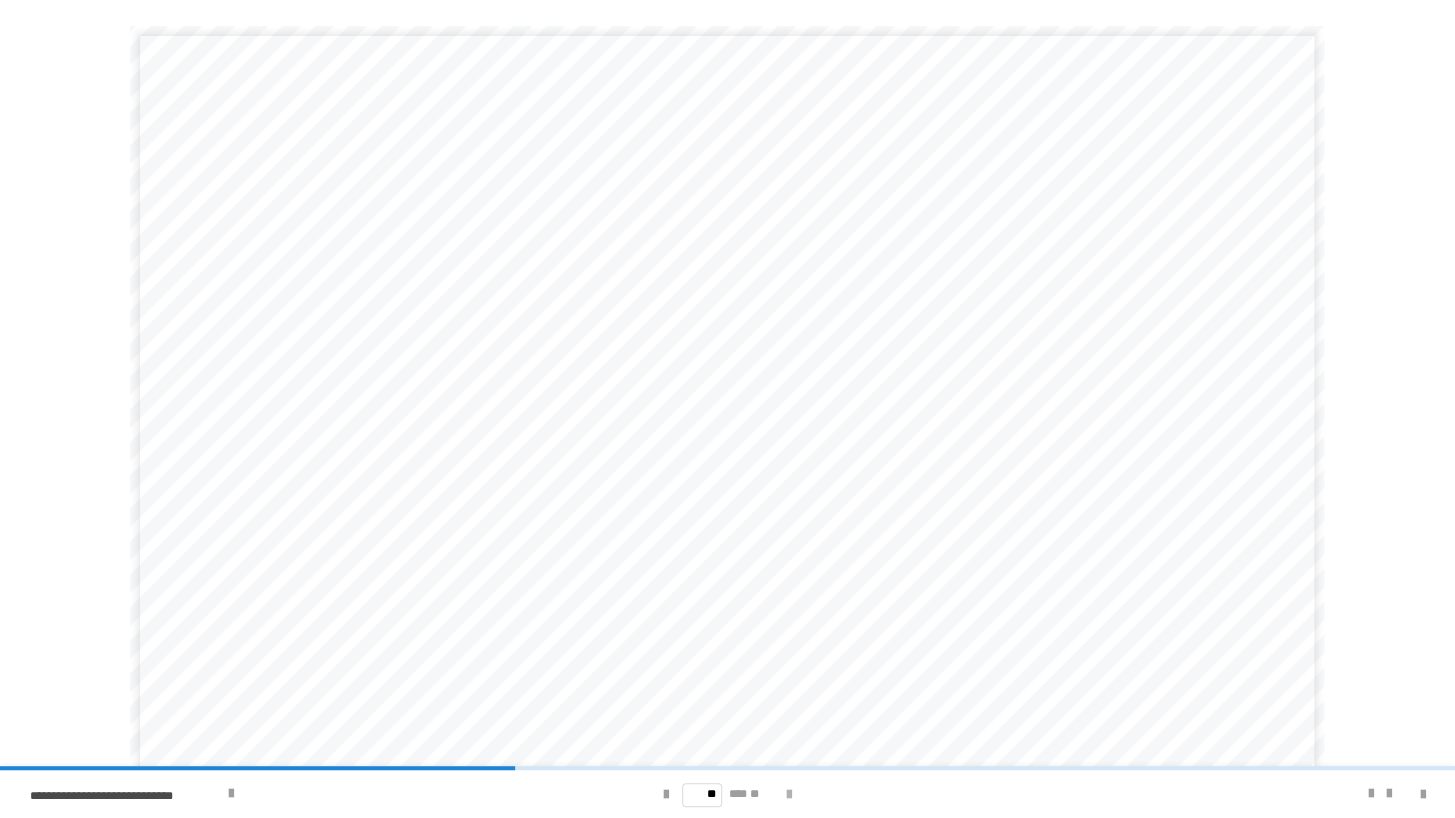 click at bounding box center (789, 795) 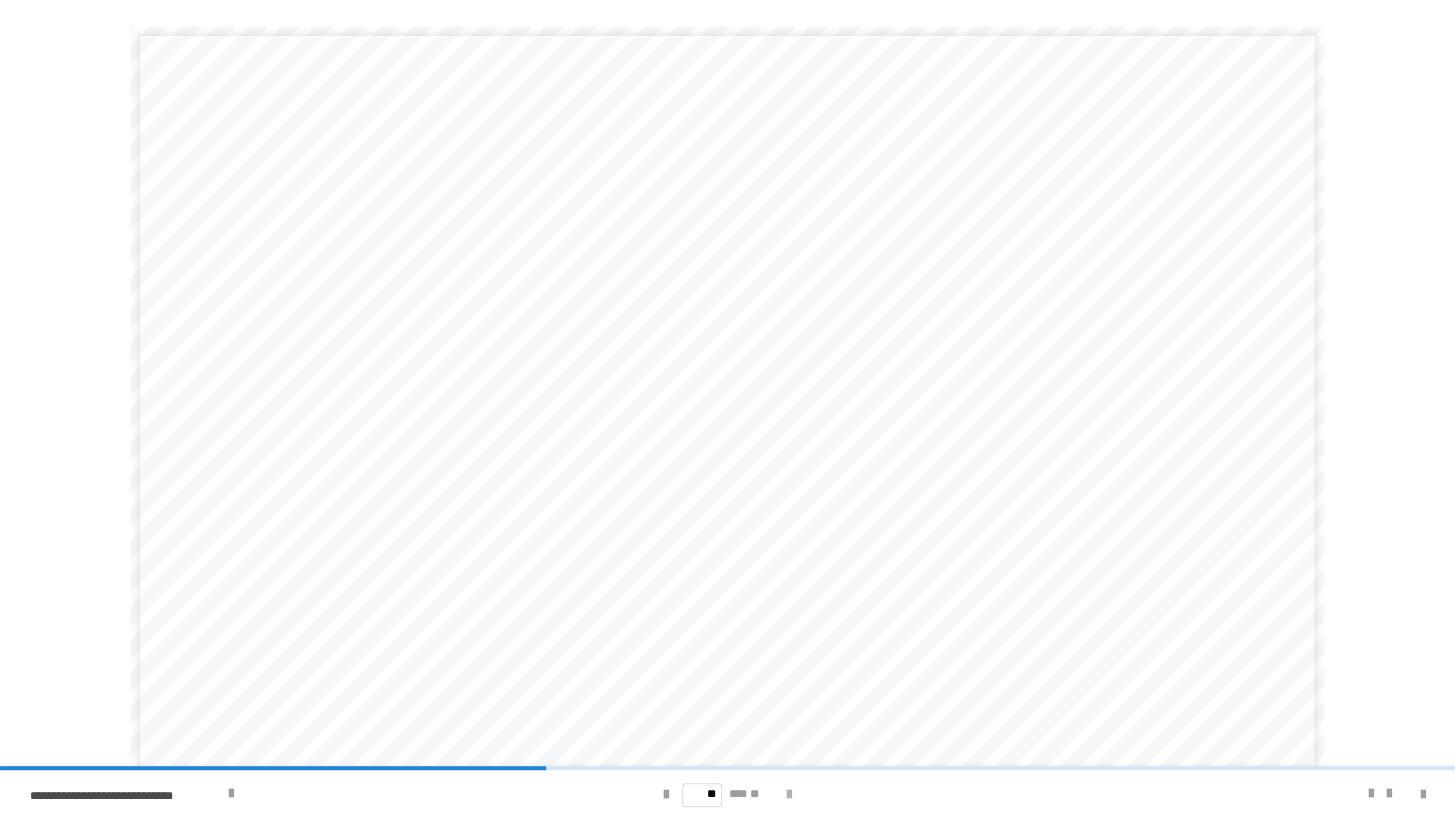 click at bounding box center (789, 795) 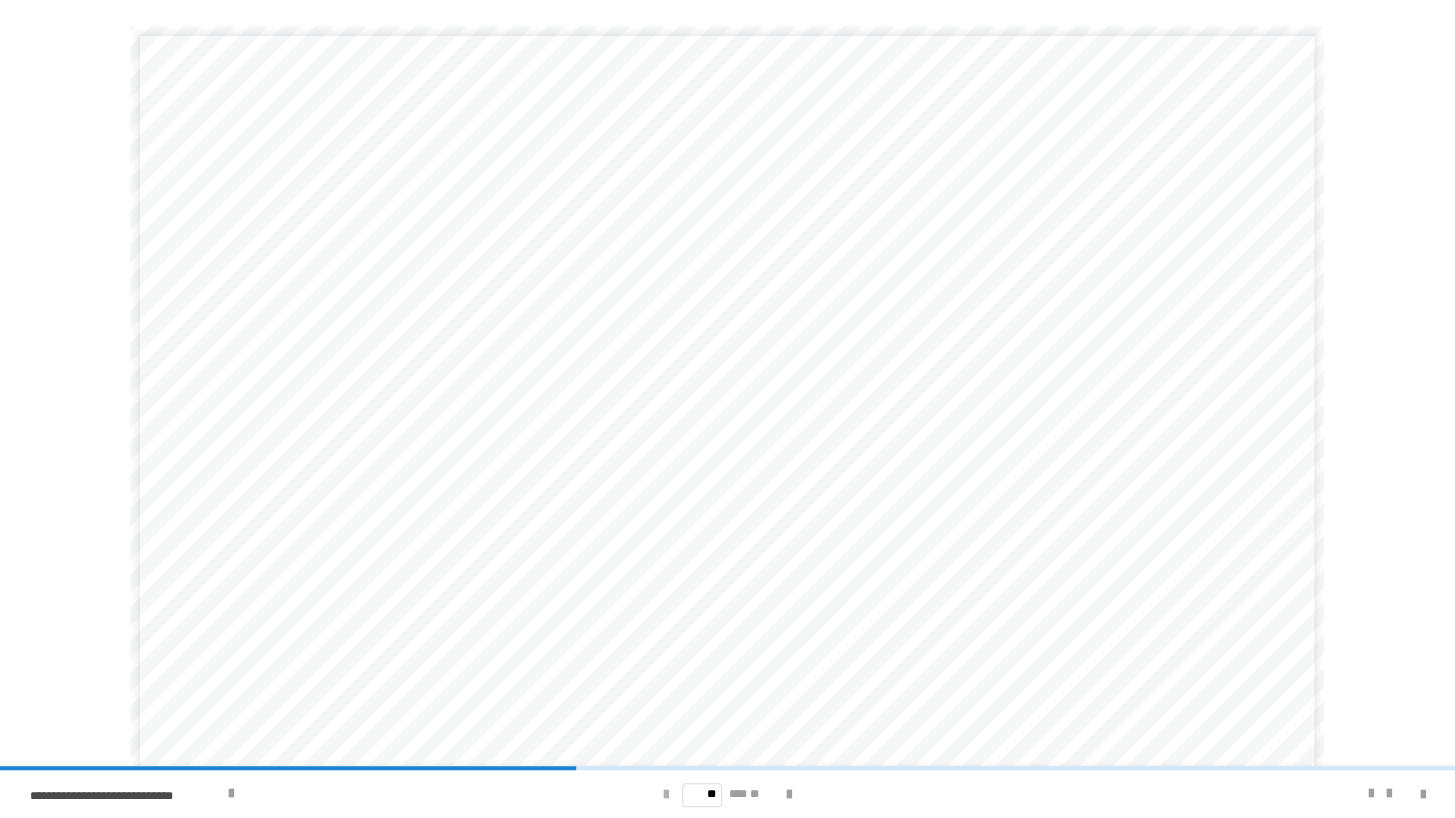 click at bounding box center [666, 795] 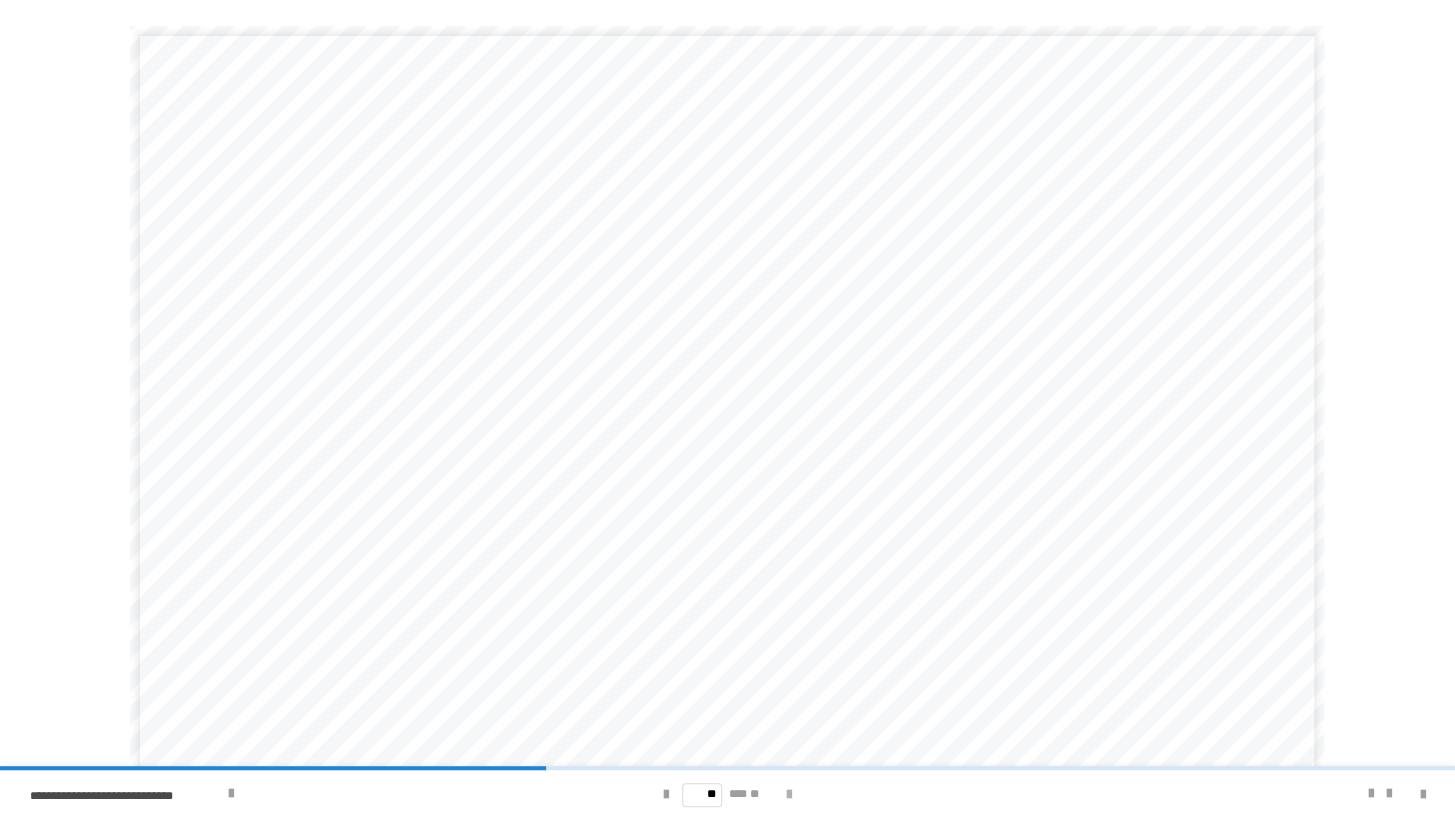 click at bounding box center (789, 795) 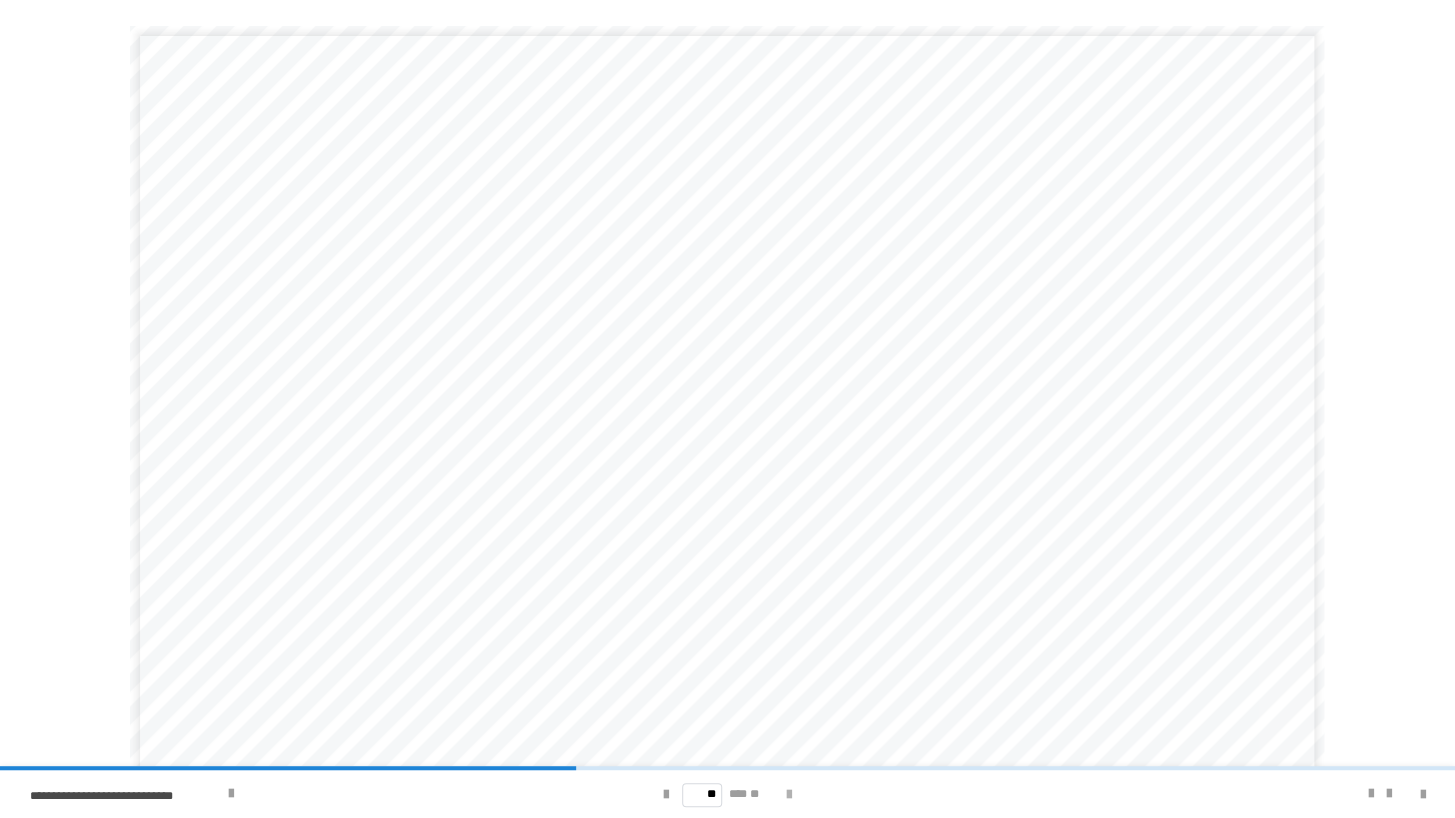 click at bounding box center [789, 795] 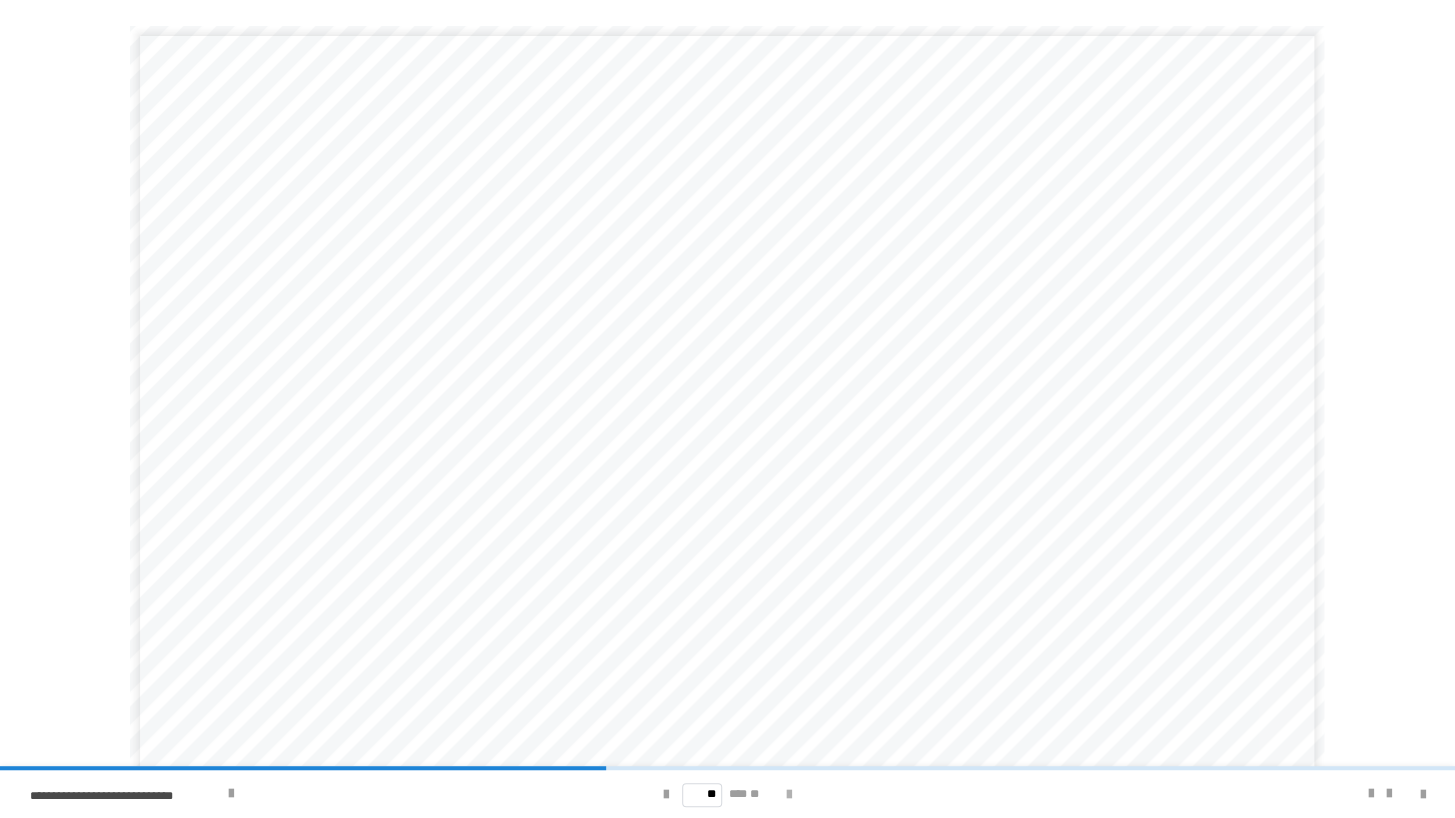 click at bounding box center (789, 795) 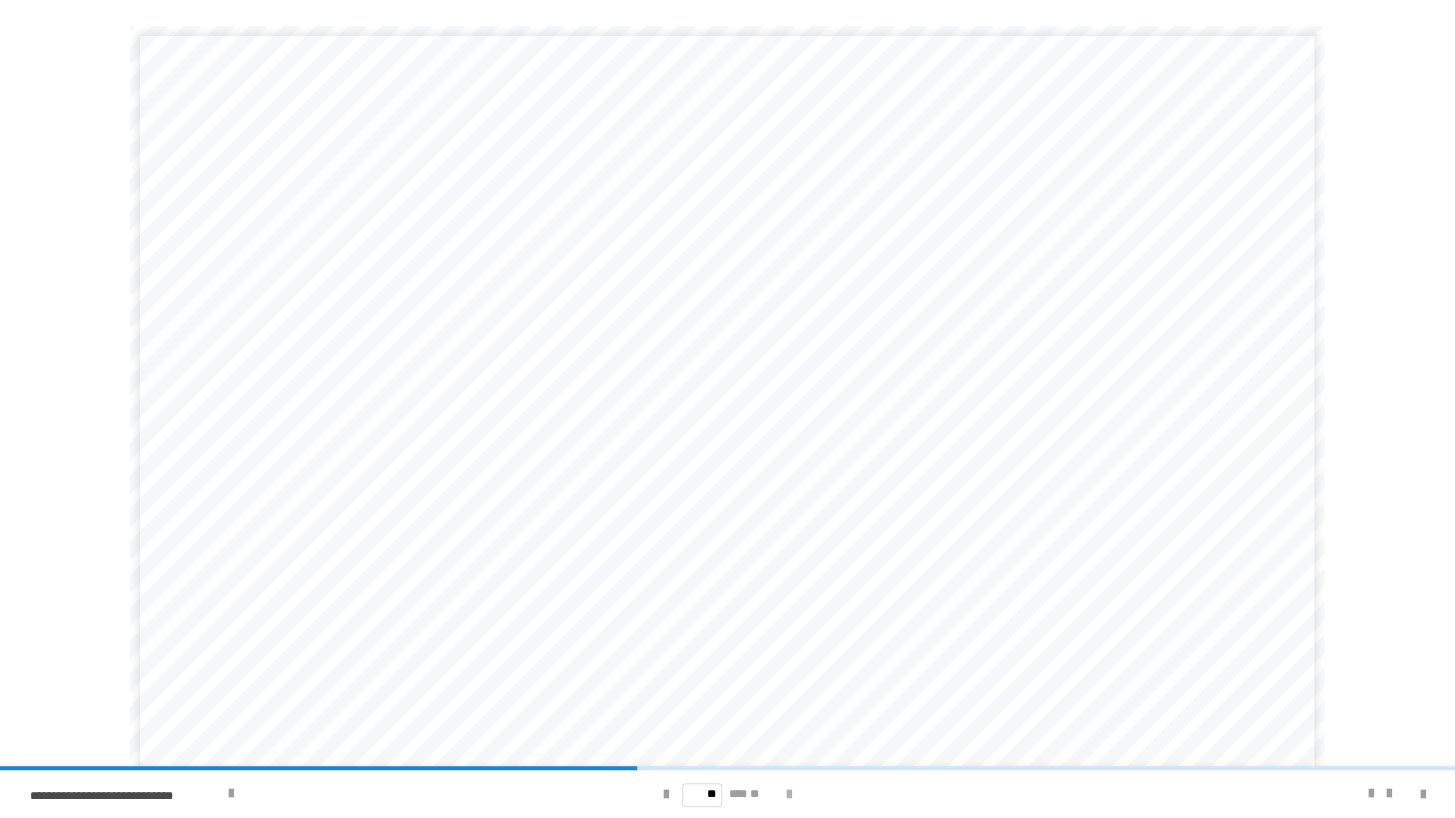 click at bounding box center (789, 795) 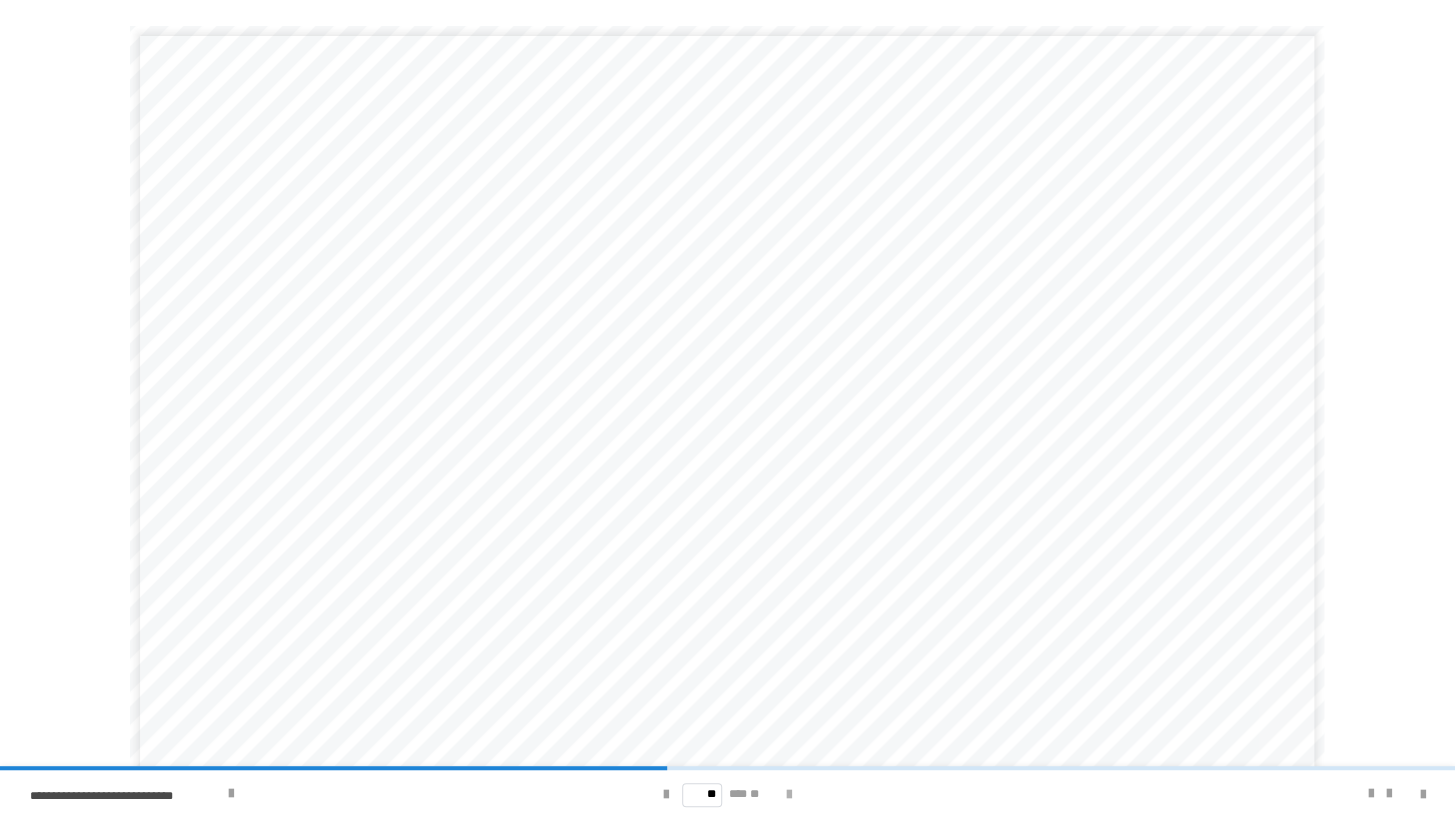click at bounding box center [789, 795] 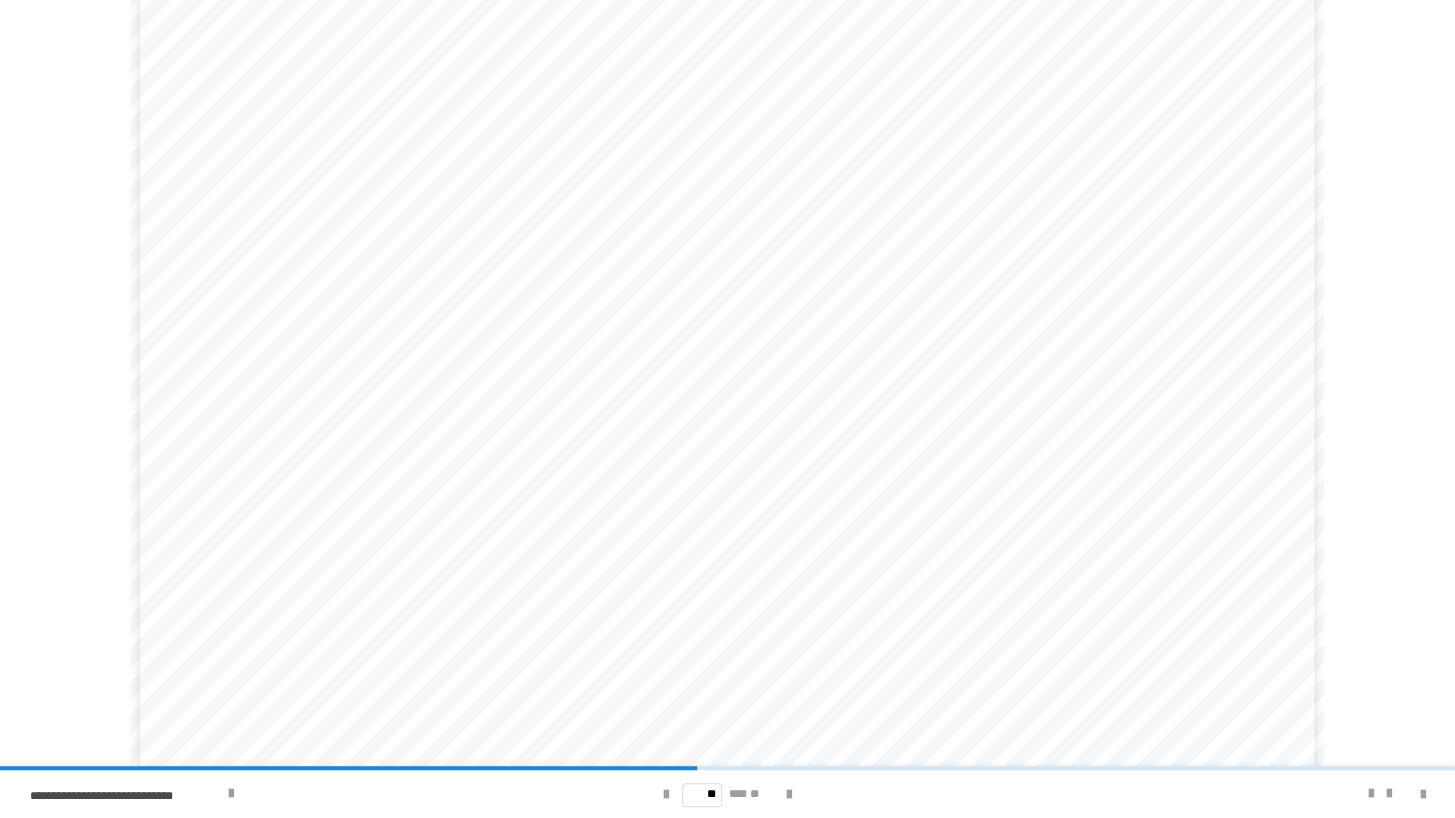 scroll, scrollTop: 0, scrollLeft: 0, axis: both 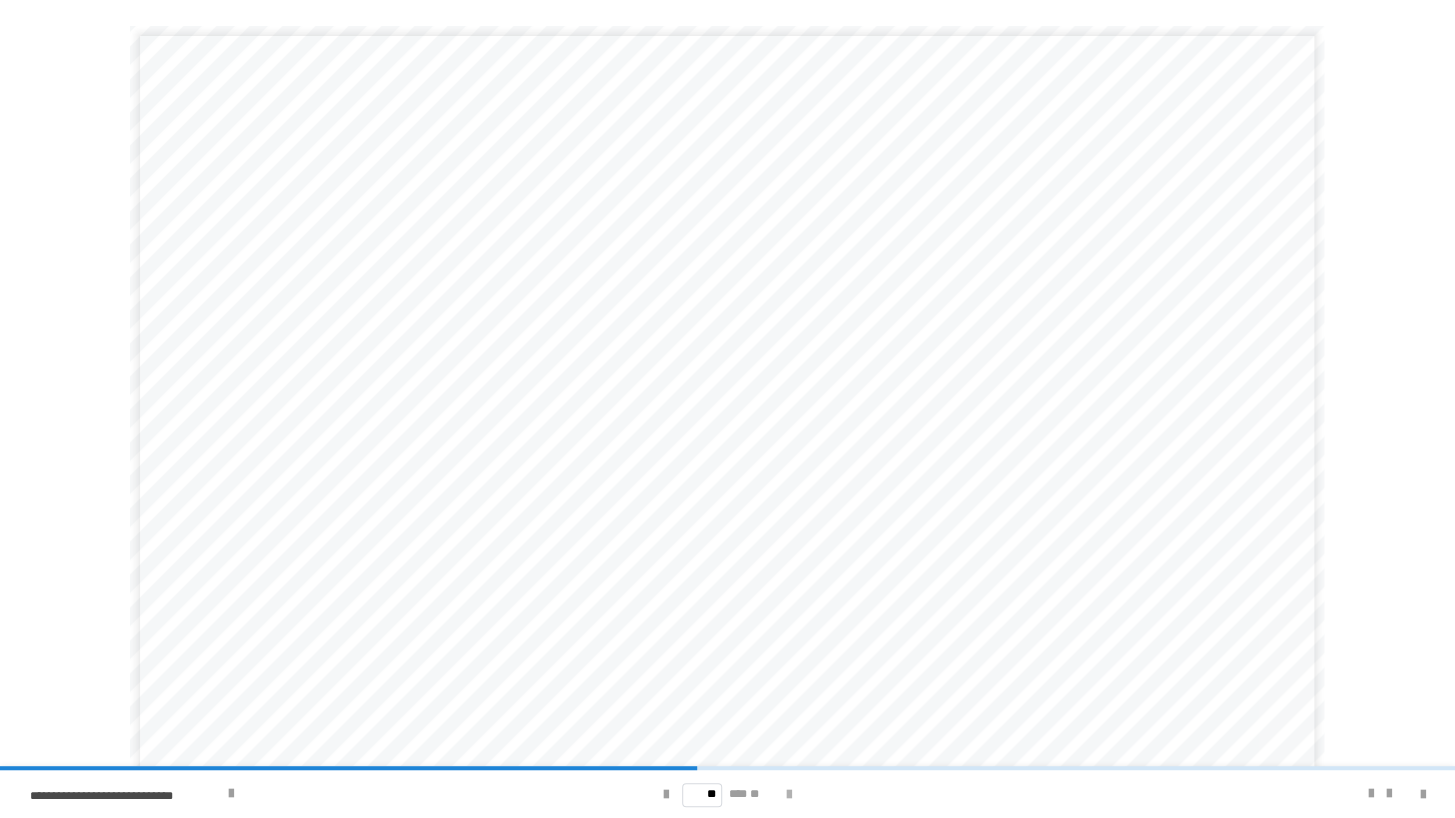 click at bounding box center (789, 795) 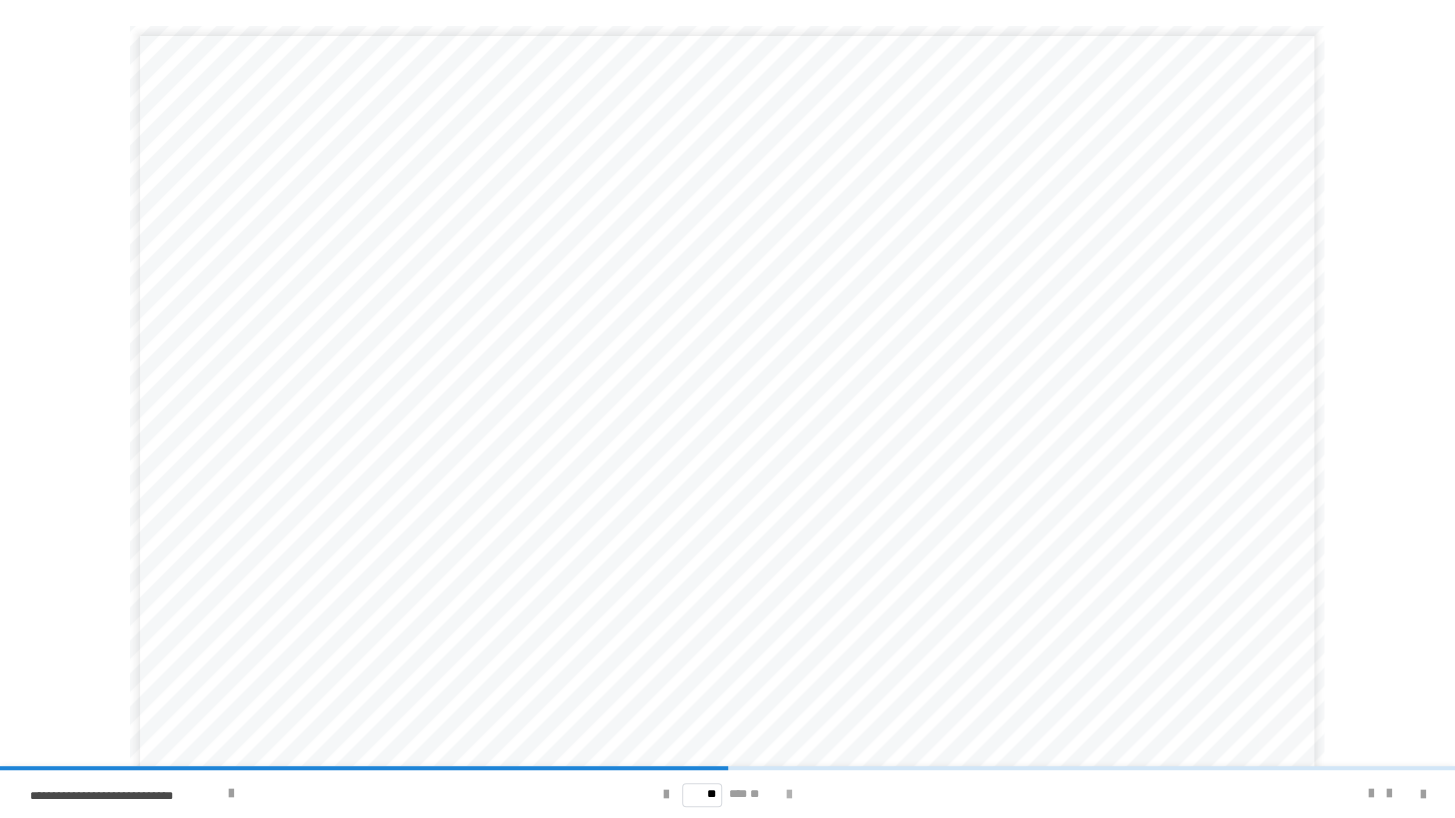 click at bounding box center [789, 795] 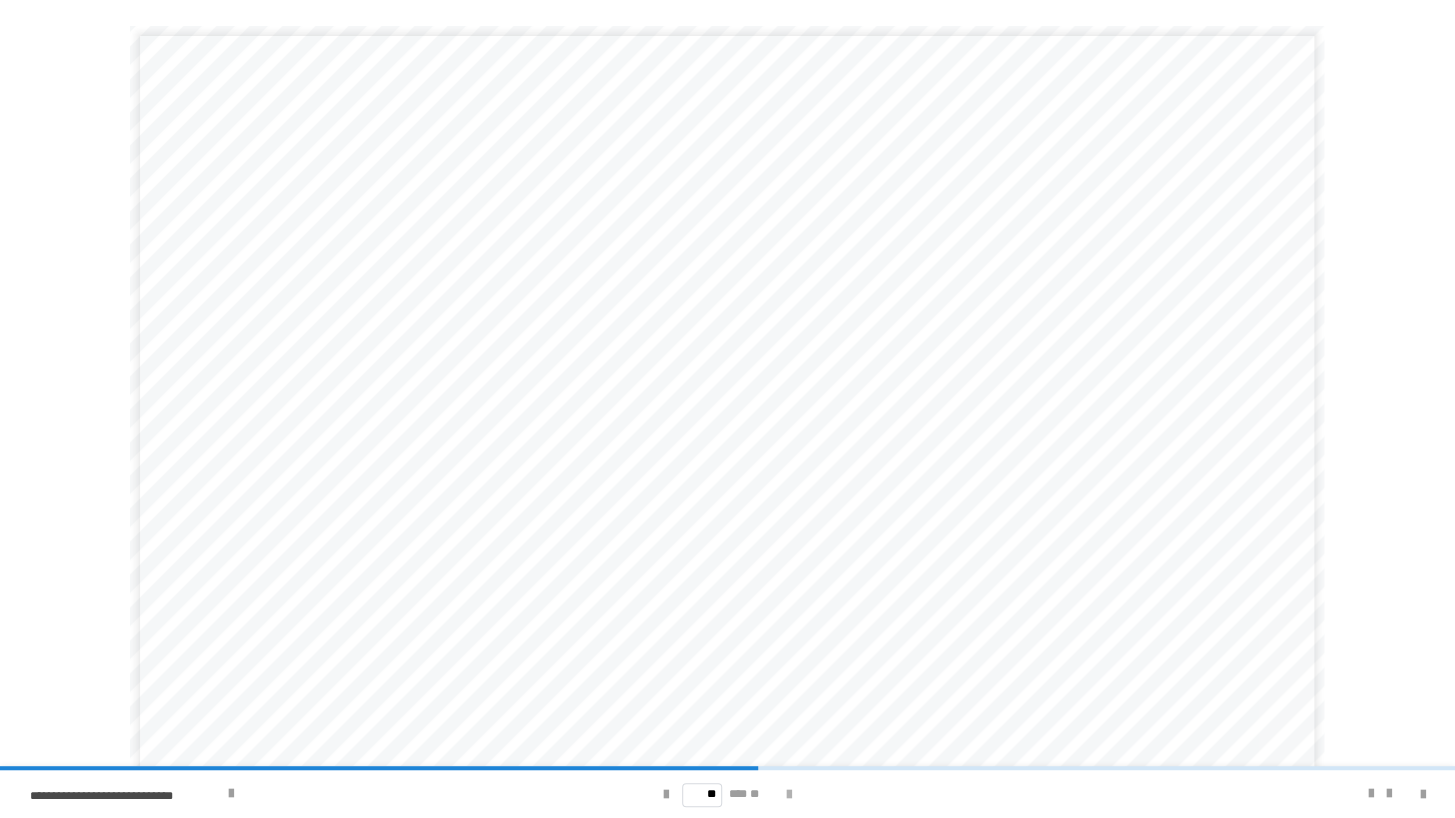 click at bounding box center [789, 795] 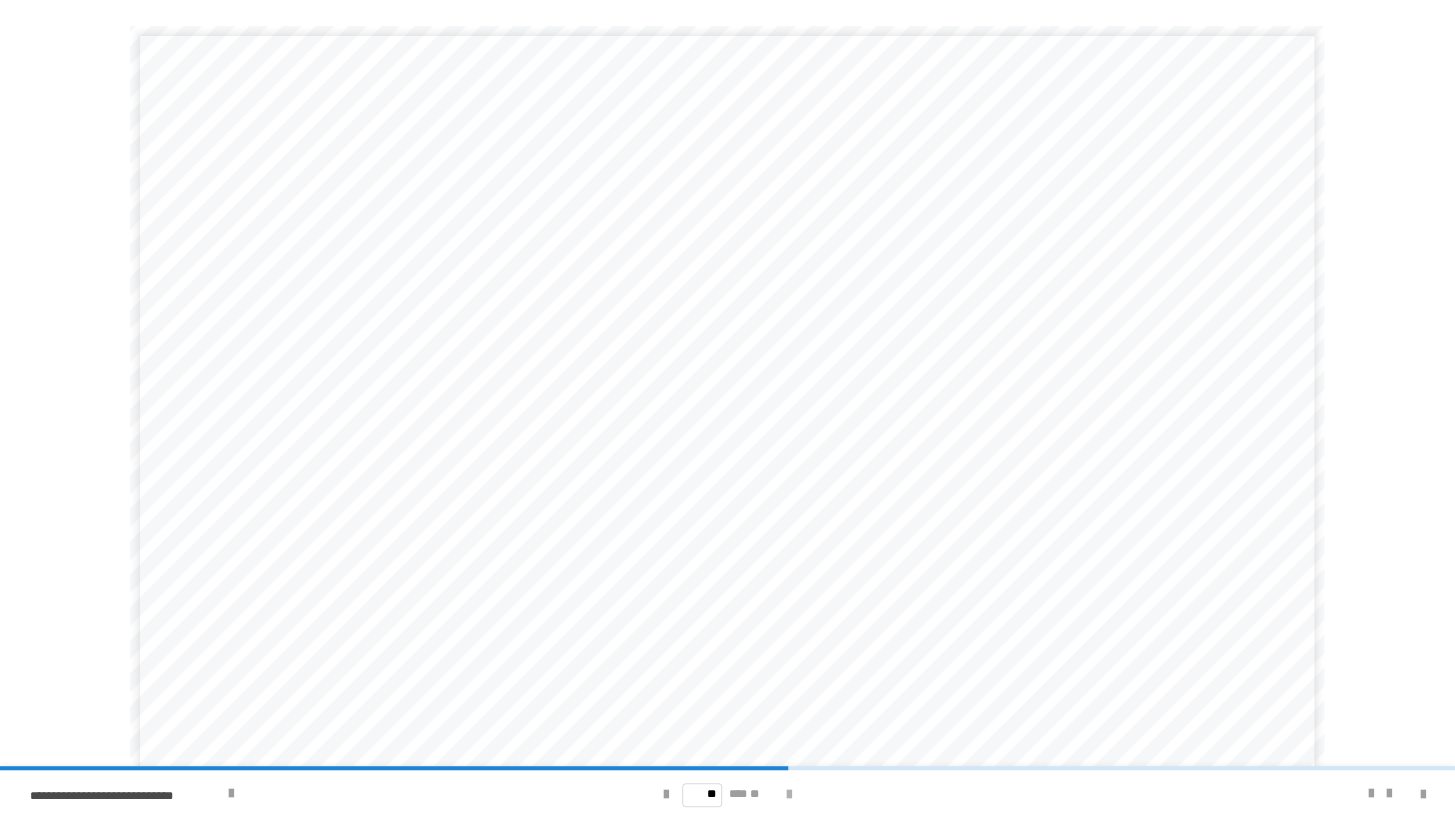 click at bounding box center [789, 795] 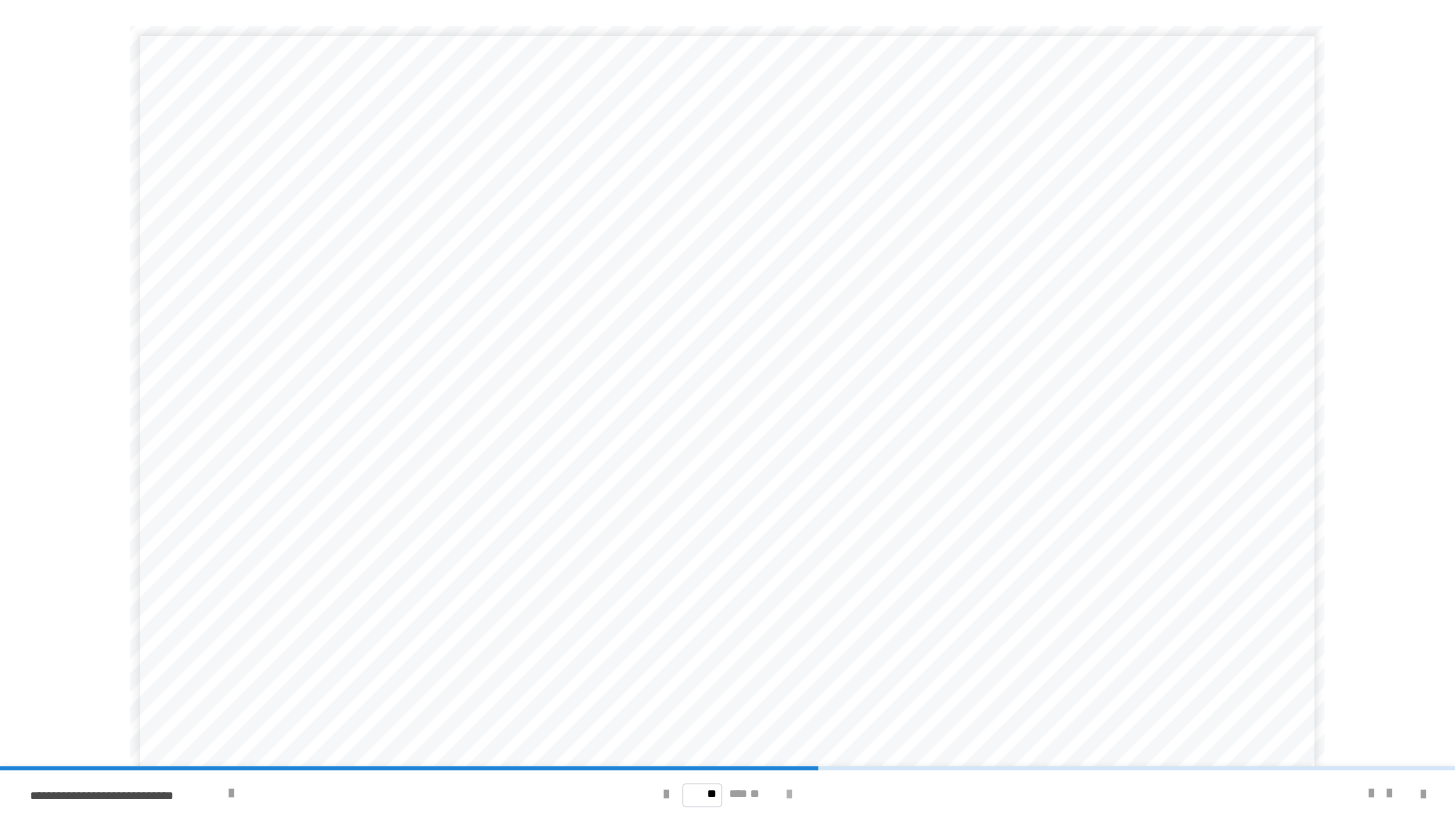 click at bounding box center [789, 795] 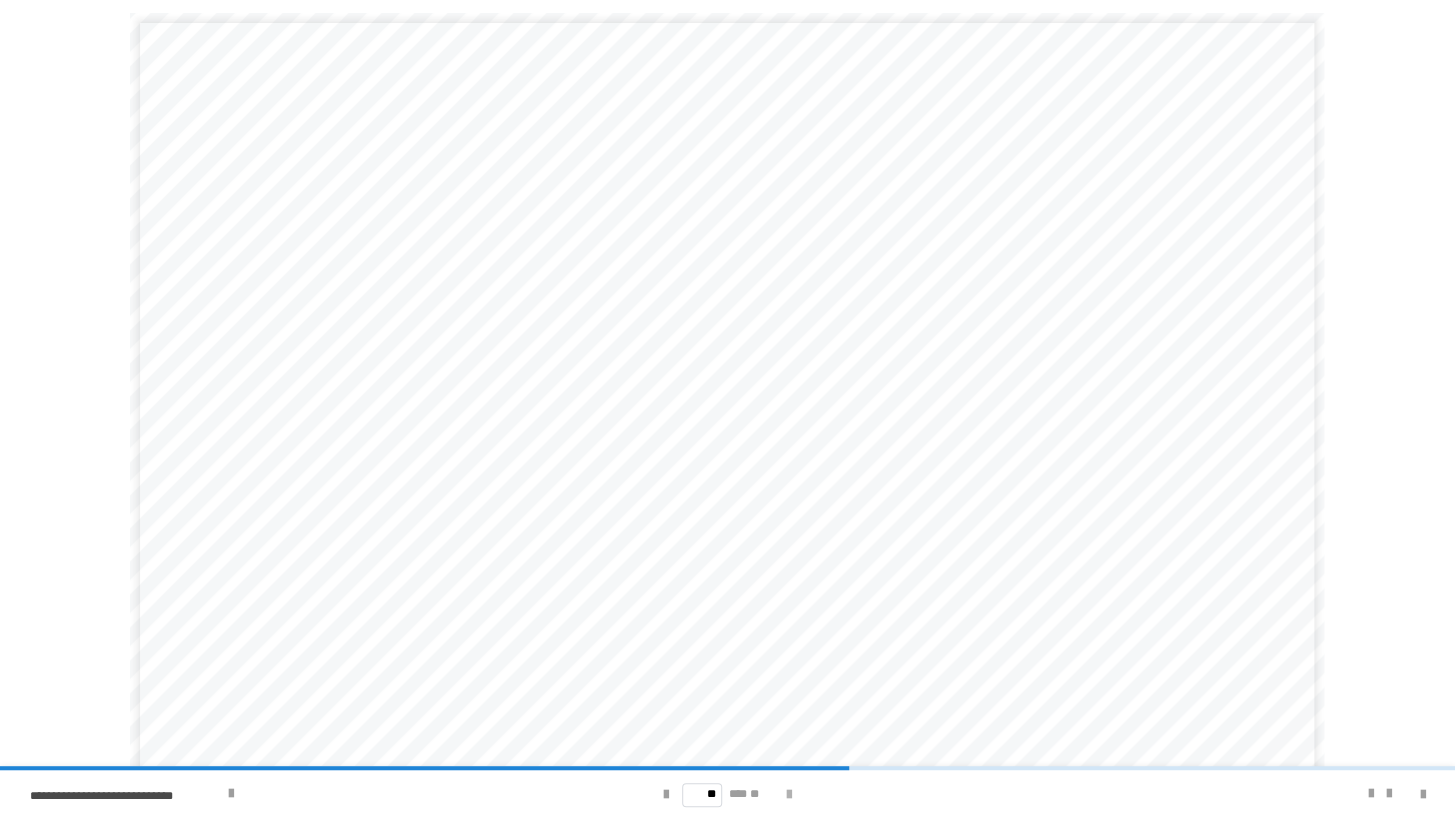 scroll, scrollTop: 103, scrollLeft: 0, axis: vertical 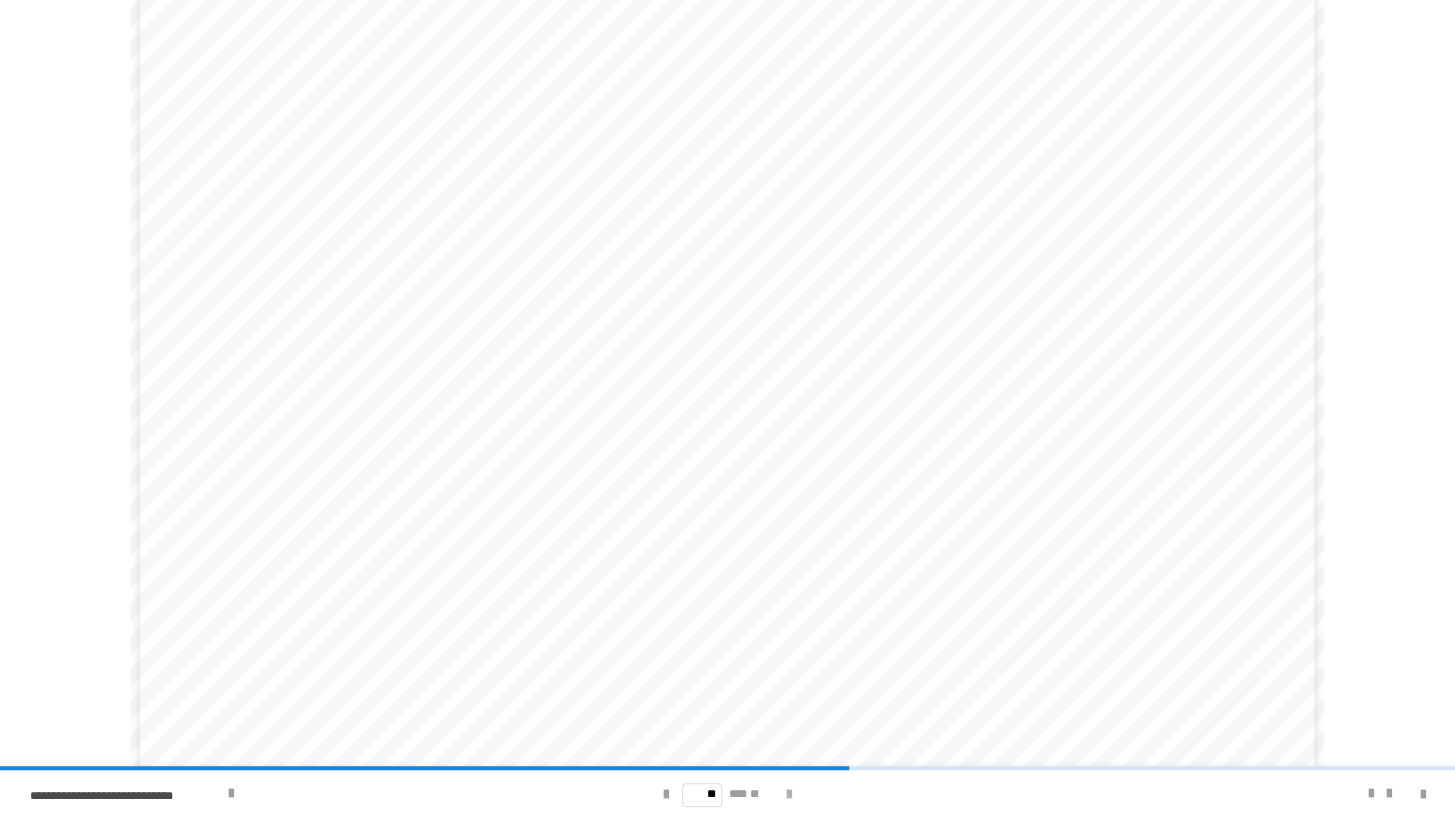 click at bounding box center (789, 795) 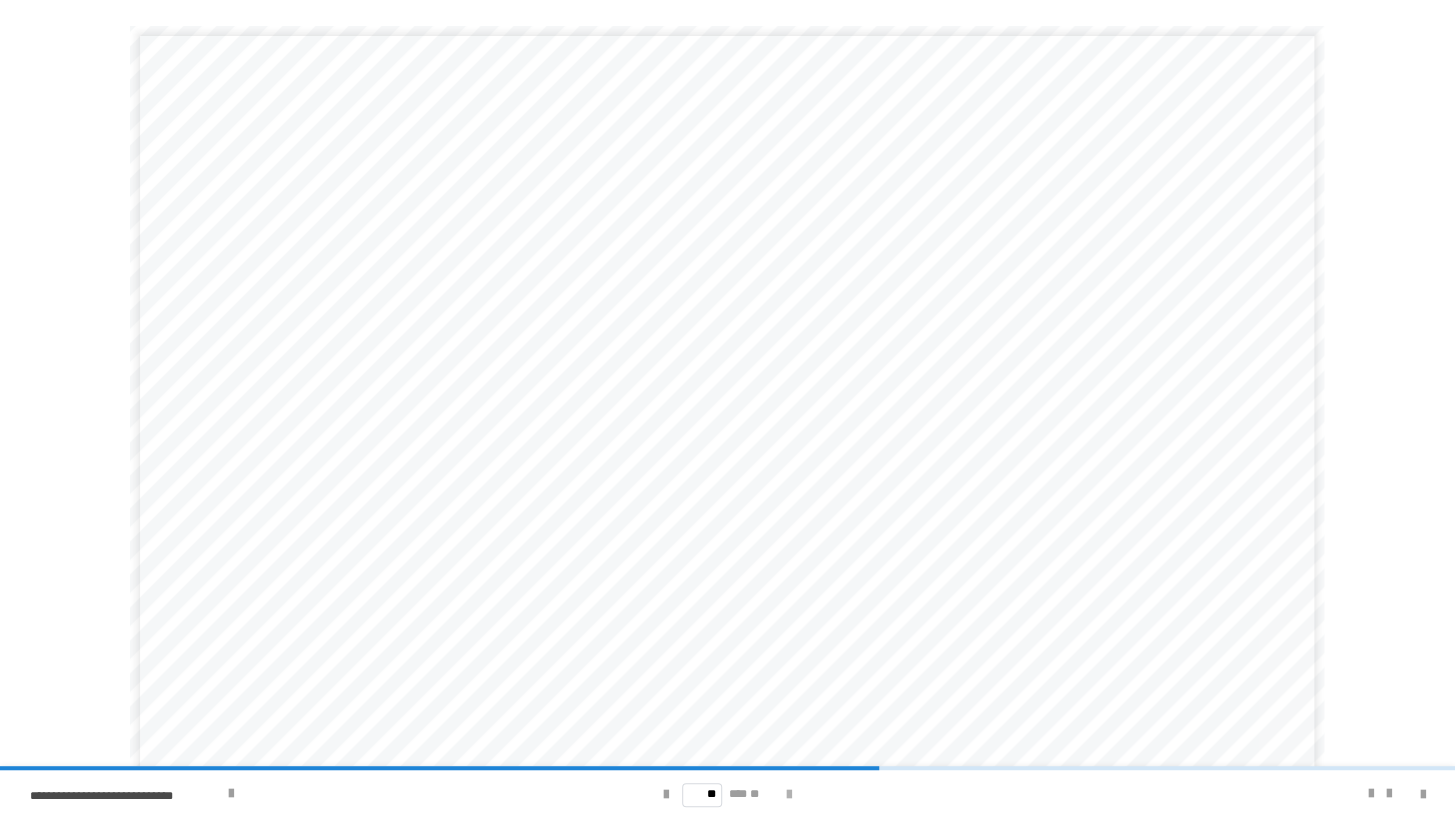 click at bounding box center [789, 795] 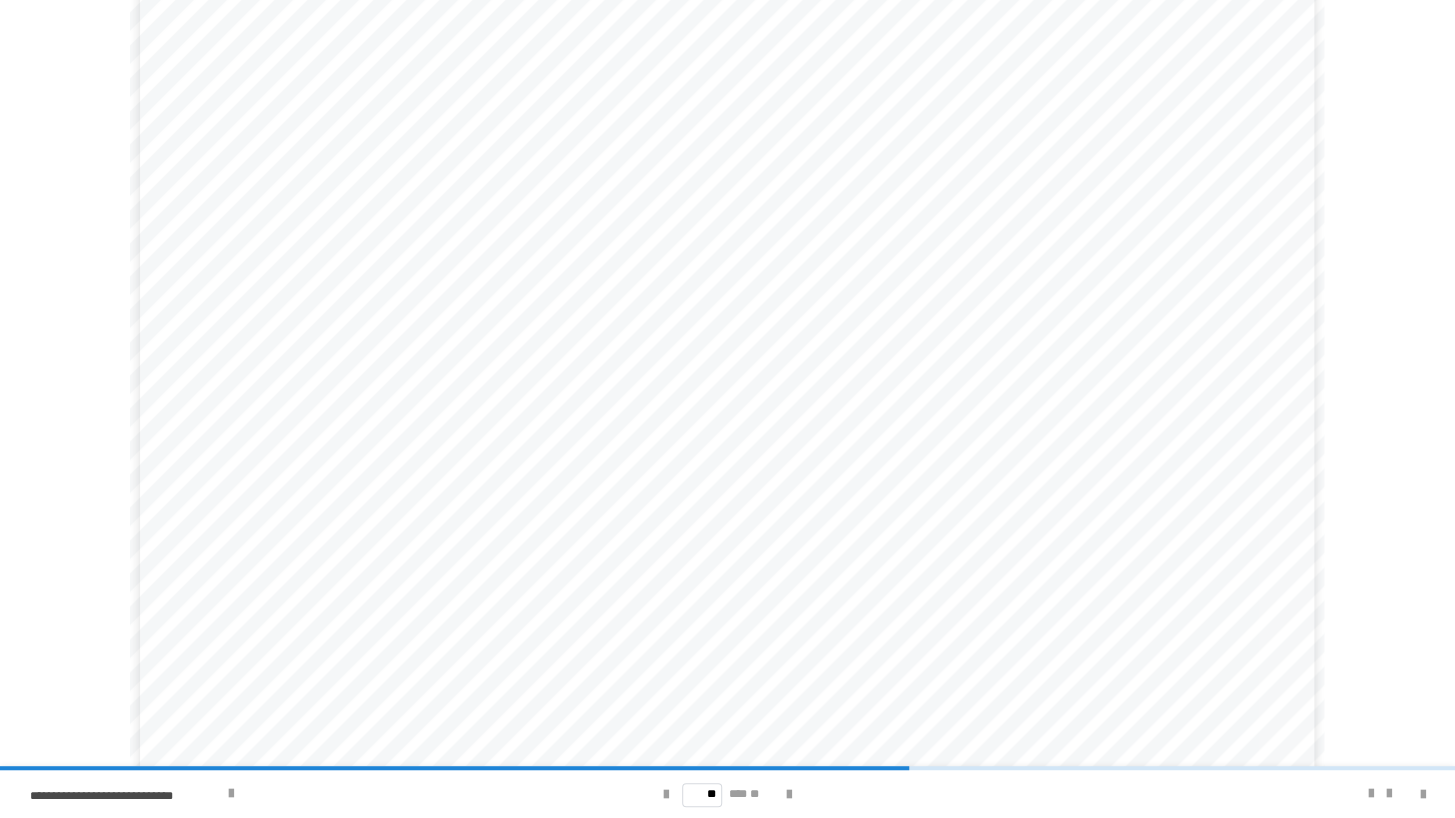 scroll, scrollTop: 103, scrollLeft: 0, axis: vertical 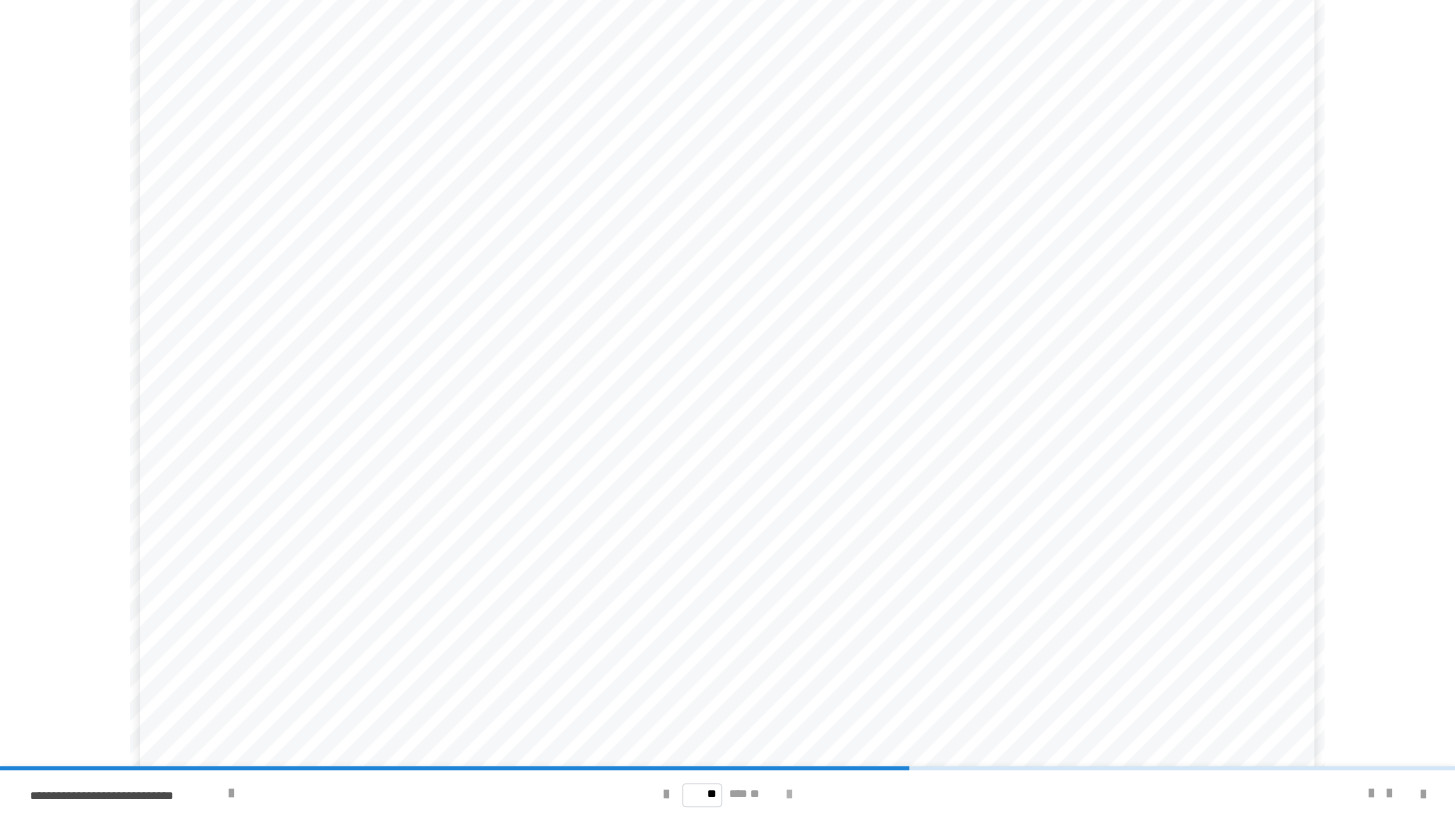 click at bounding box center (789, 795) 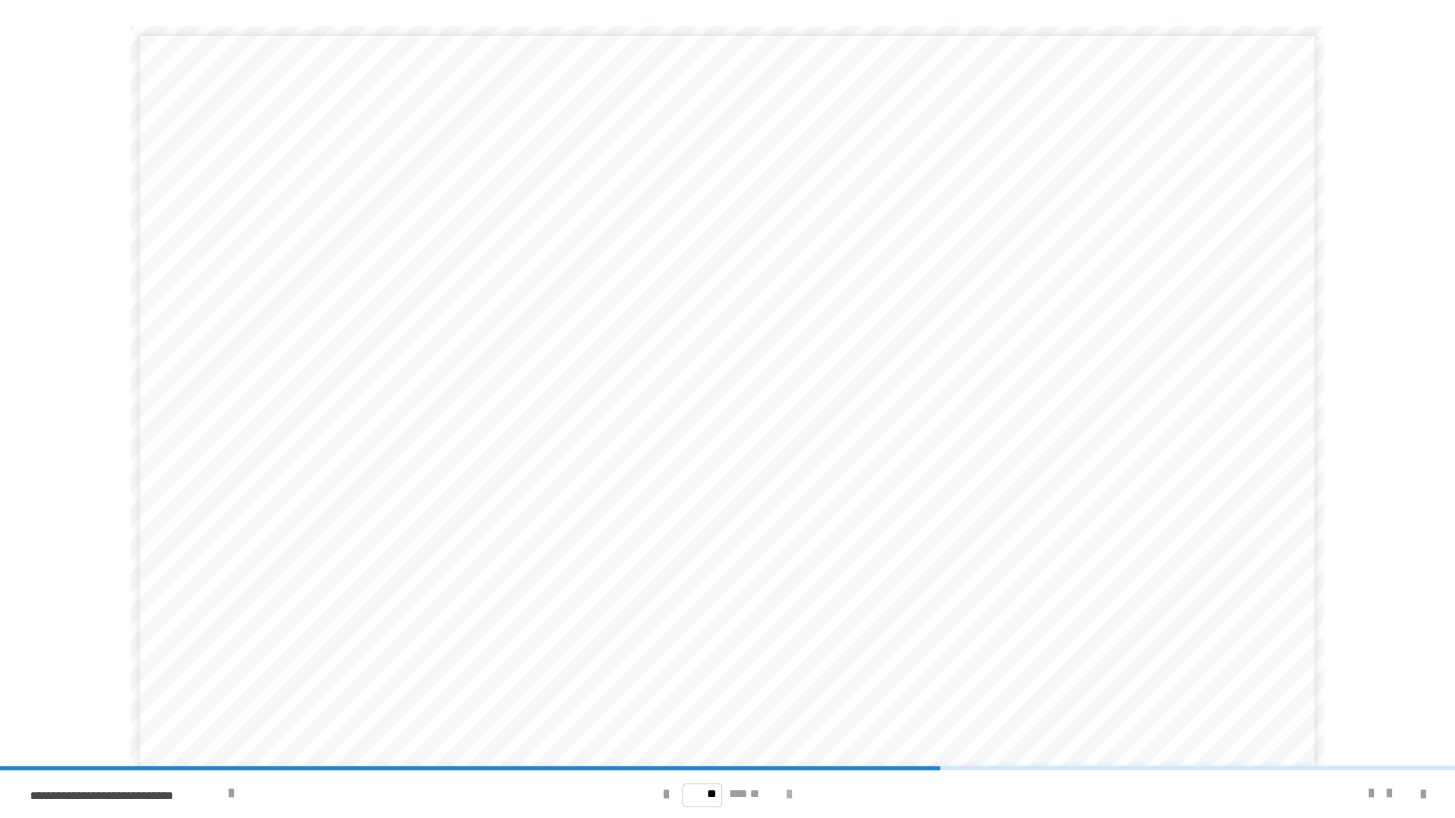 click at bounding box center [789, 795] 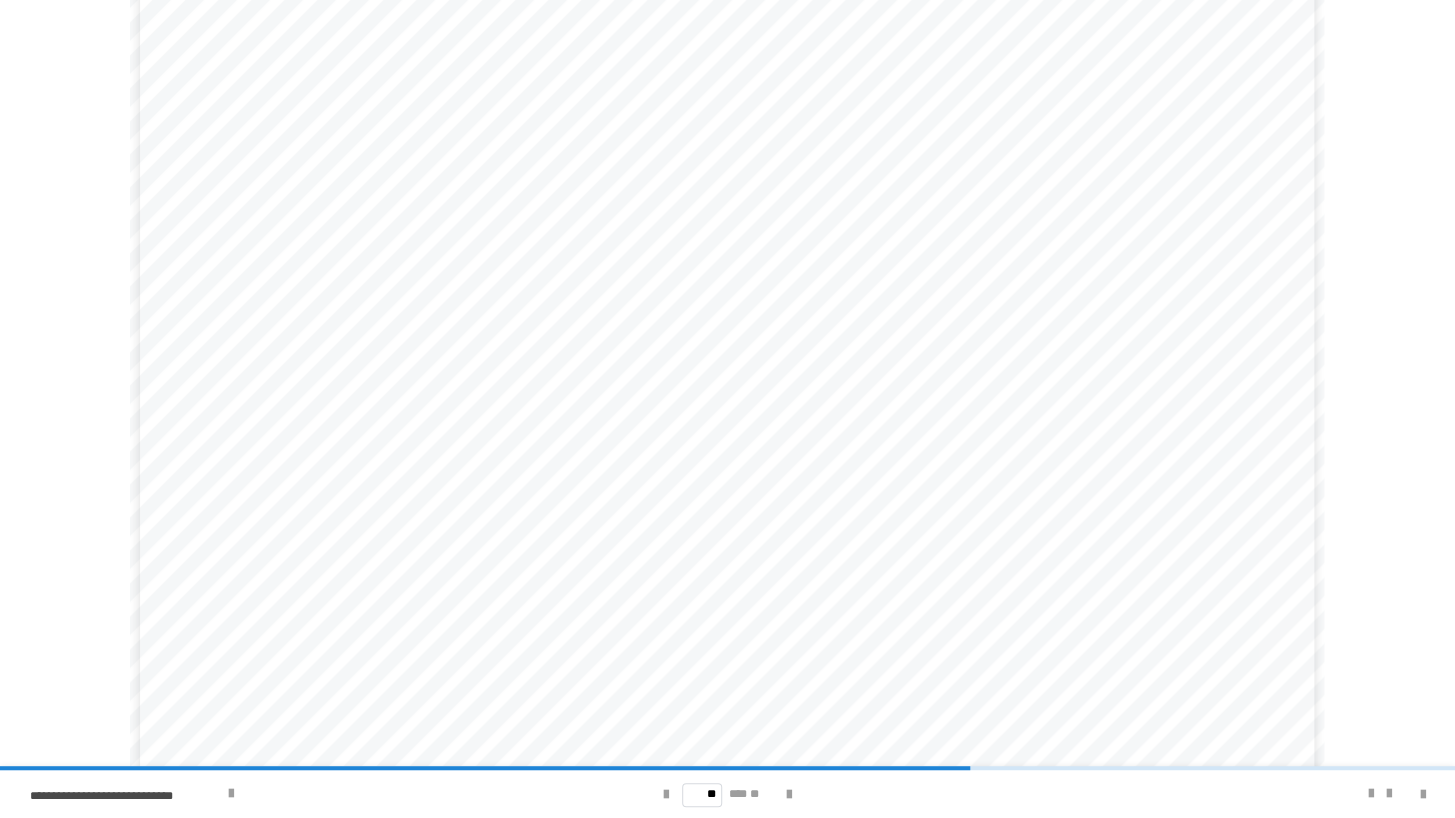 scroll, scrollTop: 103, scrollLeft: 0, axis: vertical 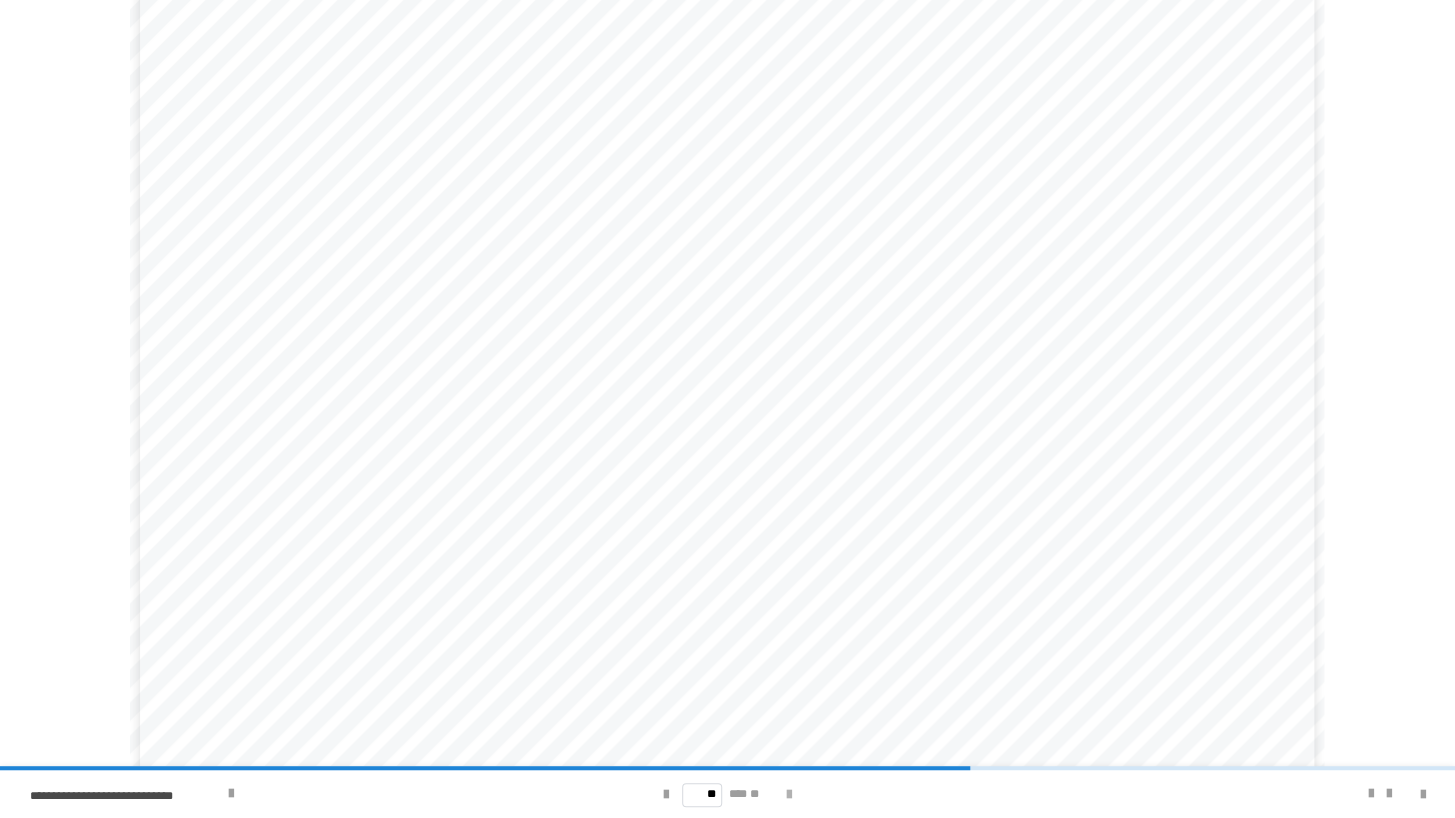 click at bounding box center (789, 795) 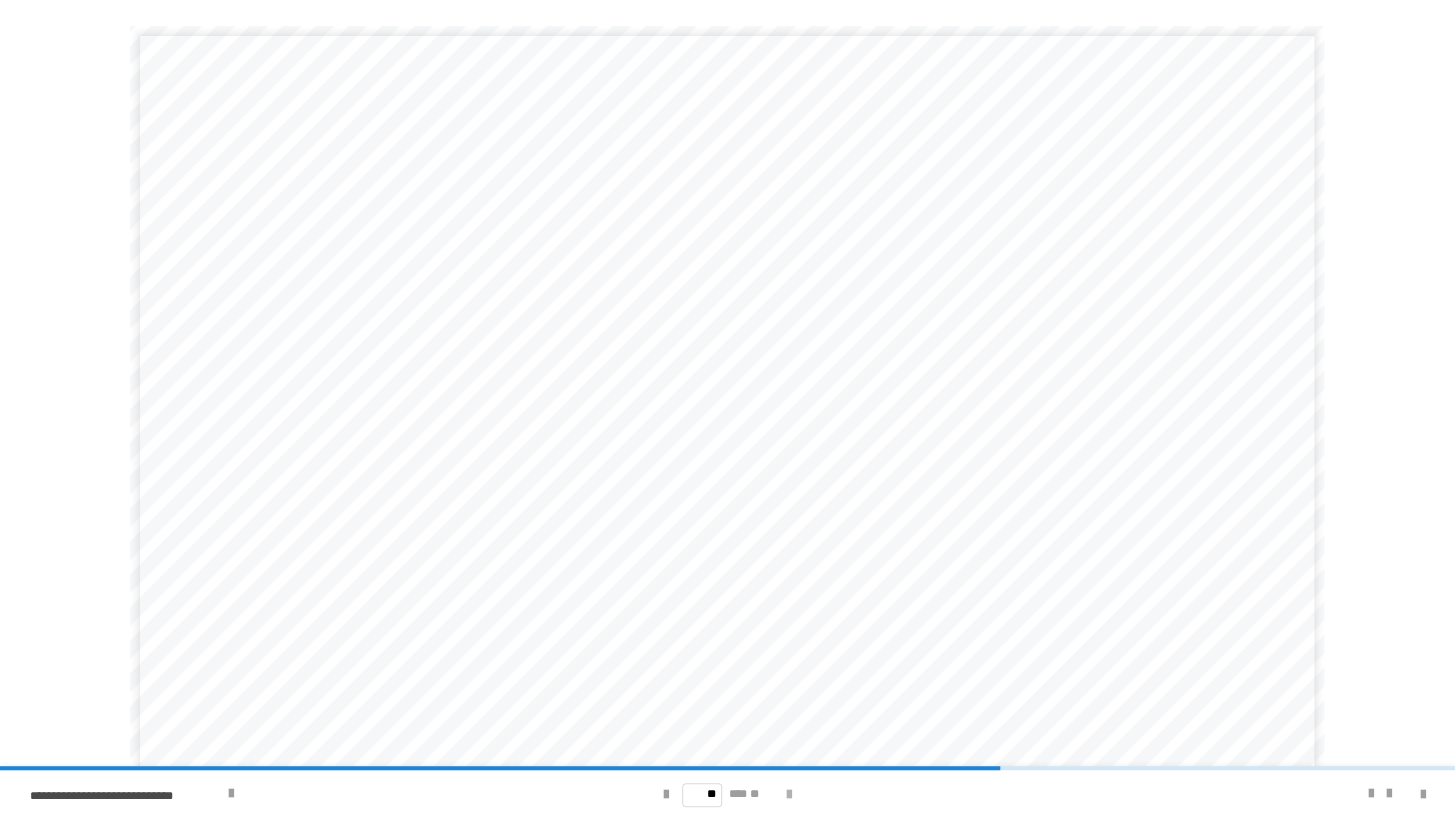 click at bounding box center [789, 795] 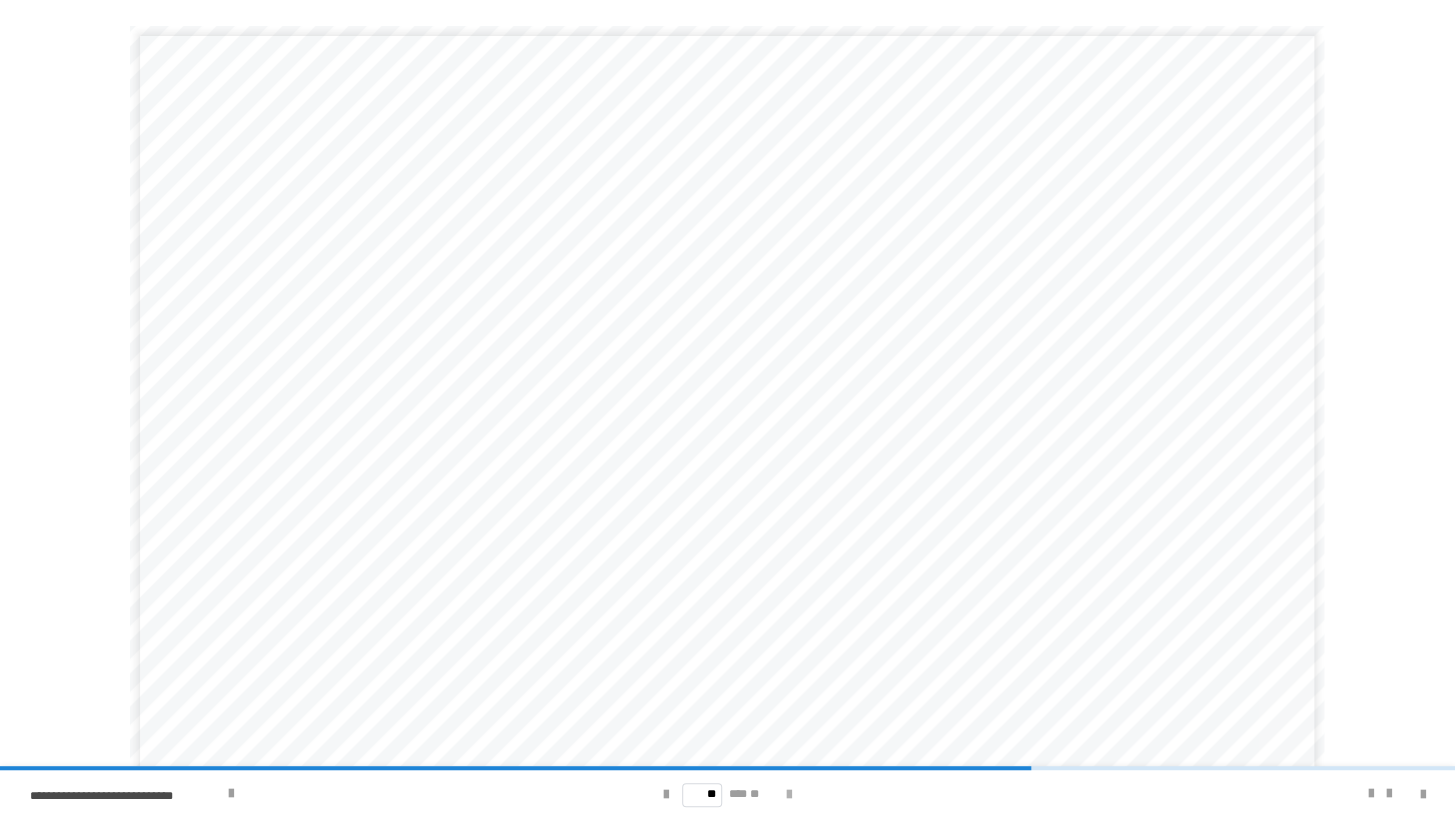 click at bounding box center [789, 795] 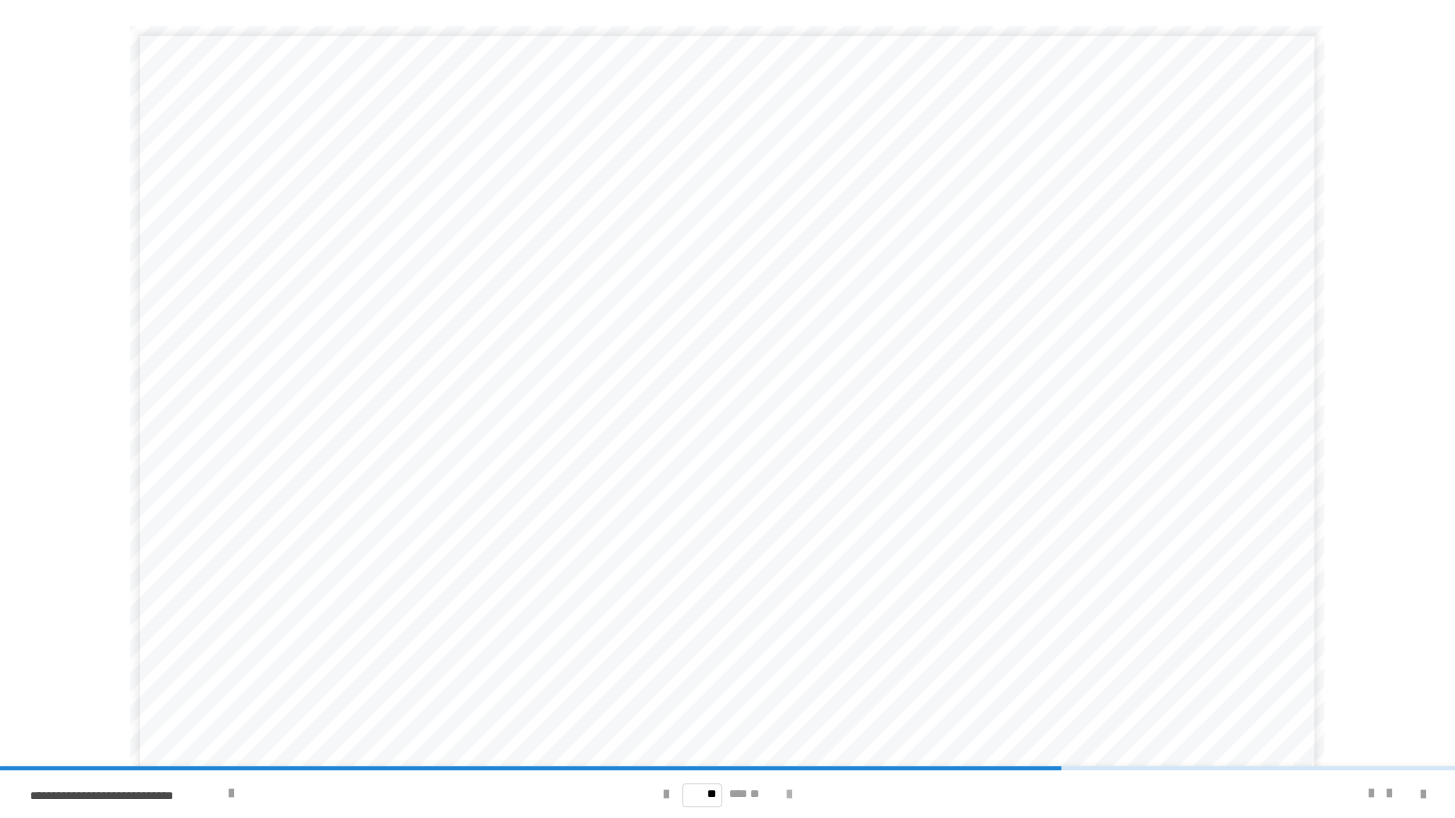 click at bounding box center (789, 795) 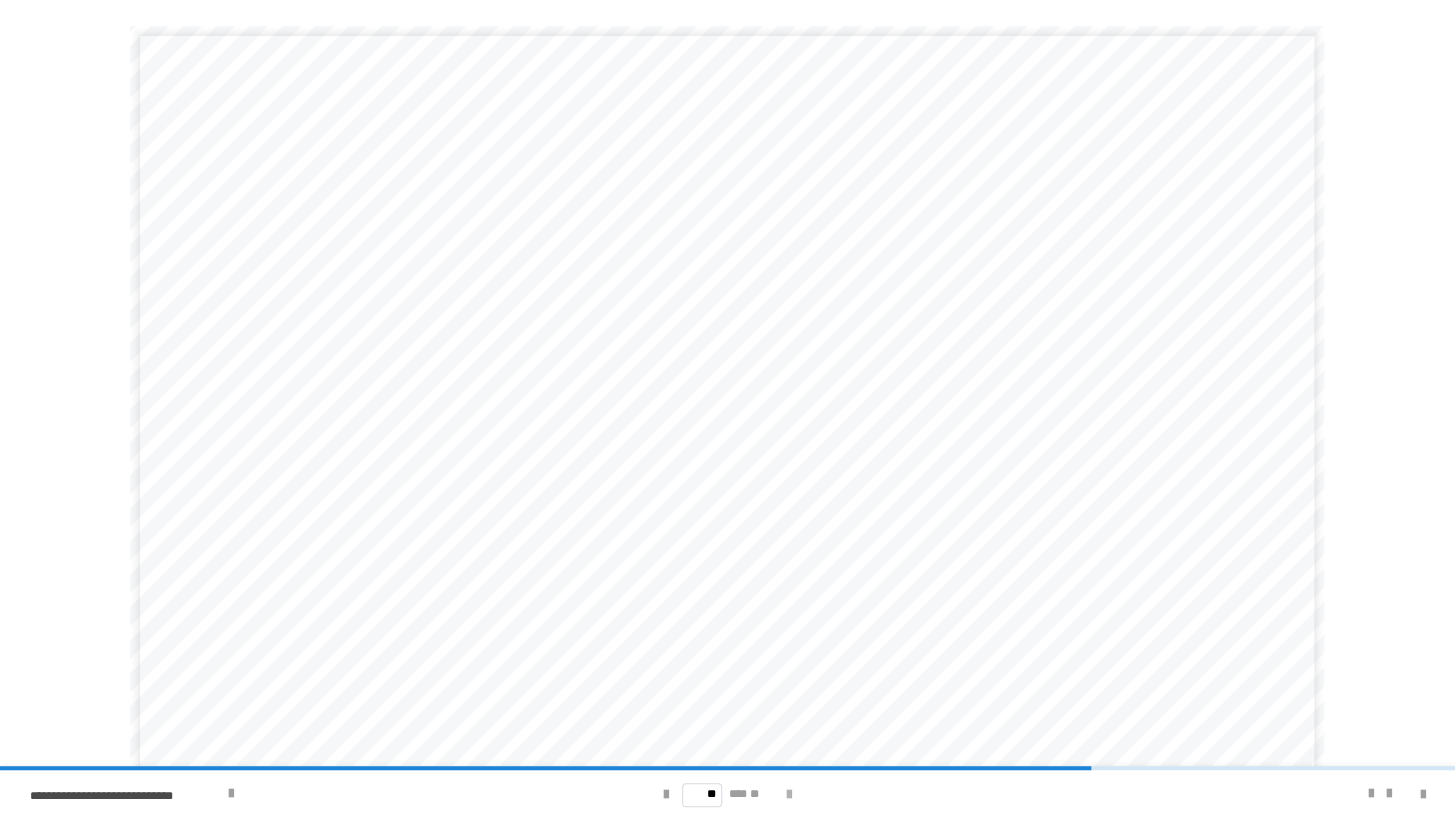 click at bounding box center (789, 795) 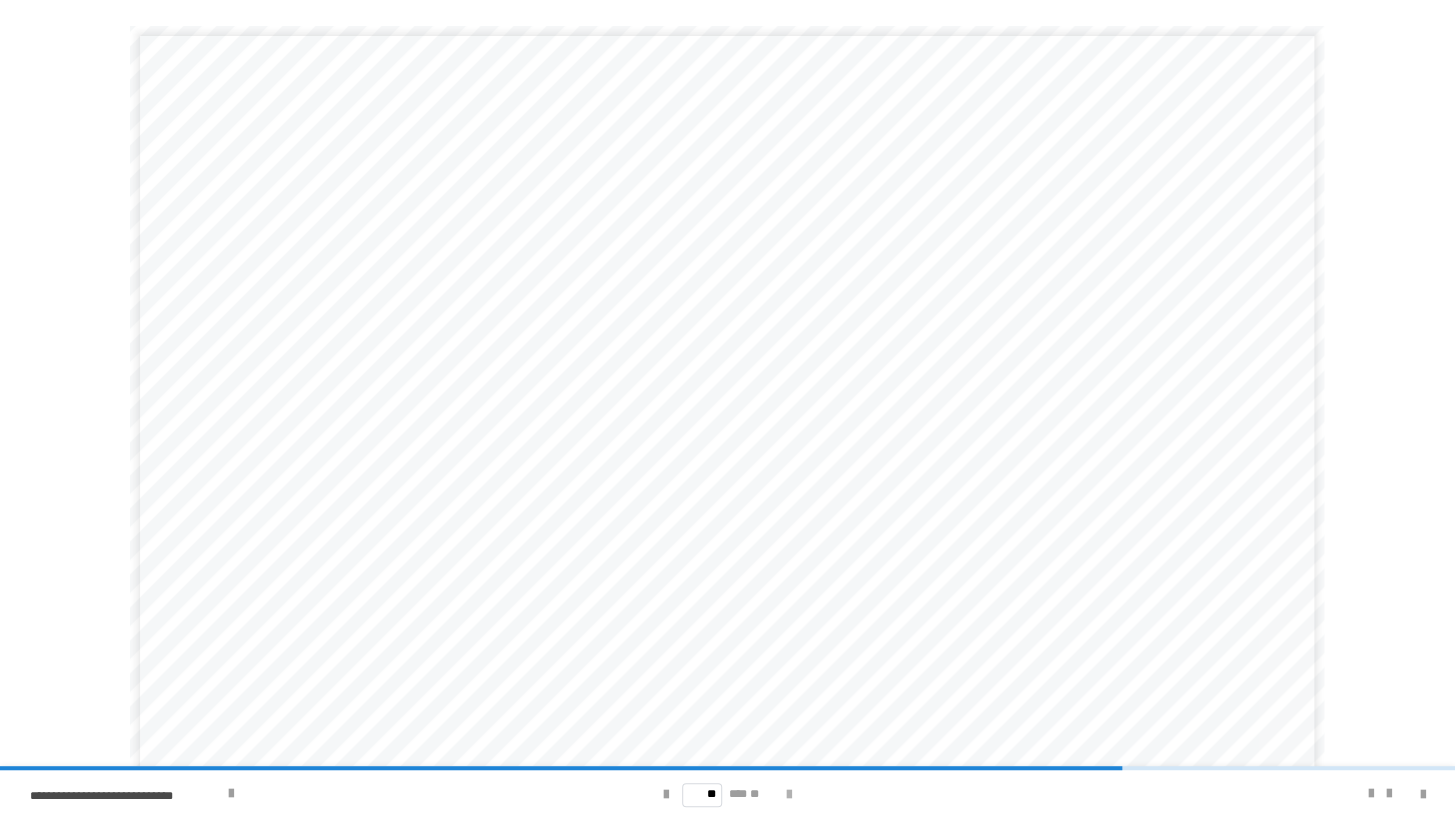 click at bounding box center [789, 795] 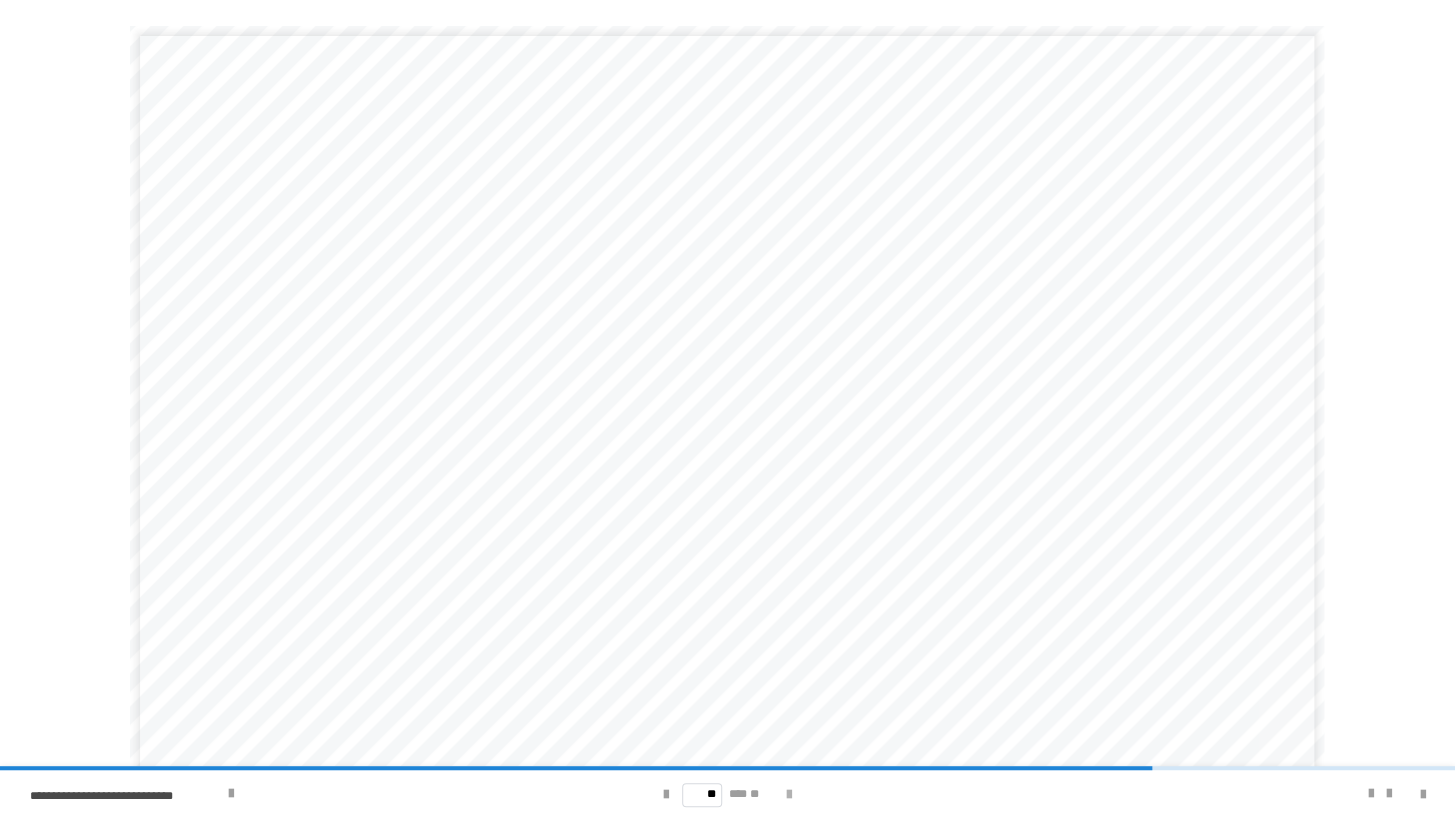 click at bounding box center (789, 795) 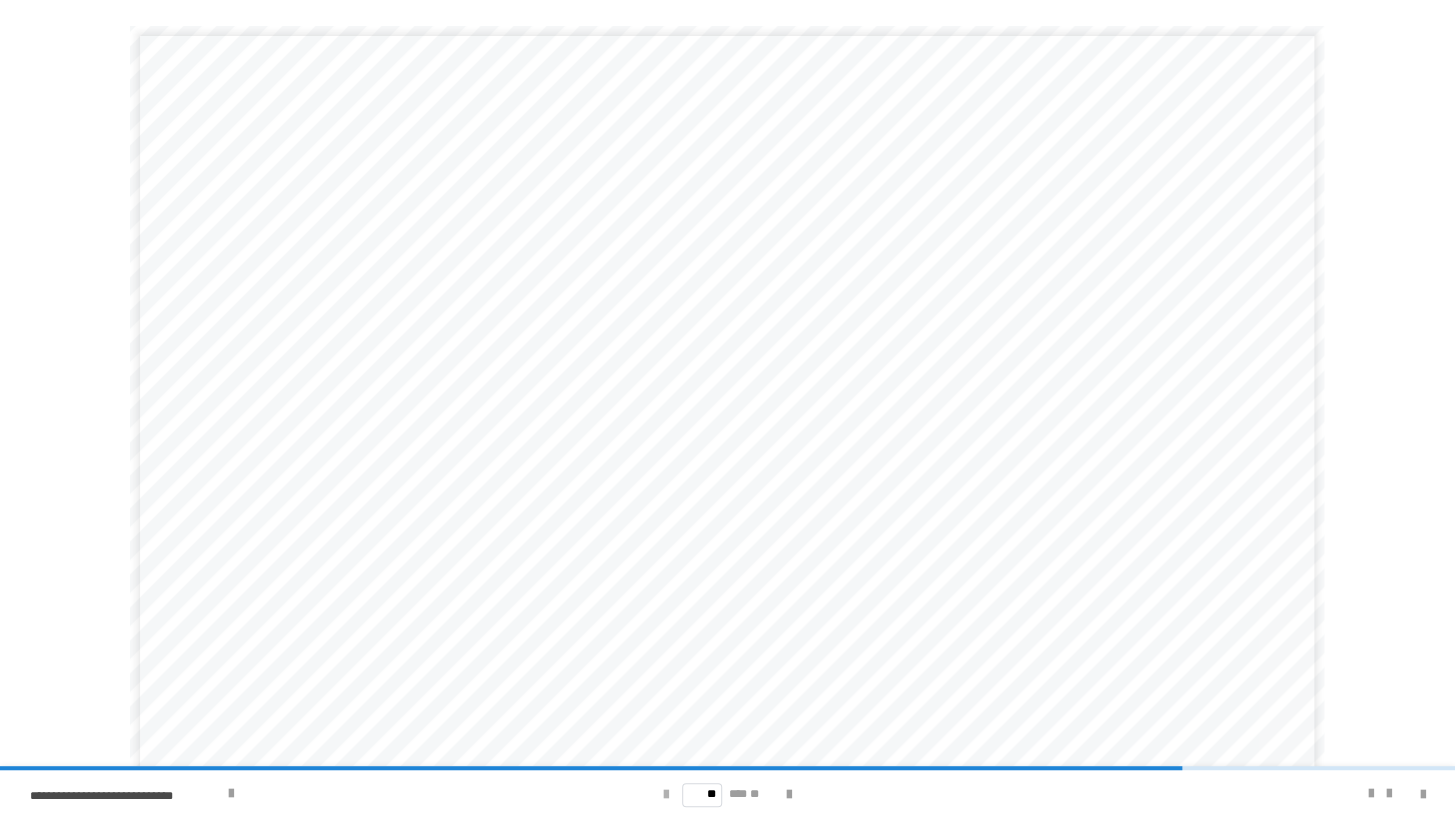 click at bounding box center [666, 795] 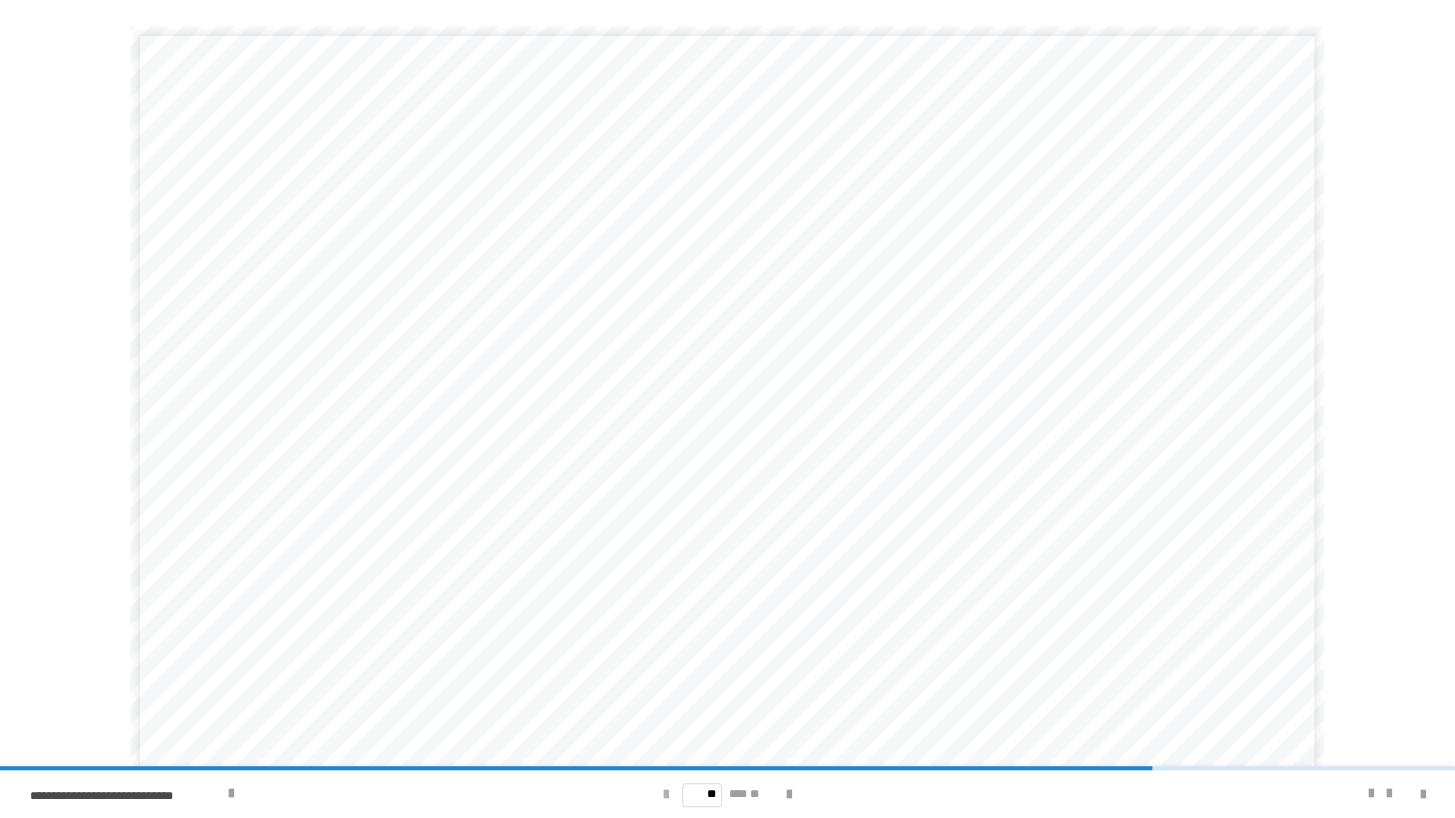click at bounding box center (666, 795) 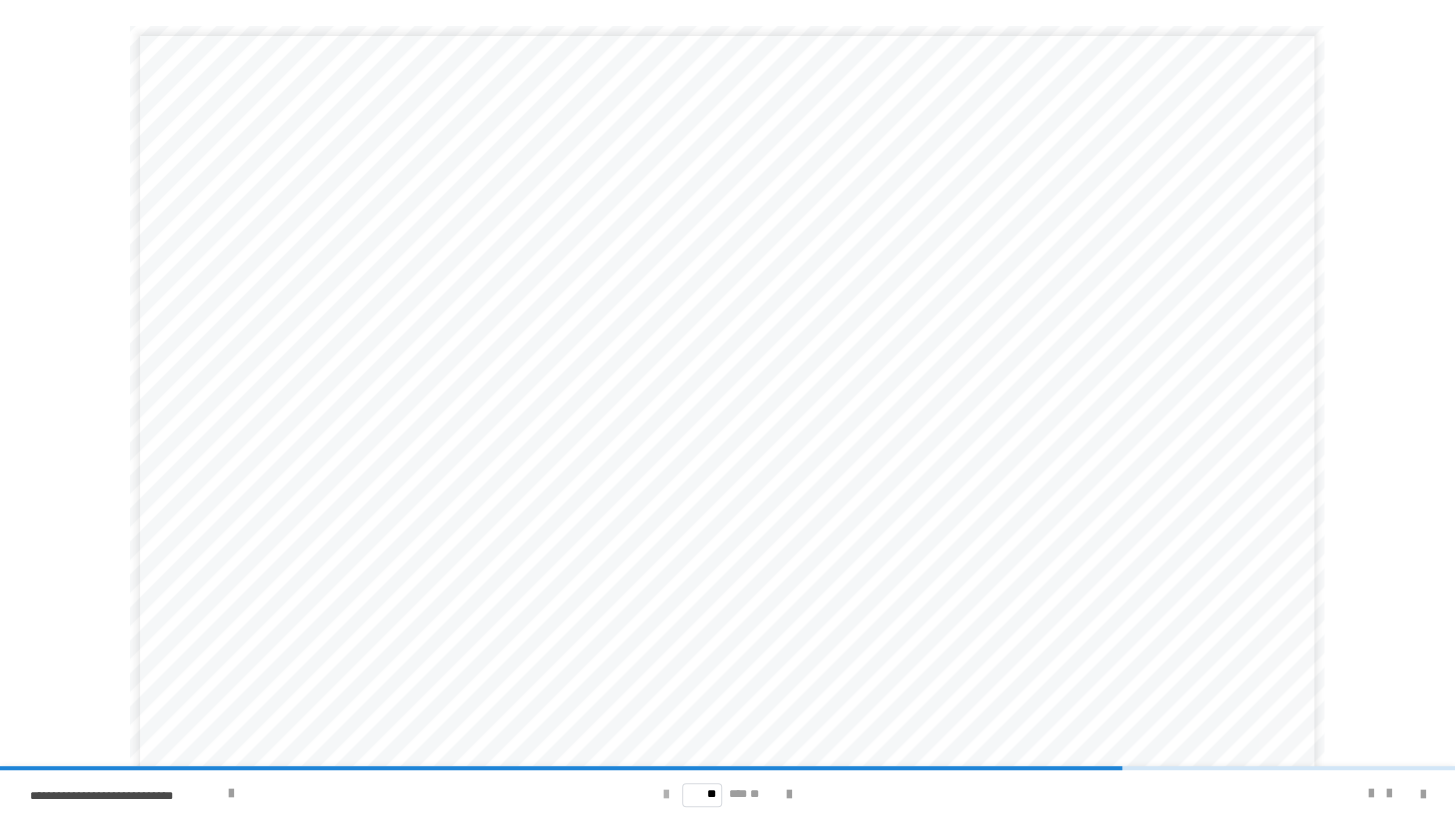 click at bounding box center [666, 795] 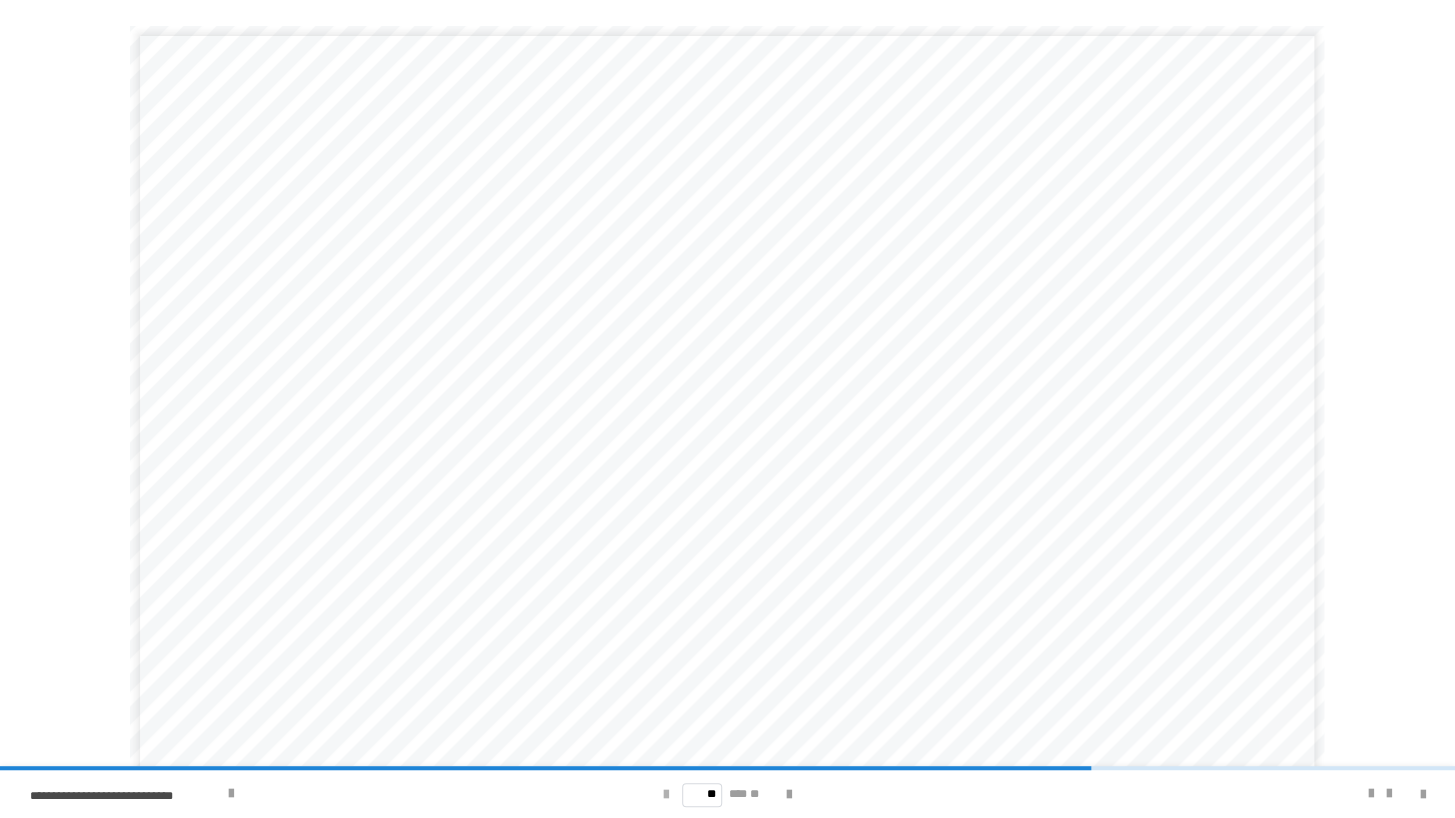 click at bounding box center [666, 795] 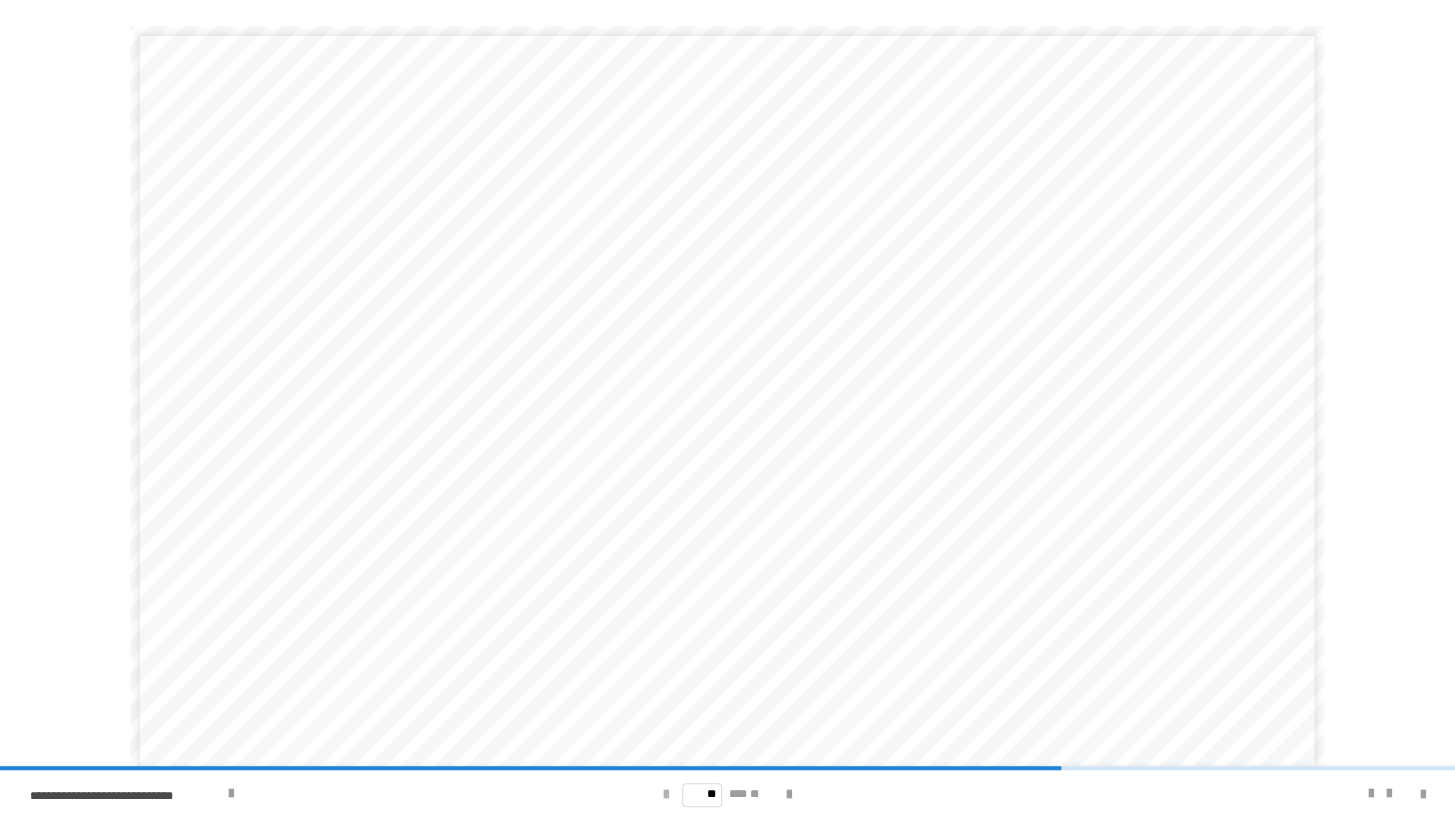 click at bounding box center [666, 795] 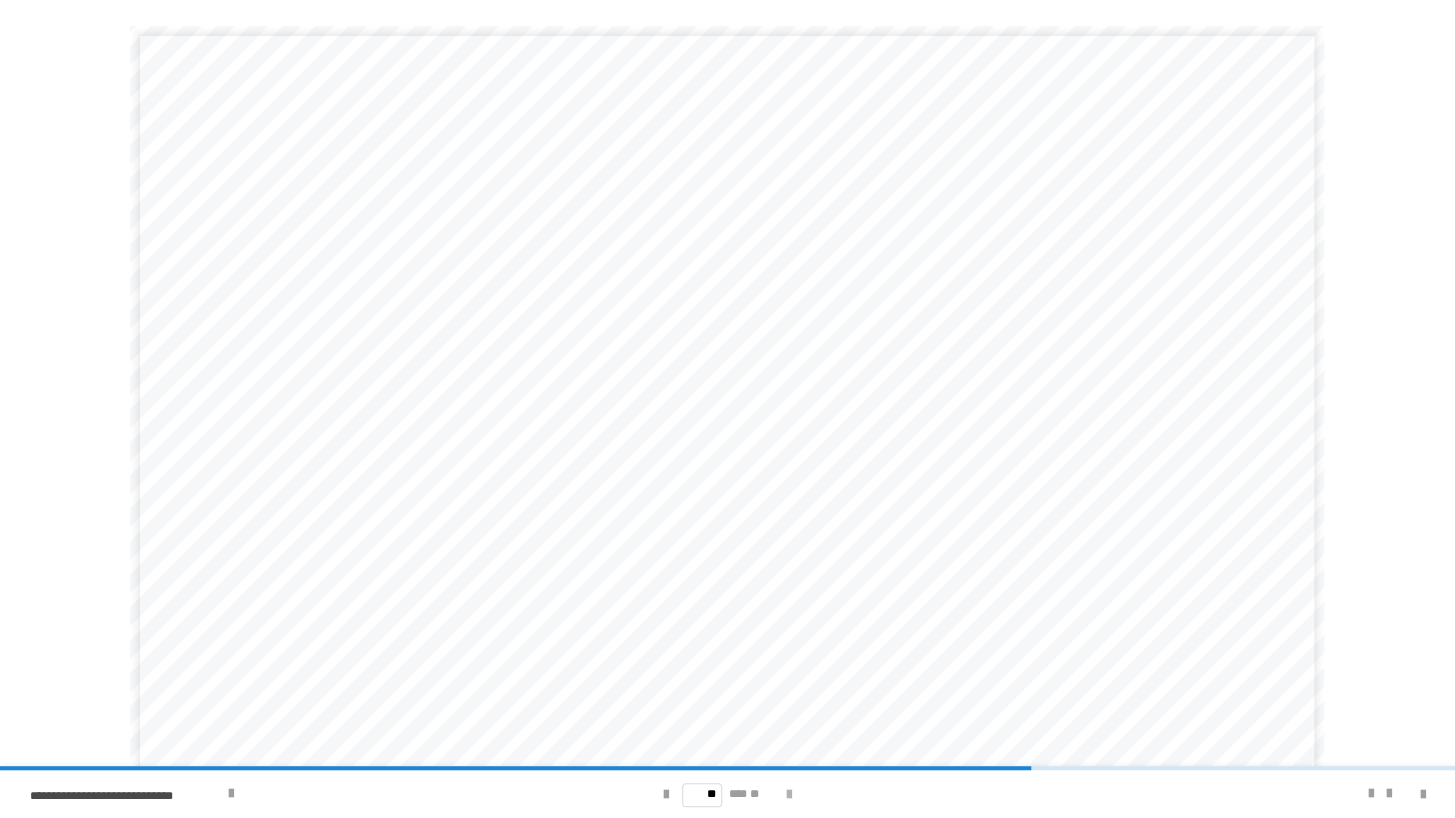 click at bounding box center [789, 795] 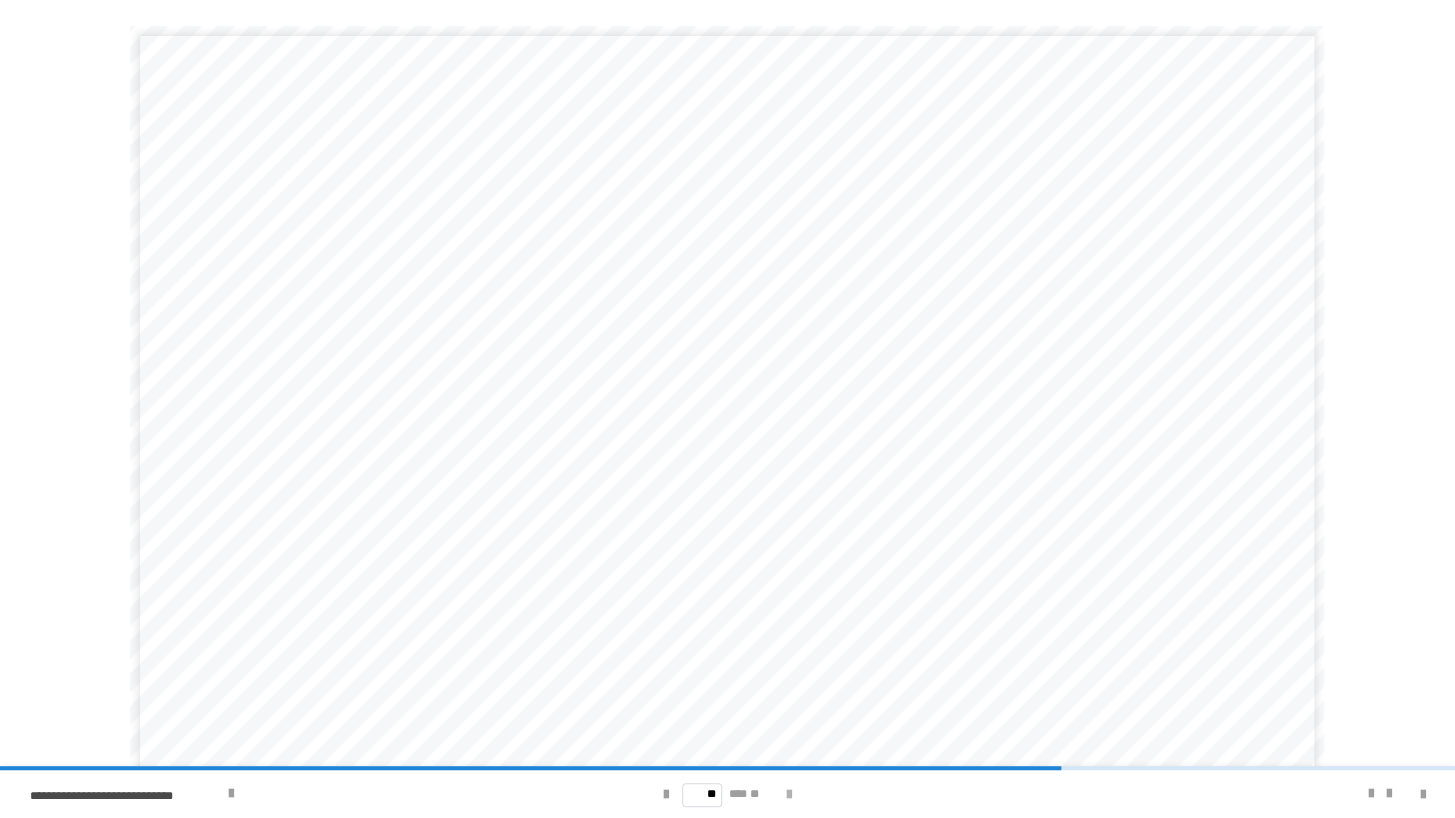 click at bounding box center [789, 795] 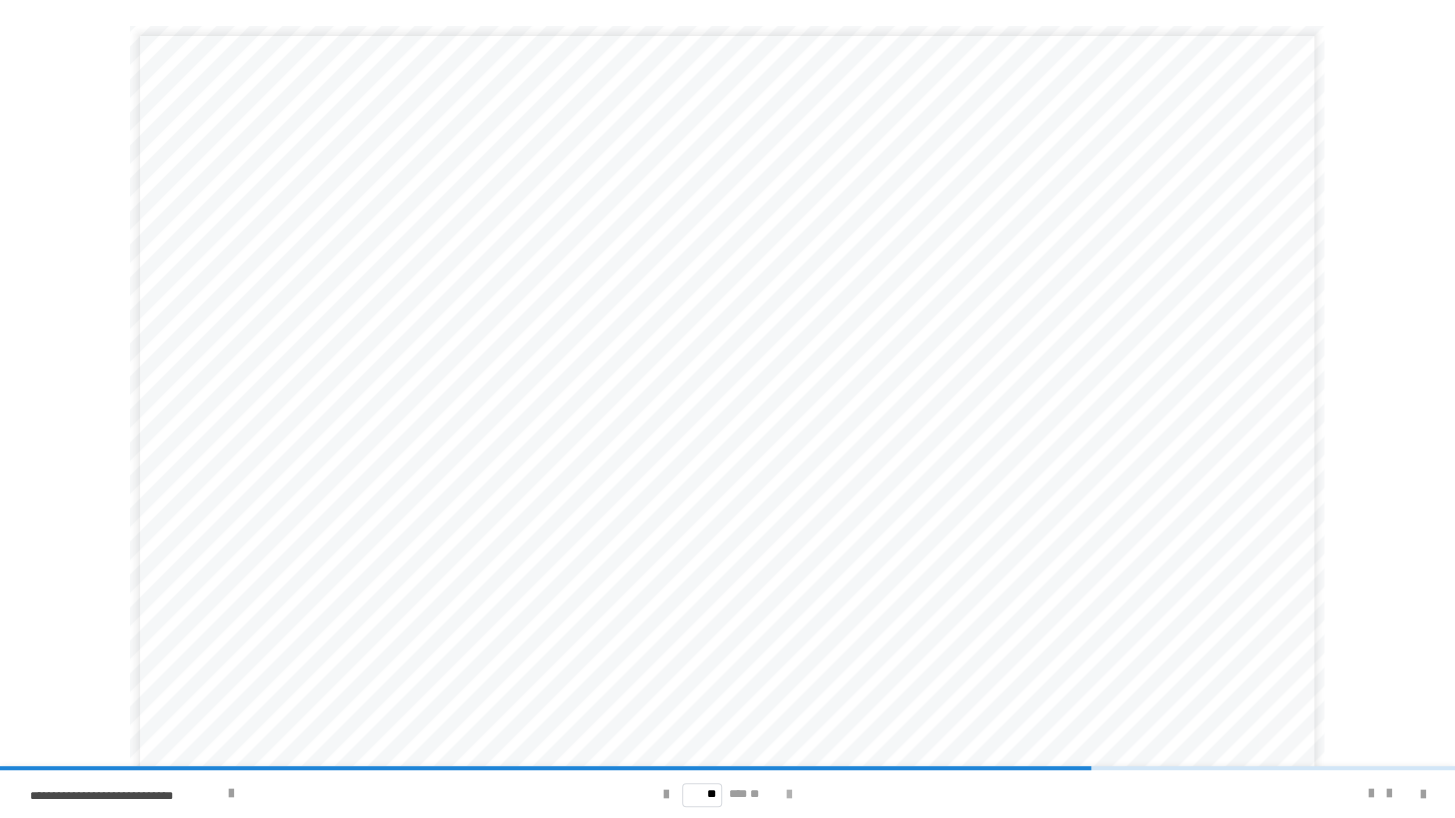 click at bounding box center [789, 795] 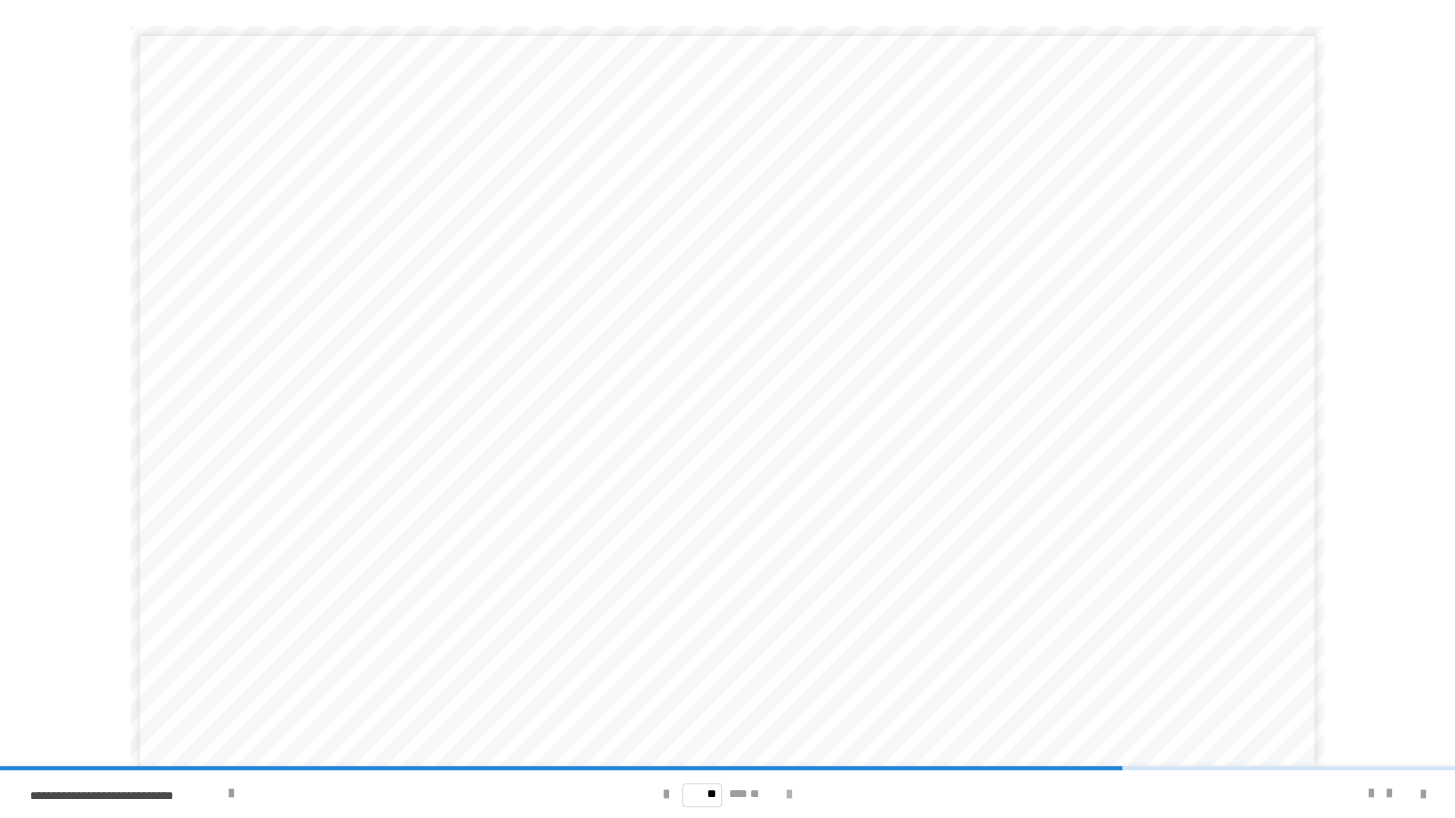 click at bounding box center (789, 795) 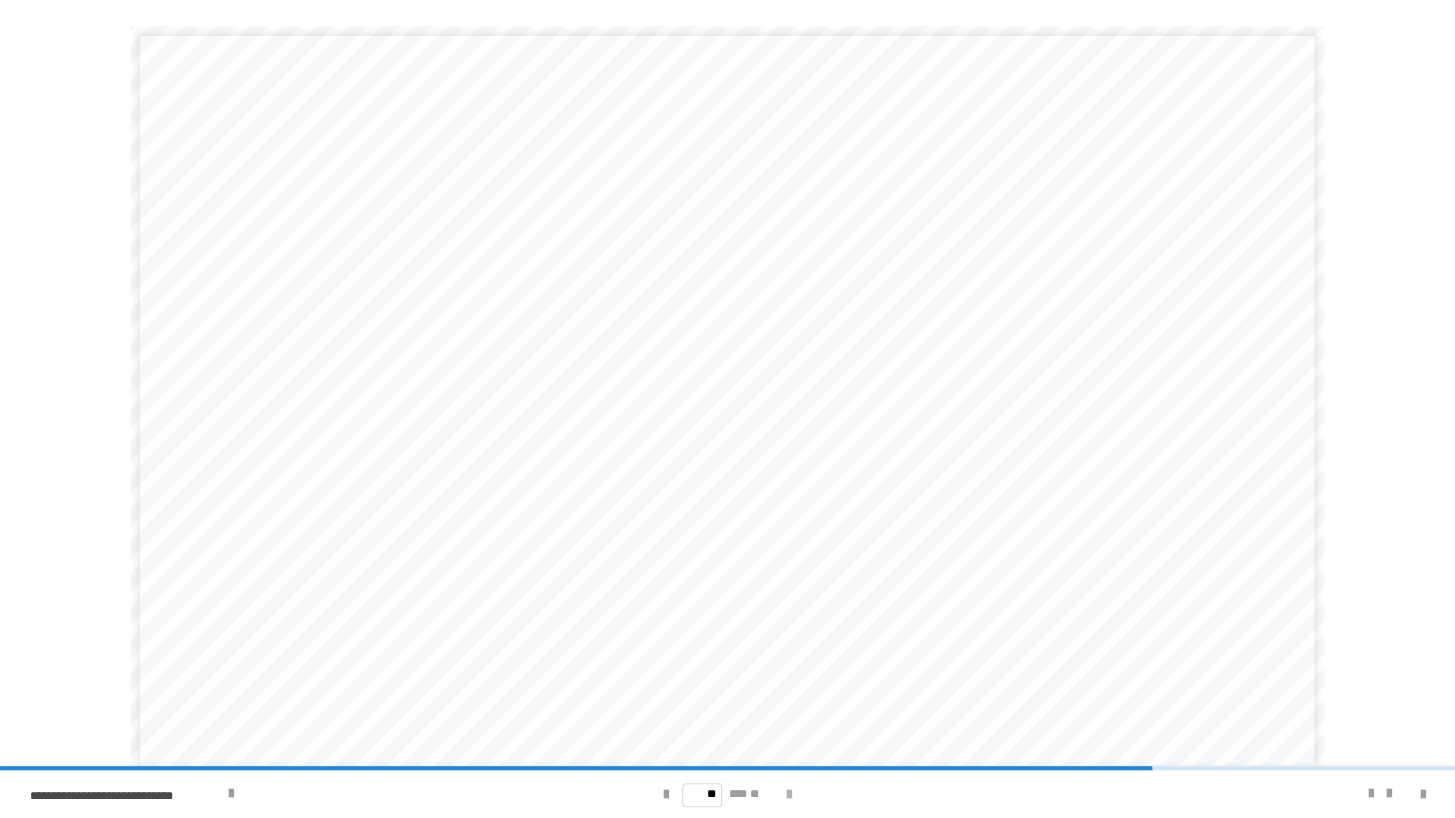 click at bounding box center (789, 795) 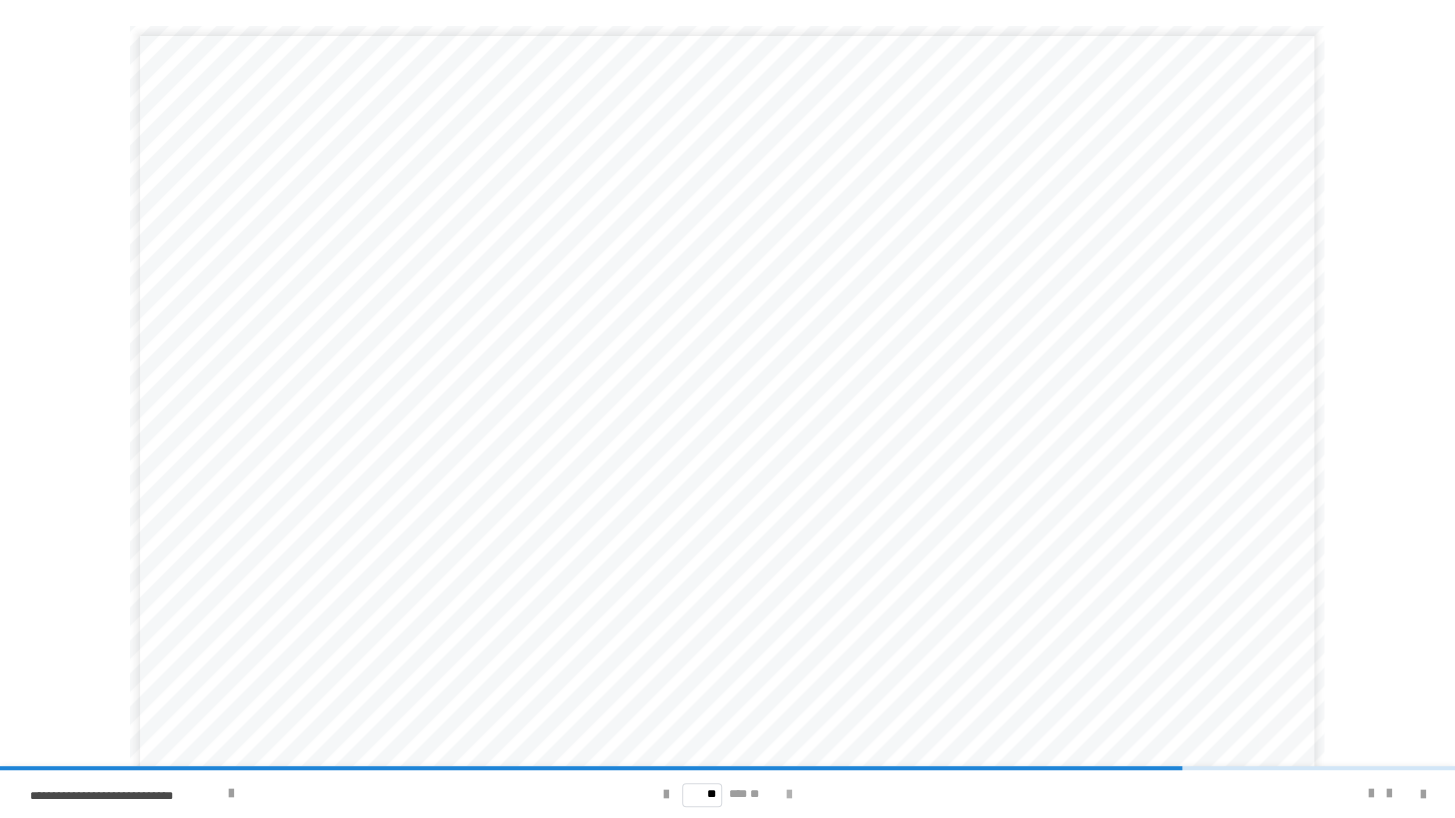 click at bounding box center [789, 795] 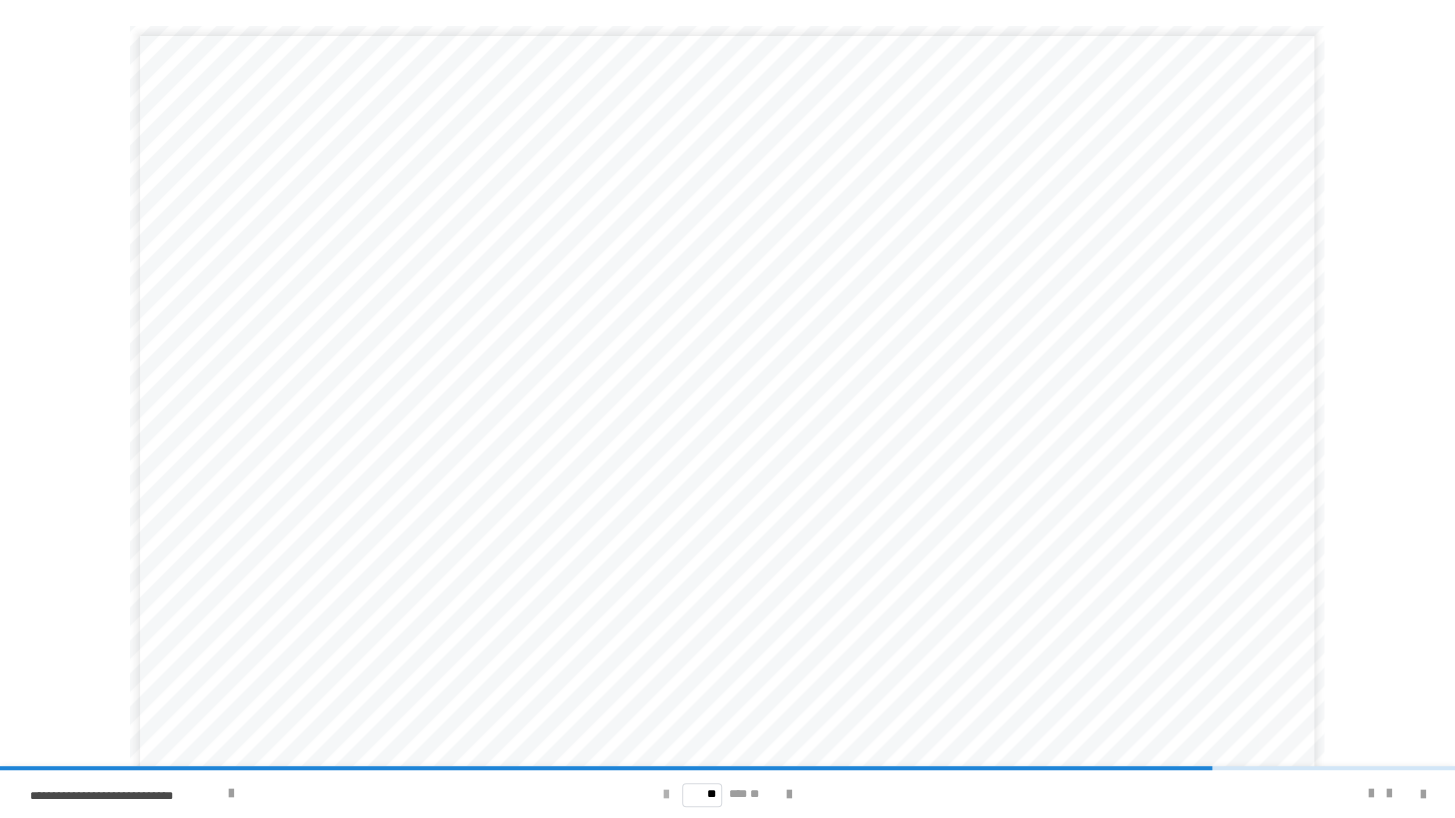 click at bounding box center [666, 795] 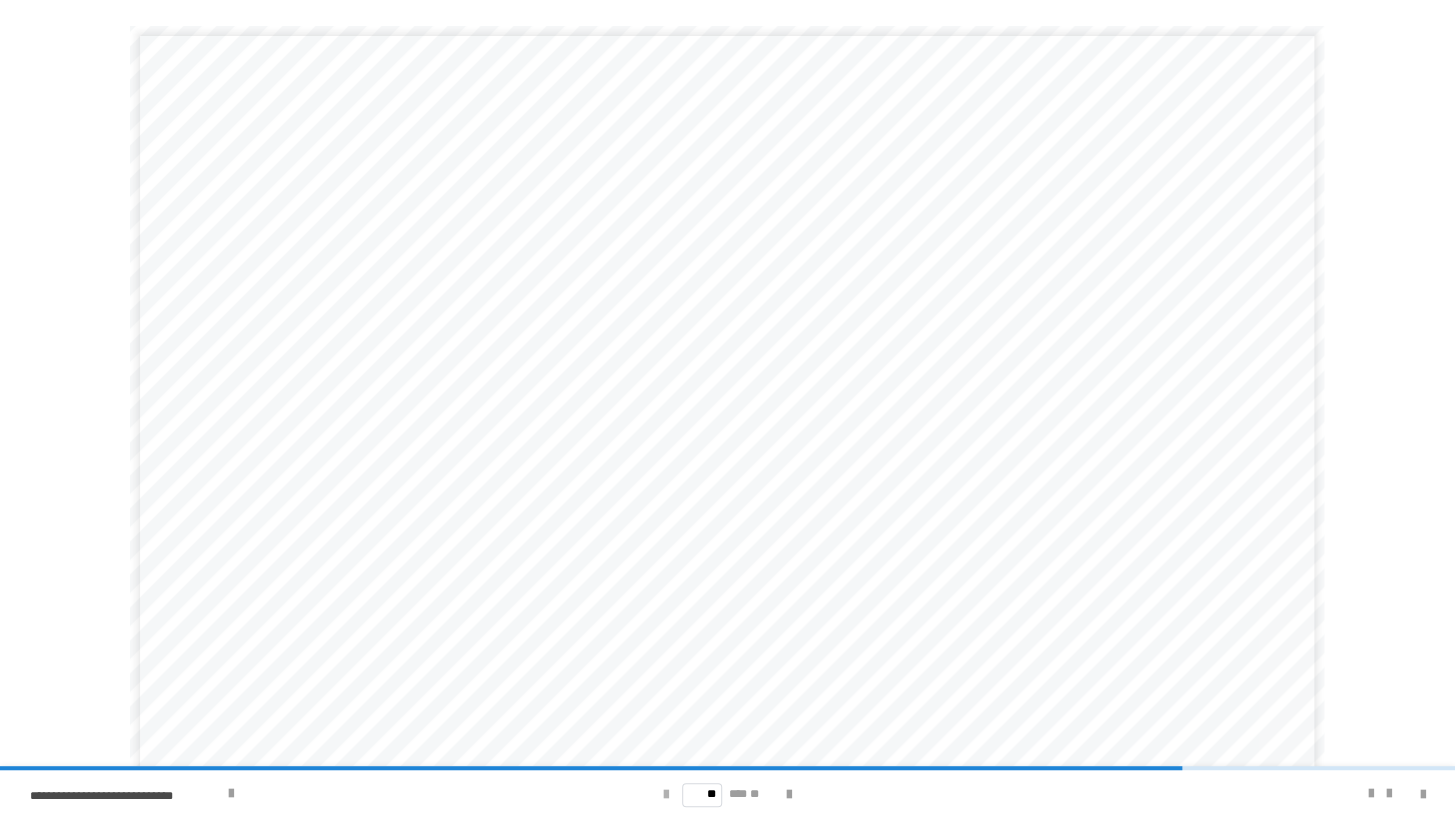 click at bounding box center [666, 795] 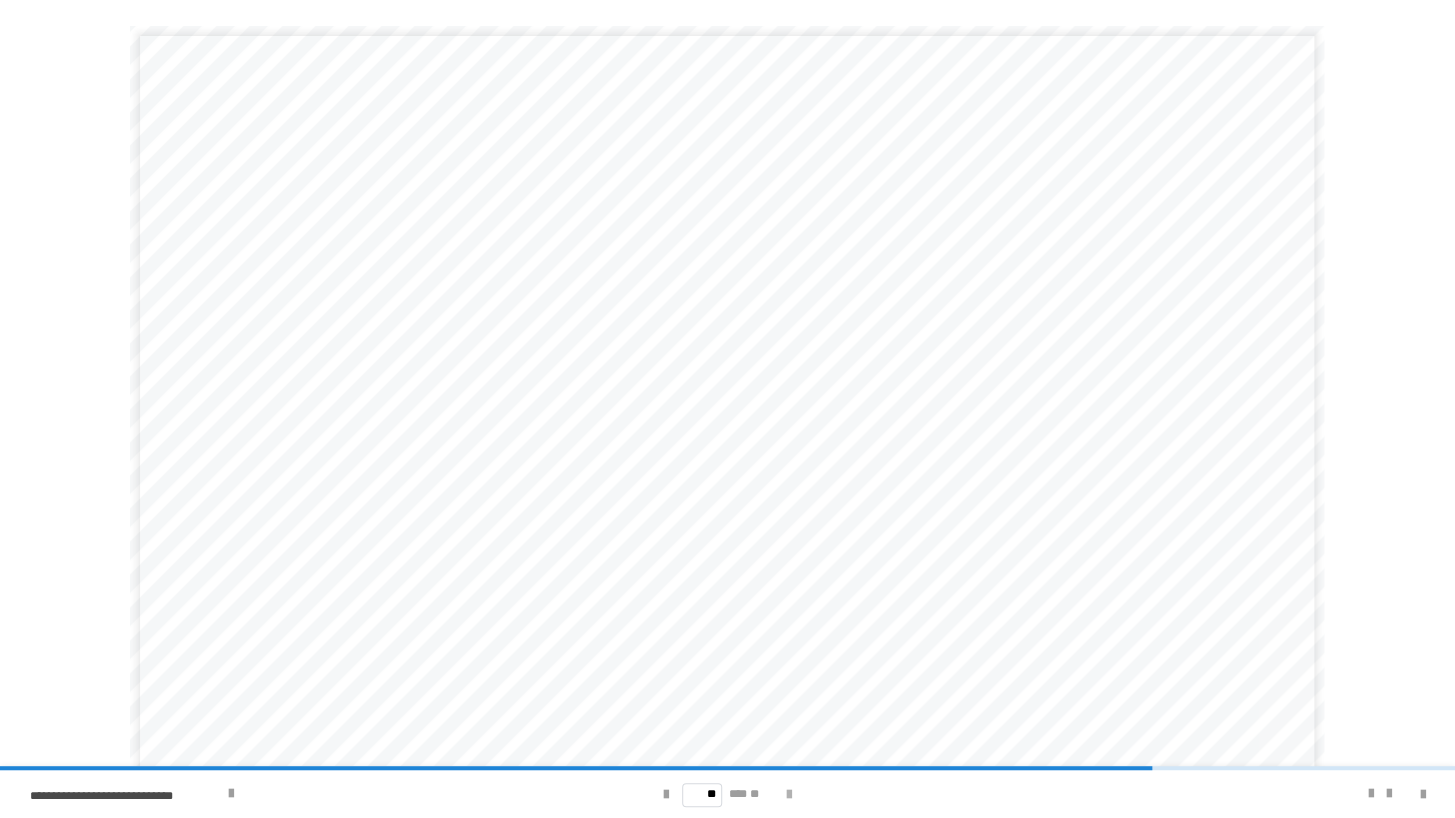 click at bounding box center (789, 795) 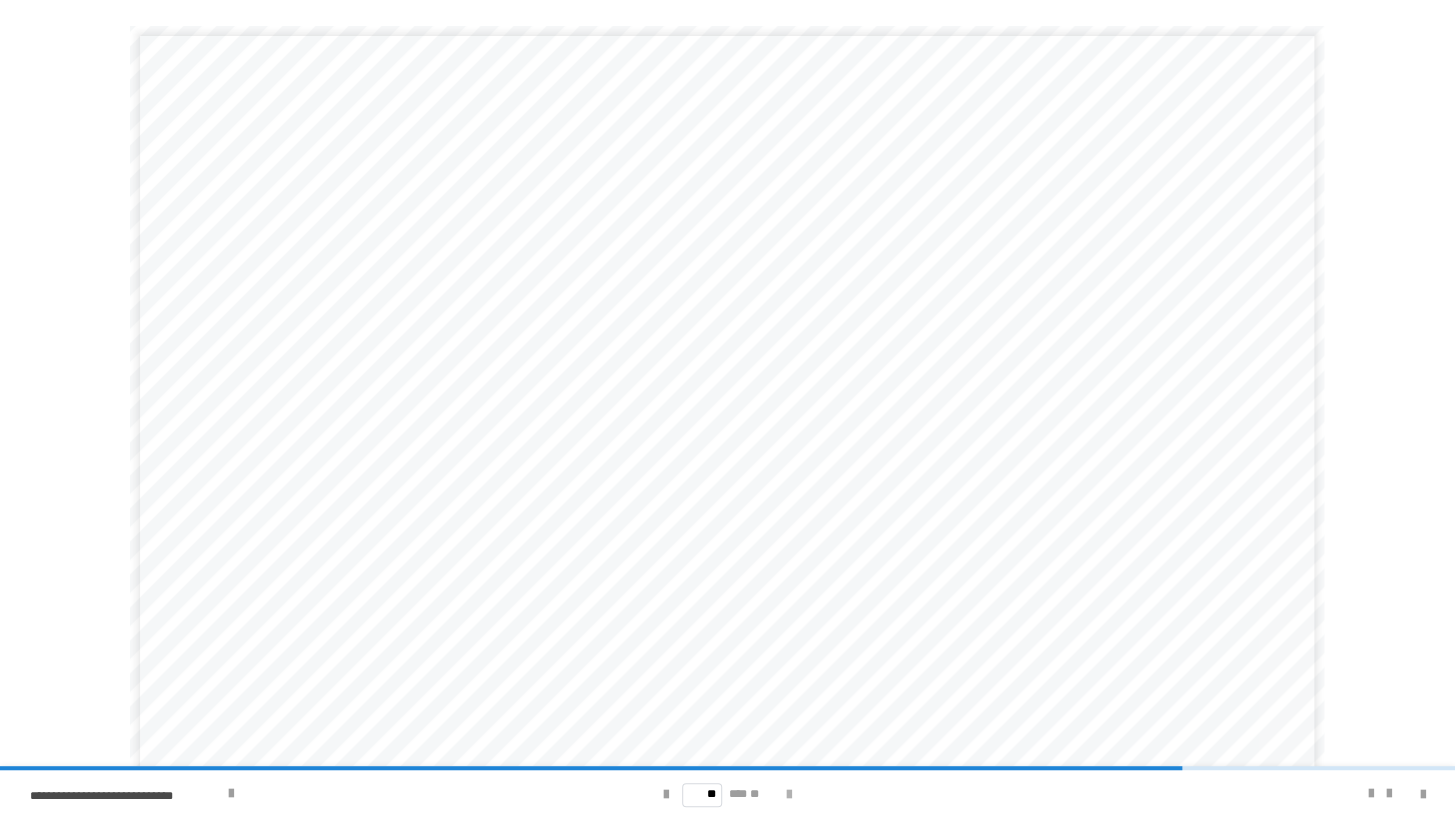 click at bounding box center [789, 795] 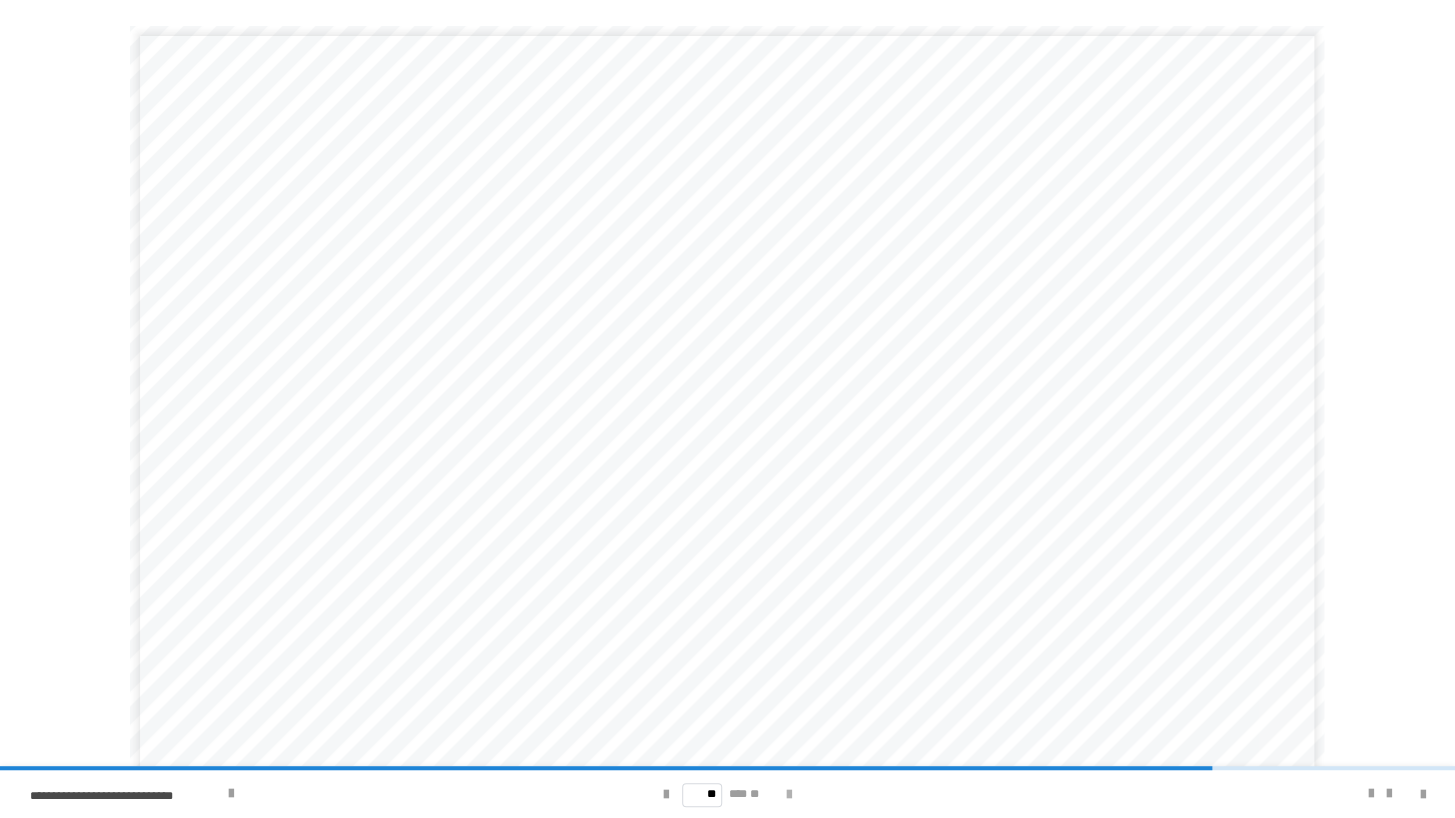 click at bounding box center [789, 795] 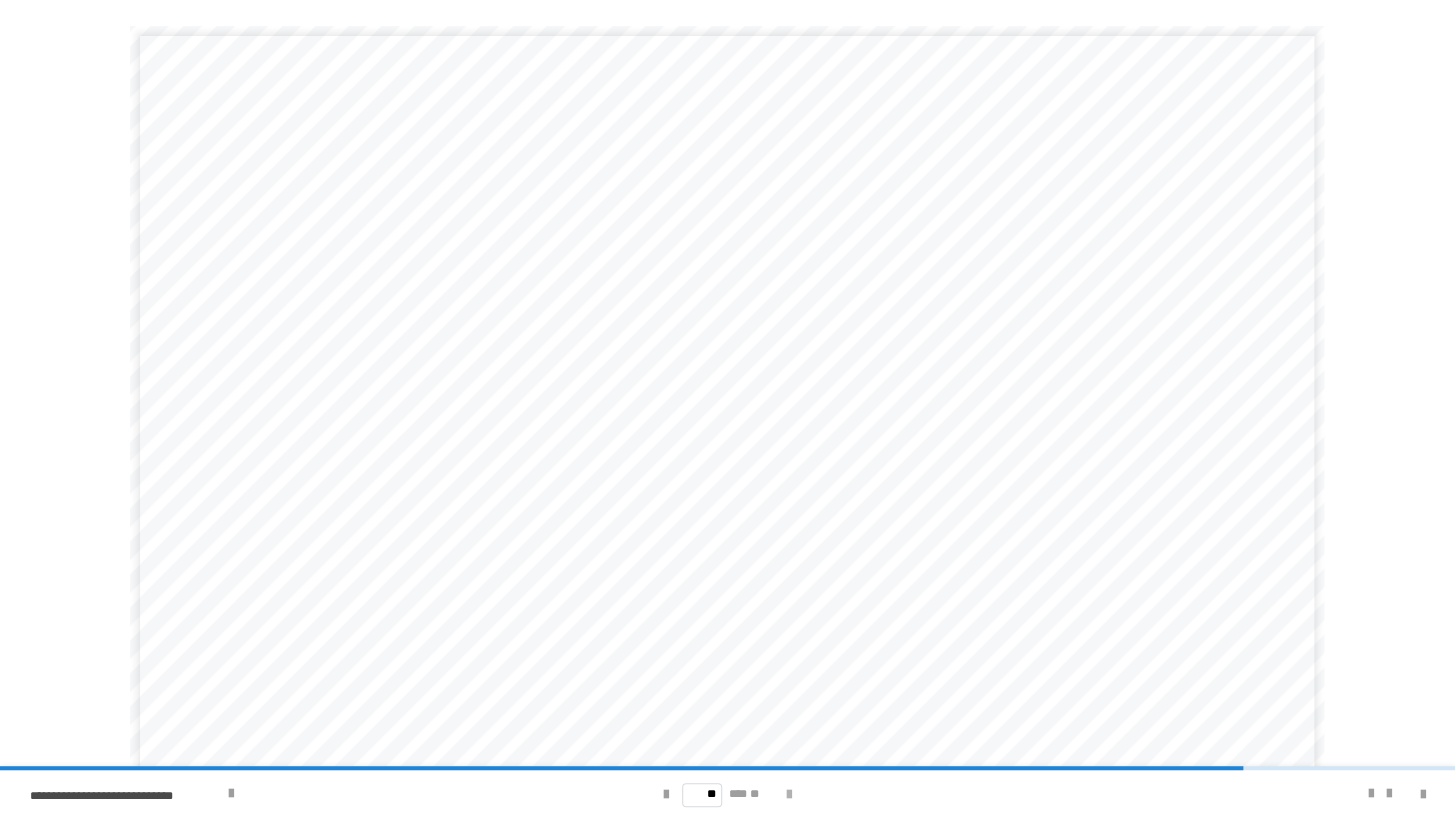 click at bounding box center [789, 795] 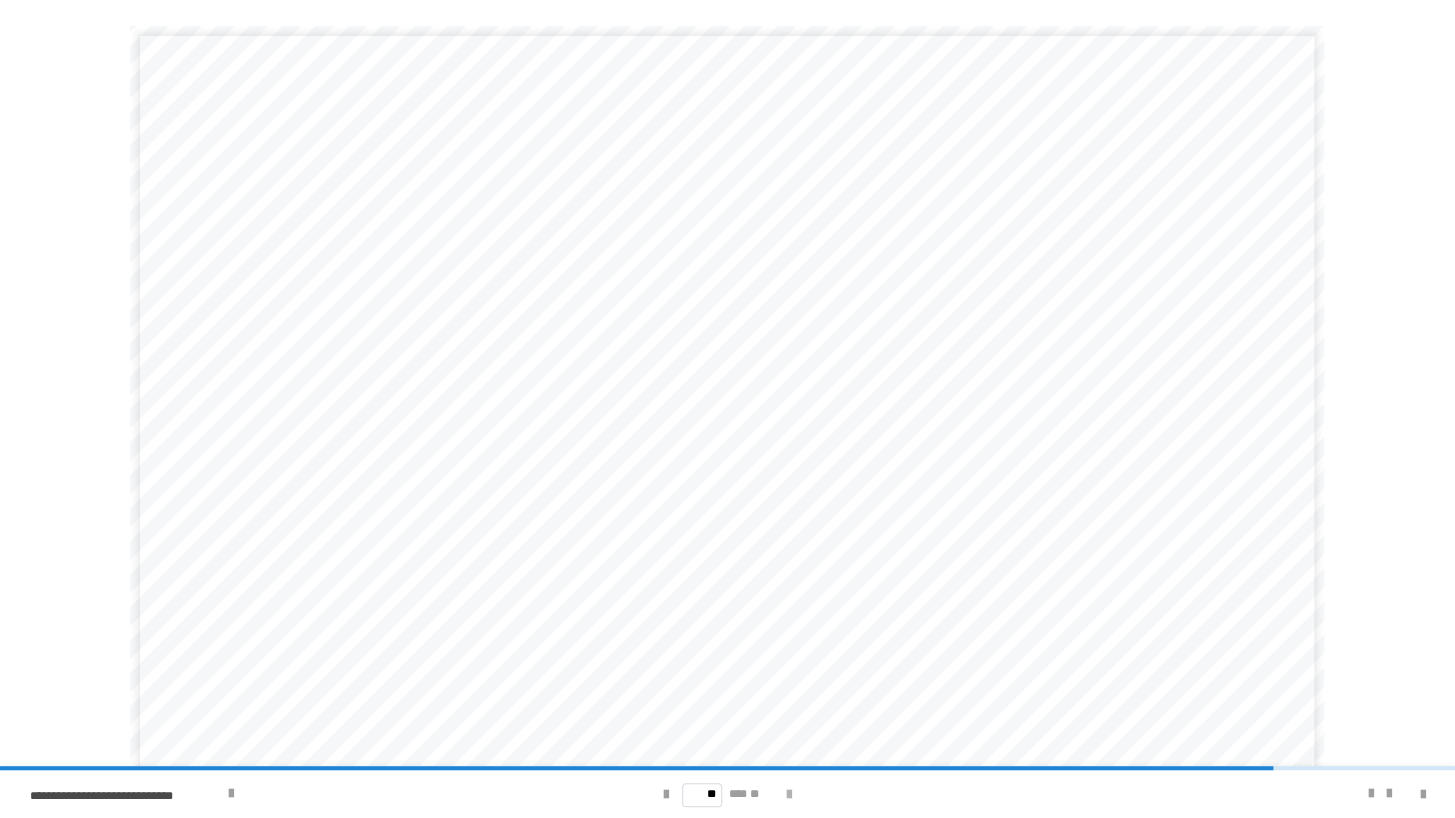 click at bounding box center (789, 795) 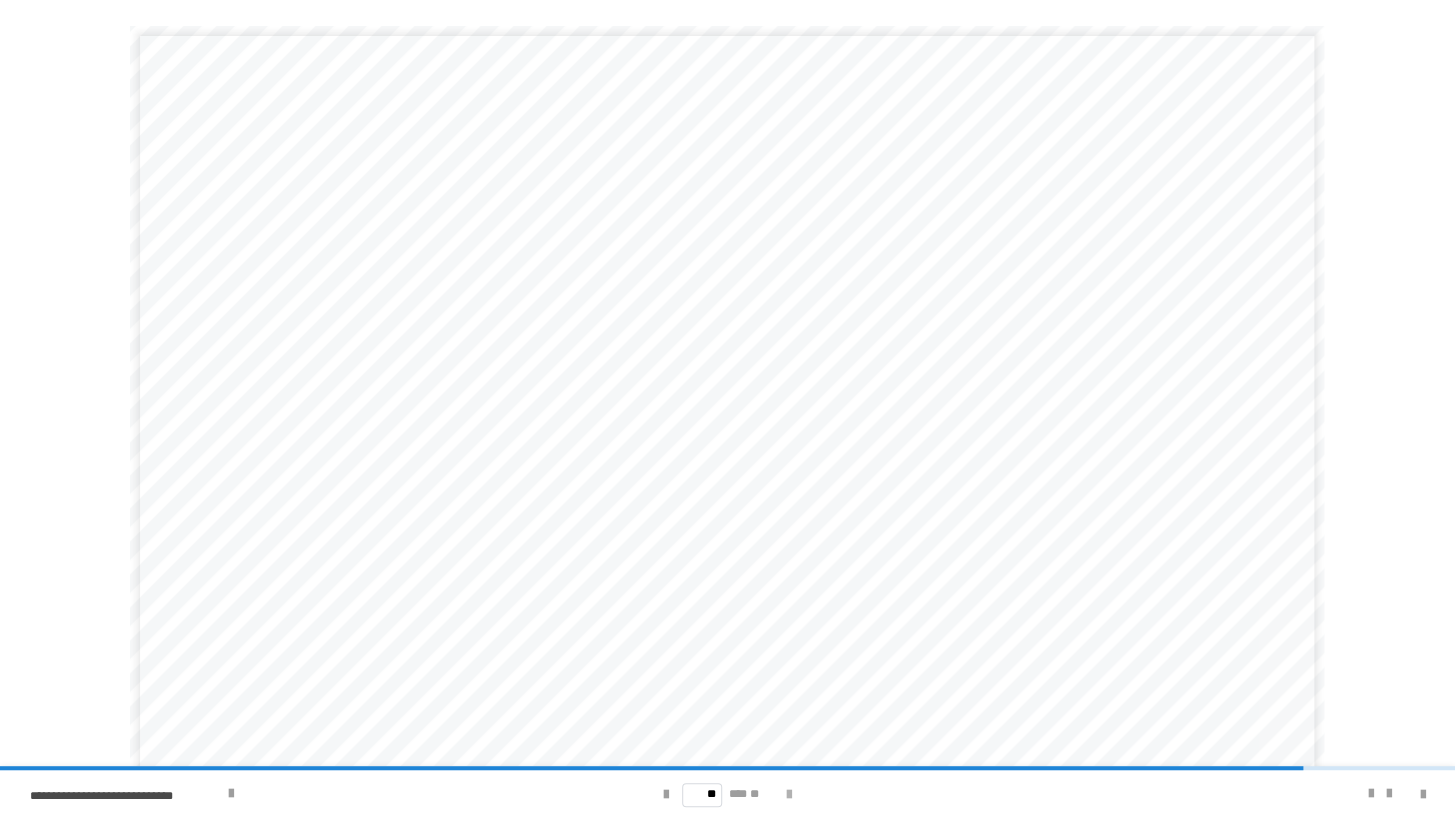 click at bounding box center (789, 795) 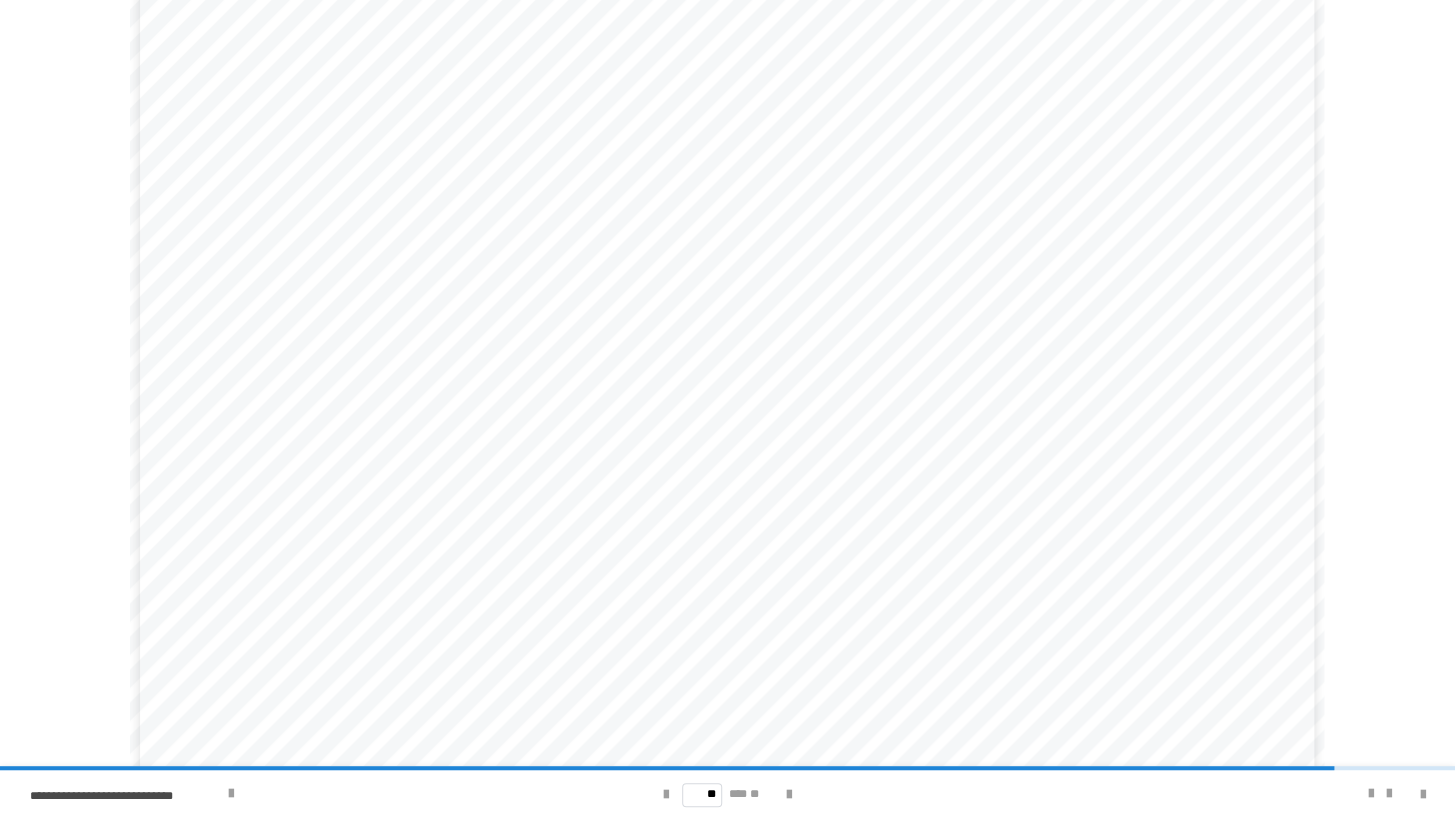 scroll, scrollTop: 104, scrollLeft: 0, axis: vertical 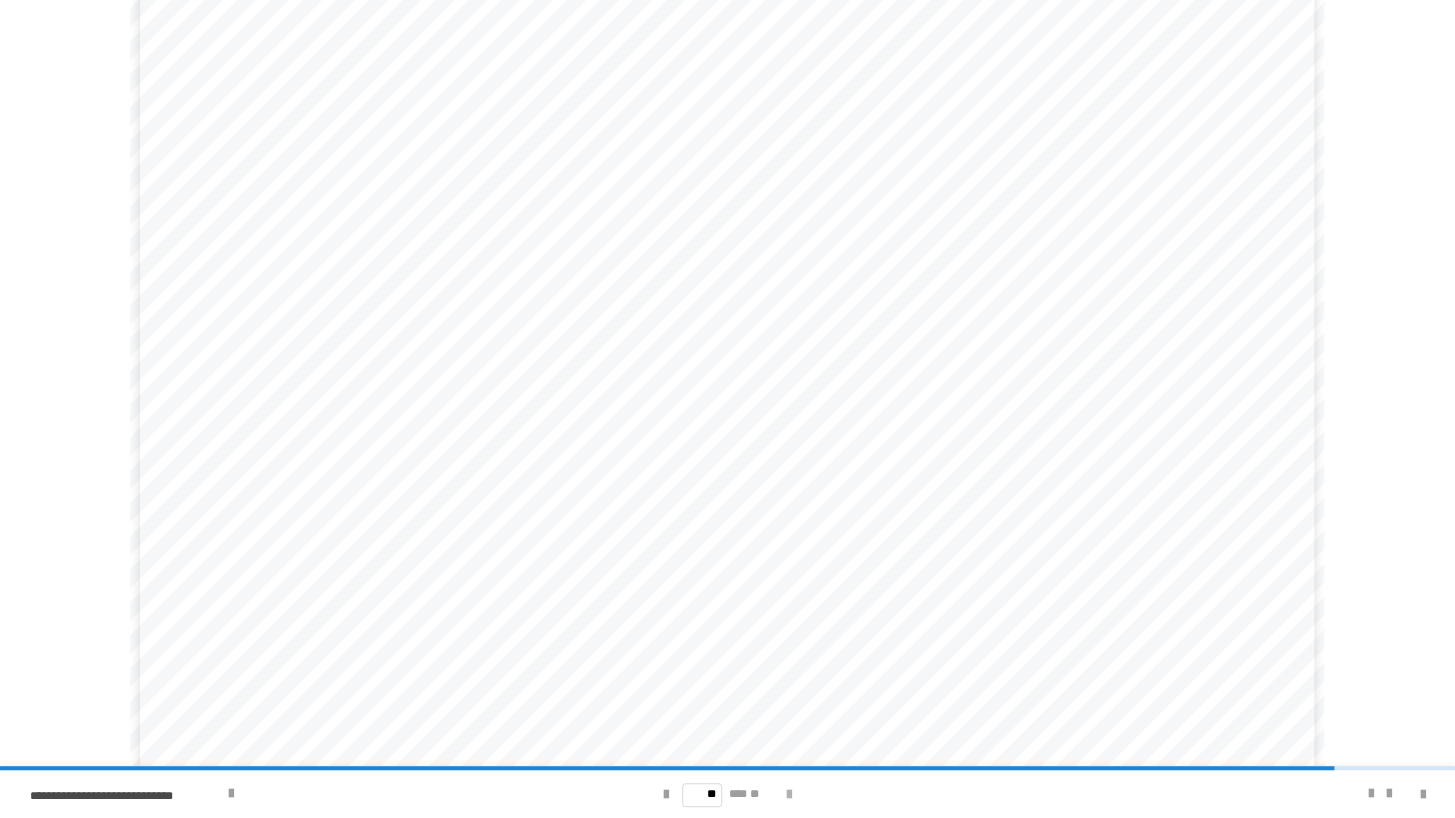 click at bounding box center (789, 795) 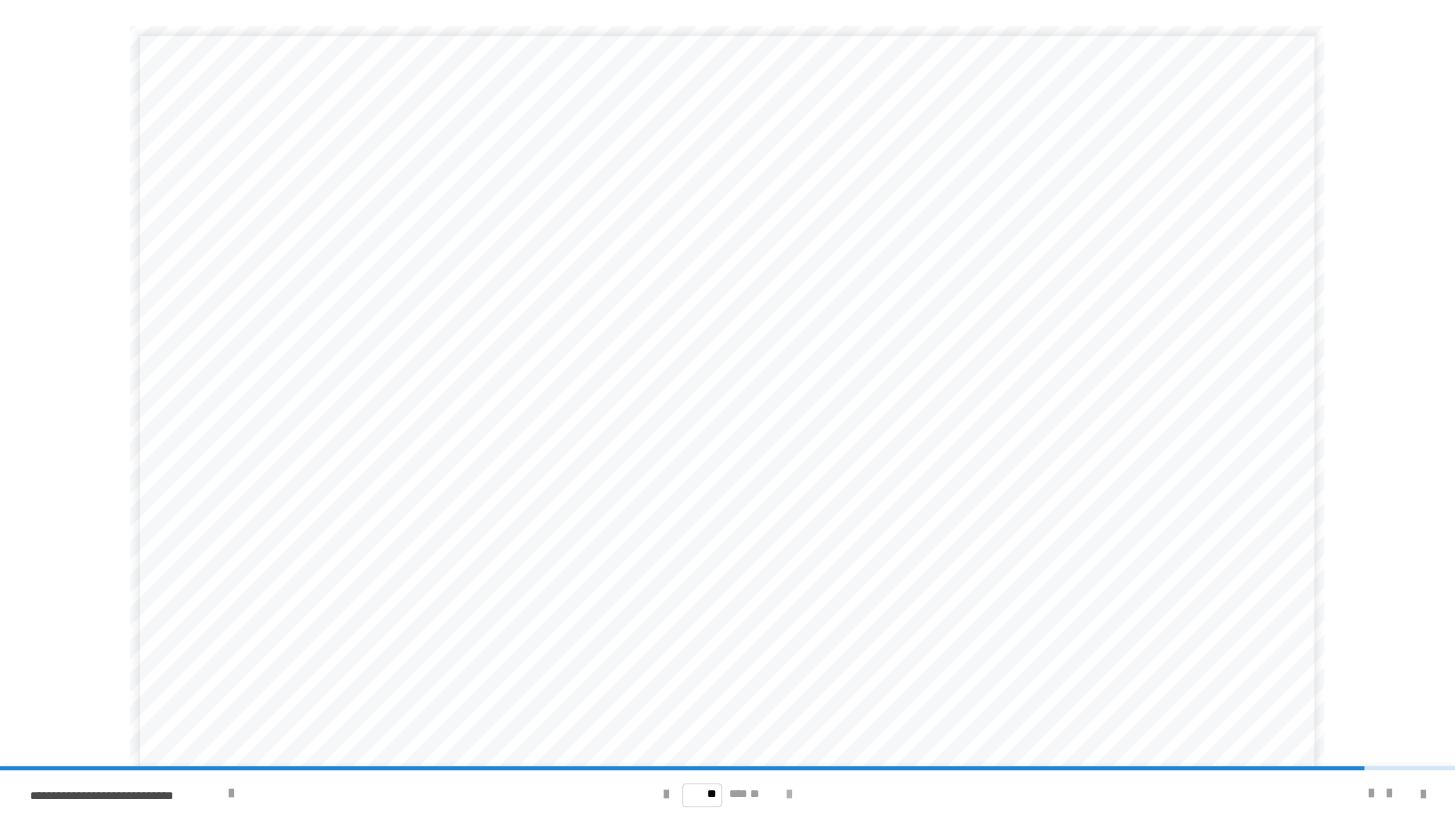 click at bounding box center [789, 795] 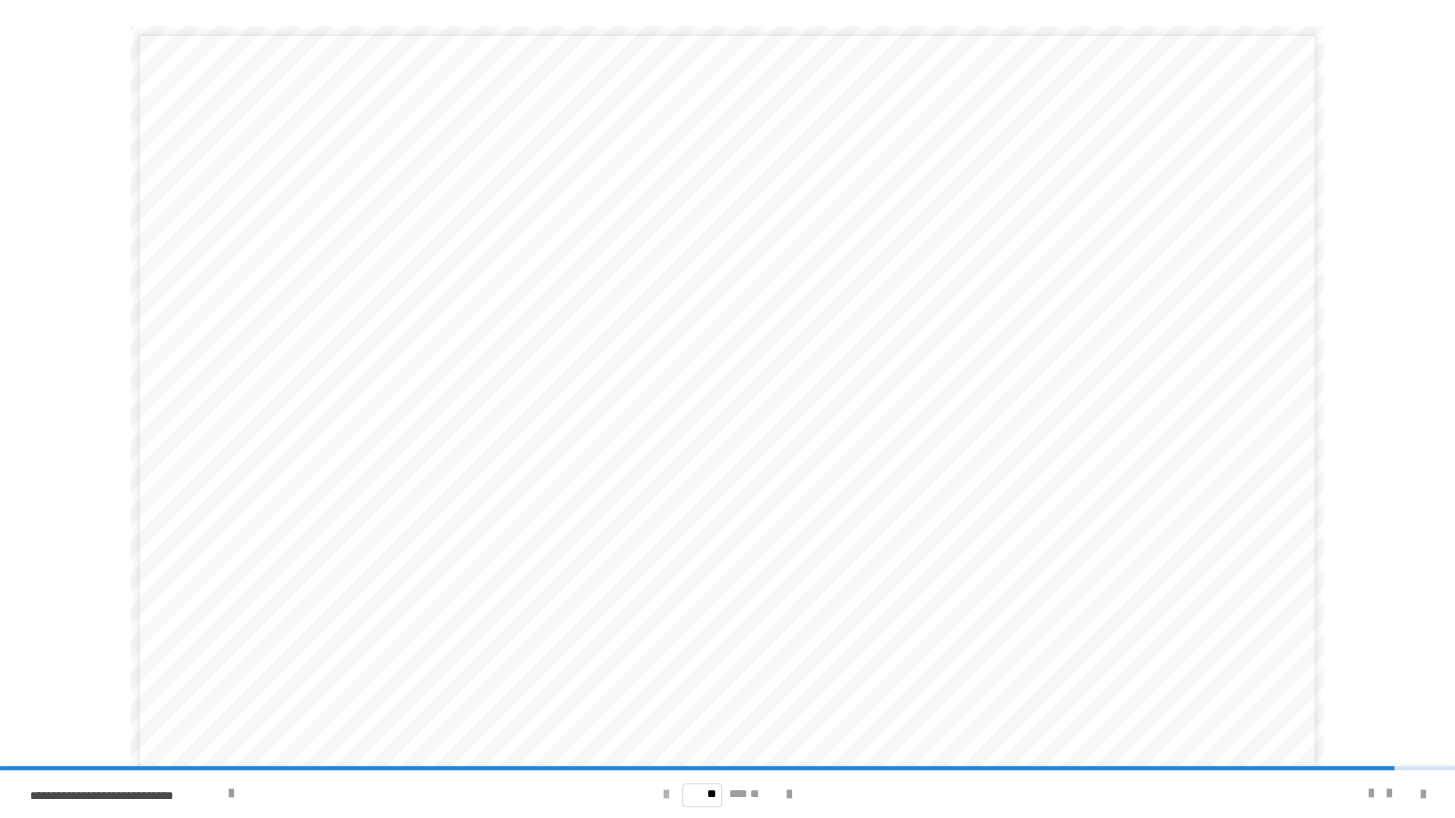 click at bounding box center (666, 795) 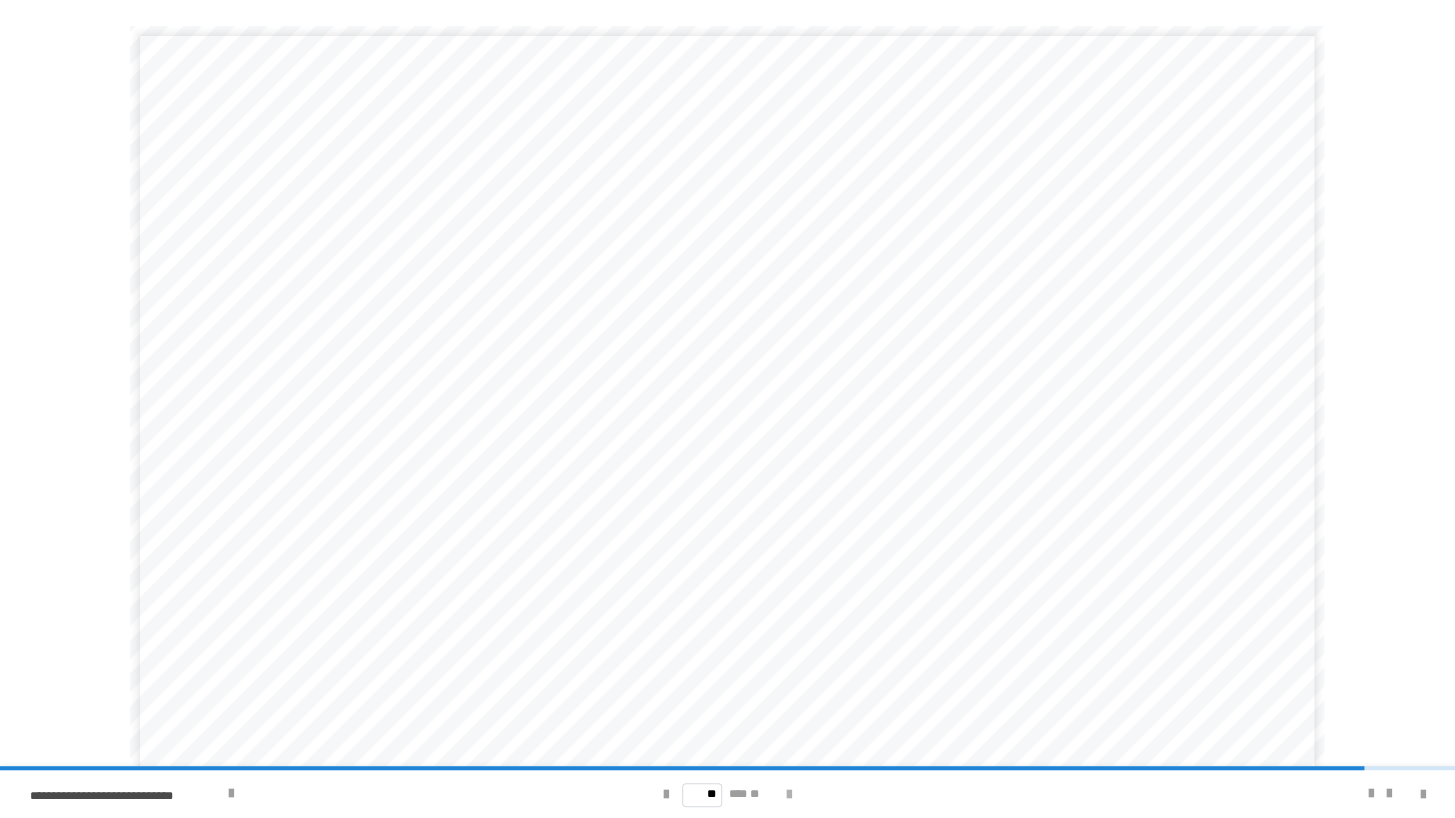 click at bounding box center [789, 795] 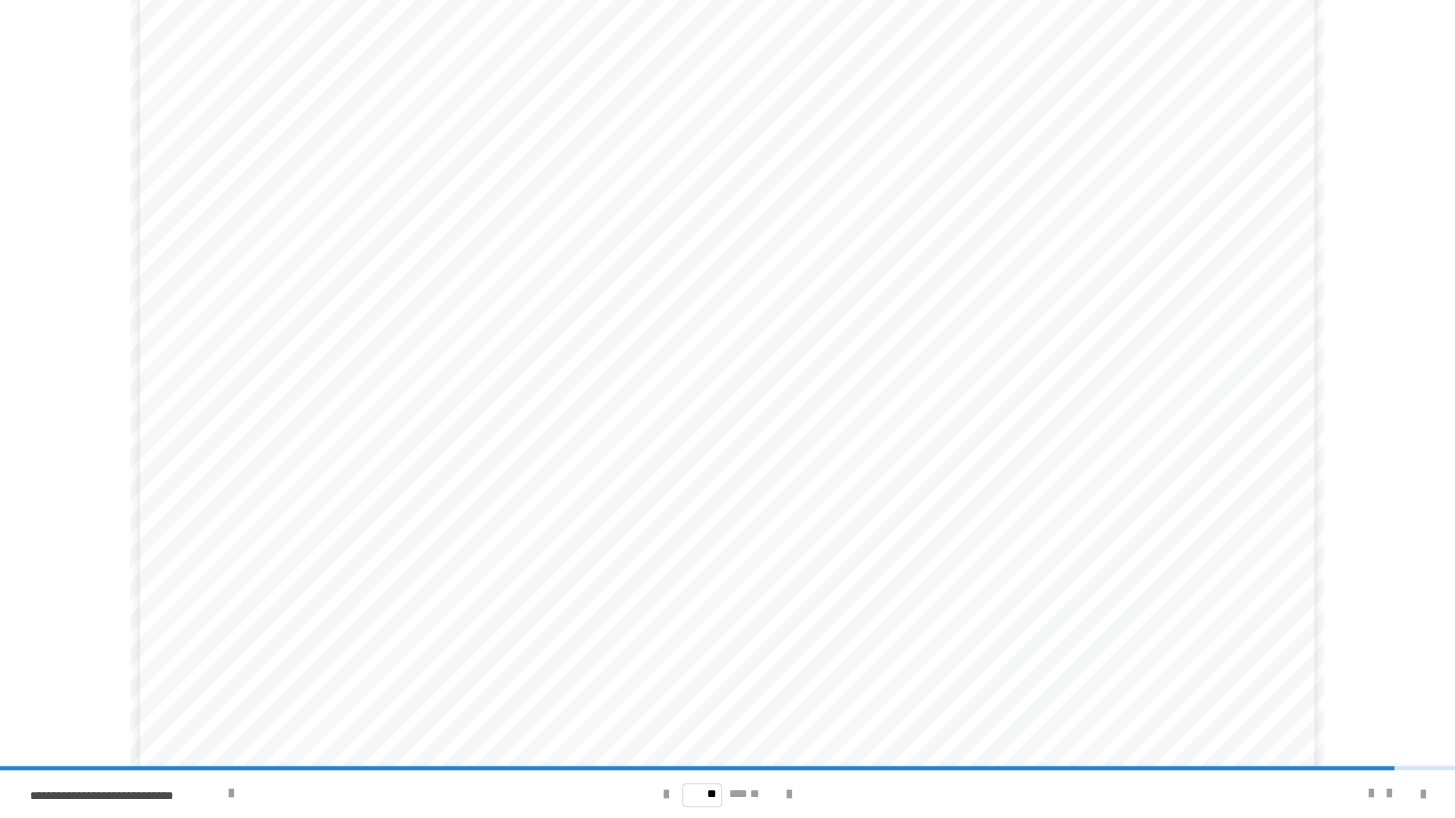 scroll, scrollTop: 106, scrollLeft: 0, axis: vertical 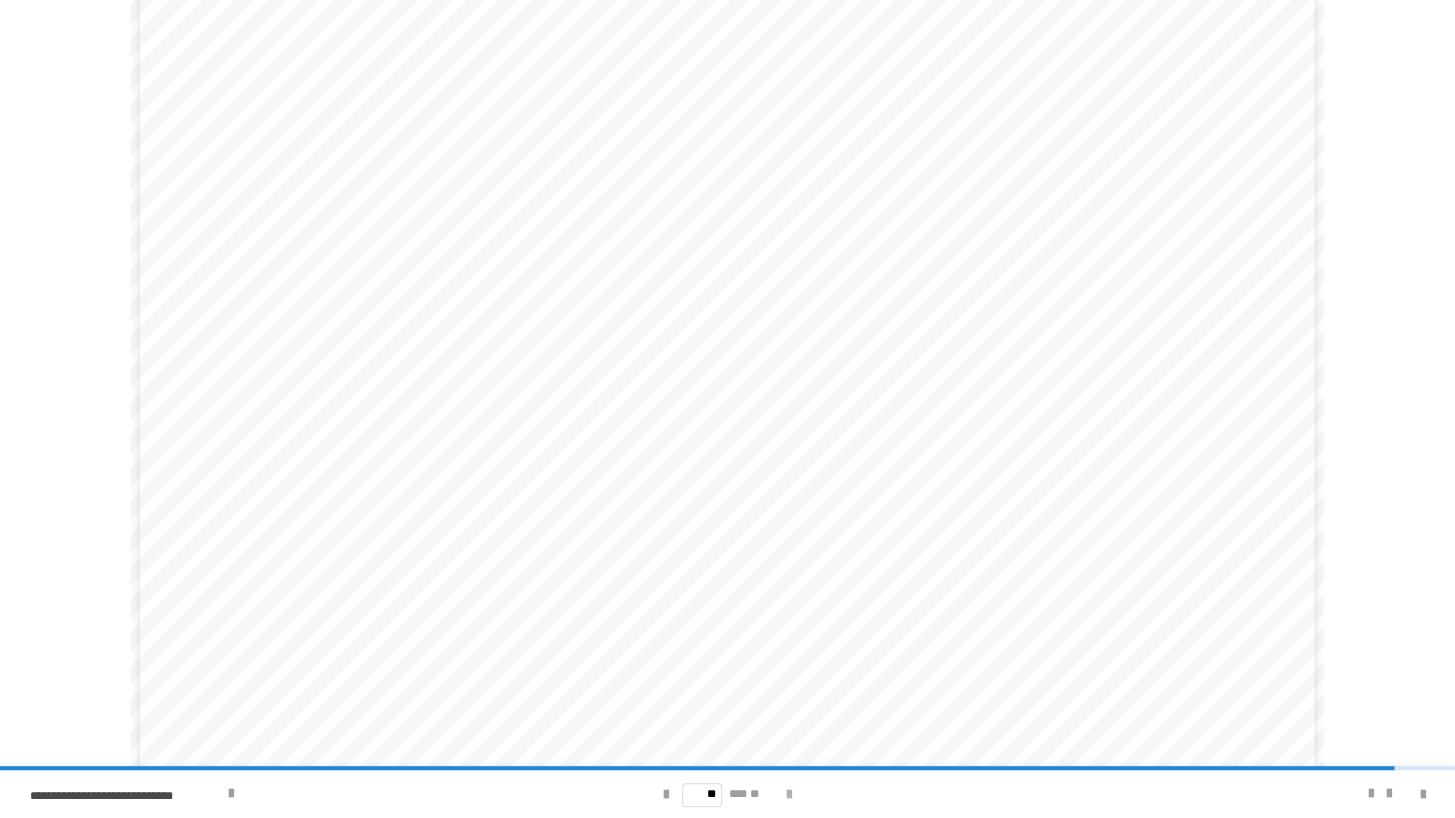 click at bounding box center [789, 795] 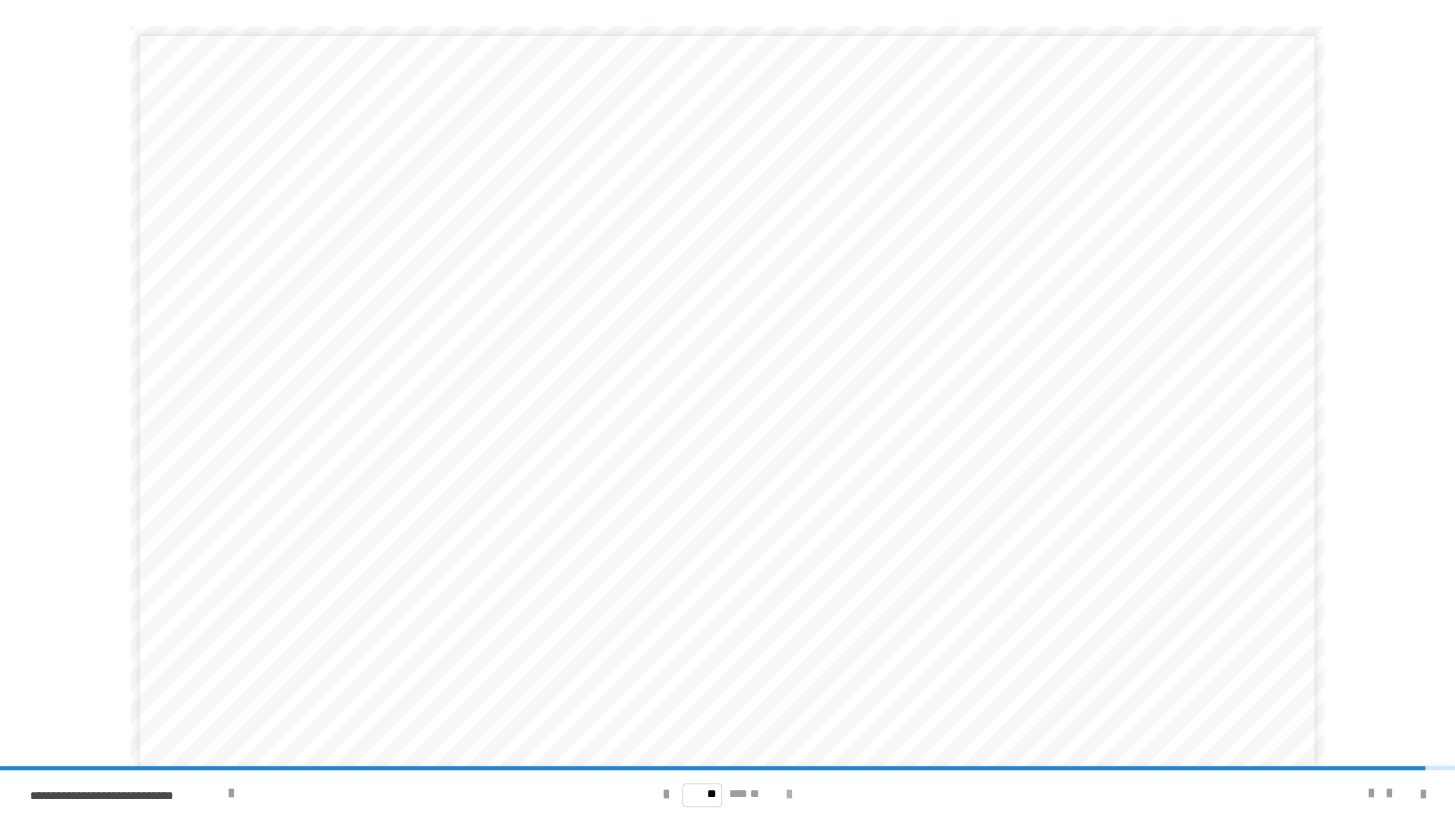 click at bounding box center [789, 795] 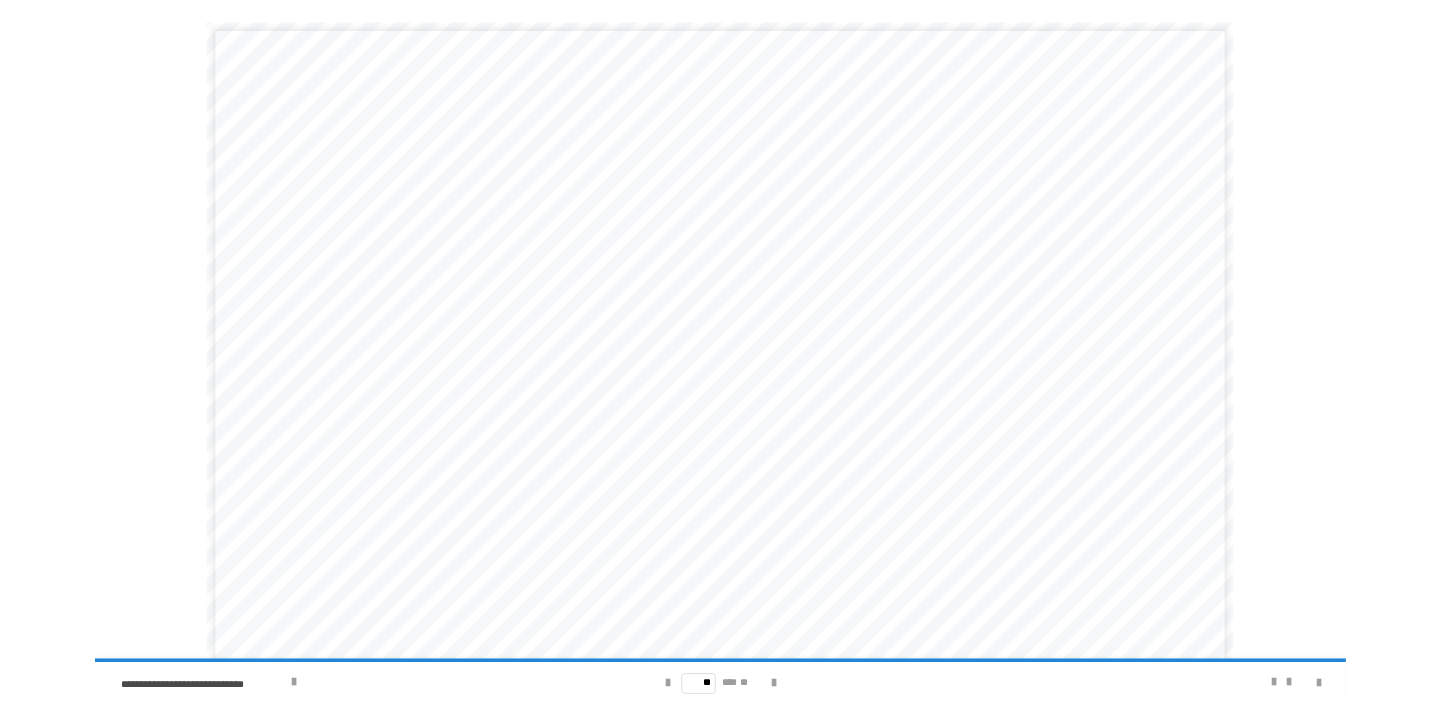 scroll, scrollTop: 22, scrollLeft: 0, axis: vertical 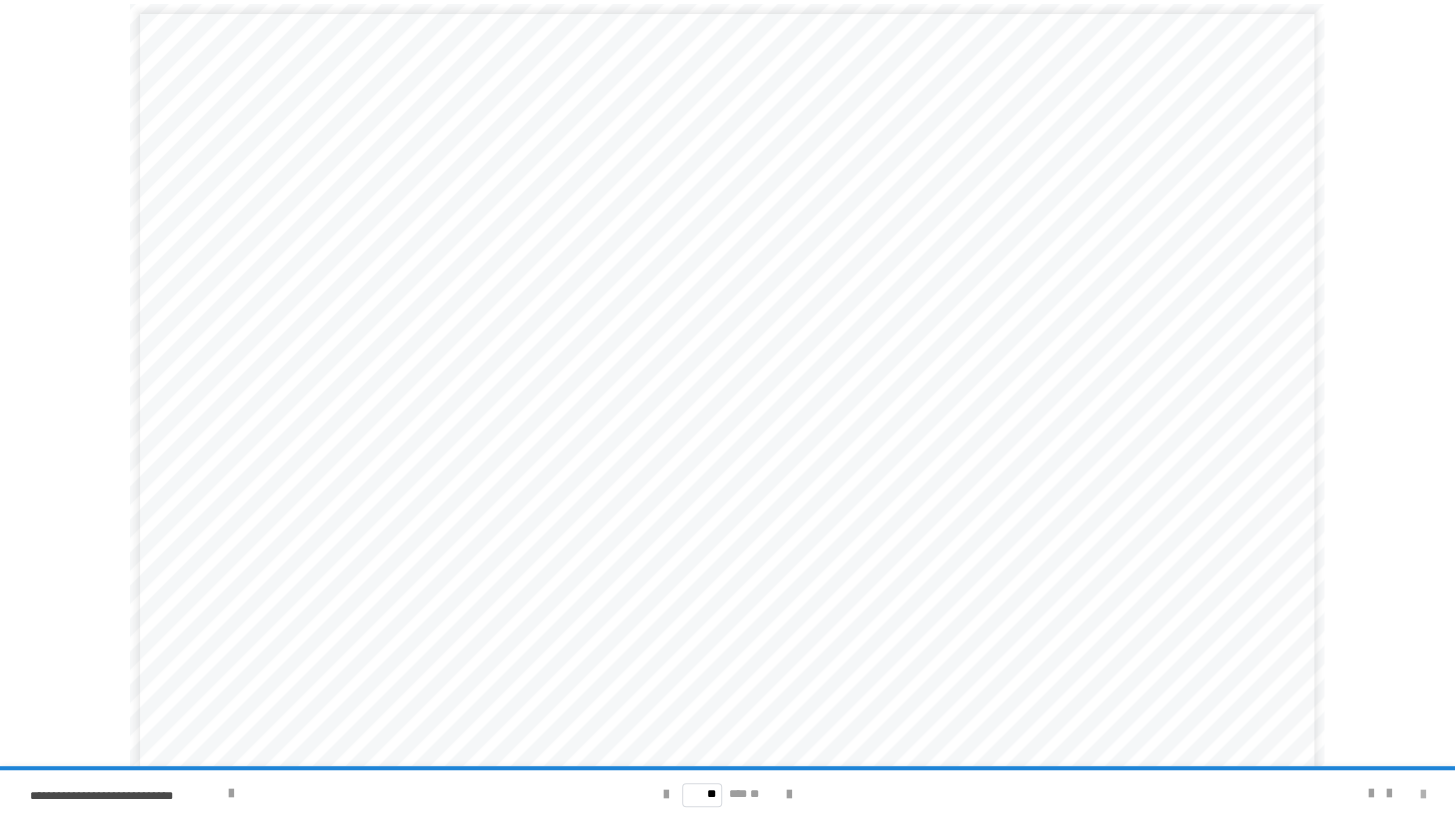 click at bounding box center [1423, 795] 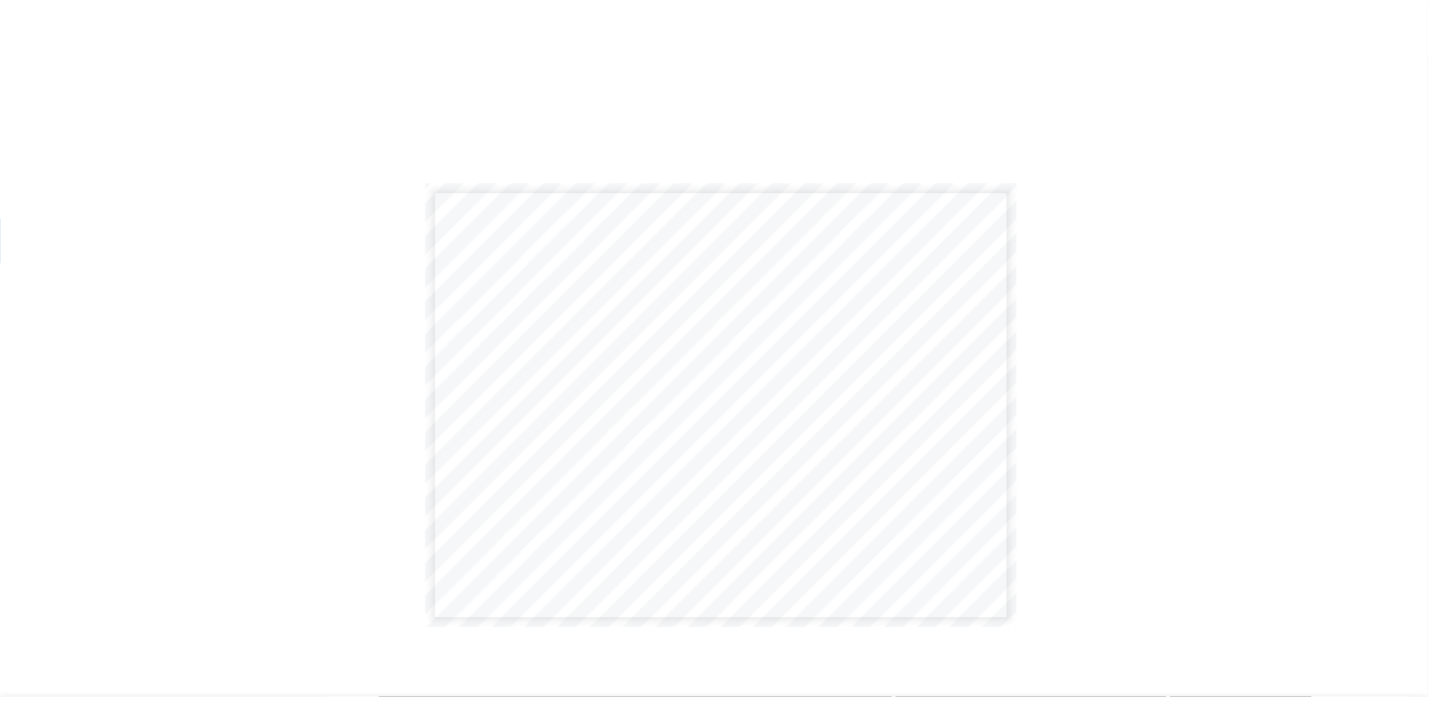 scroll, scrollTop: 0, scrollLeft: 0, axis: both 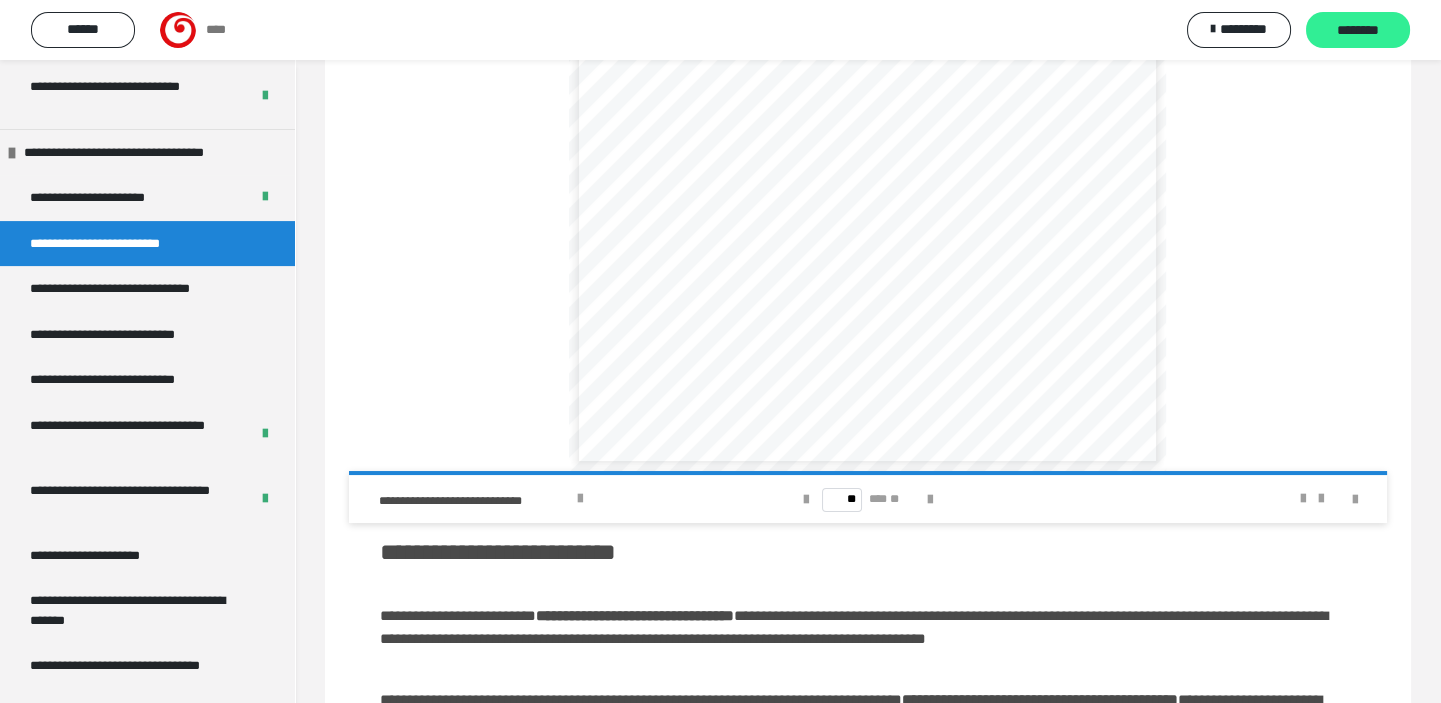 click on "********" at bounding box center [1358, 31] 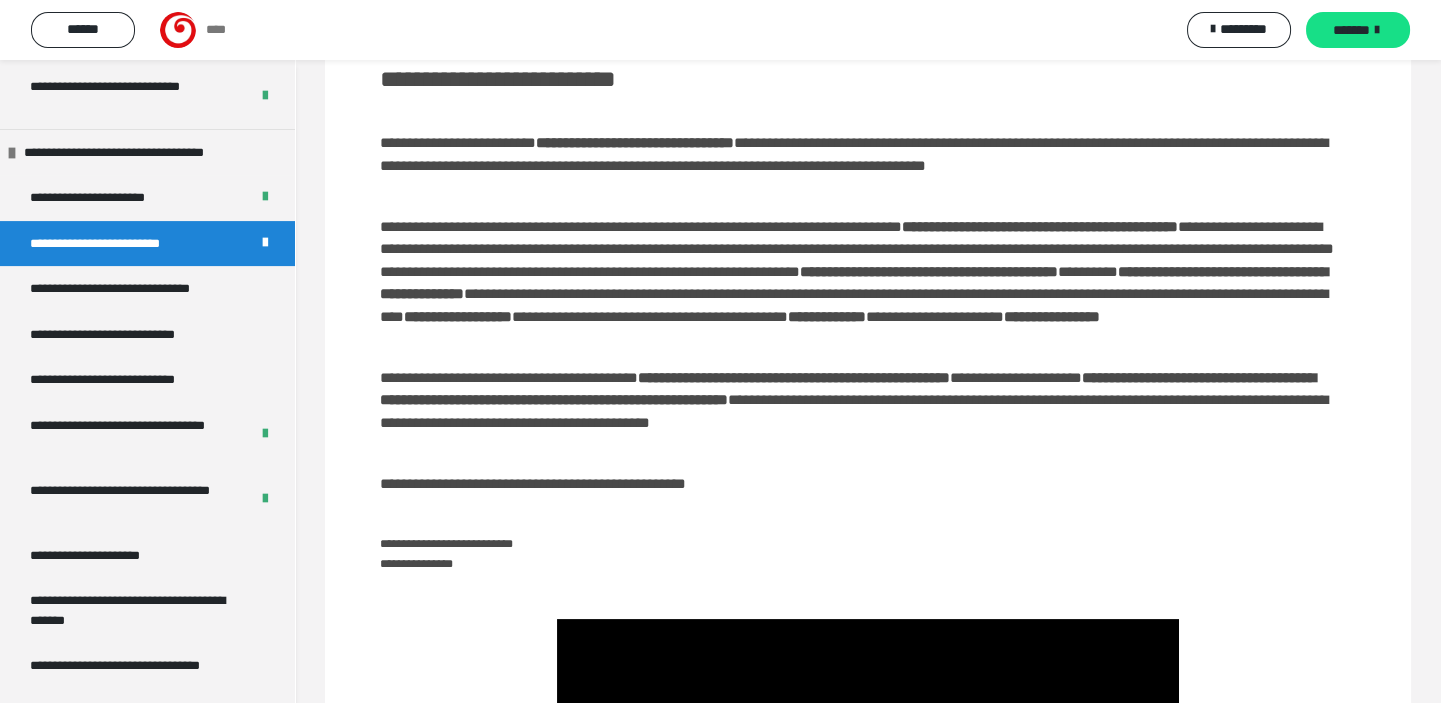 scroll, scrollTop: 923, scrollLeft: 0, axis: vertical 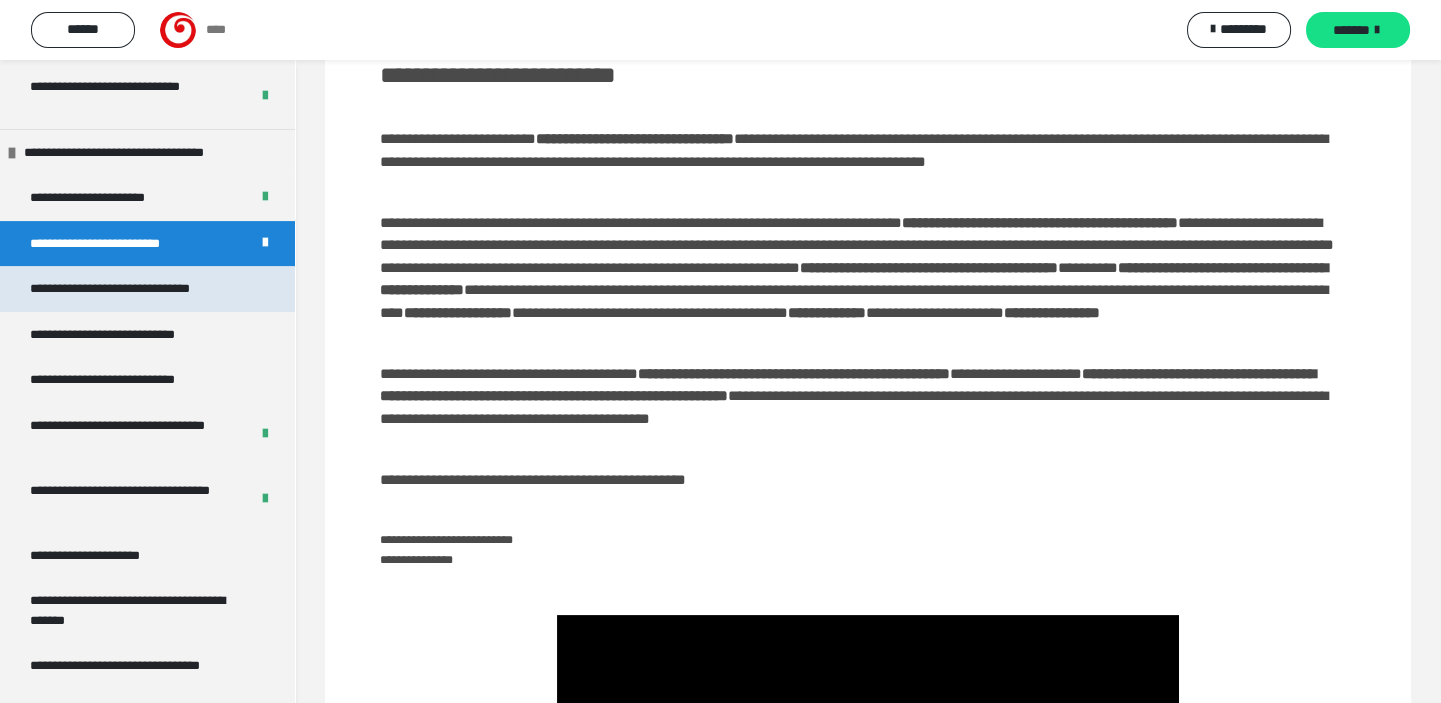 click on "**********" at bounding box center (128, 288) 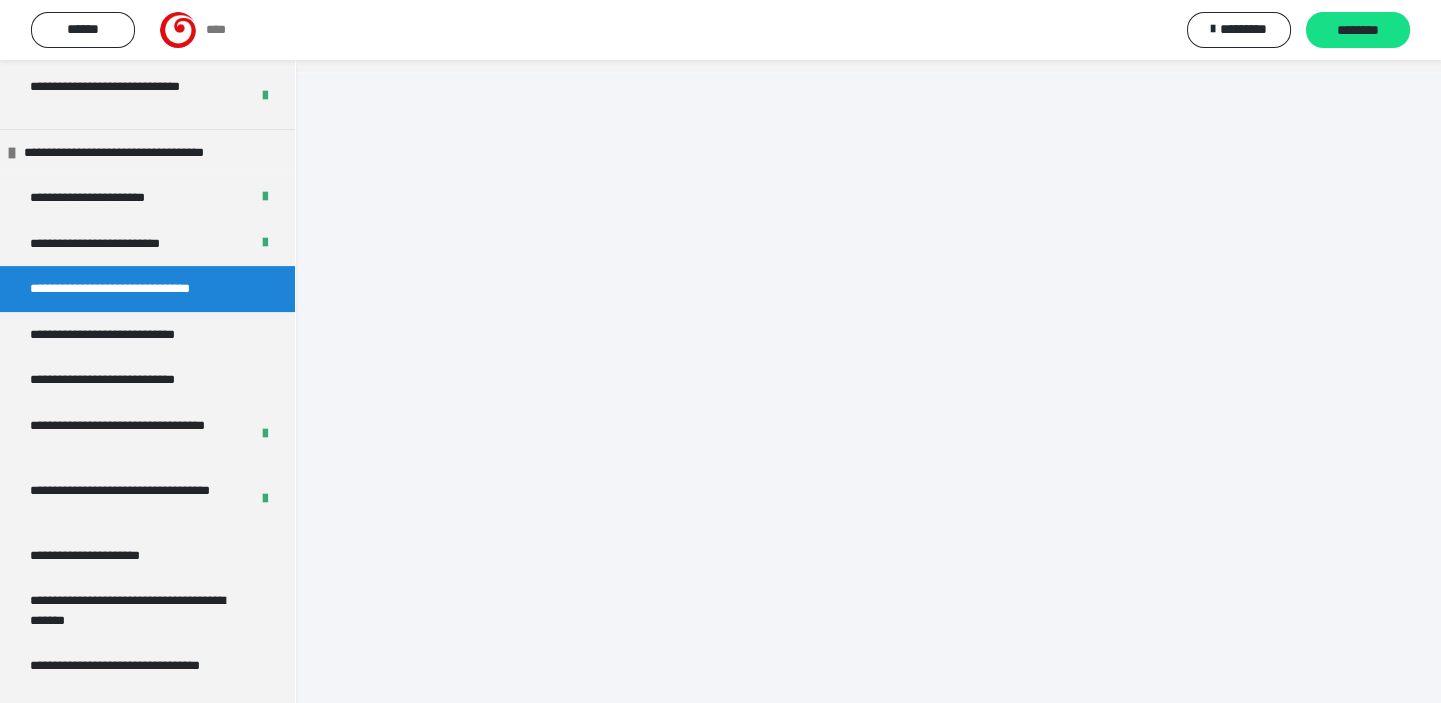 scroll, scrollTop: 328, scrollLeft: 0, axis: vertical 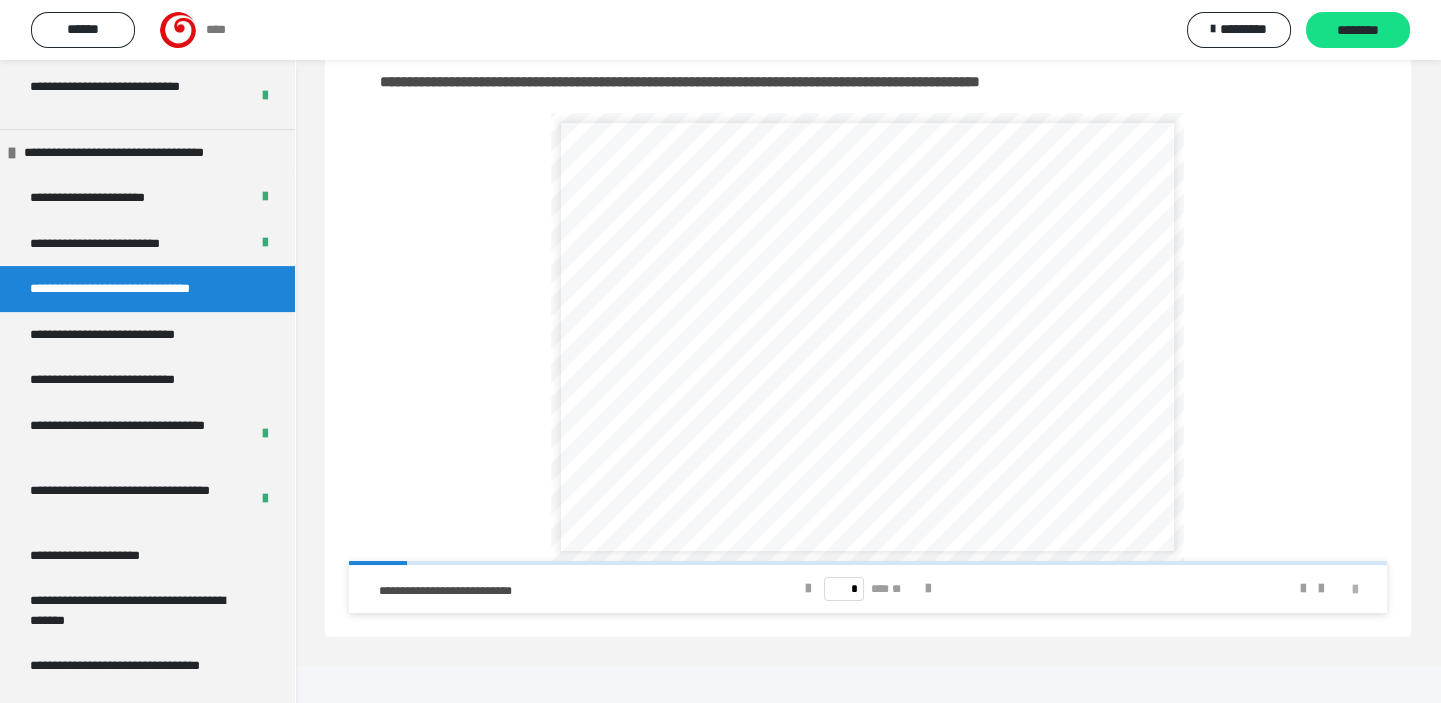 click at bounding box center [1355, 590] 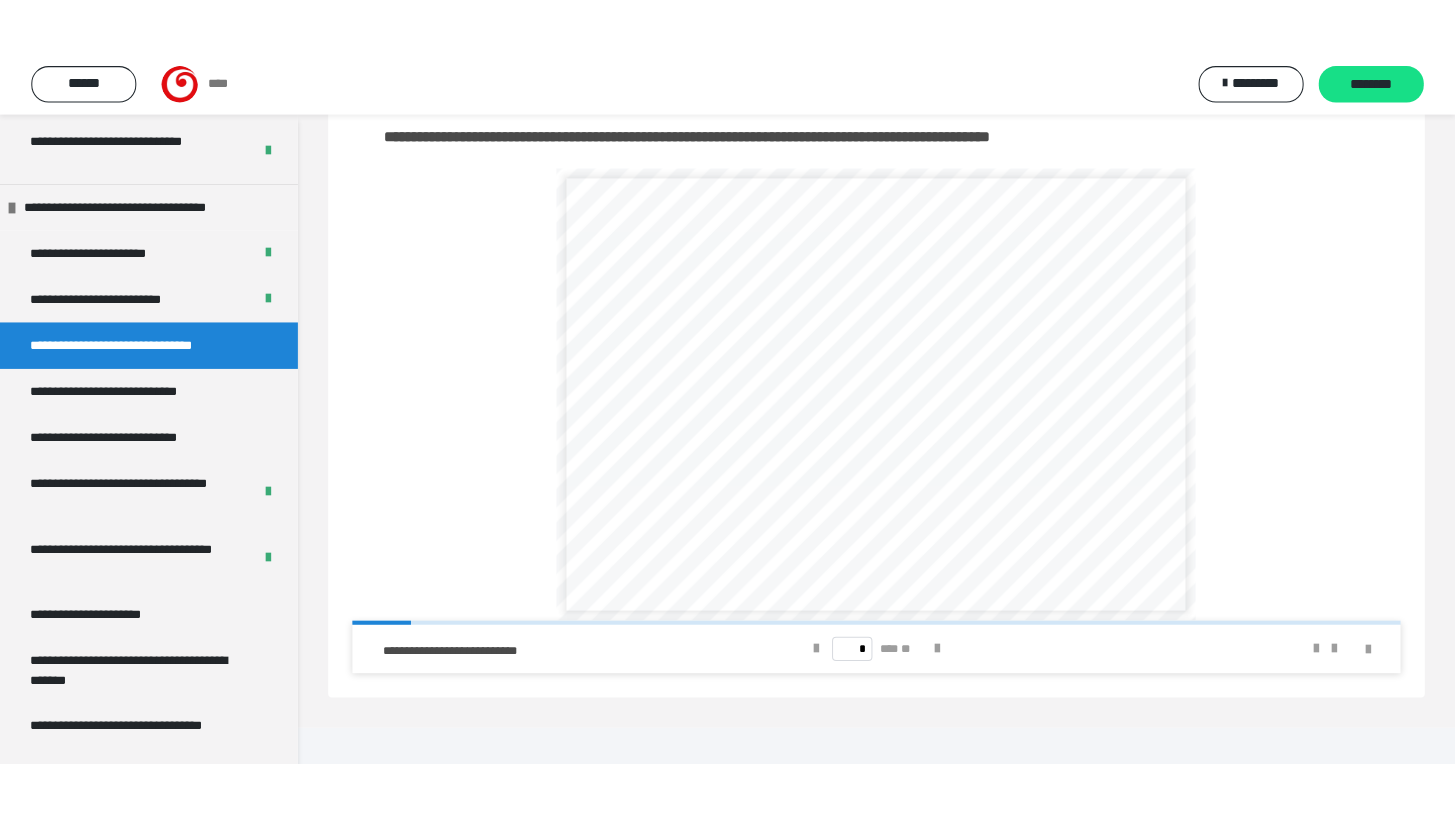 scroll, scrollTop: 177, scrollLeft: 0, axis: vertical 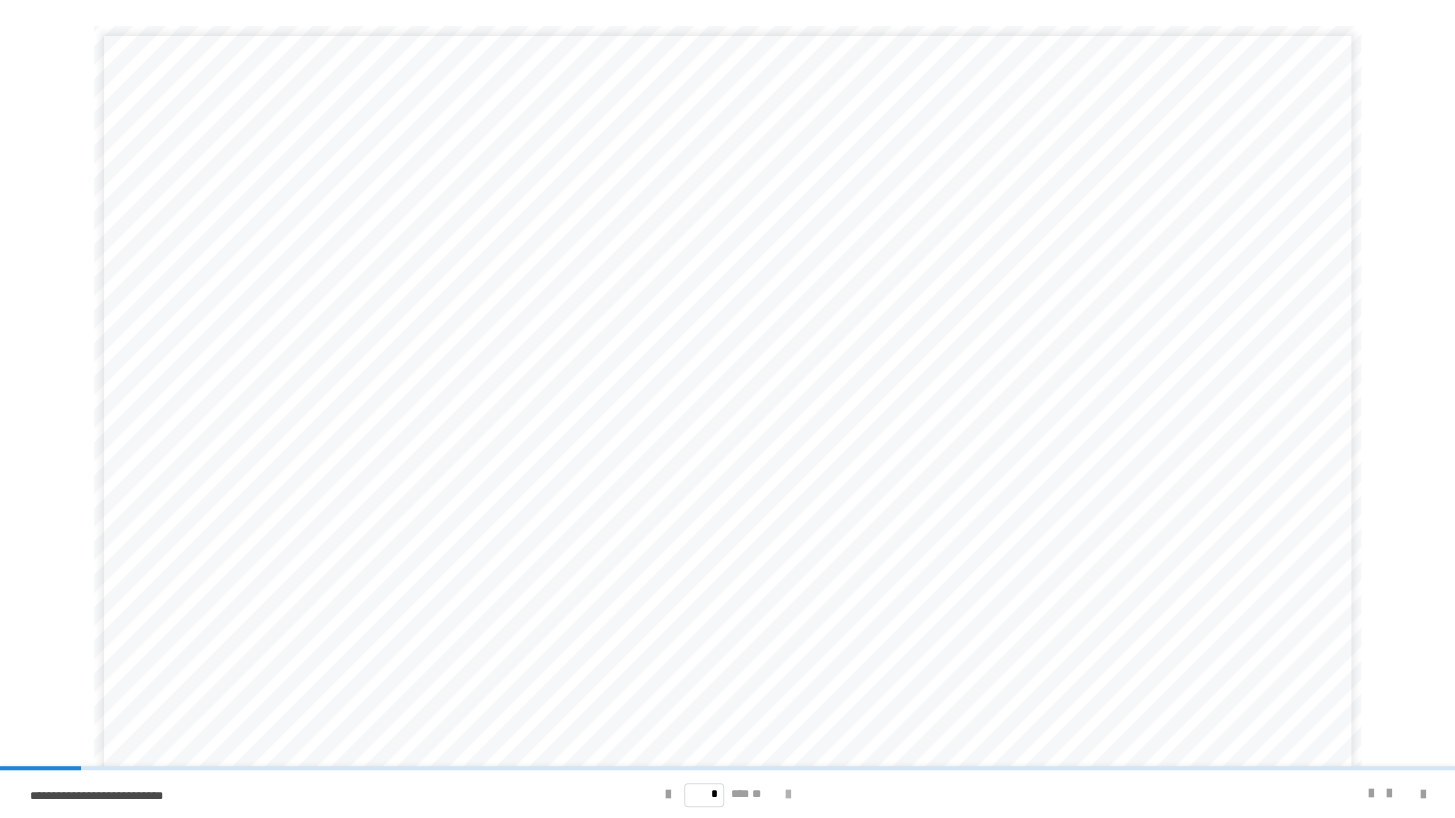 click at bounding box center (787, 795) 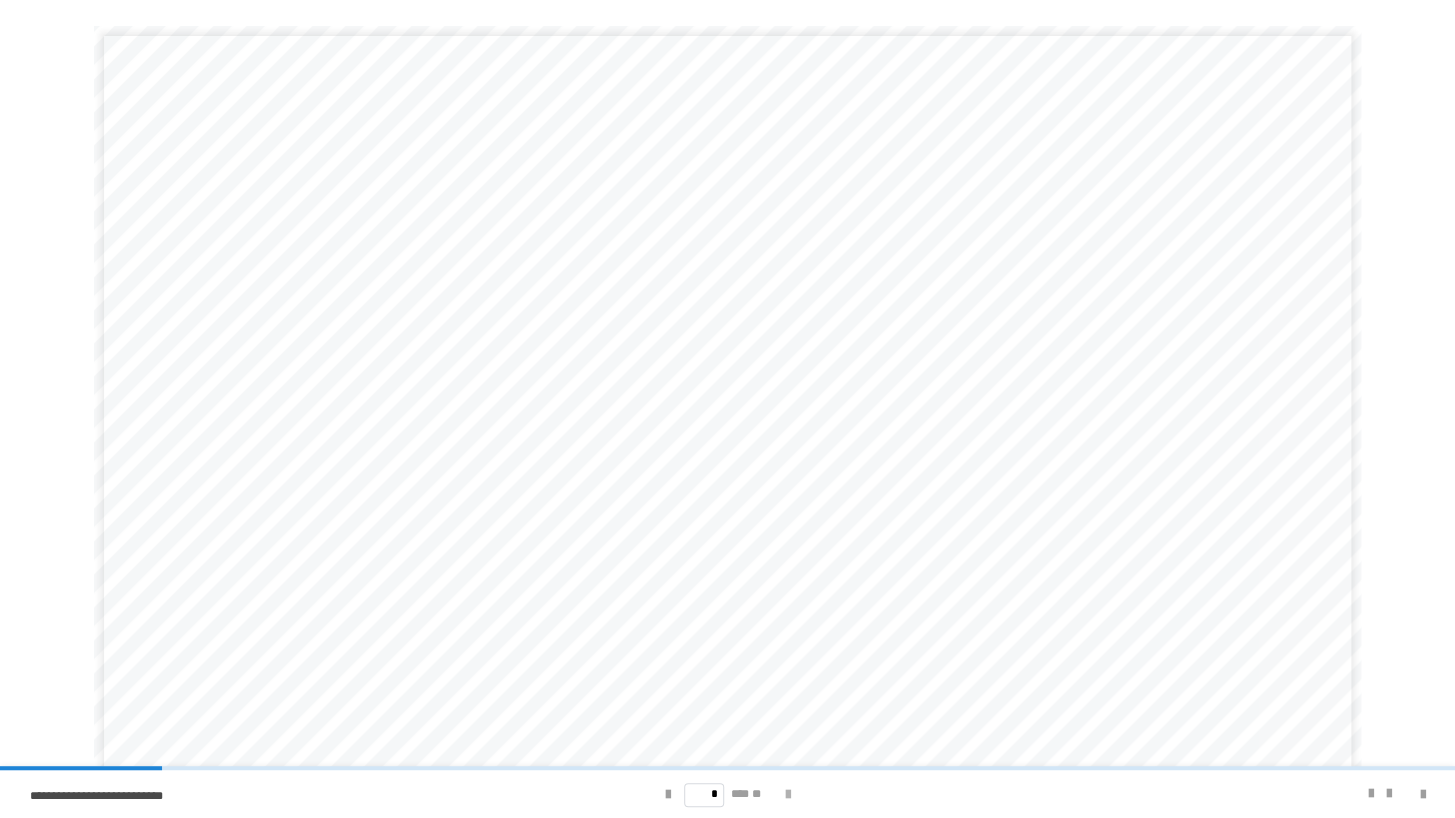 click at bounding box center [787, 795] 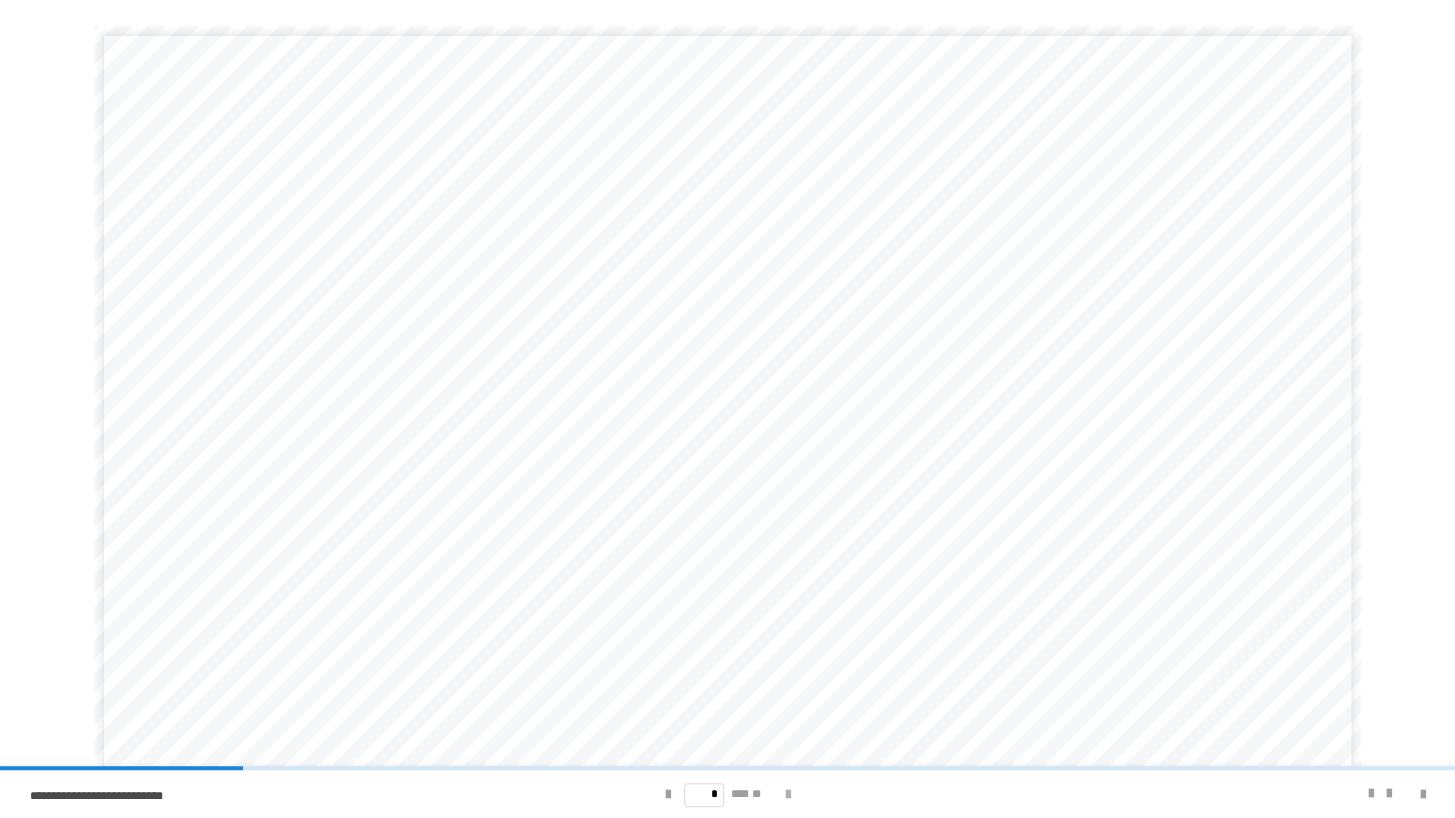 click at bounding box center (787, 795) 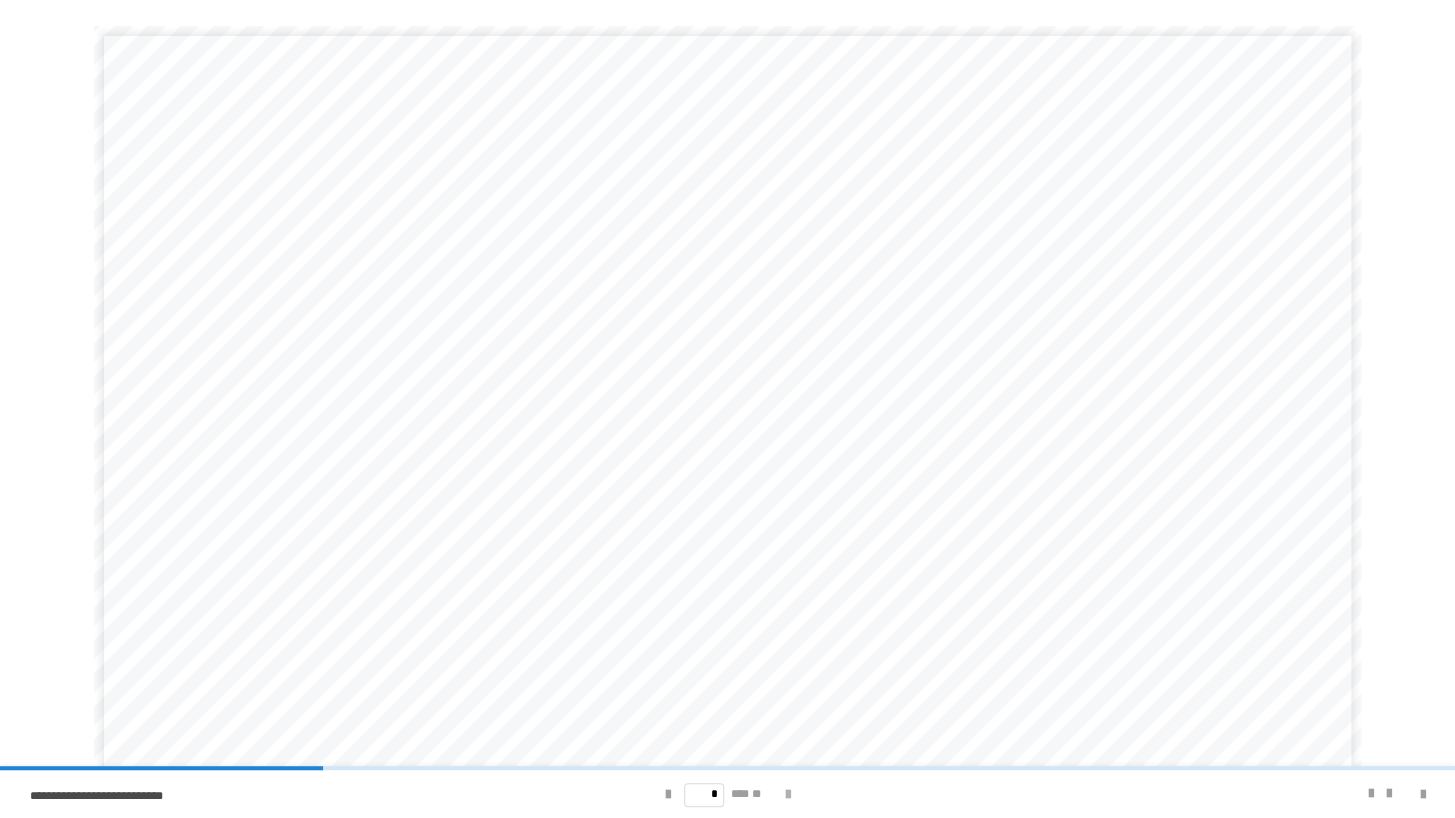 click at bounding box center (787, 795) 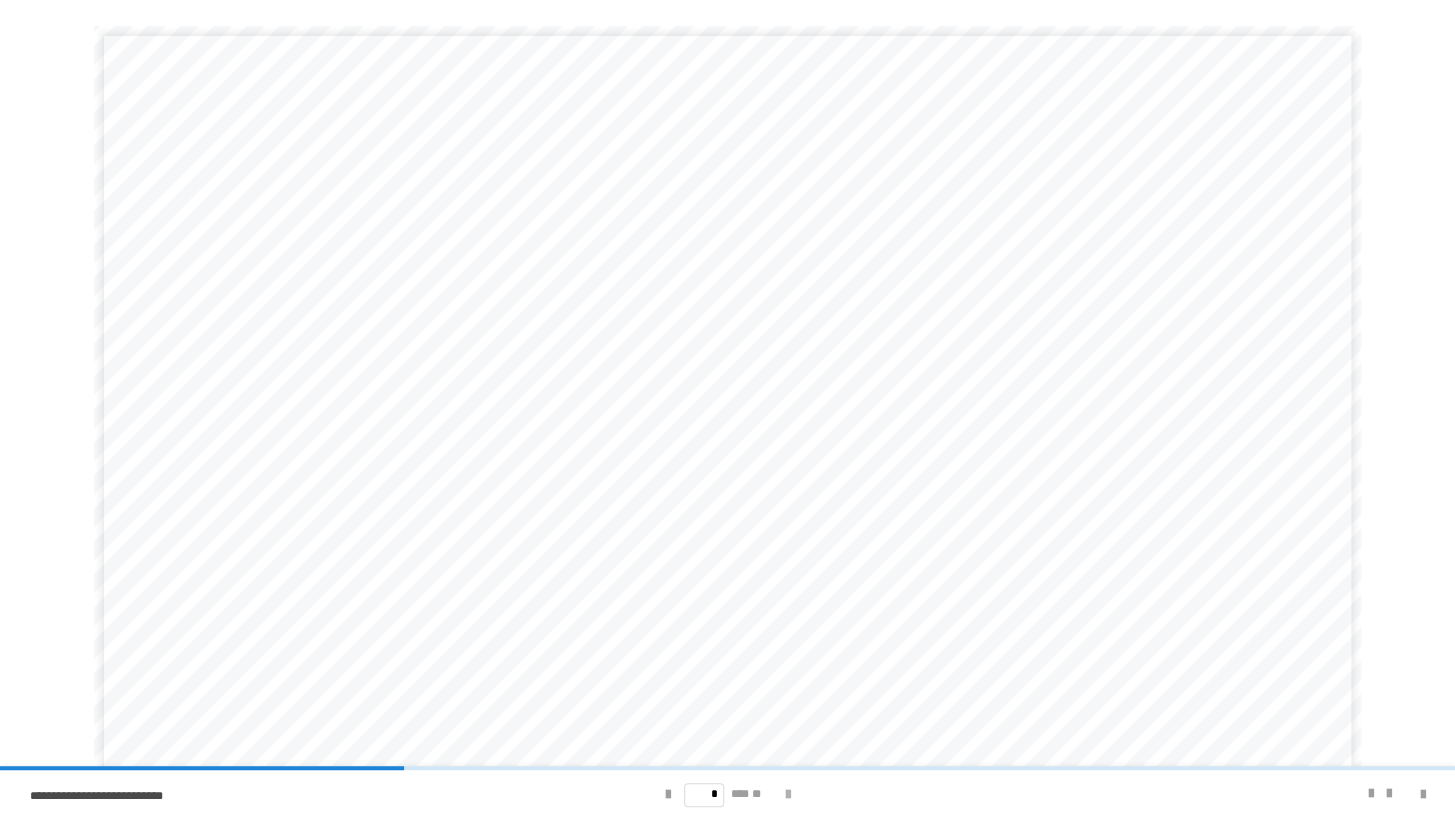 click at bounding box center [787, 795] 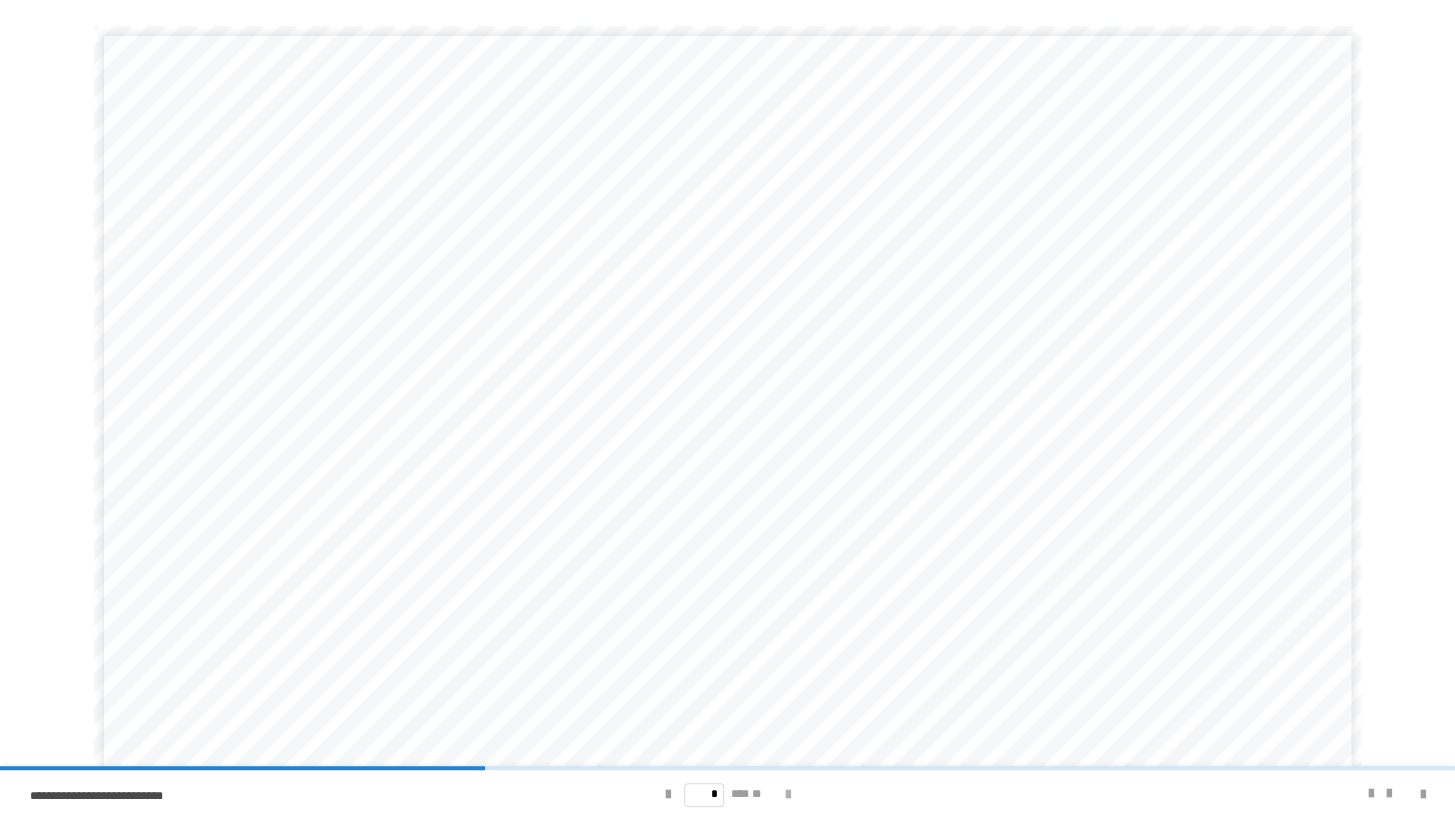 click at bounding box center [787, 795] 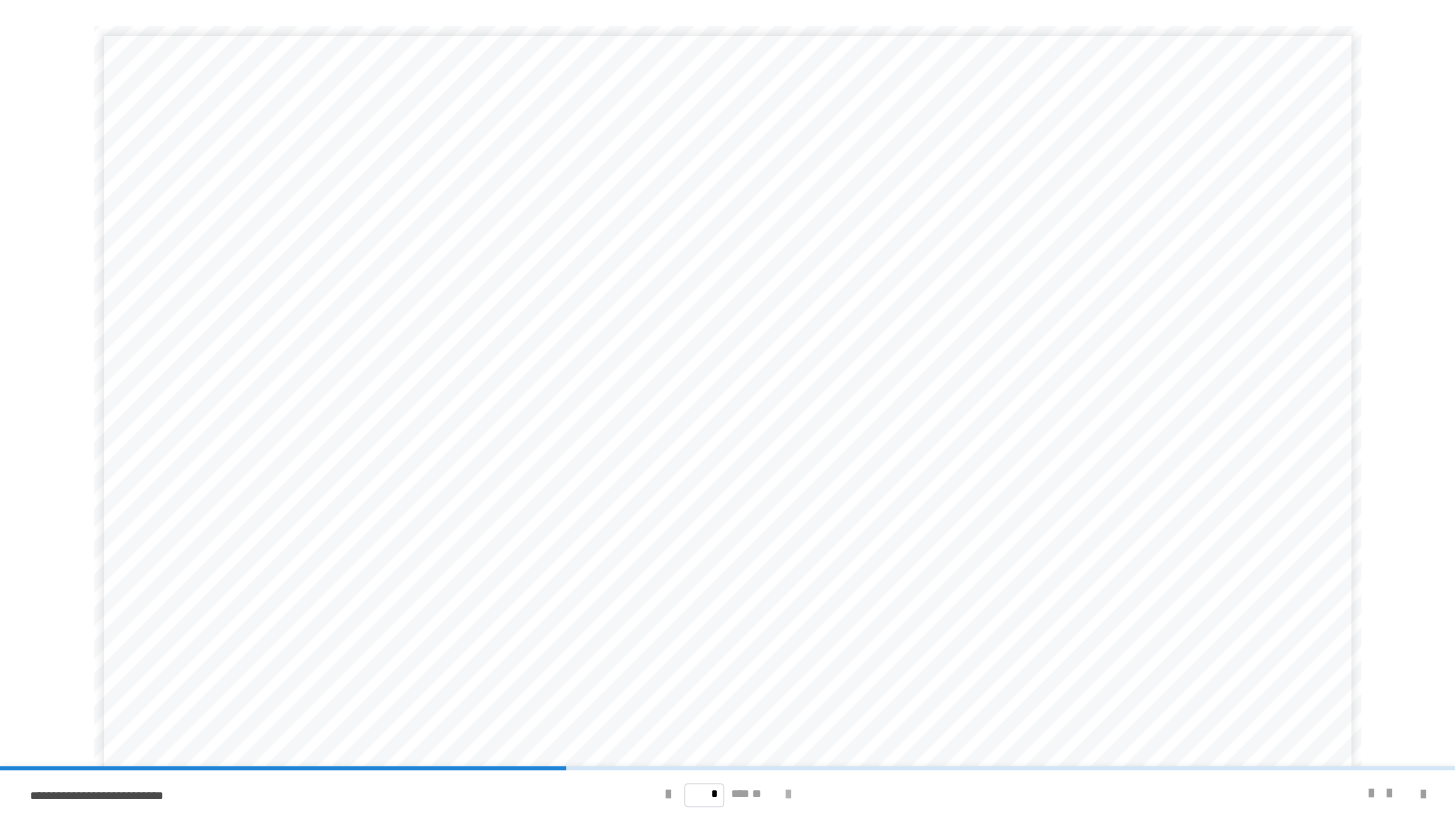 click at bounding box center [787, 795] 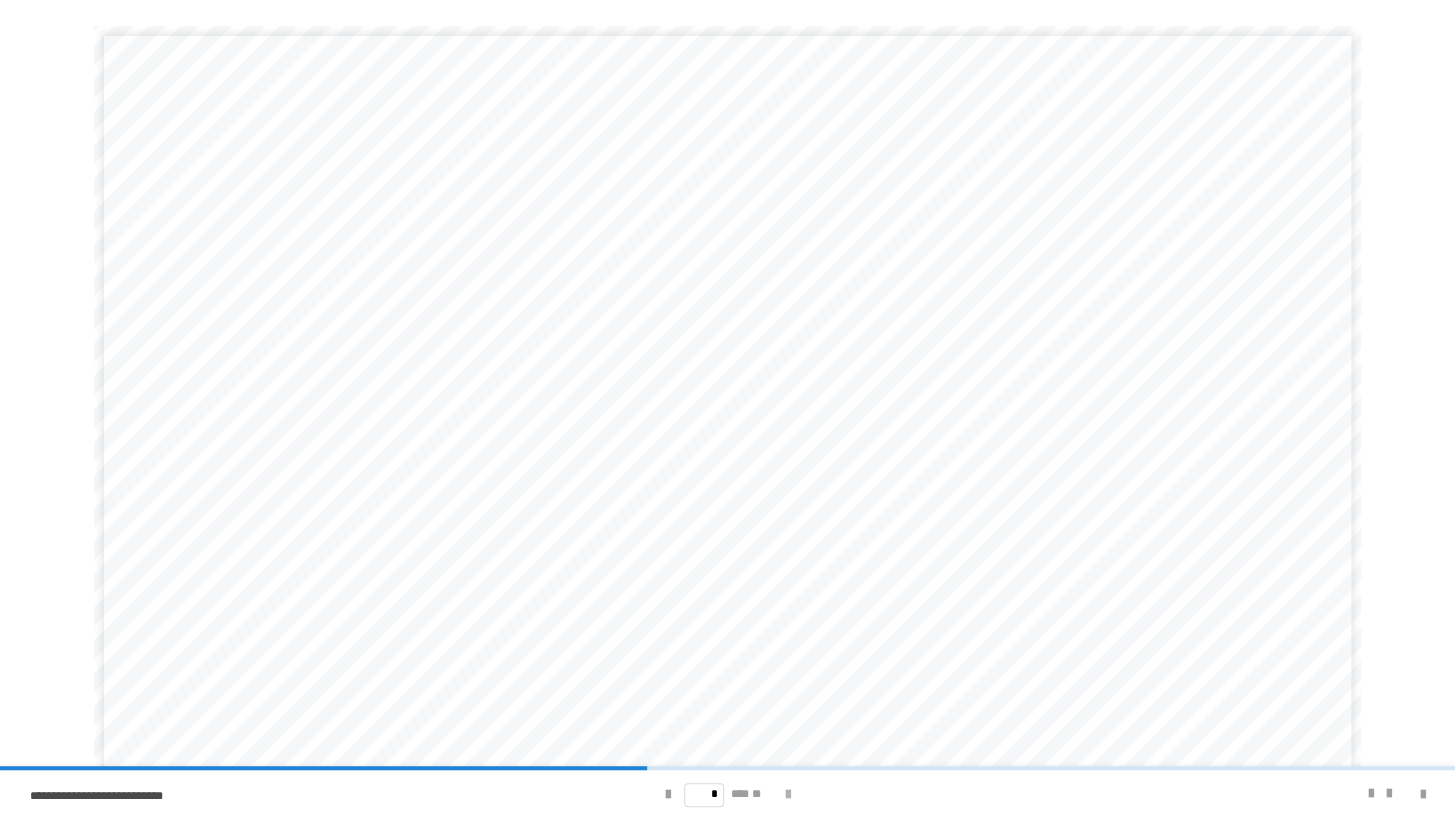 click at bounding box center (787, 795) 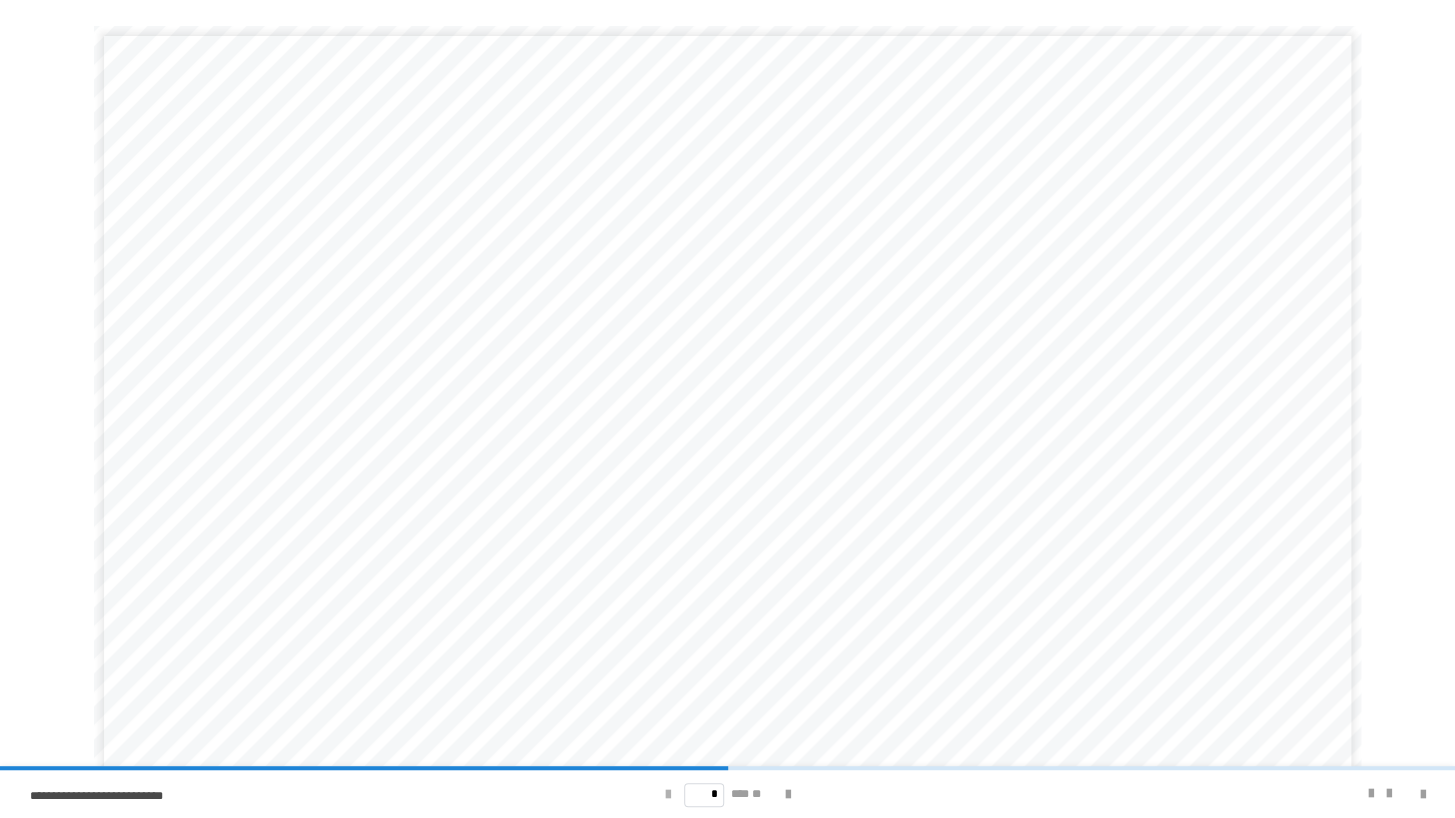 click at bounding box center [668, 795] 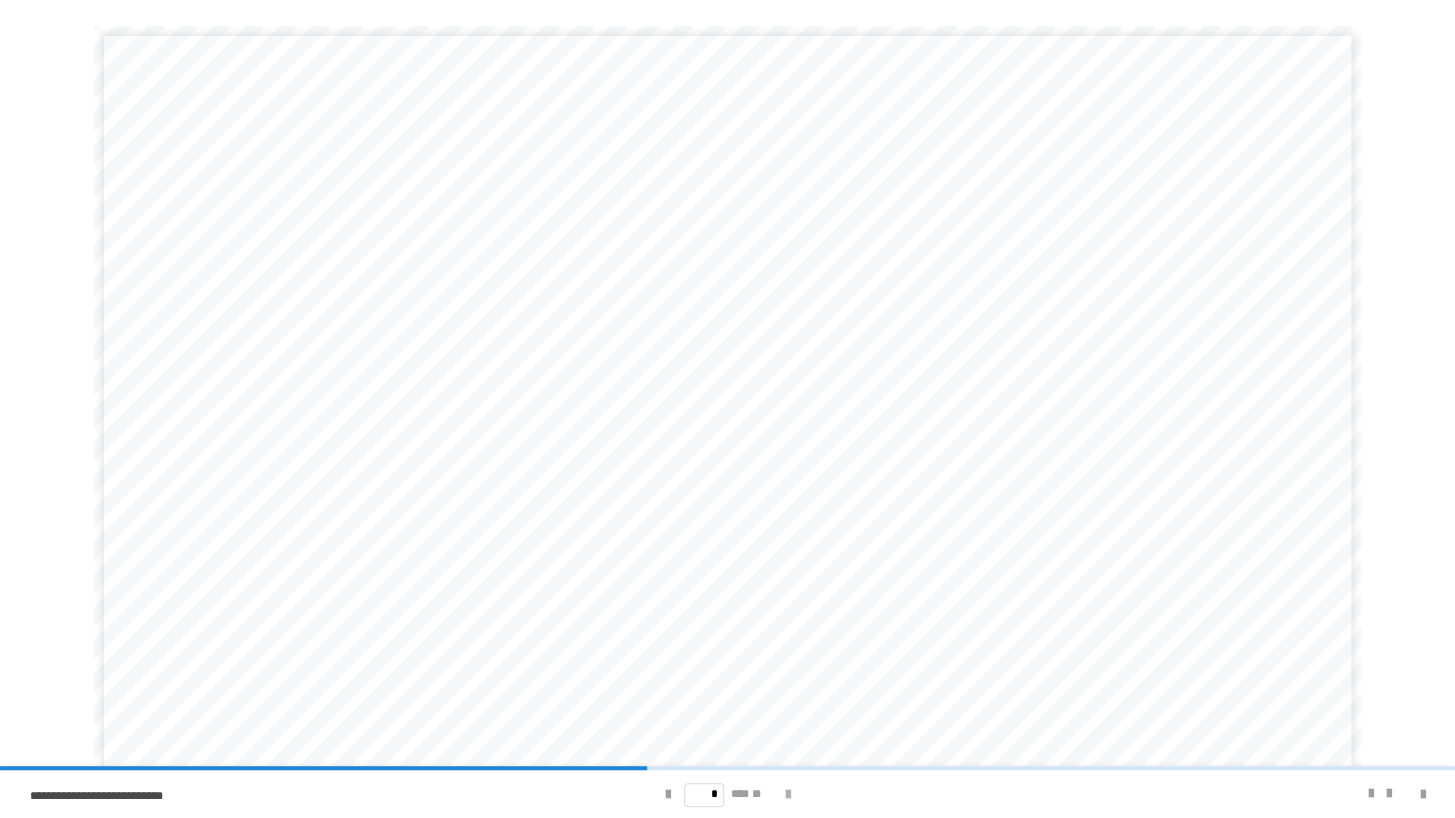 click at bounding box center (787, 795) 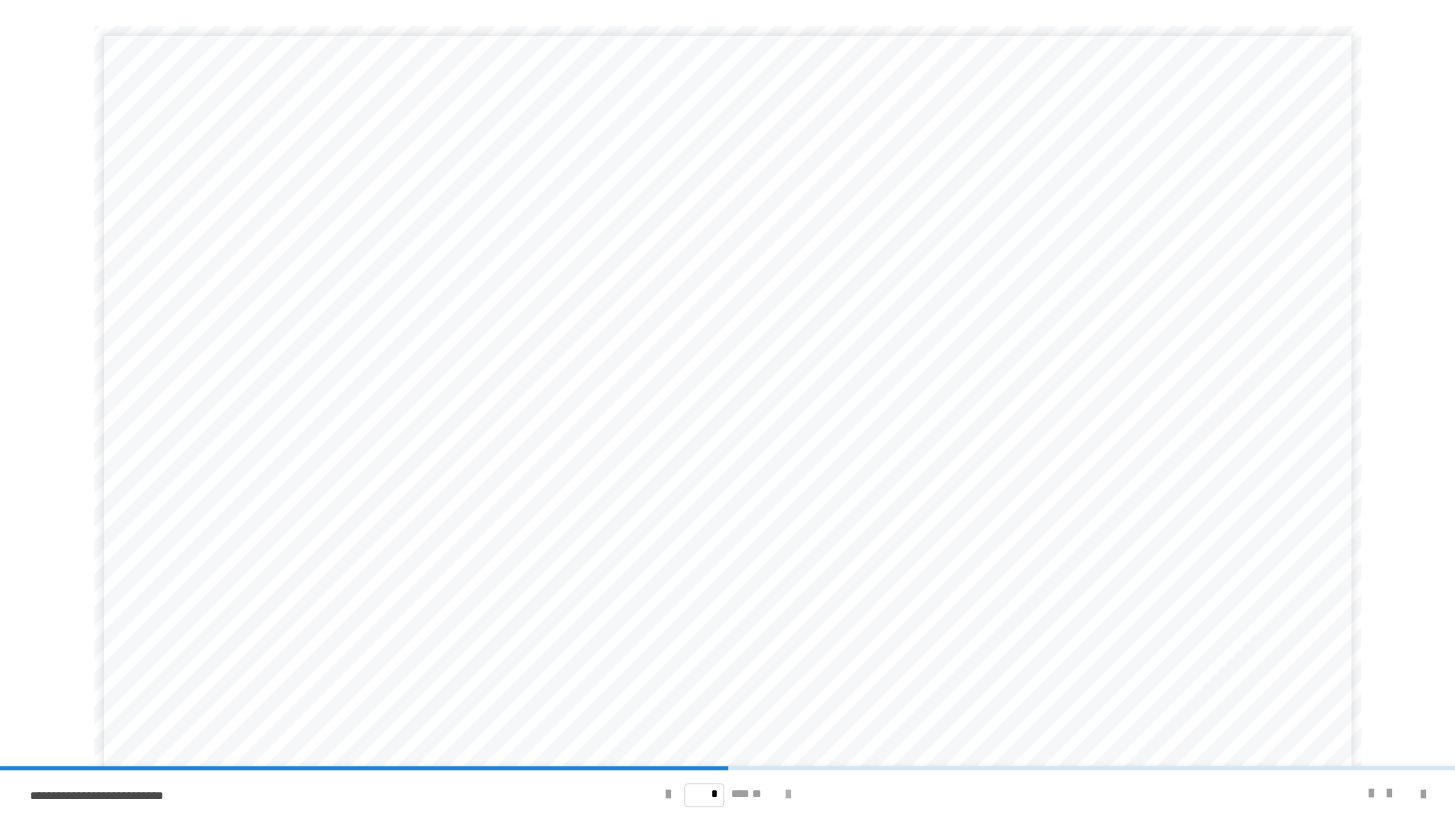 click at bounding box center (787, 795) 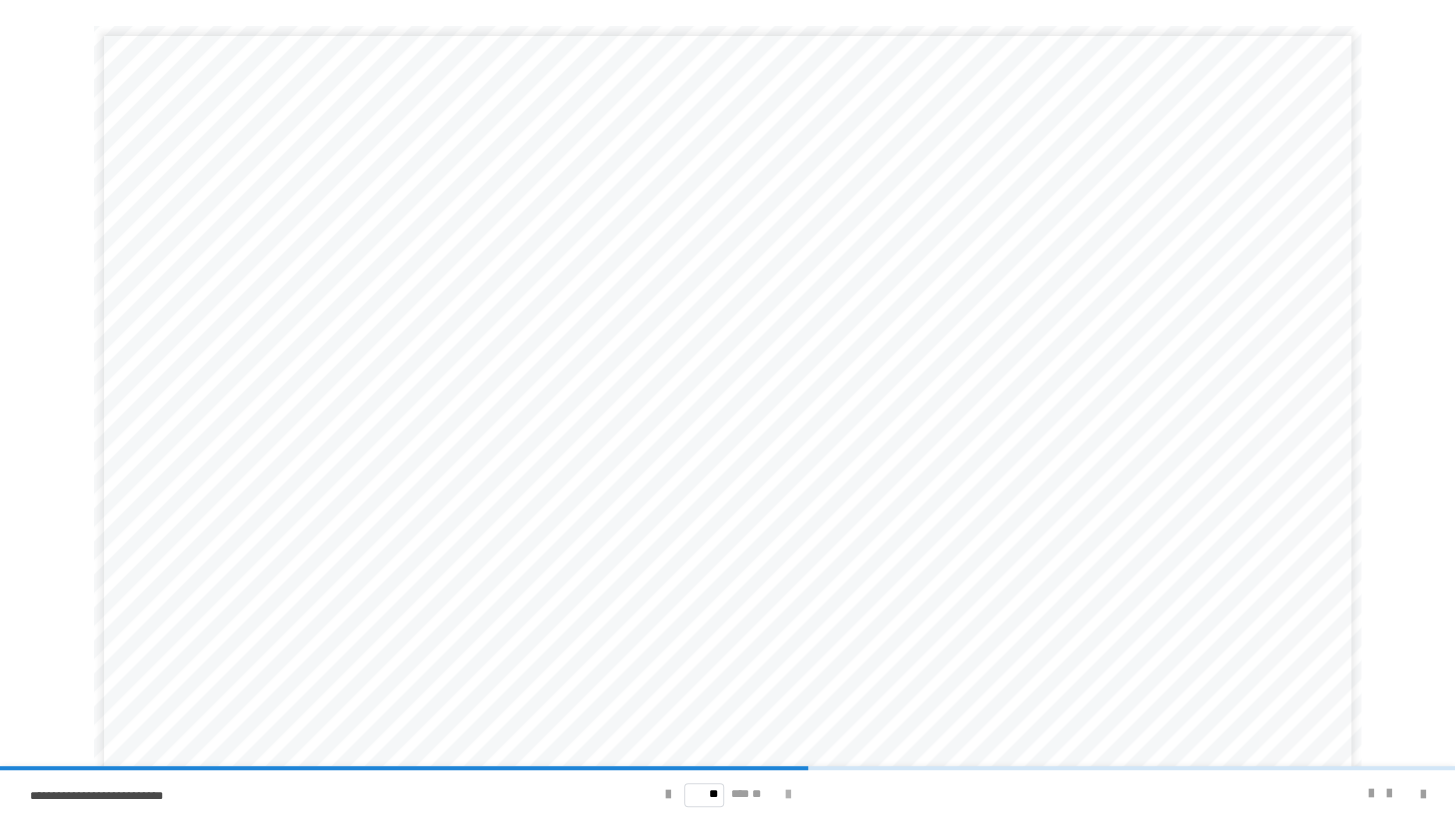 click at bounding box center (787, 795) 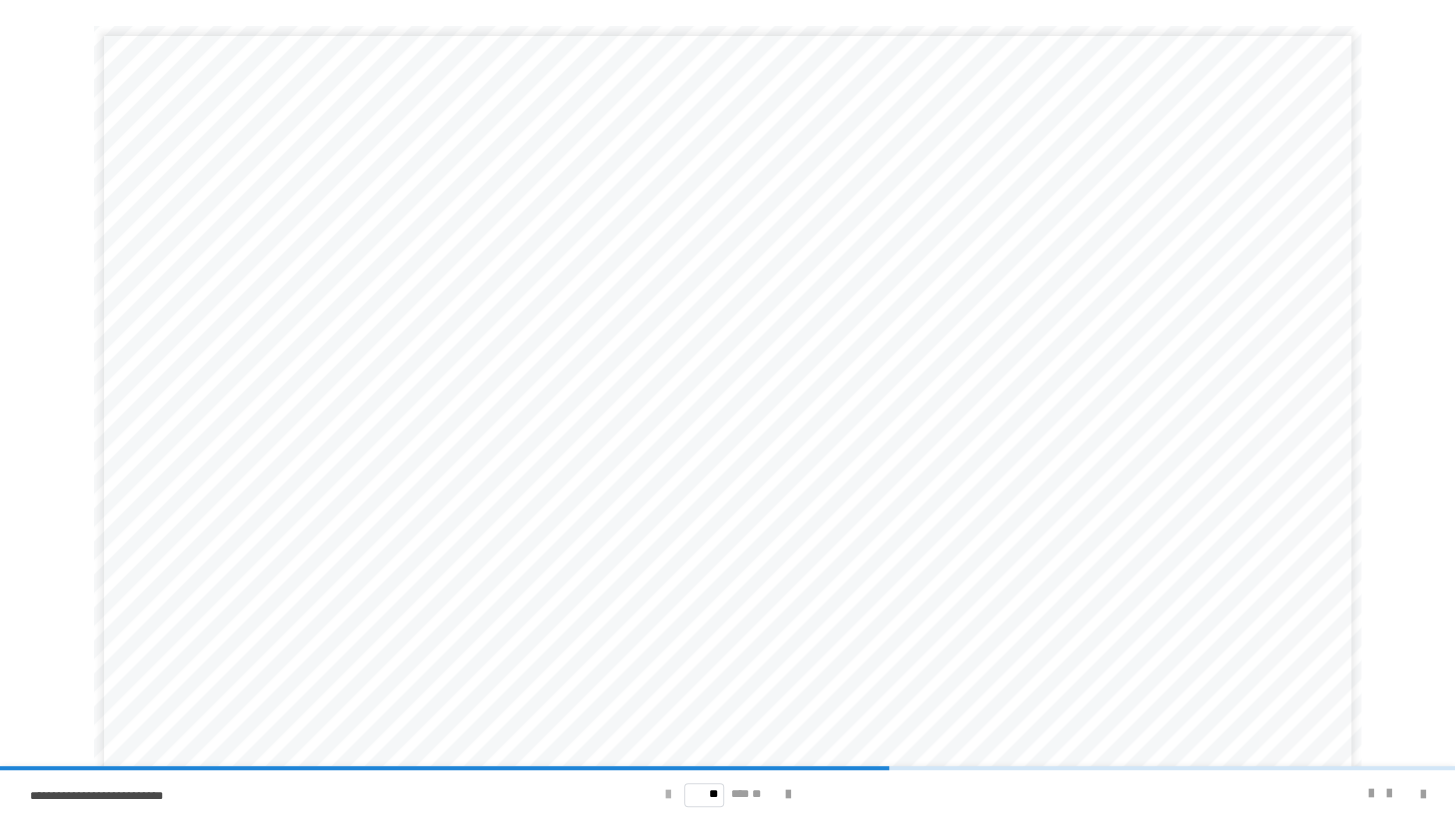 click at bounding box center (668, 795) 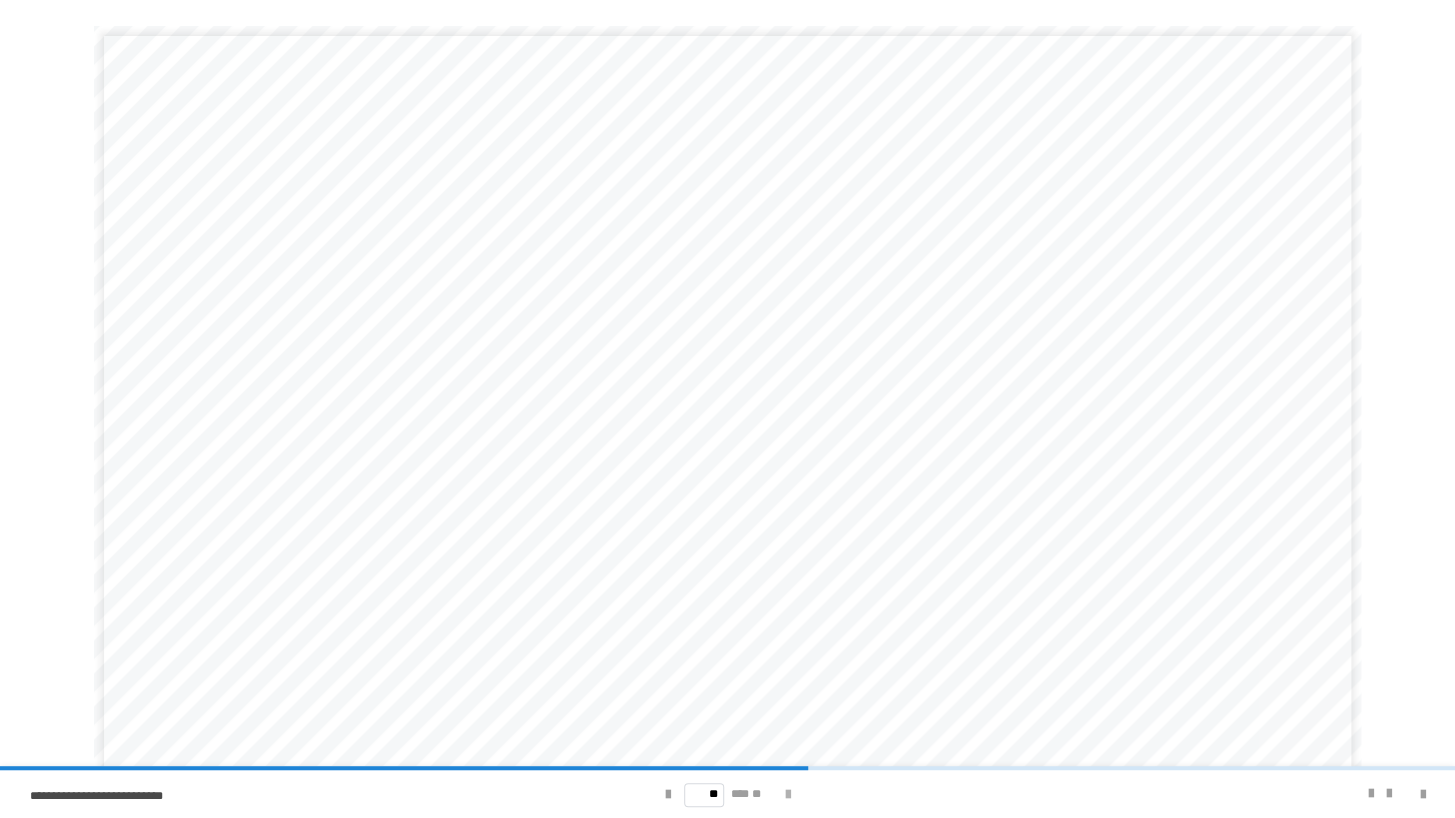 click at bounding box center (787, 795) 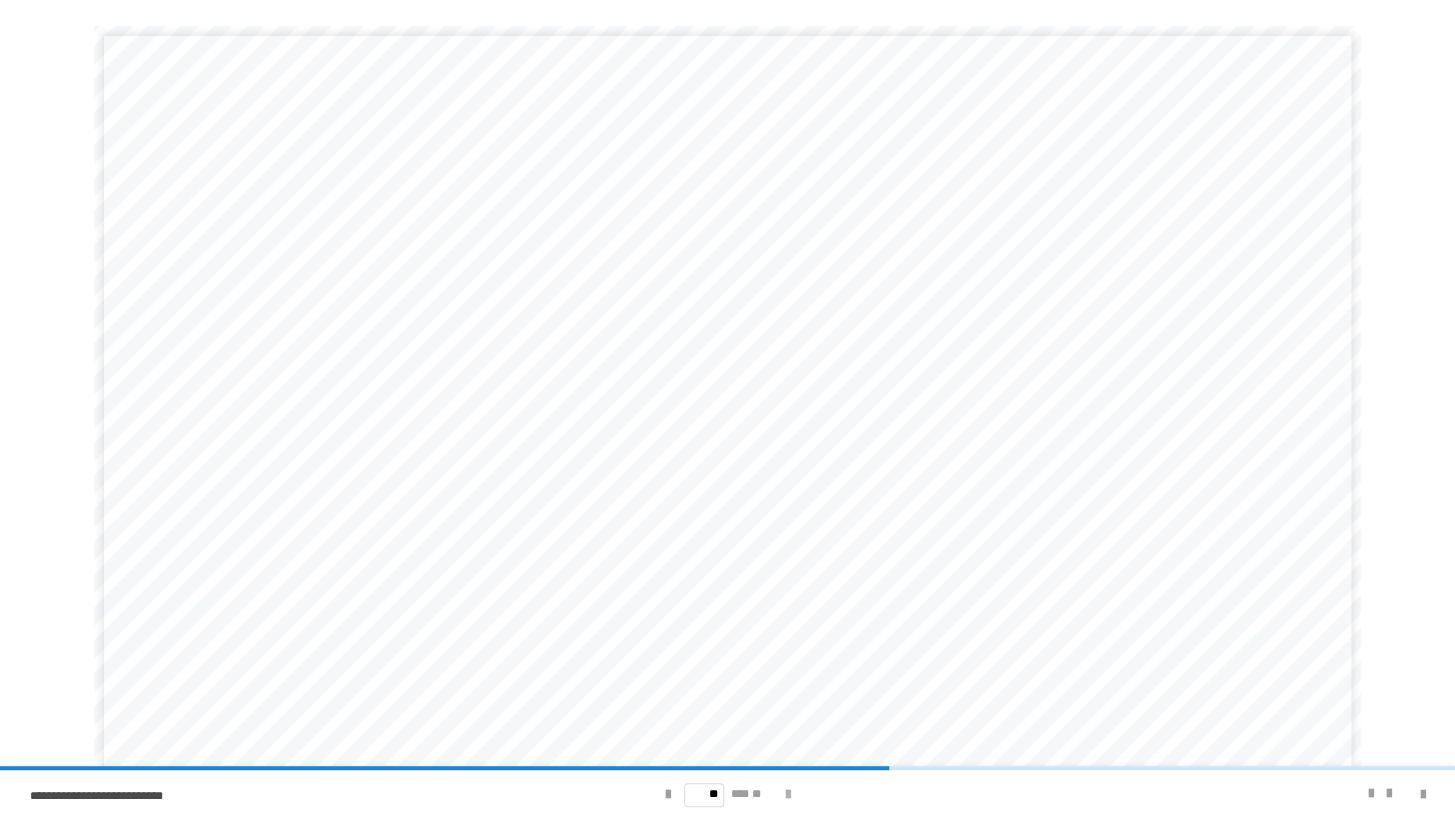 click at bounding box center (787, 795) 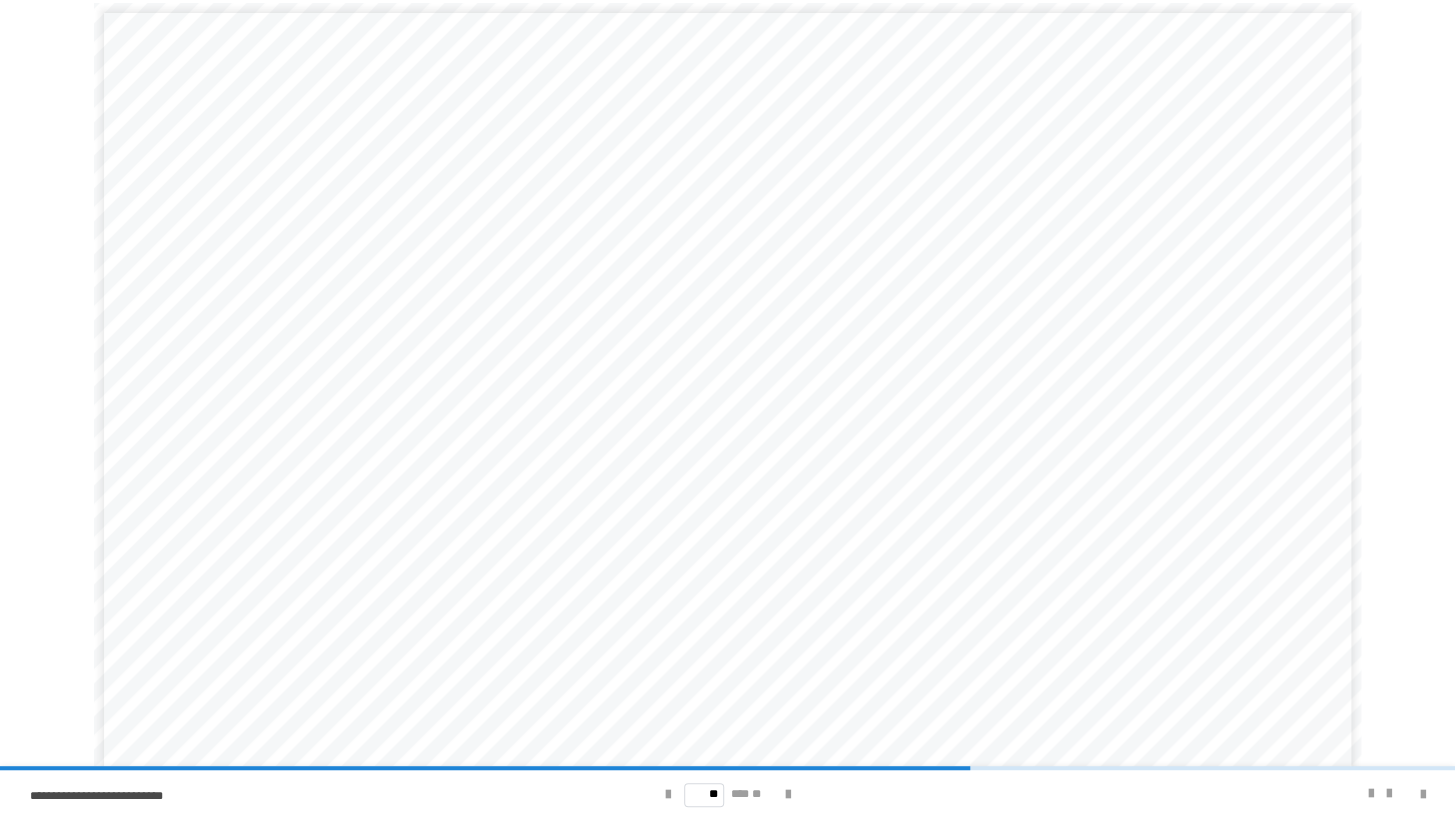 scroll, scrollTop: 103, scrollLeft: 0, axis: vertical 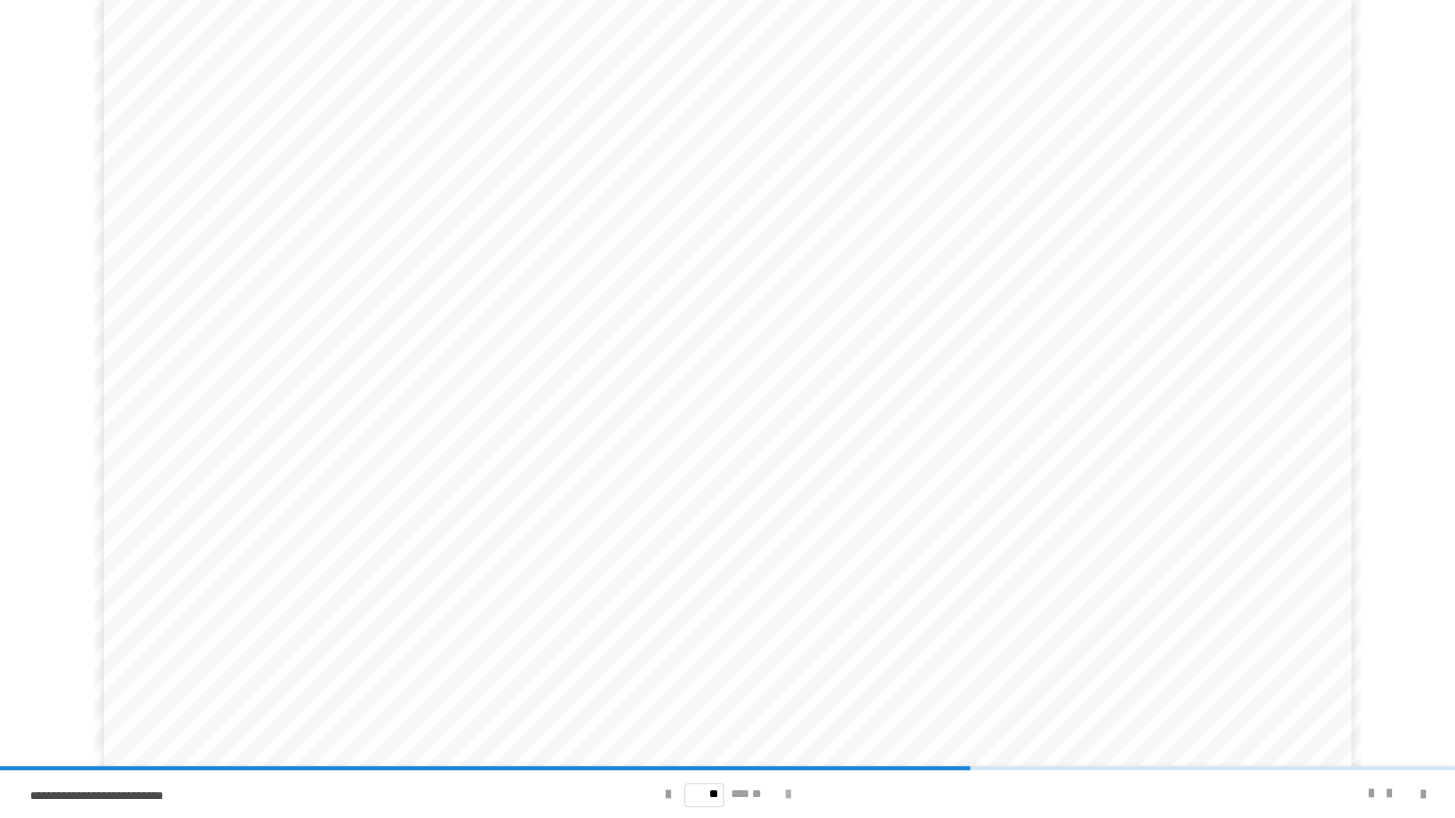 click at bounding box center [787, 795] 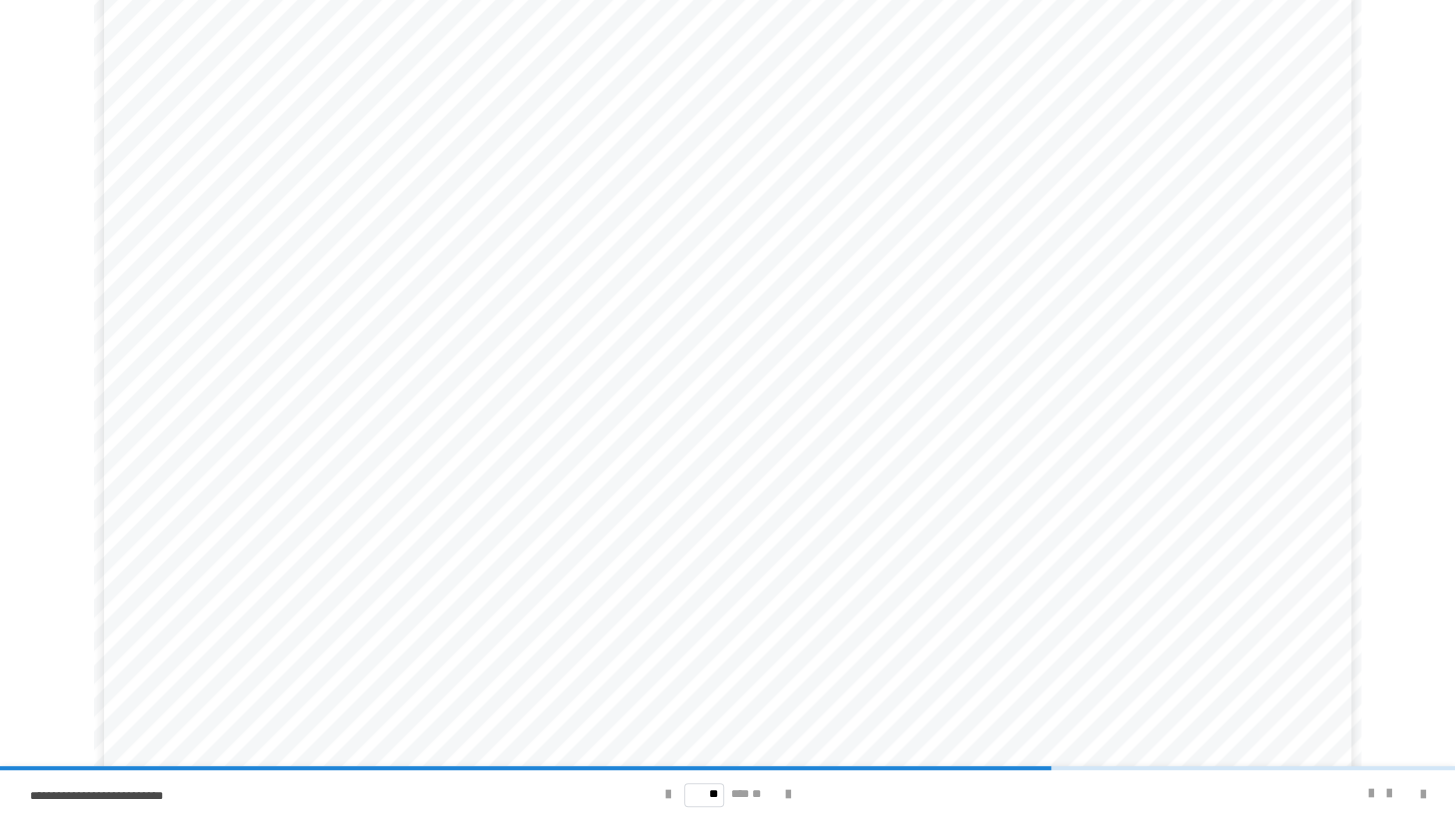 scroll, scrollTop: 45, scrollLeft: 0, axis: vertical 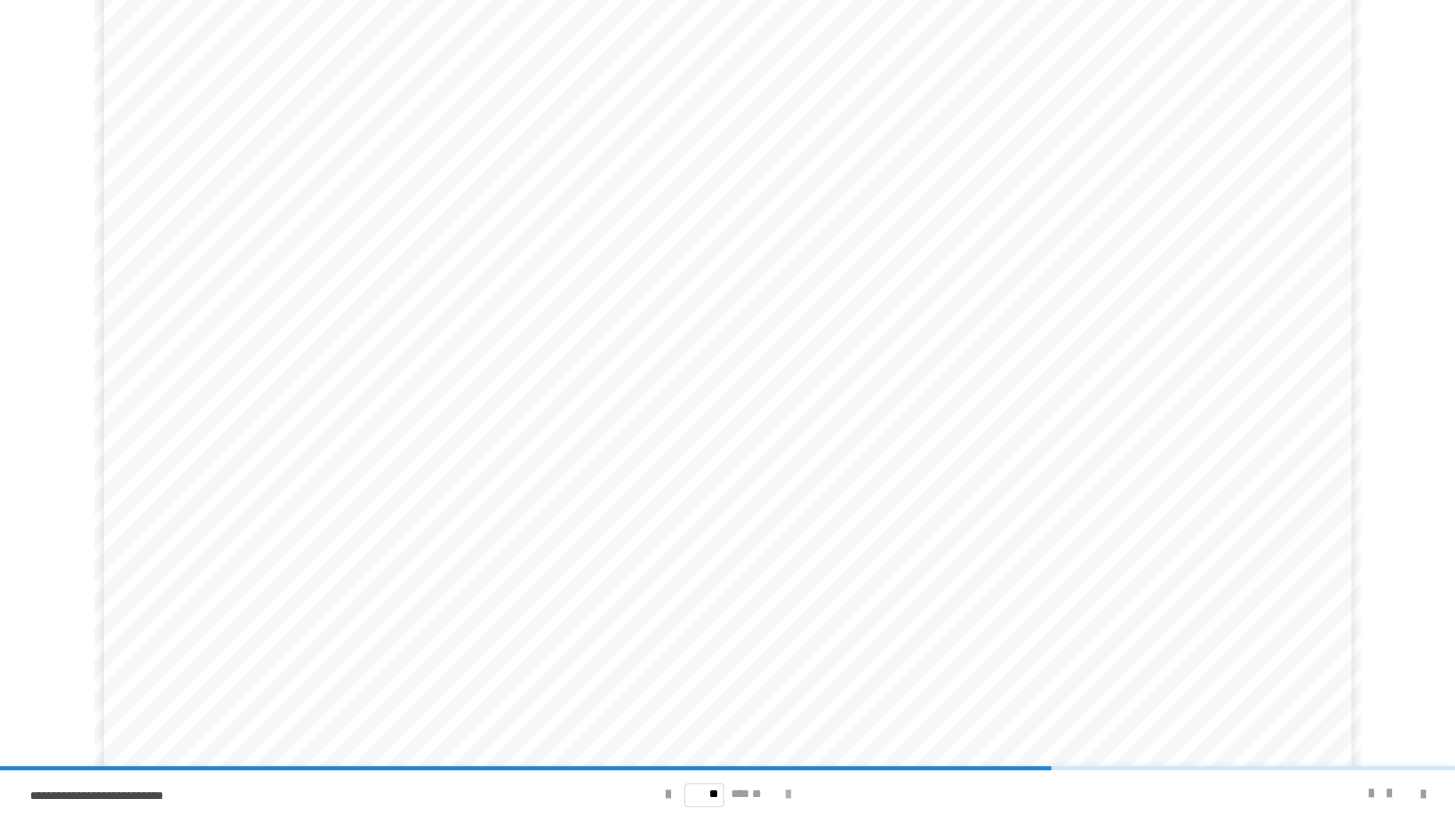 click at bounding box center [787, 795] 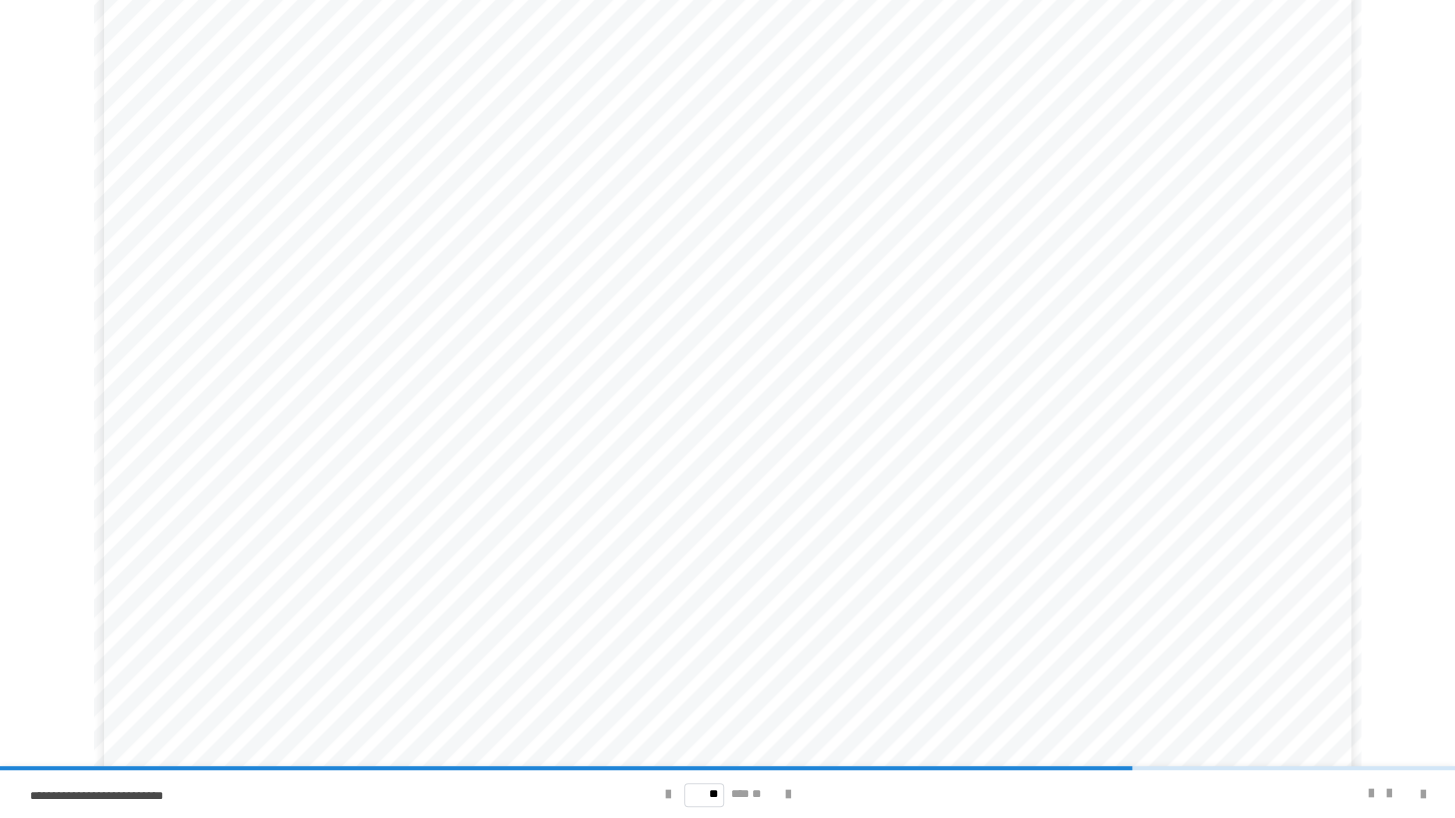 scroll, scrollTop: 103, scrollLeft: 0, axis: vertical 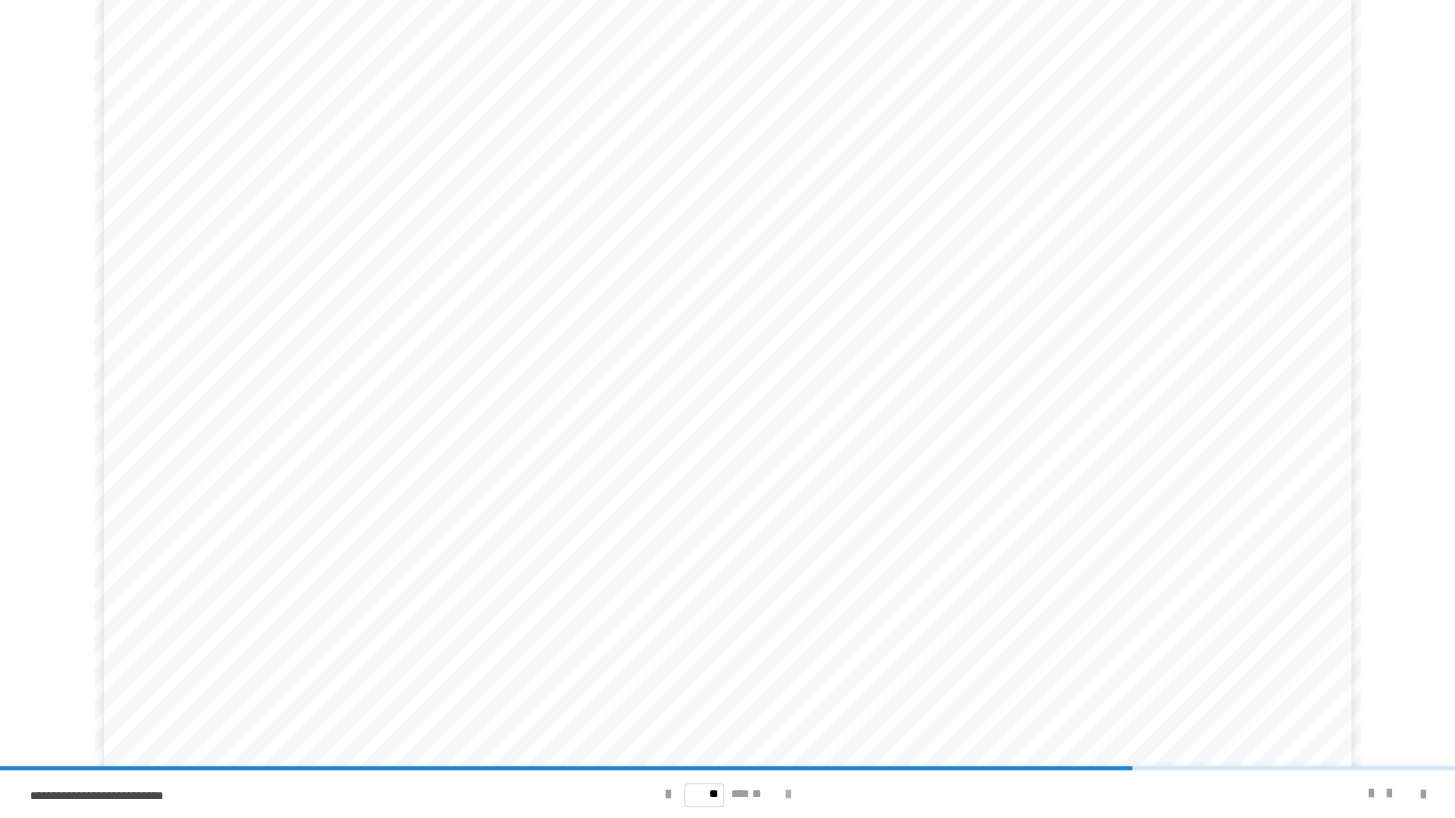click at bounding box center [787, 795] 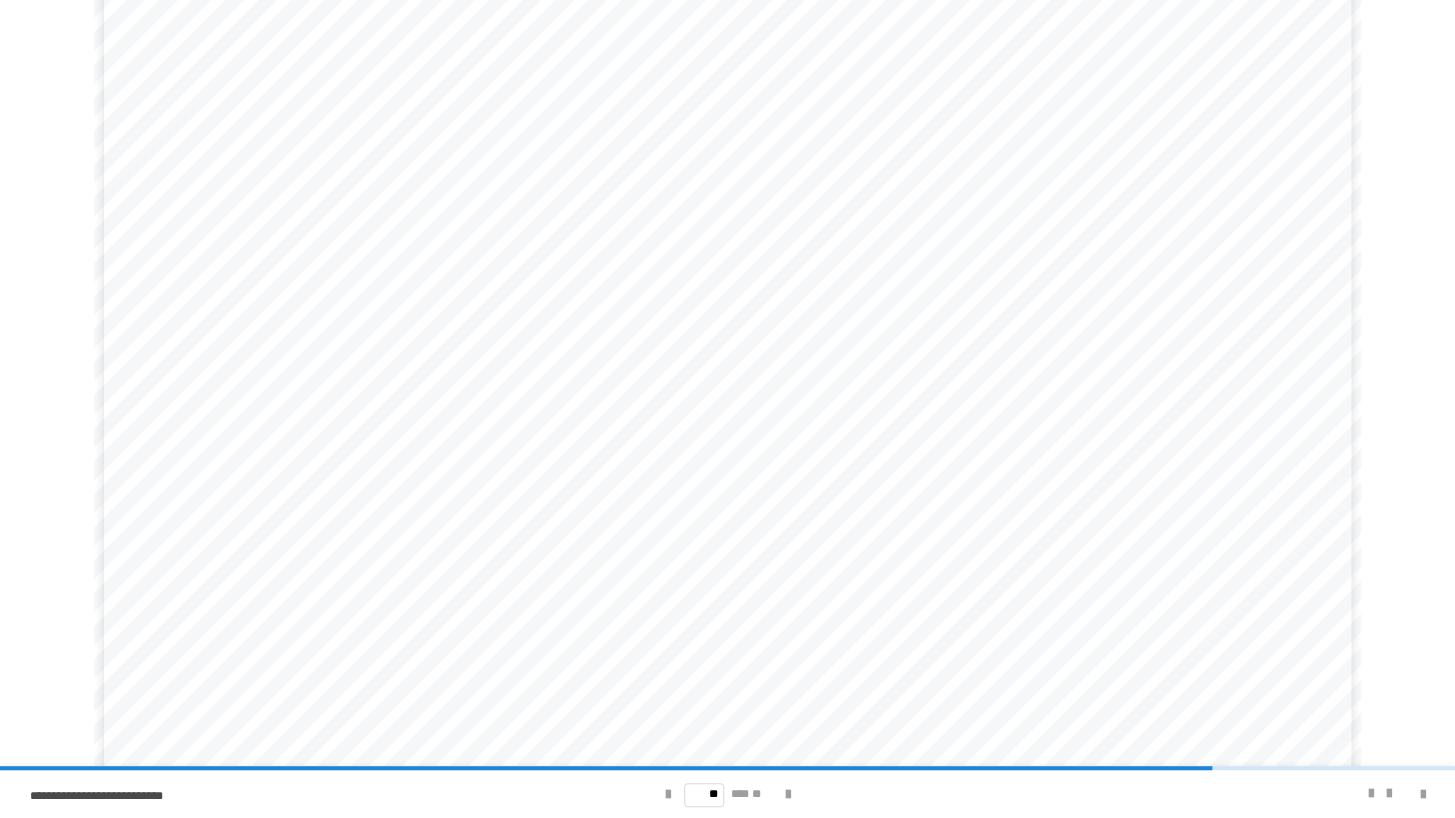 scroll, scrollTop: 103, scrollLeft: 0, axis: vertical 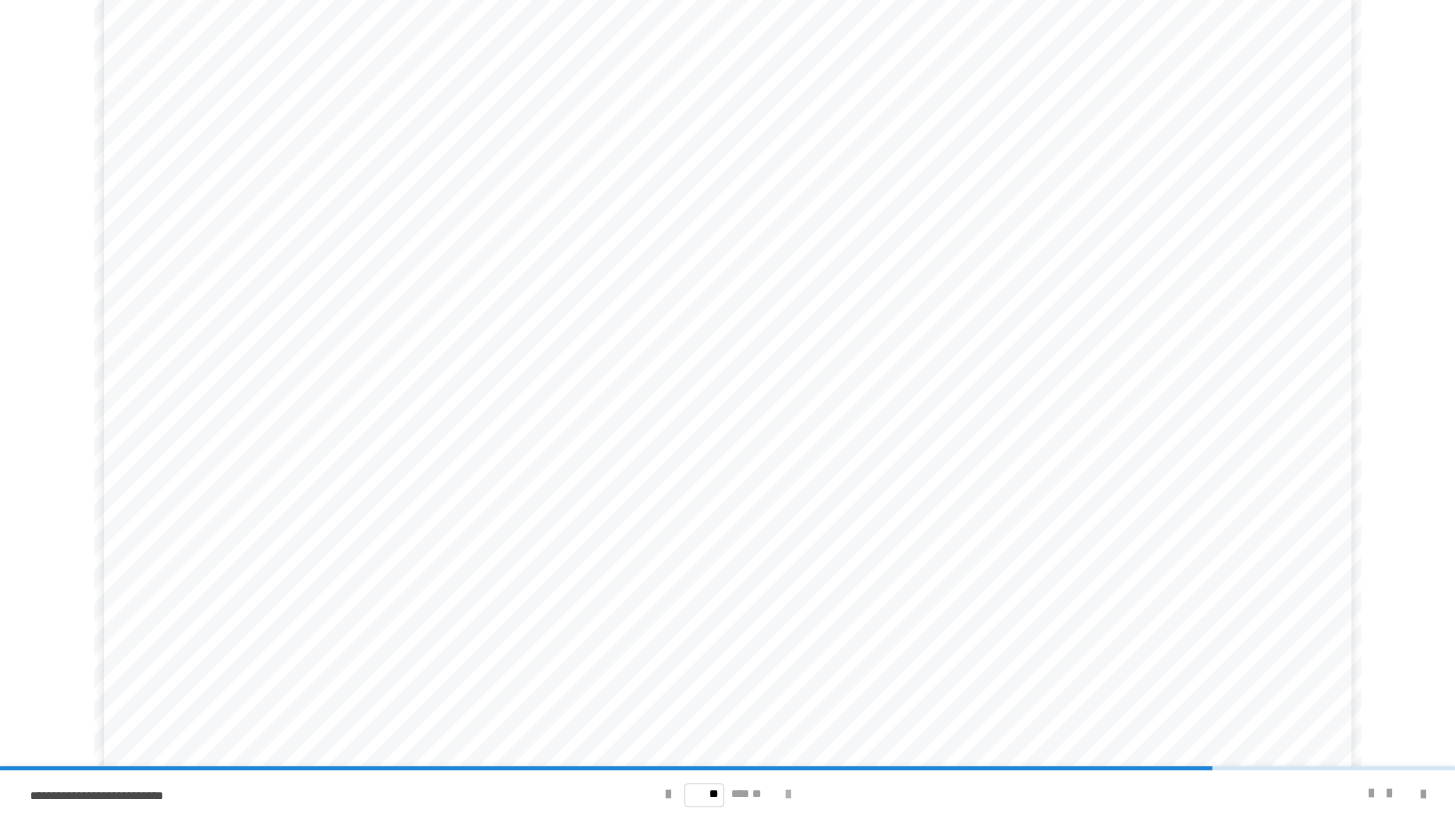 click at bounding box center (787, 795) 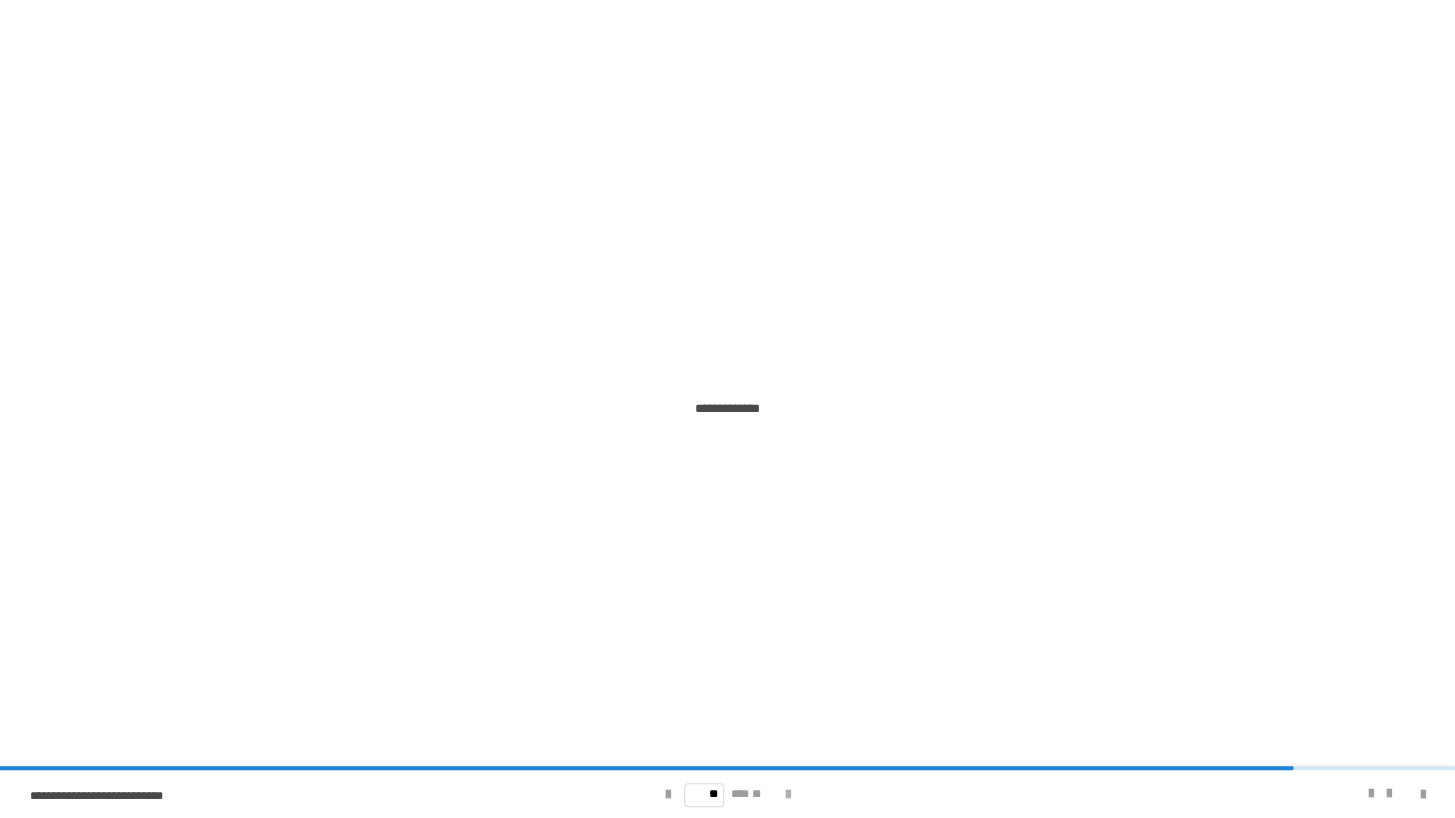 scroll, scrollTop: 0, scrollLeft: 0, axis: both 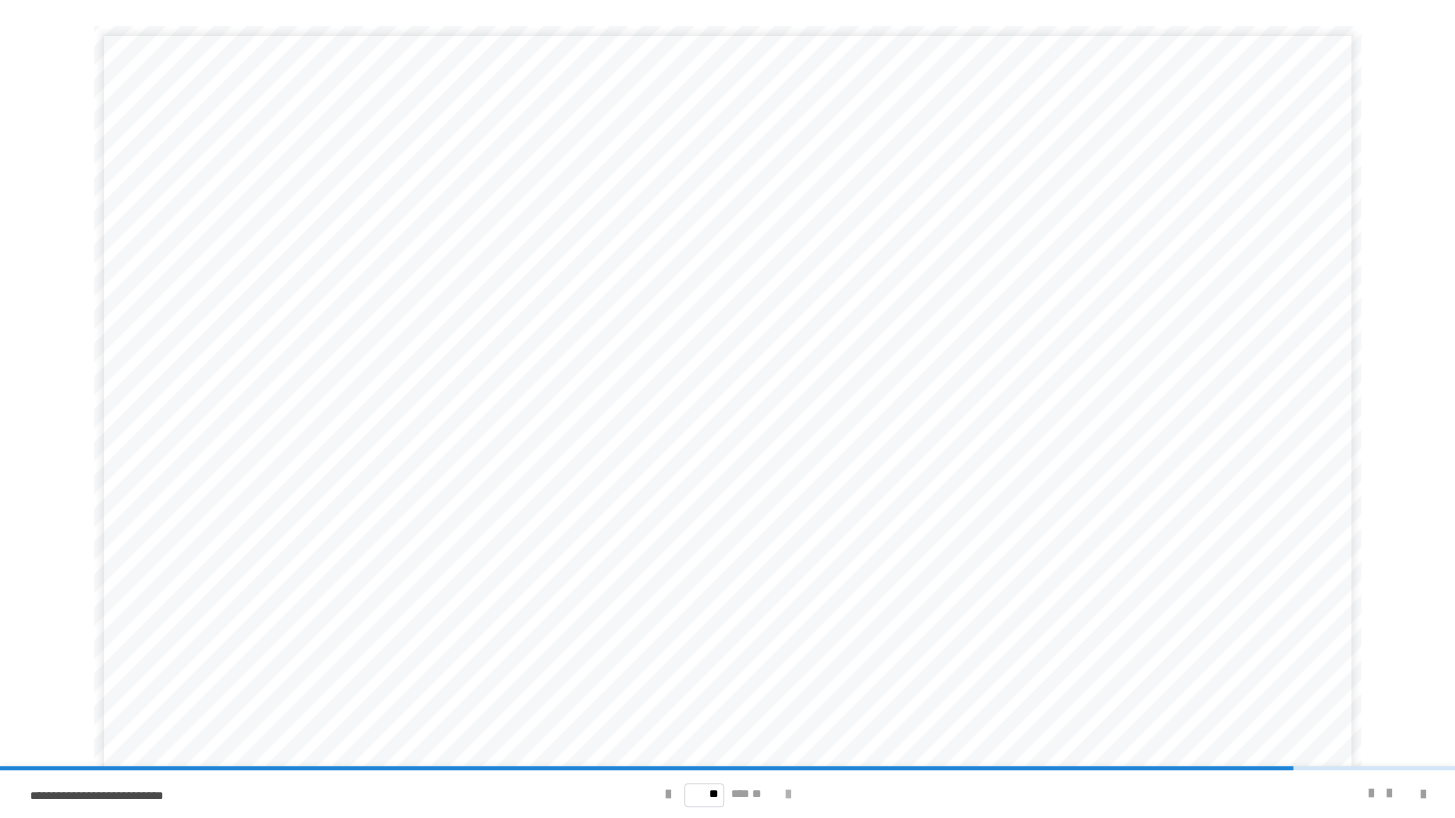 click at bounding box center [787, 795] 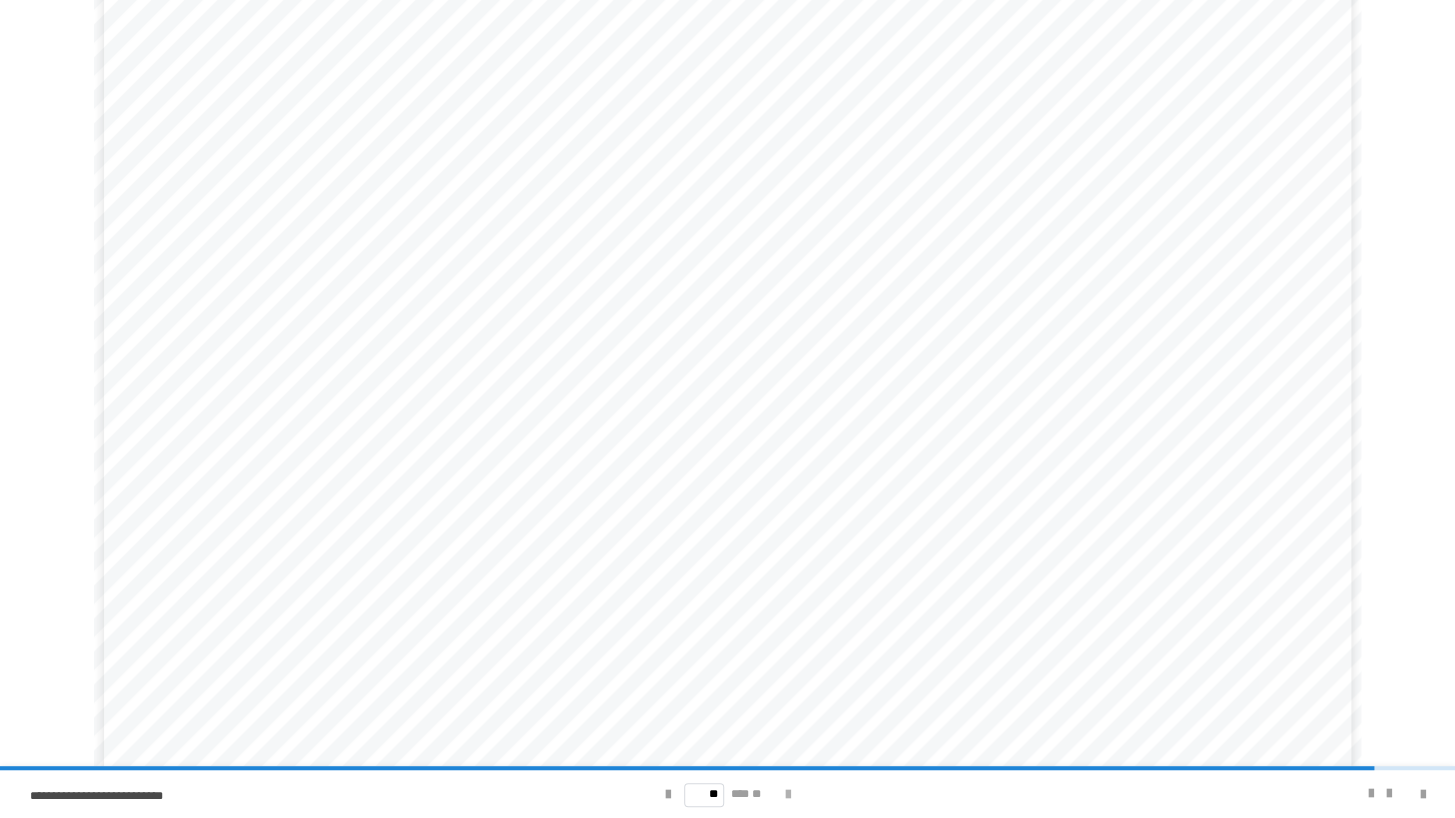 scroll, scrollTop: 103, scrollLeft: 0, axis: vertical 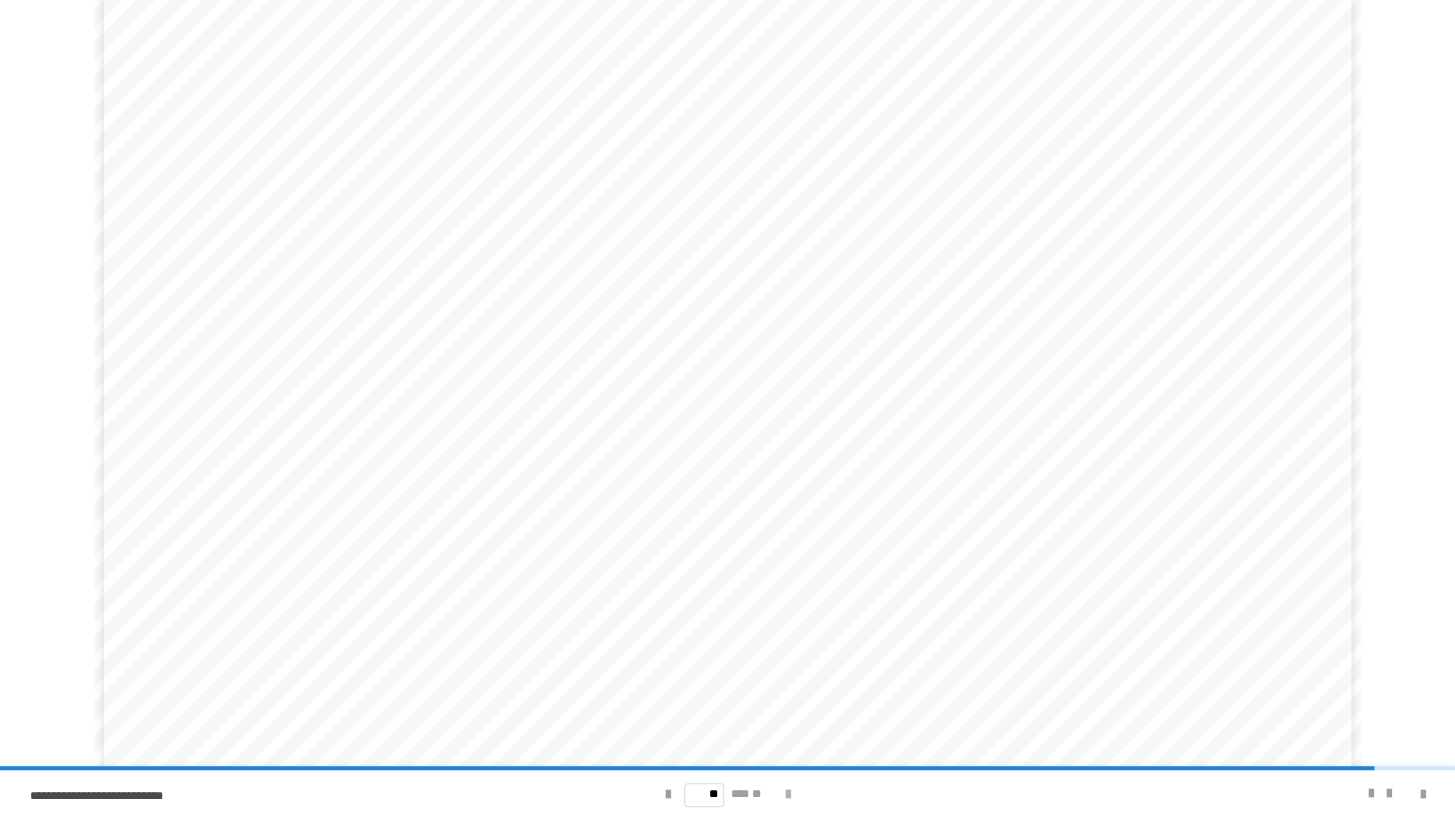 click at bounding box center (787, 795) 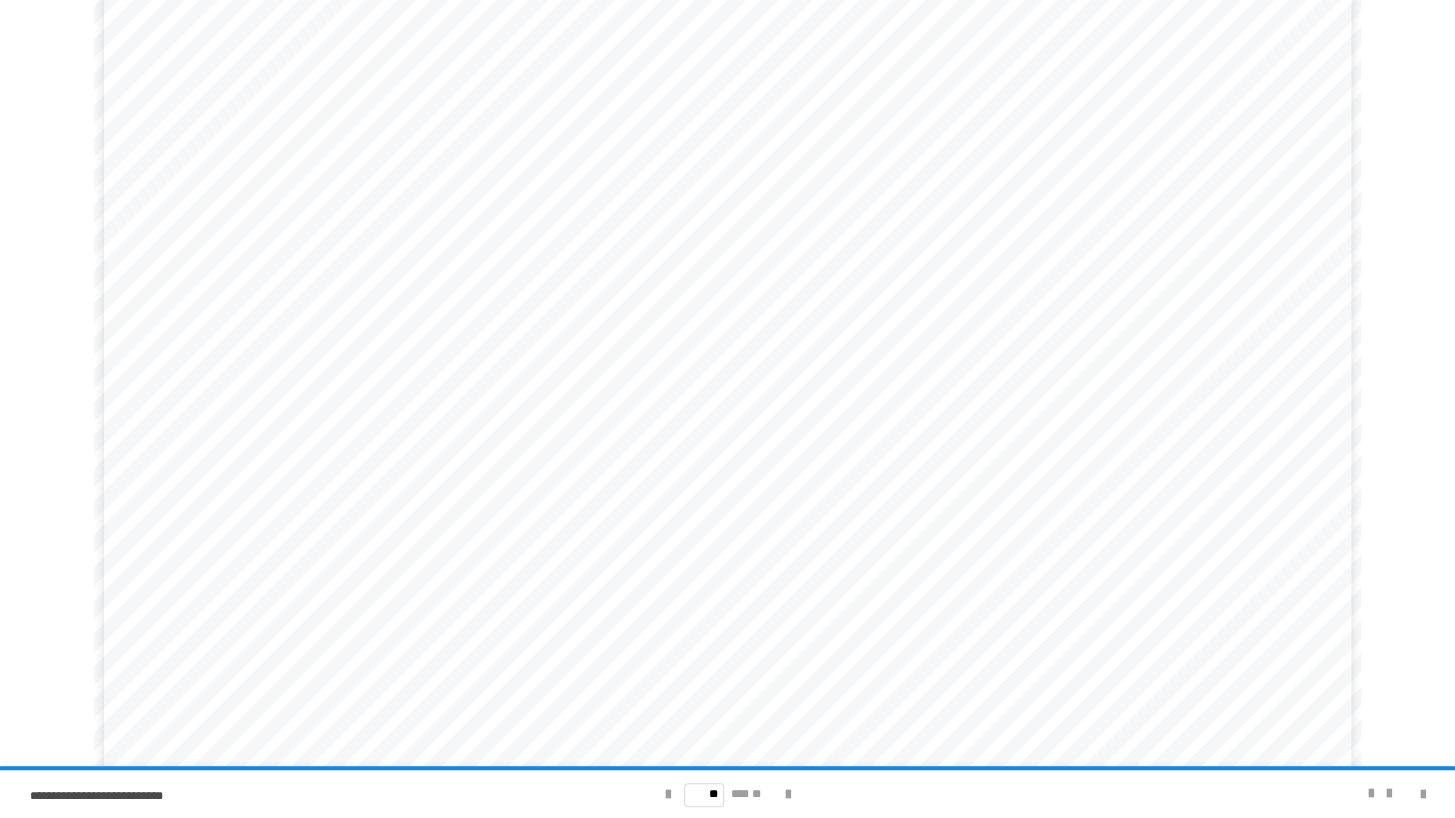 scroll, scrollTop: 103, scrollLeft: 0, axis: vertical 